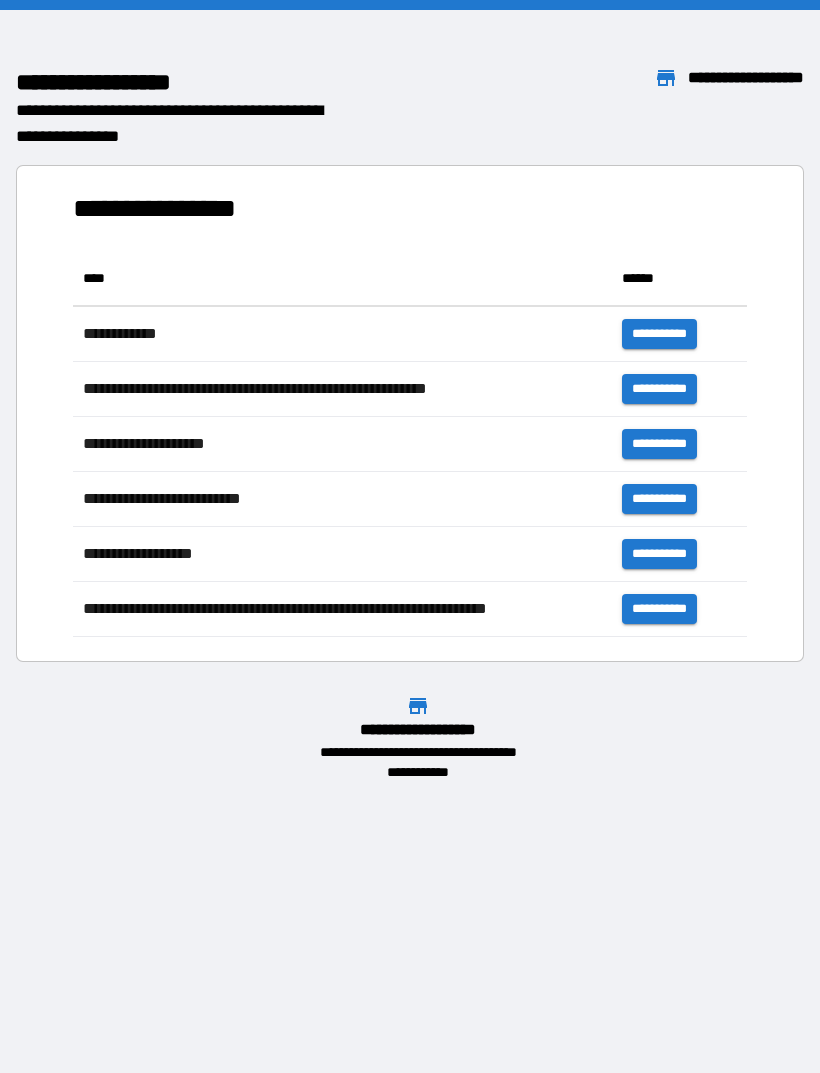 scroll, scrollTop: 0, scrollLeft: 0, axis: both 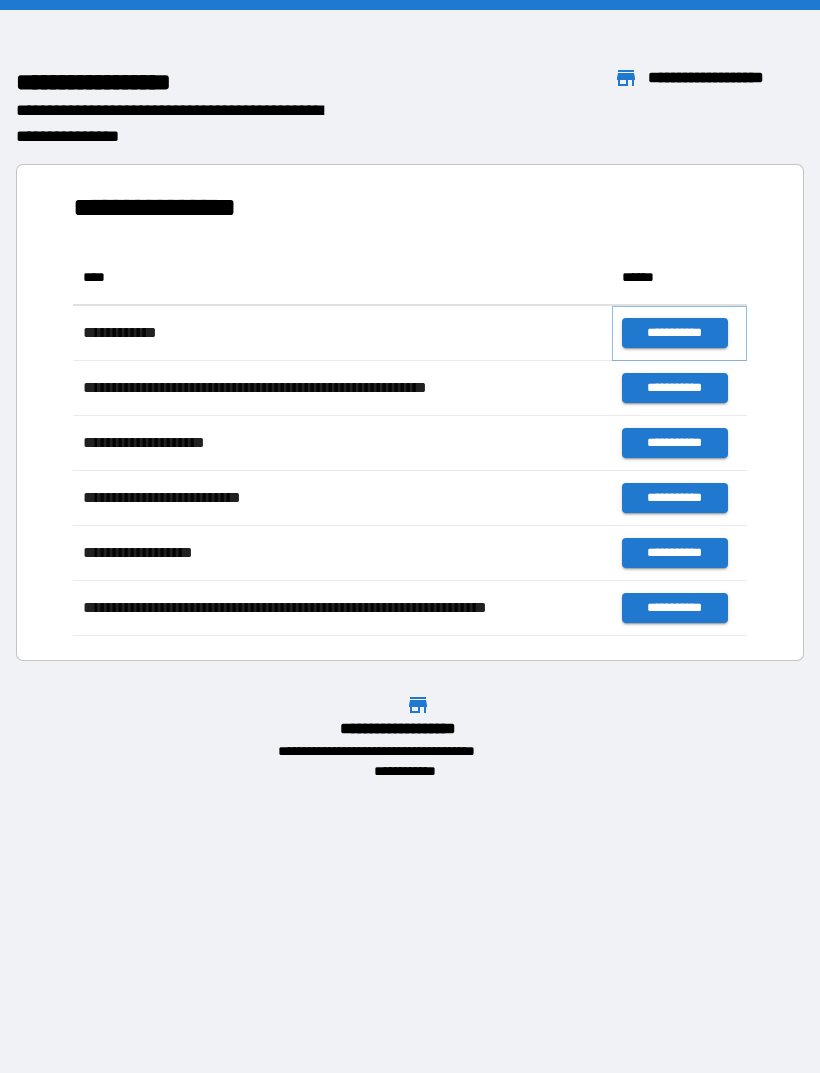 click on "**********" at bounding box center (674, 333) 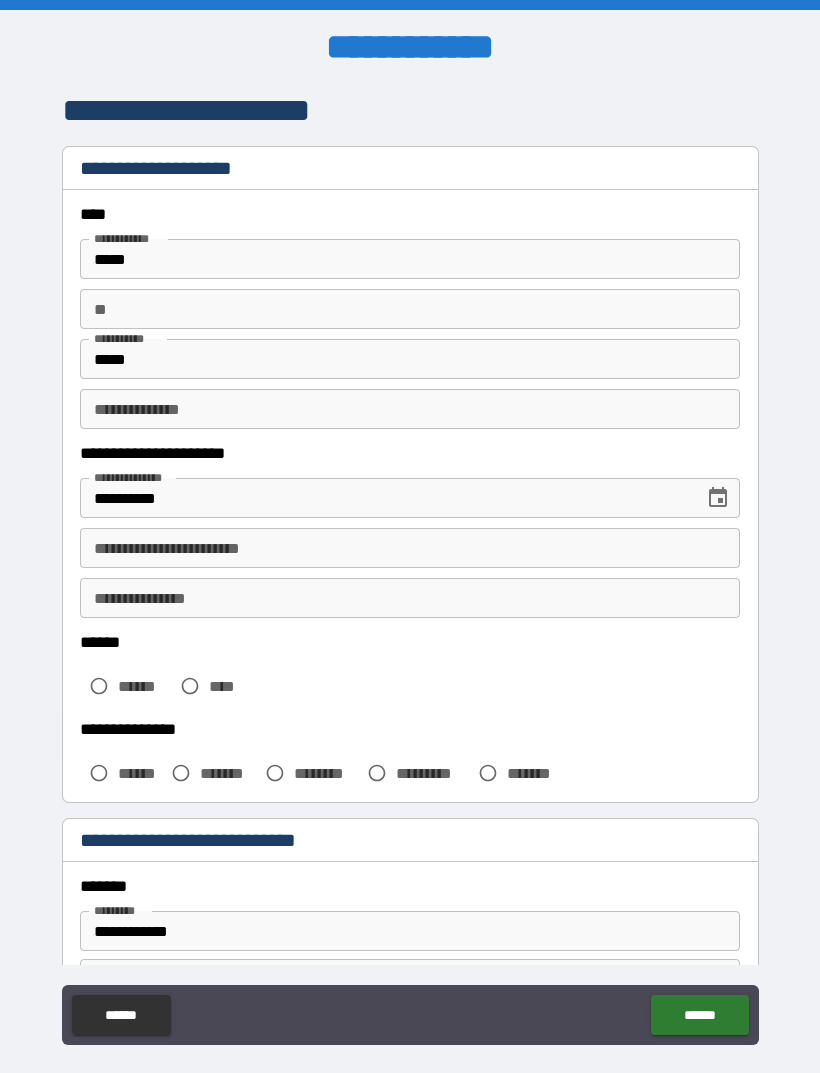 click on "**********" at bounding box center [410, 548] 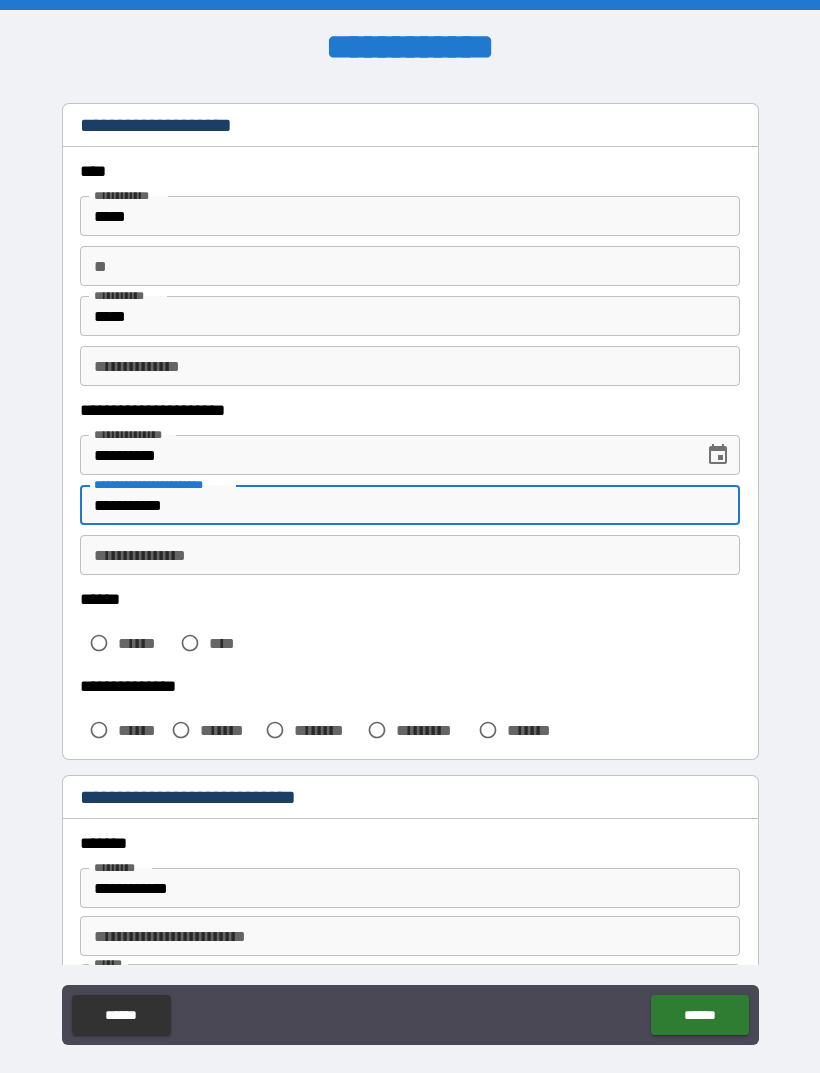 scroll, scrollTop: 46, scrollLeft: 0, axis: vertical 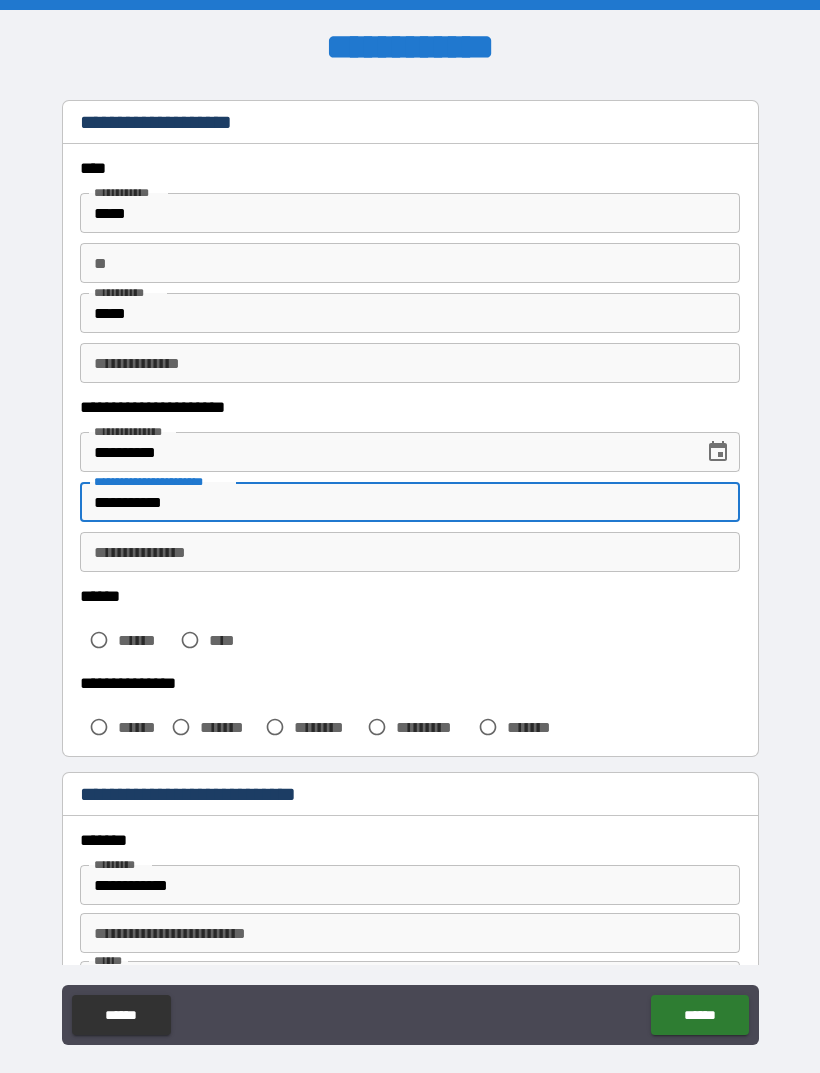 type on "**********" 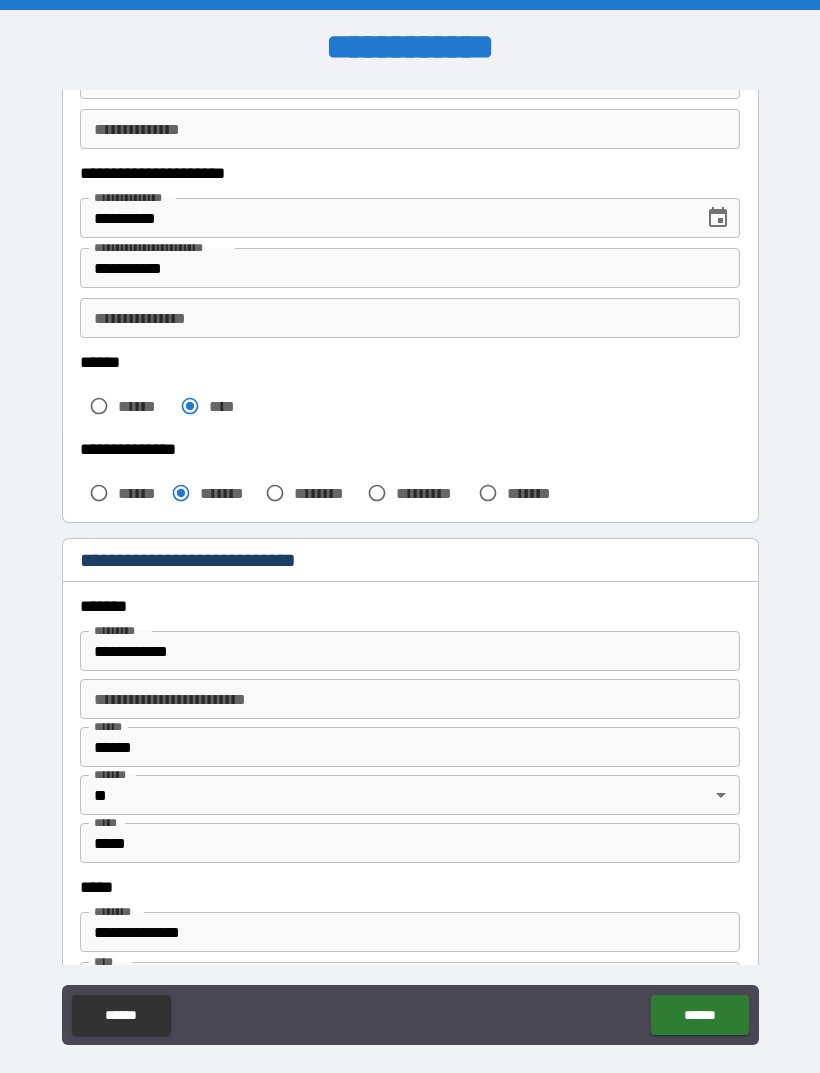 scroll, scrollTop: 281, scrollLeft: 0, axis: vertical 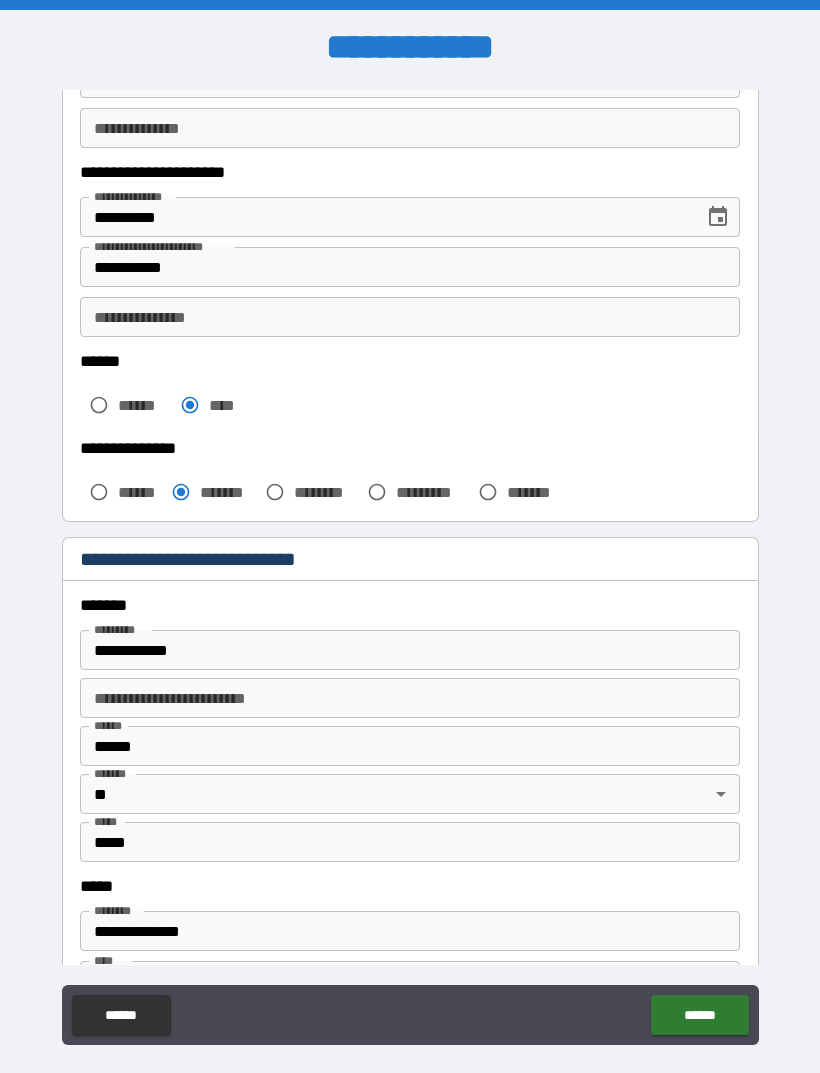 click on "**********" at bounding box center [410, 650] 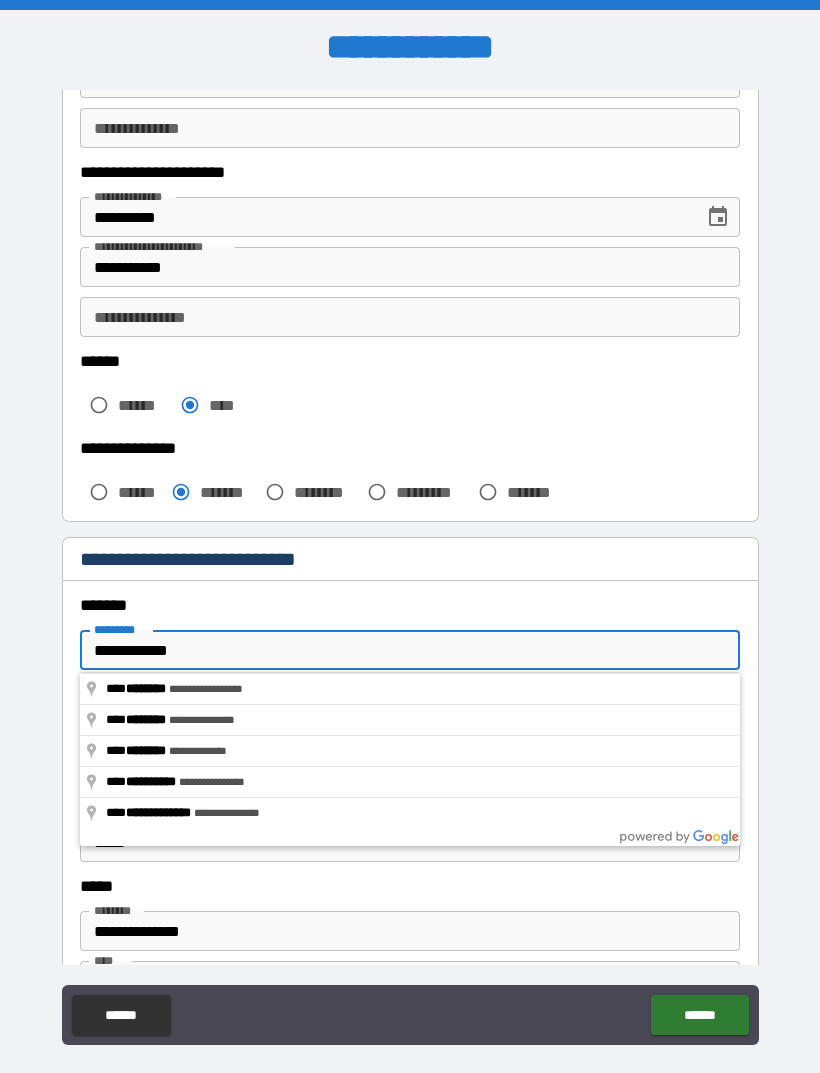 click on "**********" at bounding box center (410, 650) 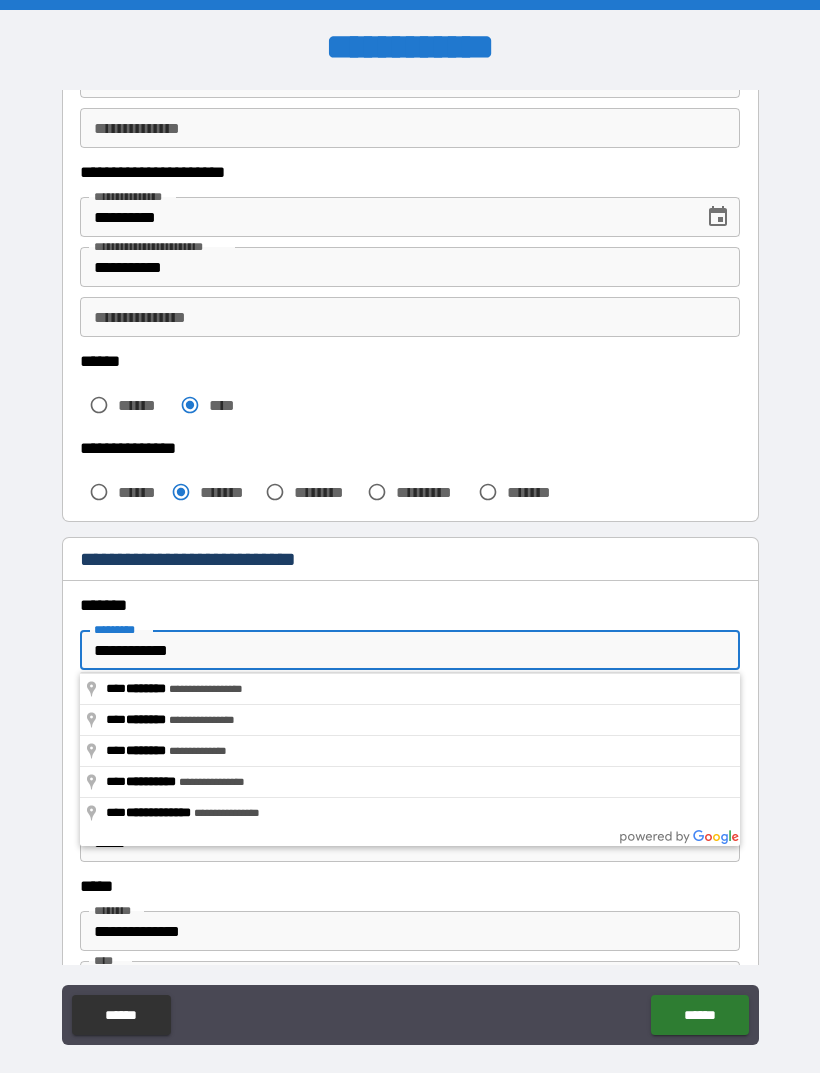 click on "**********" at bounding box center (410, 650) 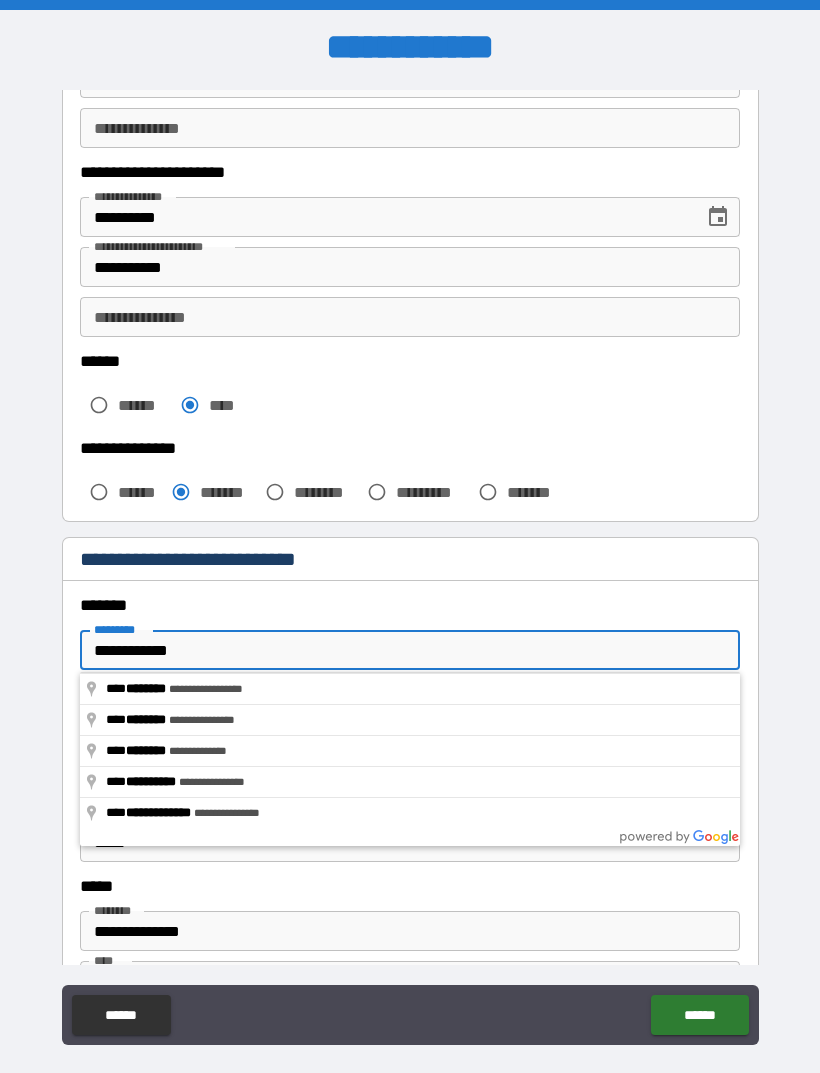 click on "**********" at bounding box center (410, 650) 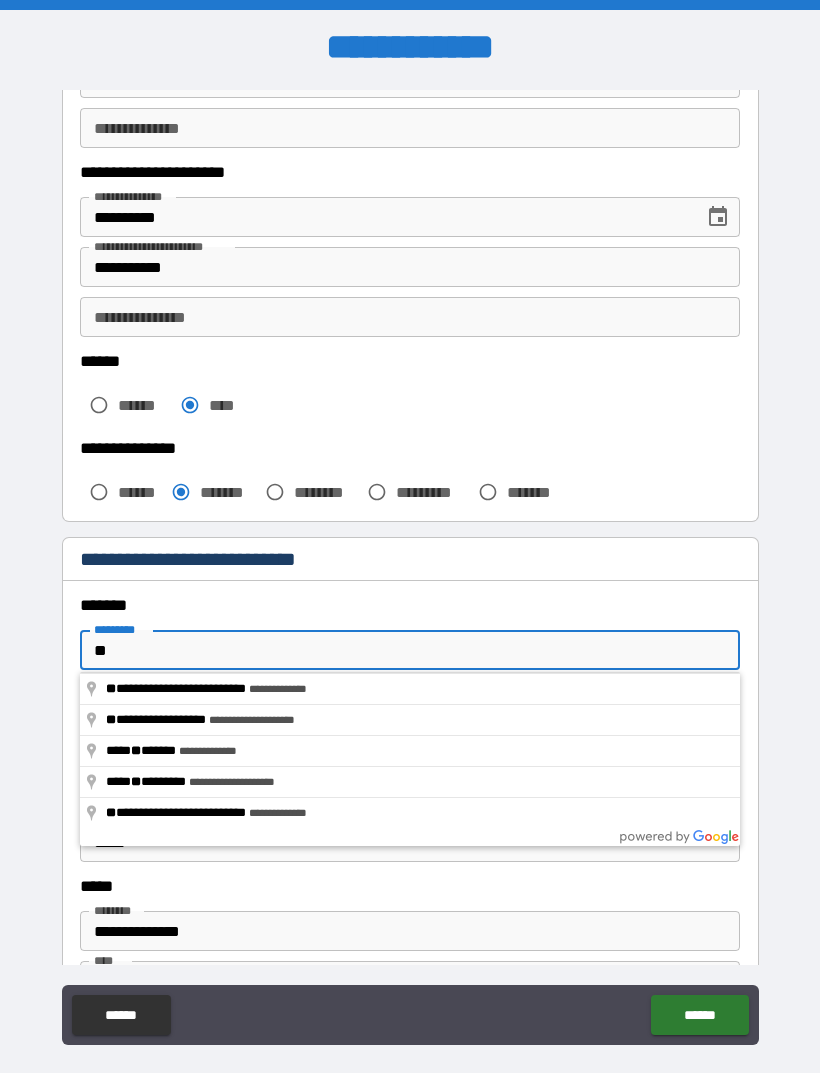 type on "*" 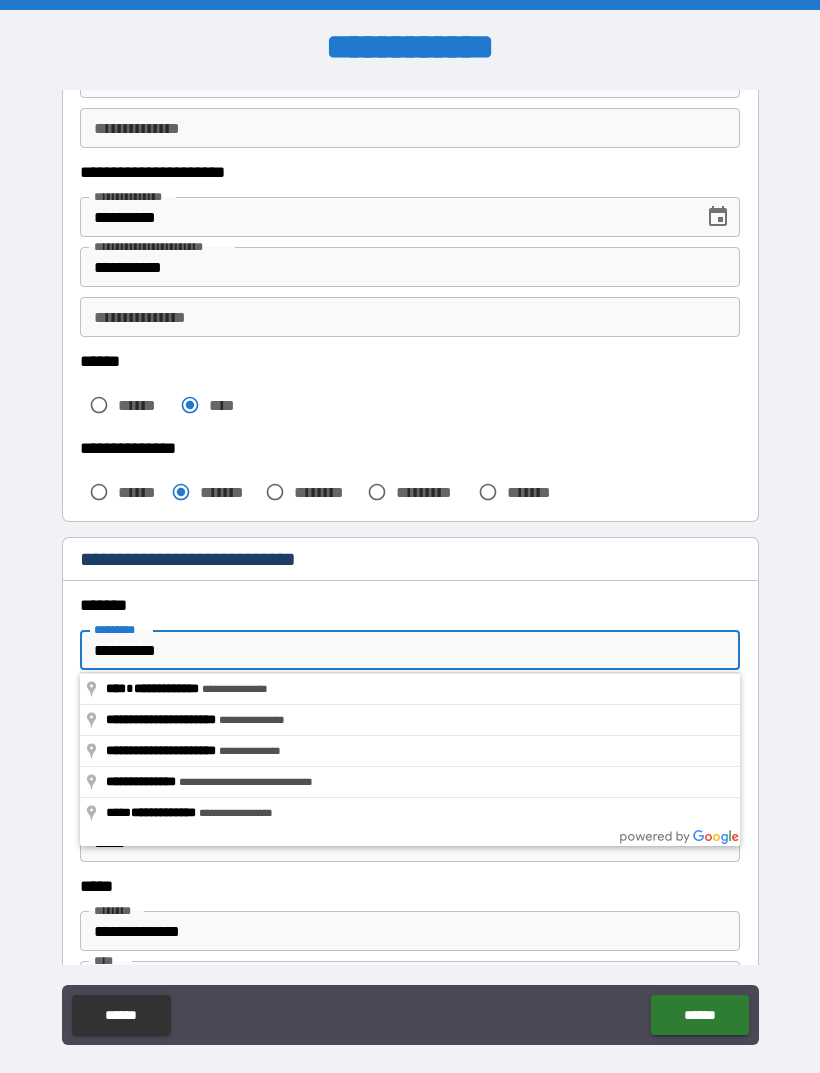 type on "**********" 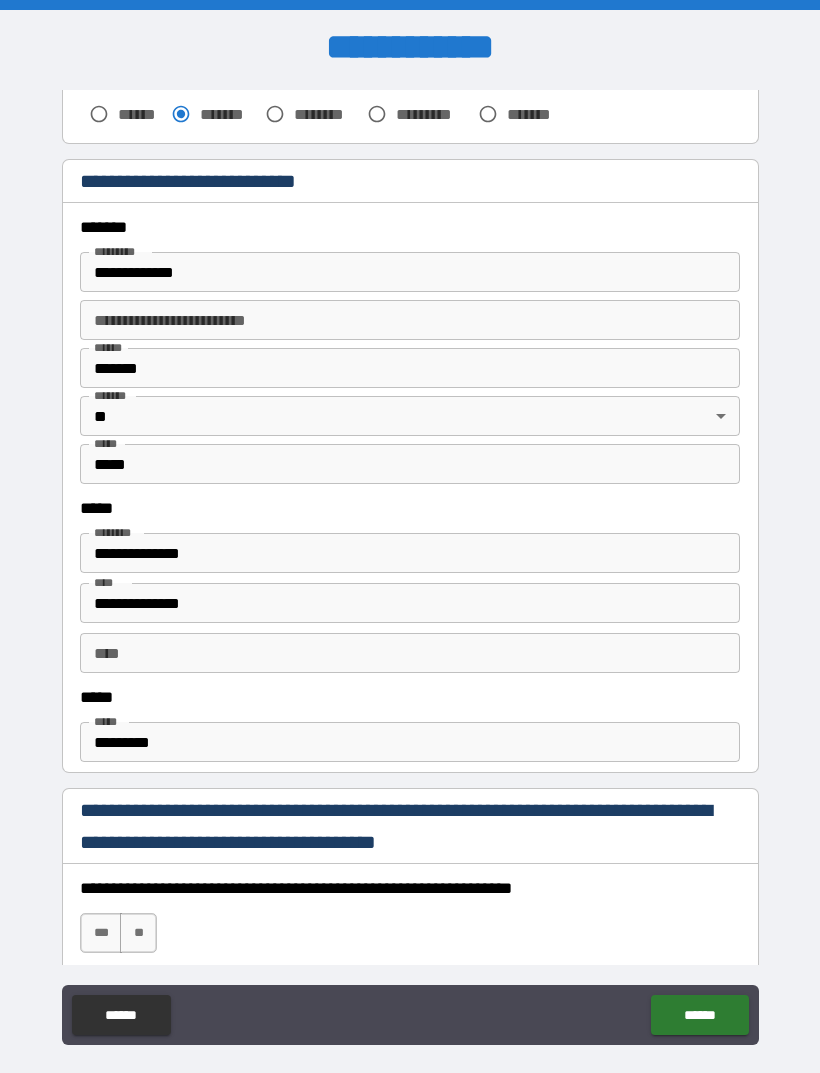 scroll, scrollTop: 662, scrollLeft: 0, axis: vertical 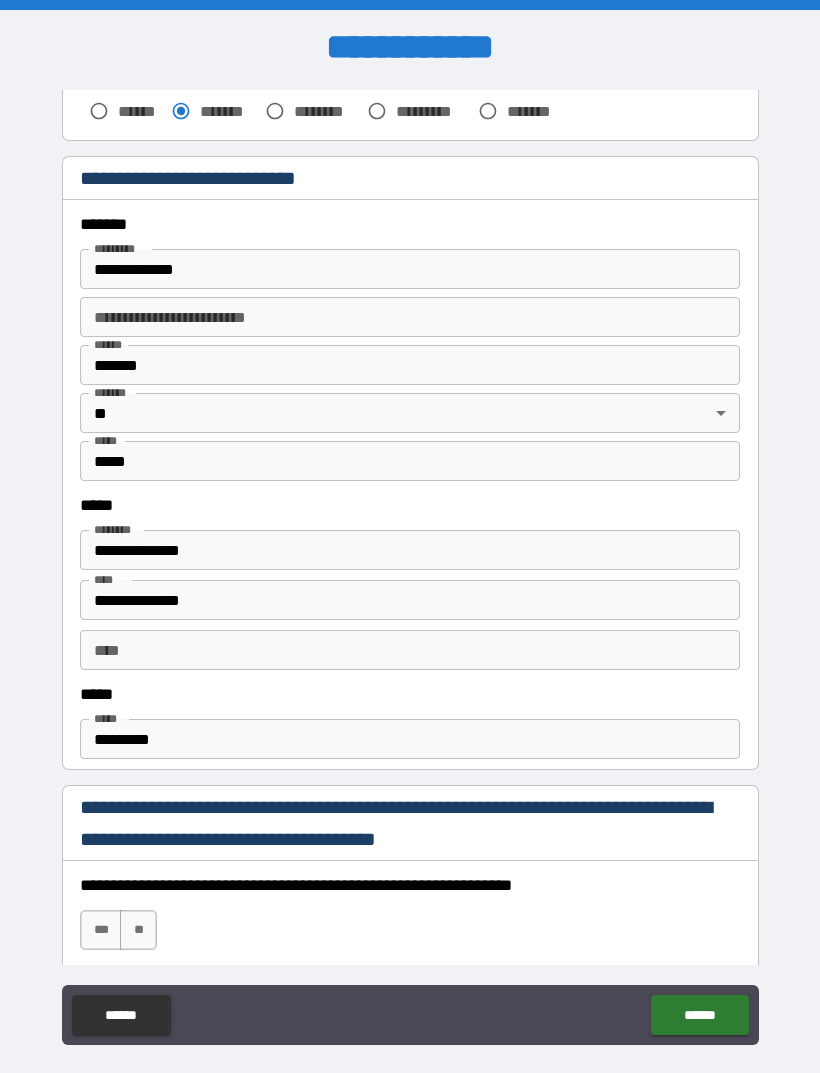 click on "**********" at bounding box center (410, 550) 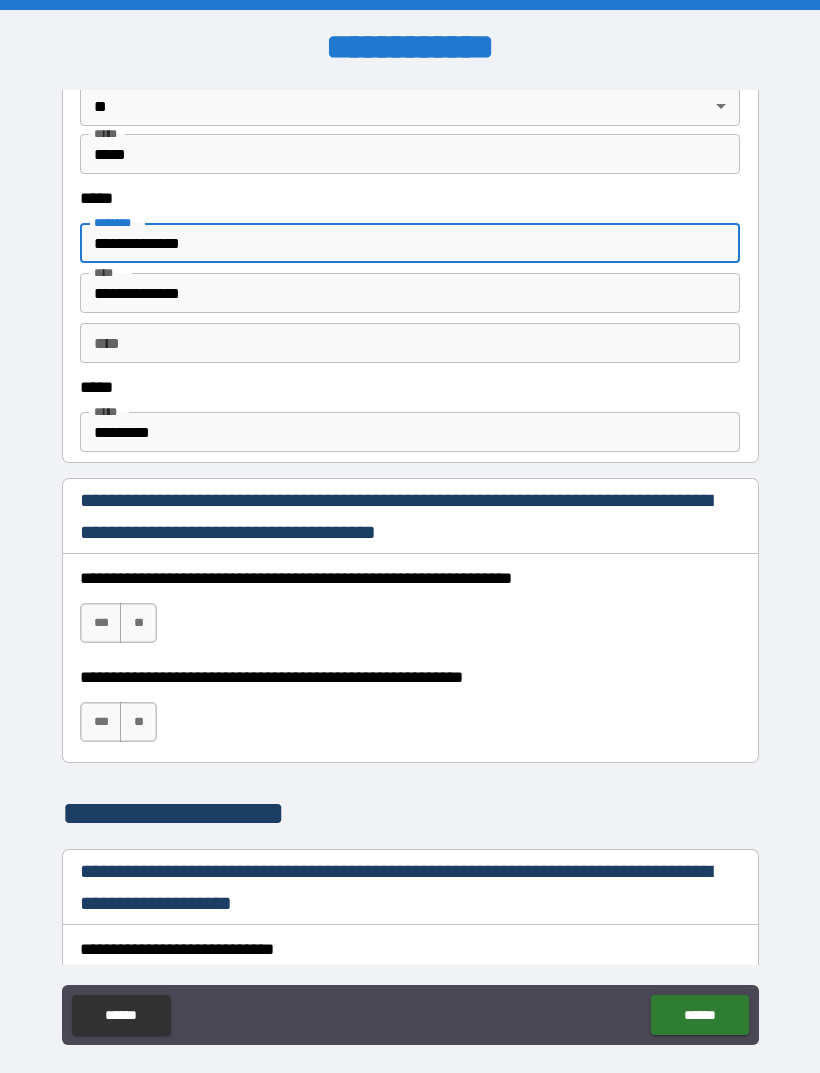 scroll, scrollTop: 971, scrollLeft: 0, axis: vertical 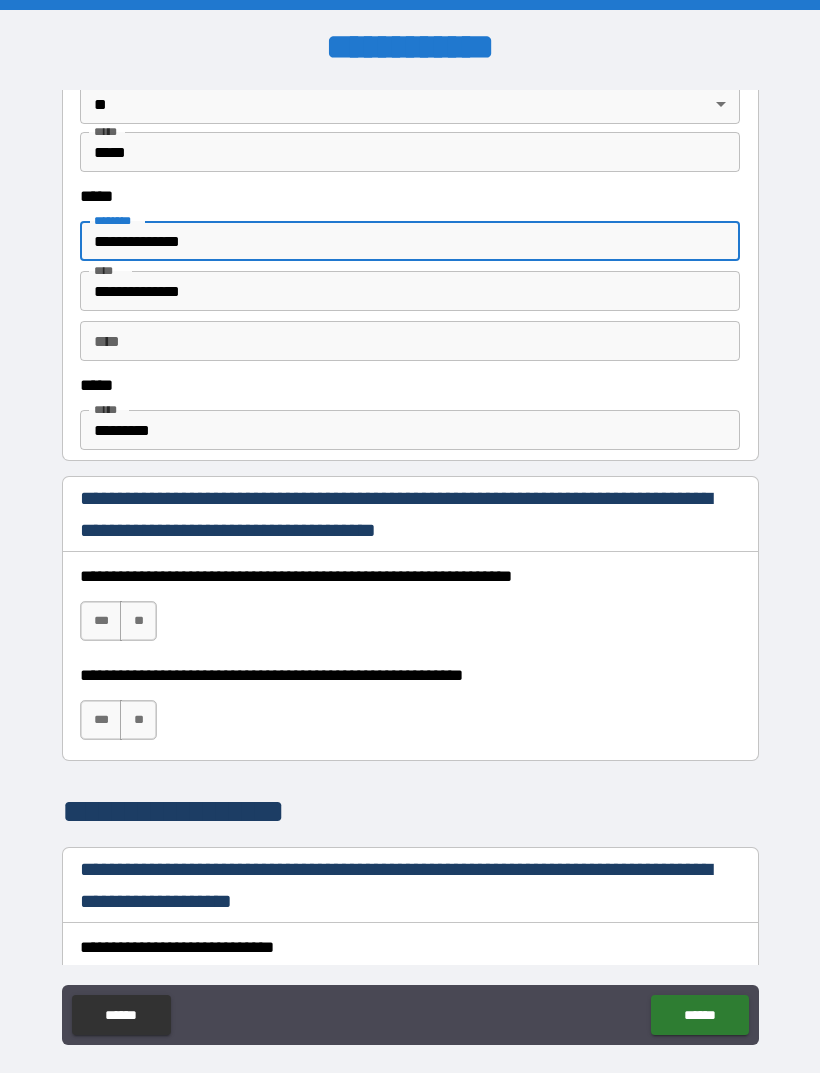 type on "**********" 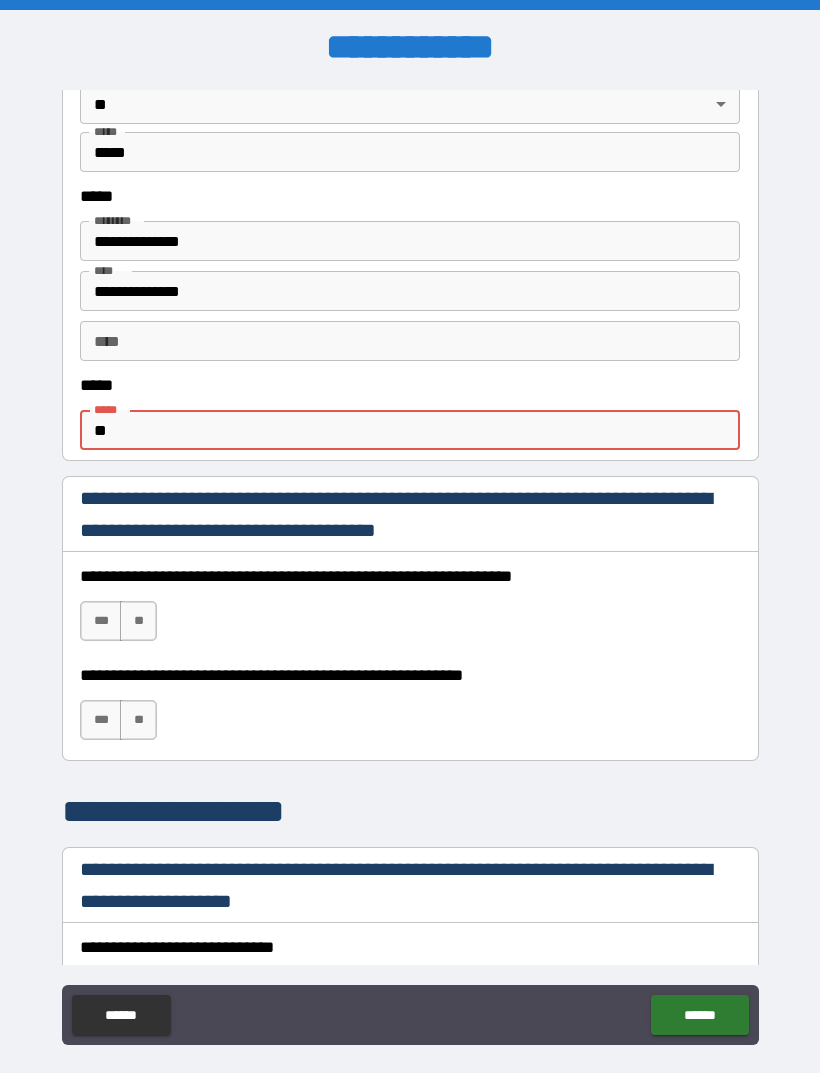 type on "*" 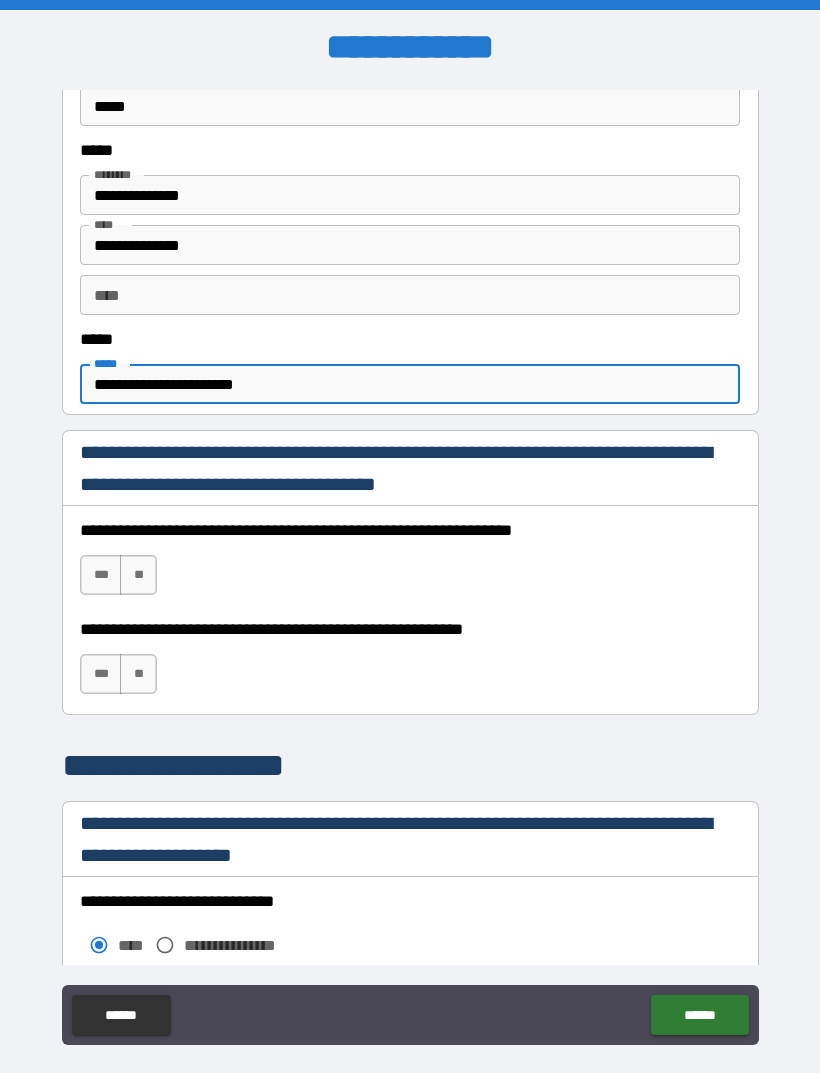 scroll, scrollTop: 1037, scrollLeft: 0, axis: vertical 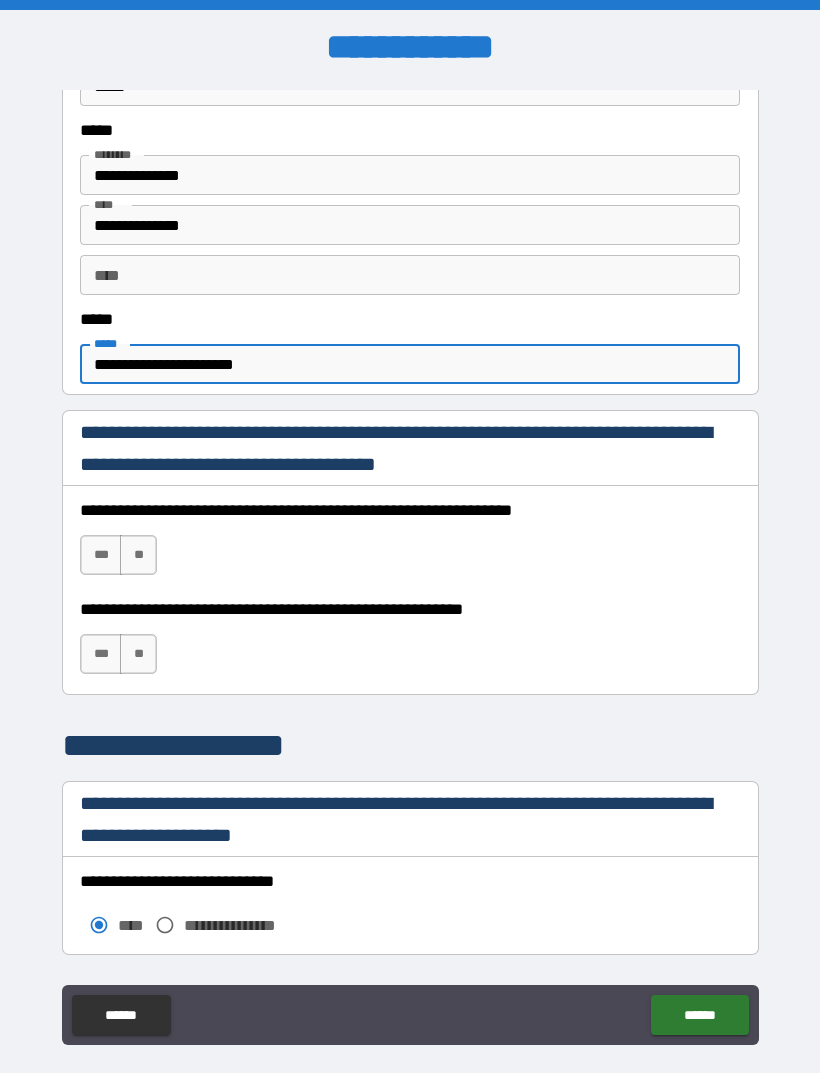type on "**********" 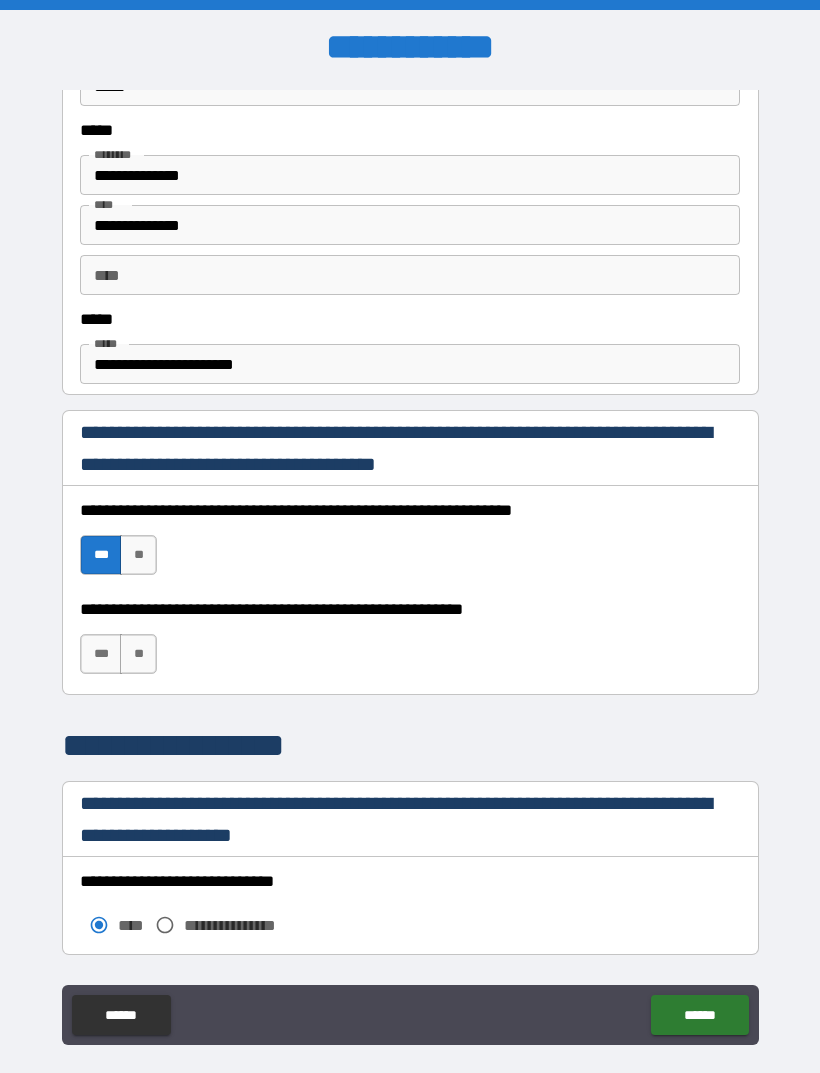 click on "***" at bounding box center [101, 654] 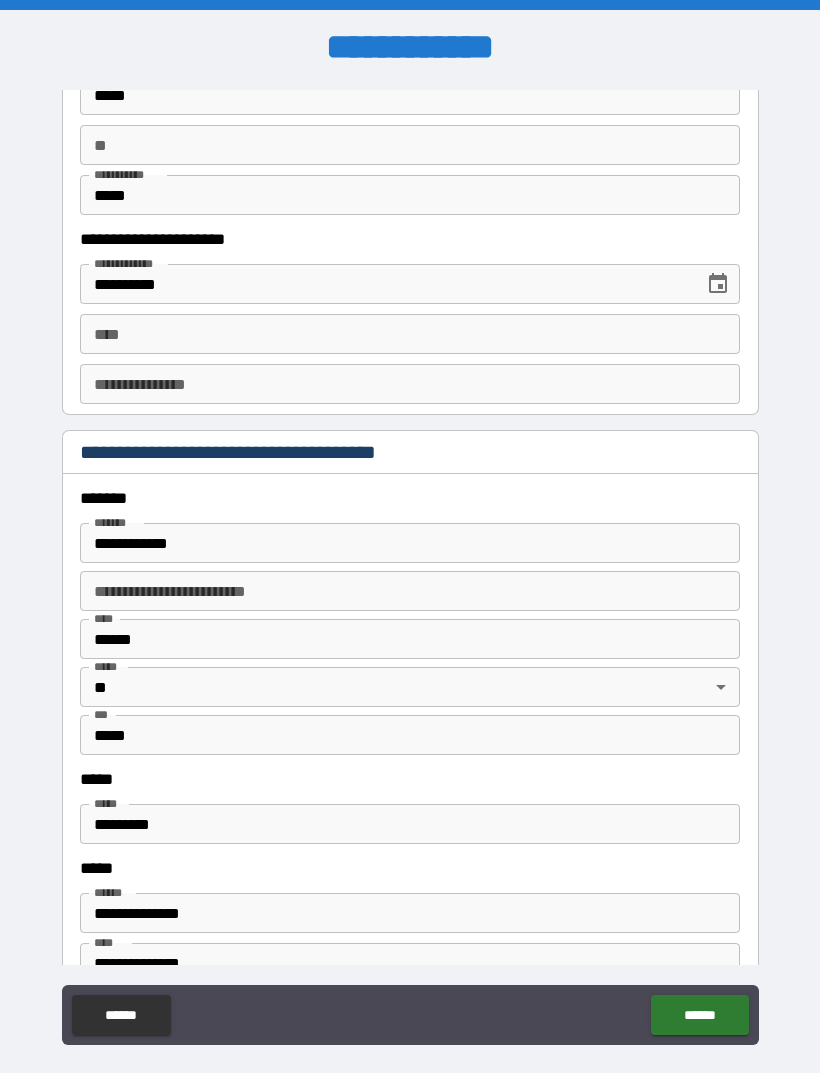scroll, scrollTop: 2028, scrollLeft: 0, axis: vertical 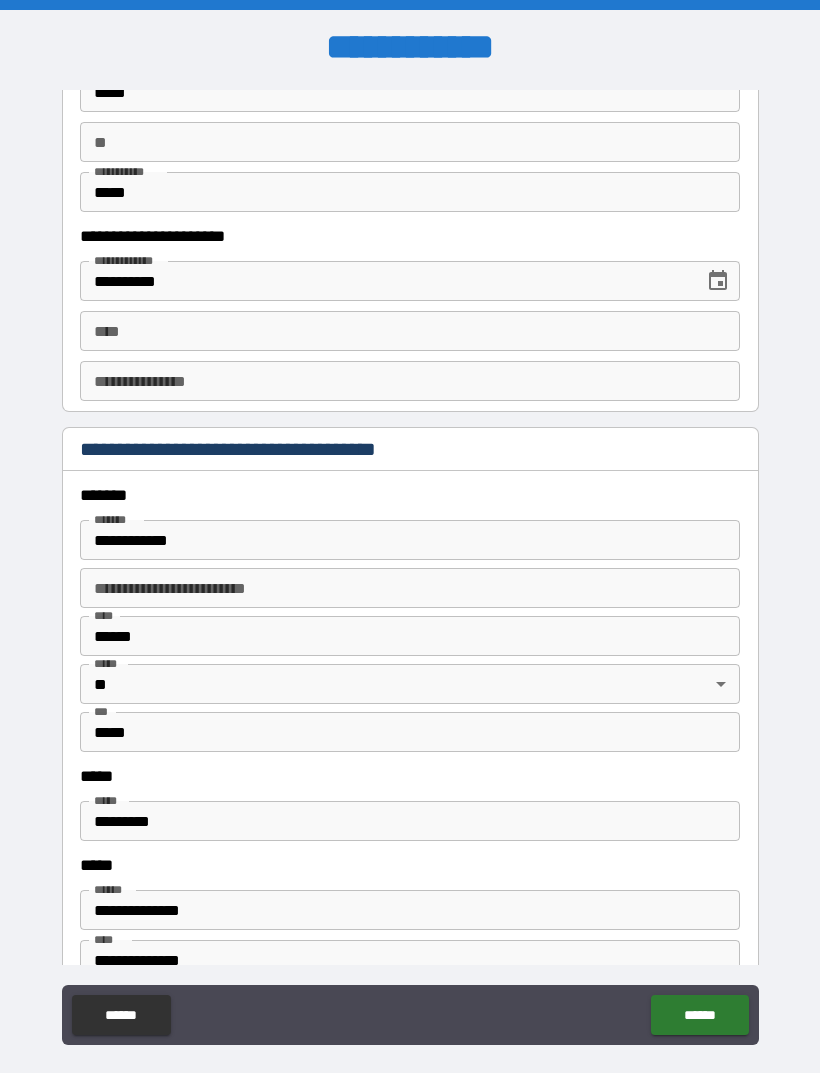 click on "**********" at bounding box center [410, 540] 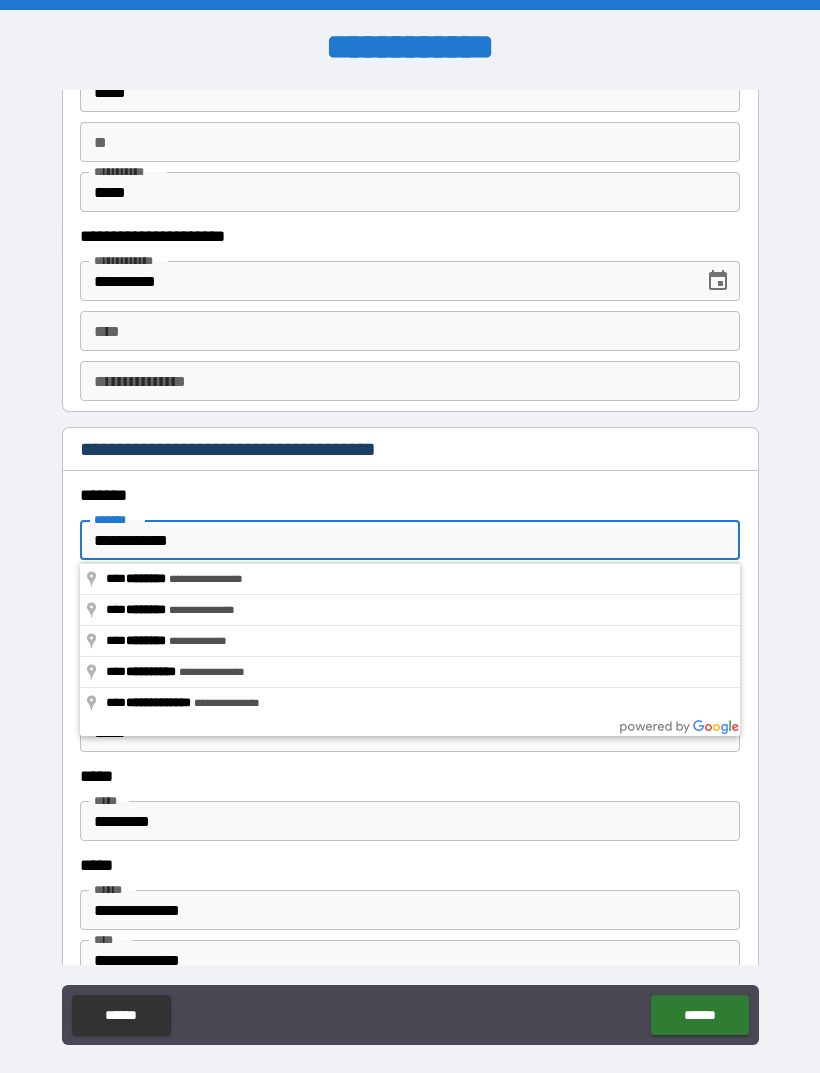 click on "**********" at bounding box center (410, 540) 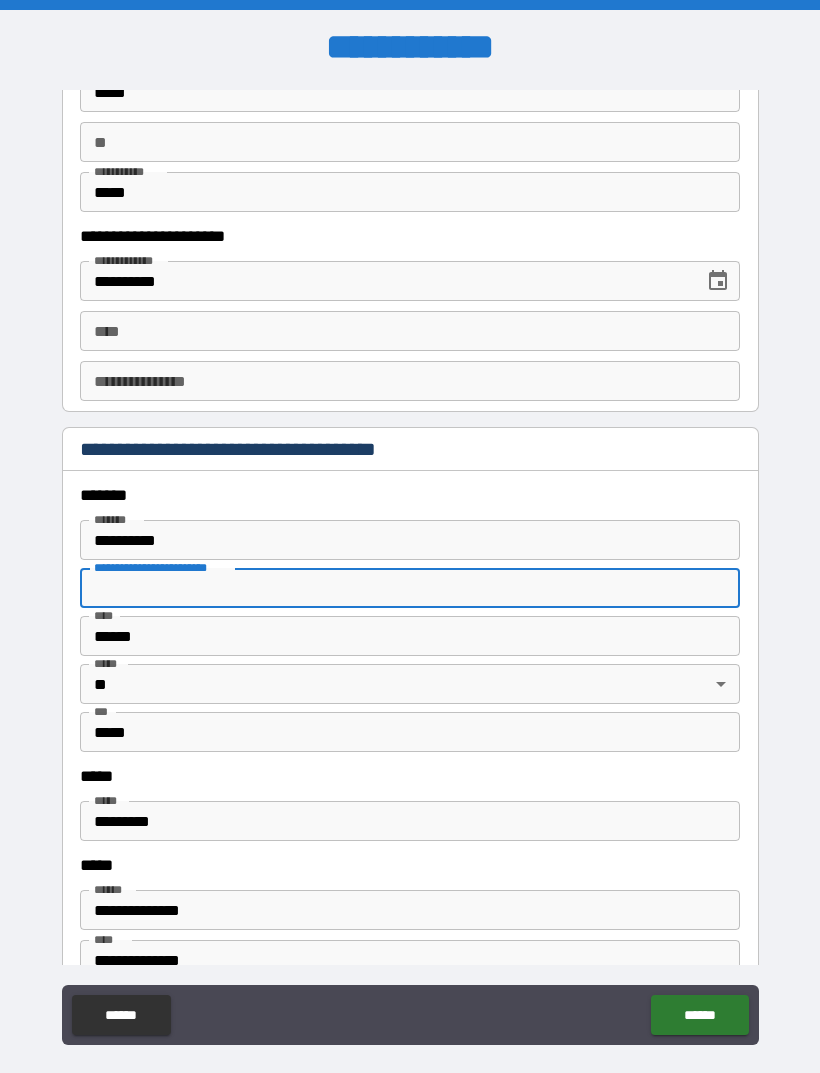 type on "**********" 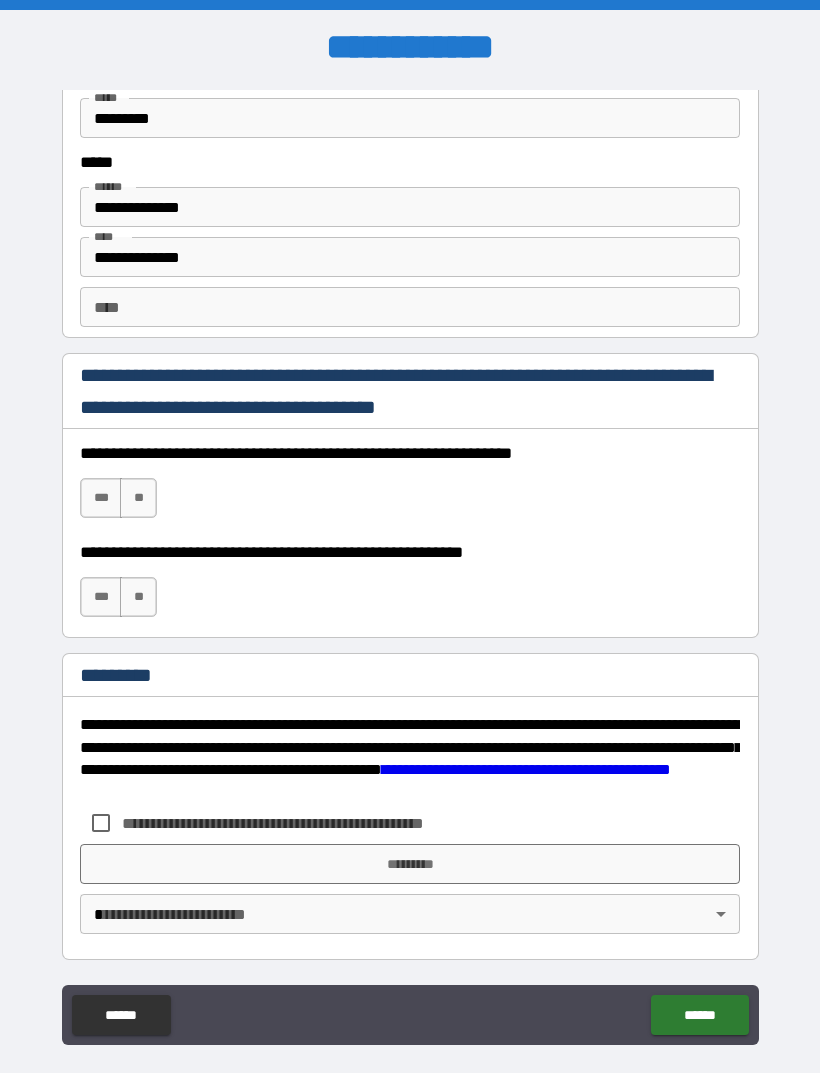 scroll, scrollTop: 2731, scrollLeft: 0, axis: vertical 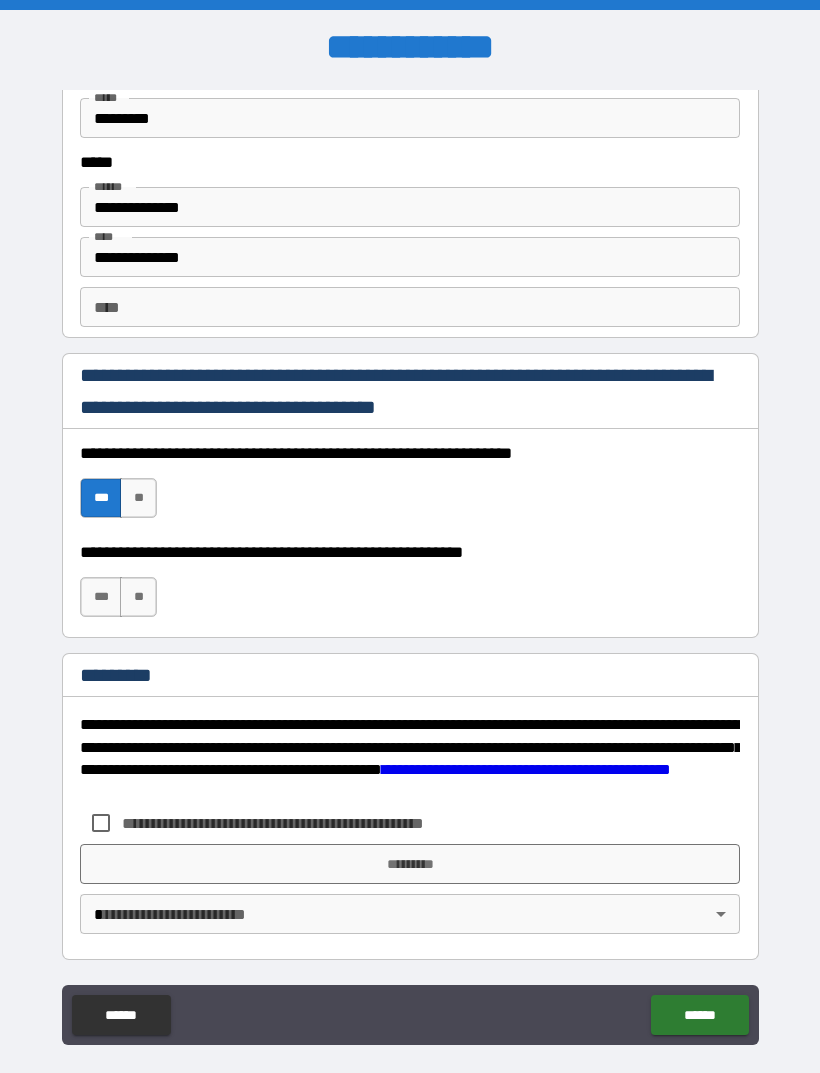 click on "***" at bounding box center [101, 597] 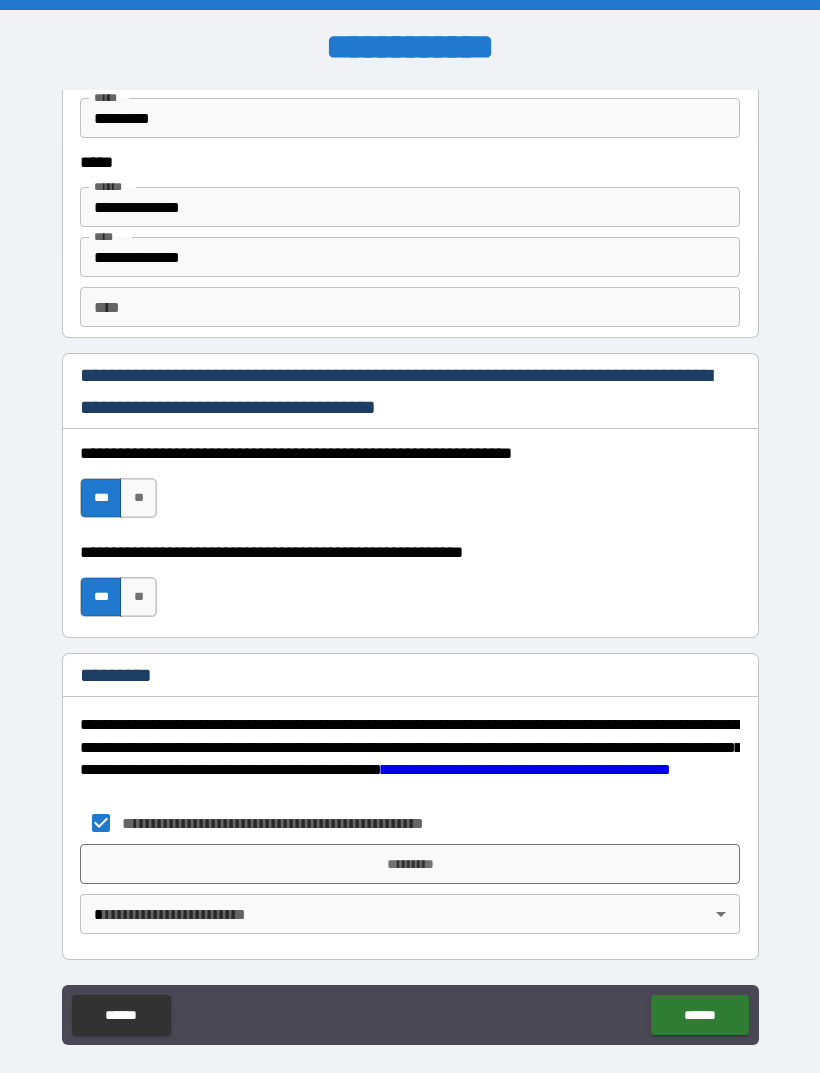 click on "*********" at bounding box center (410, 864) 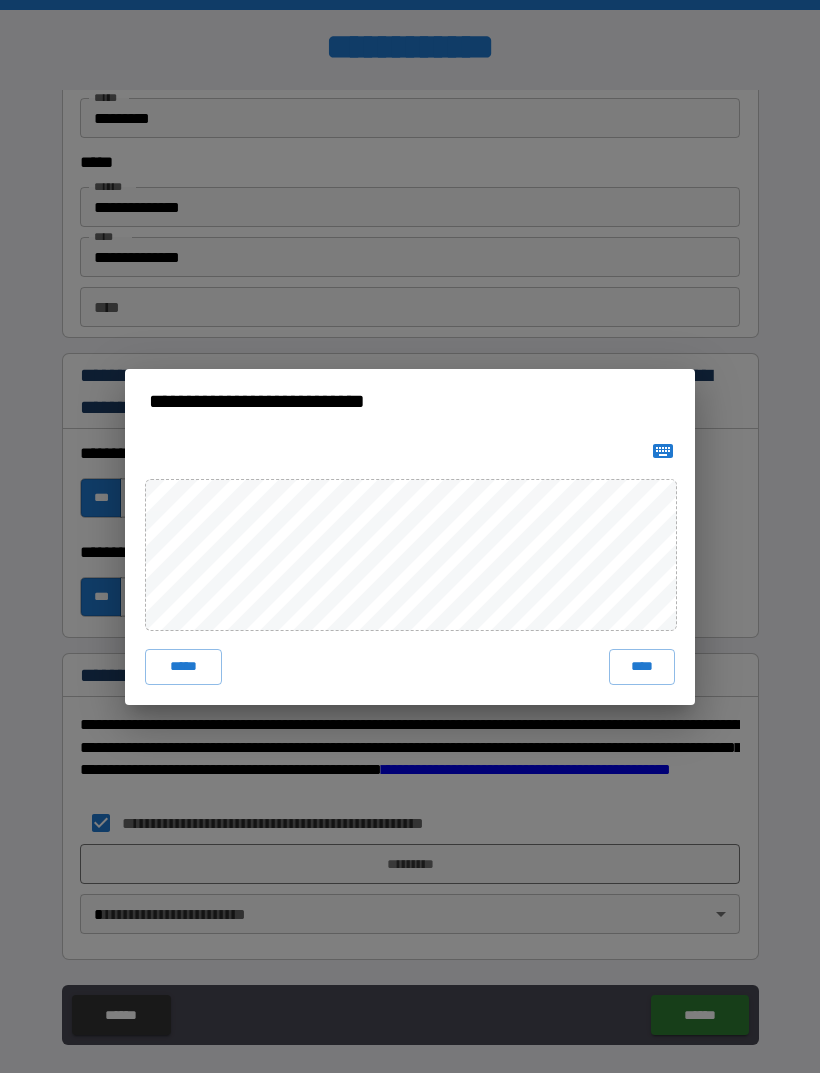 click on "****" at bounding box center [642, 667] 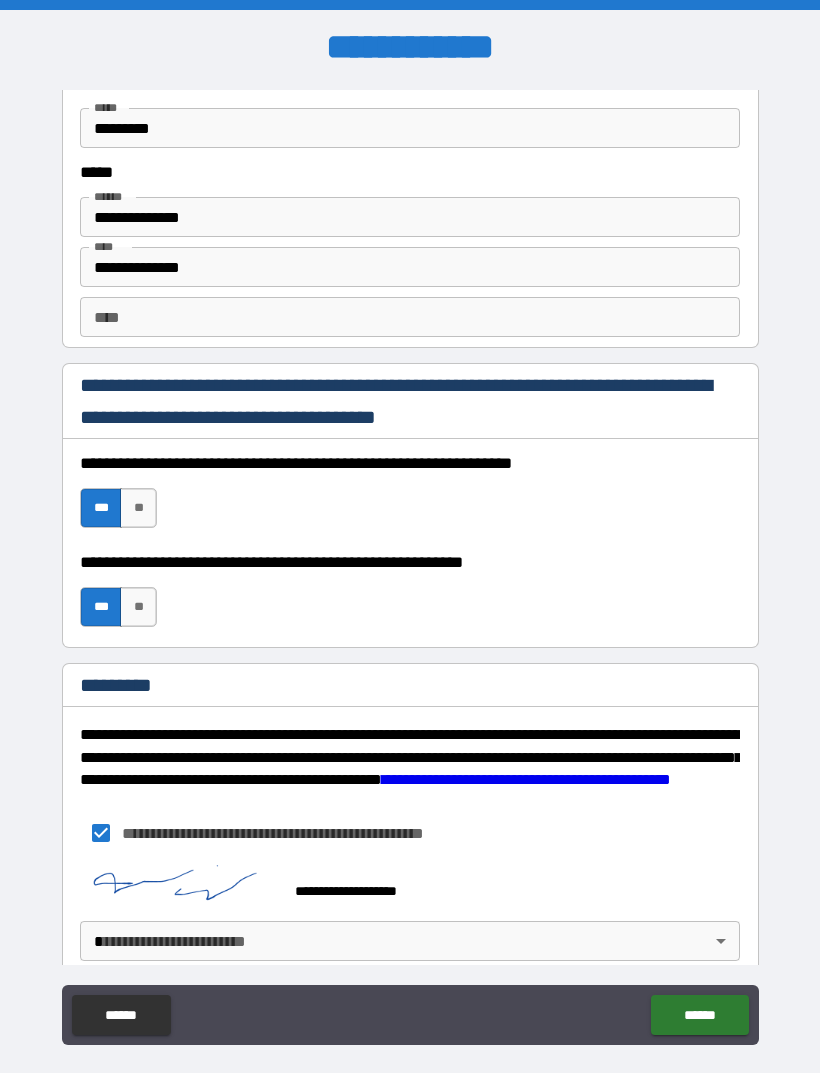 click on "**********" at bounding box center (410, 568) 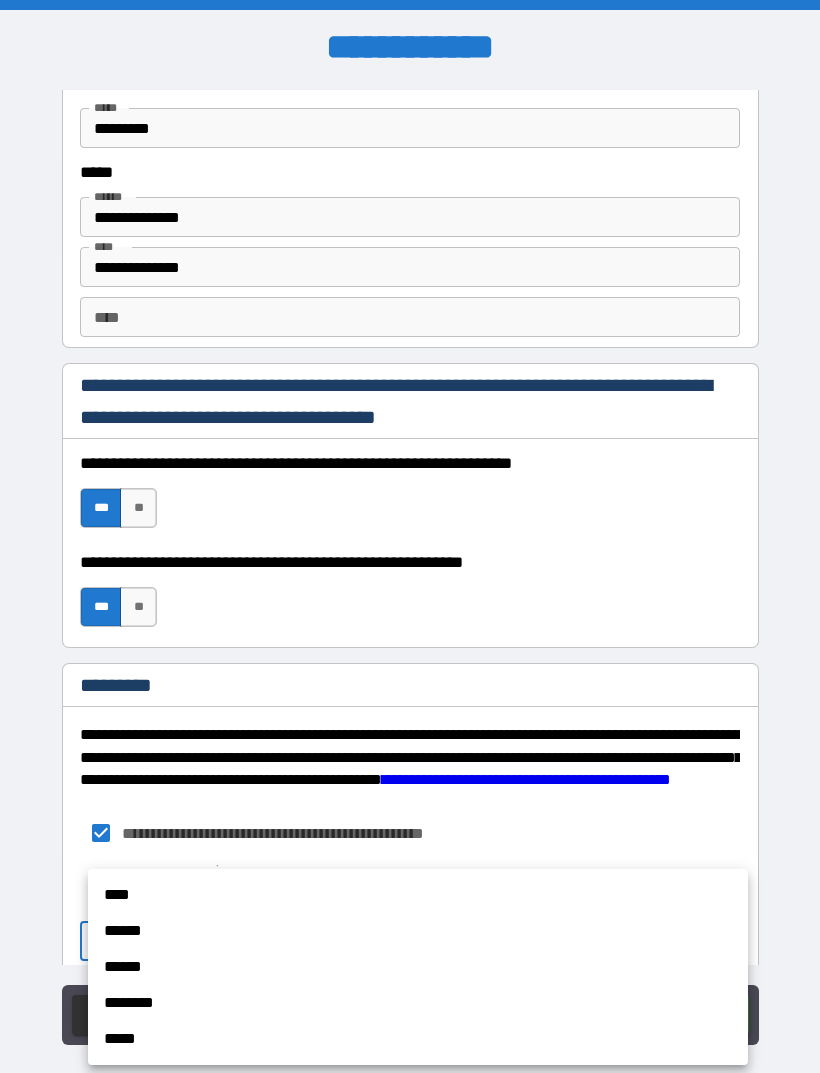 click on "******" at bounding box center [418, 967] 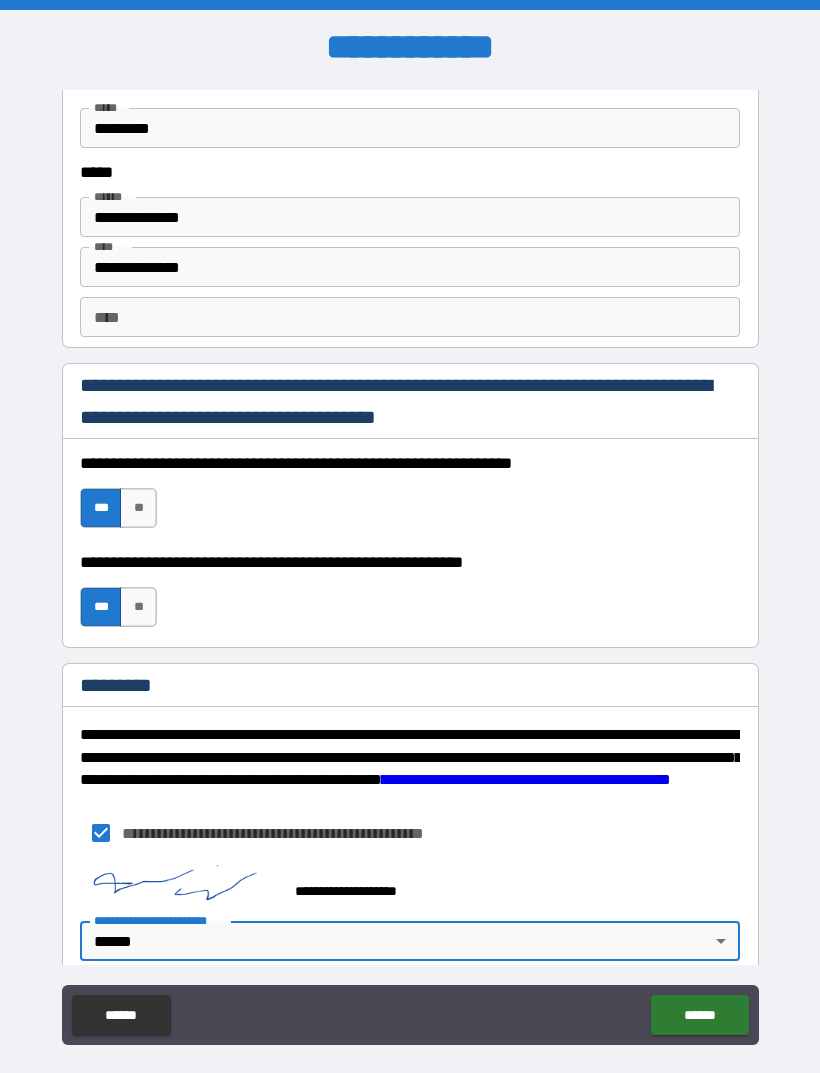 type on "*" 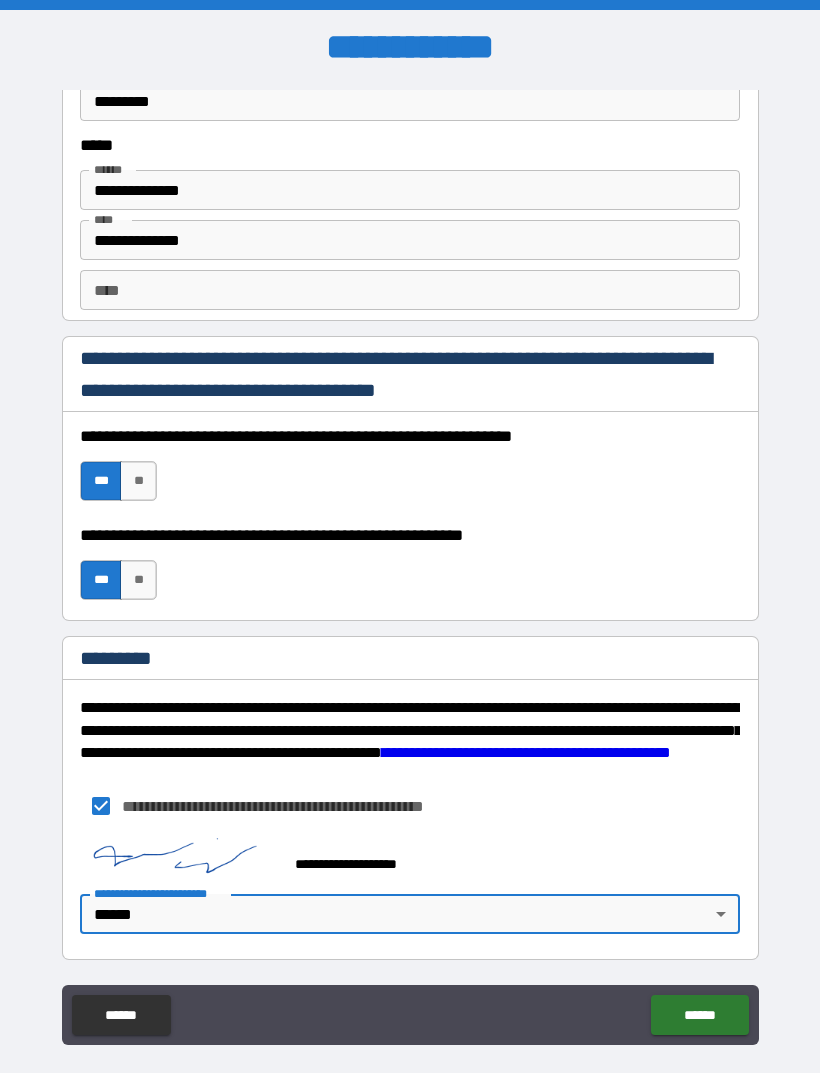 scroll, scrollTop: 2748, scrollLeft: 0, axis: vertical 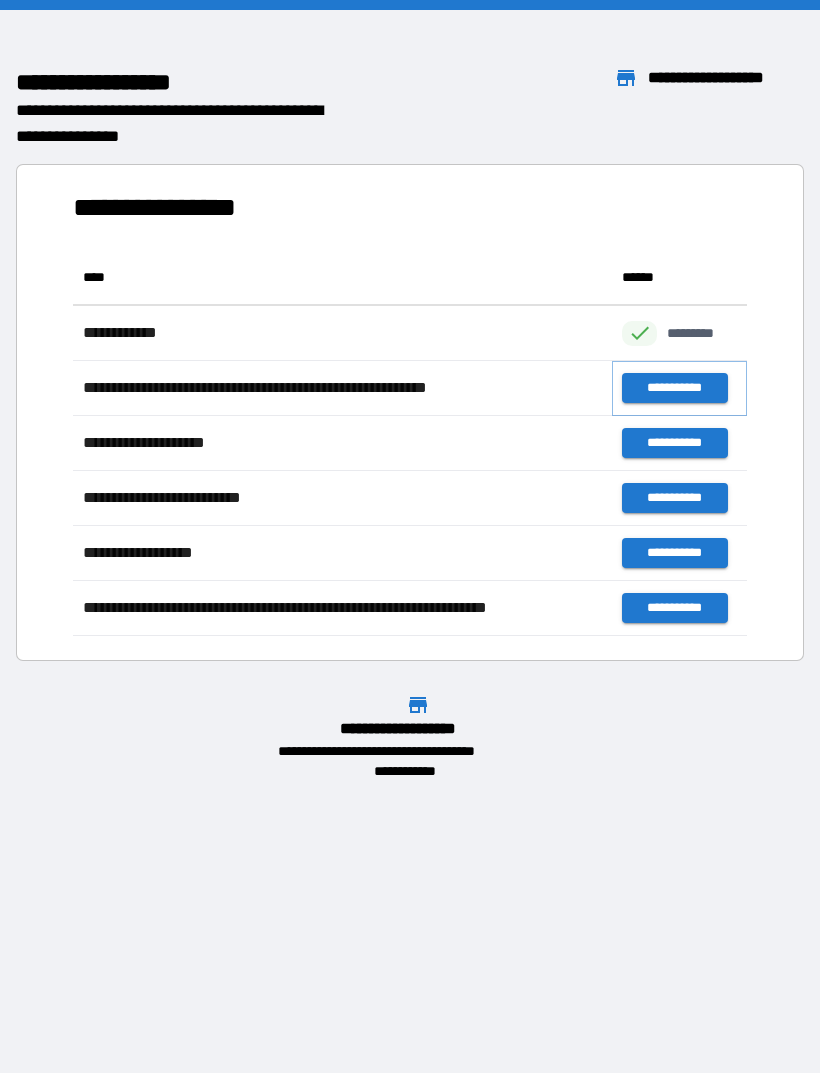 click on "**********" at bounding box center [674, 388] 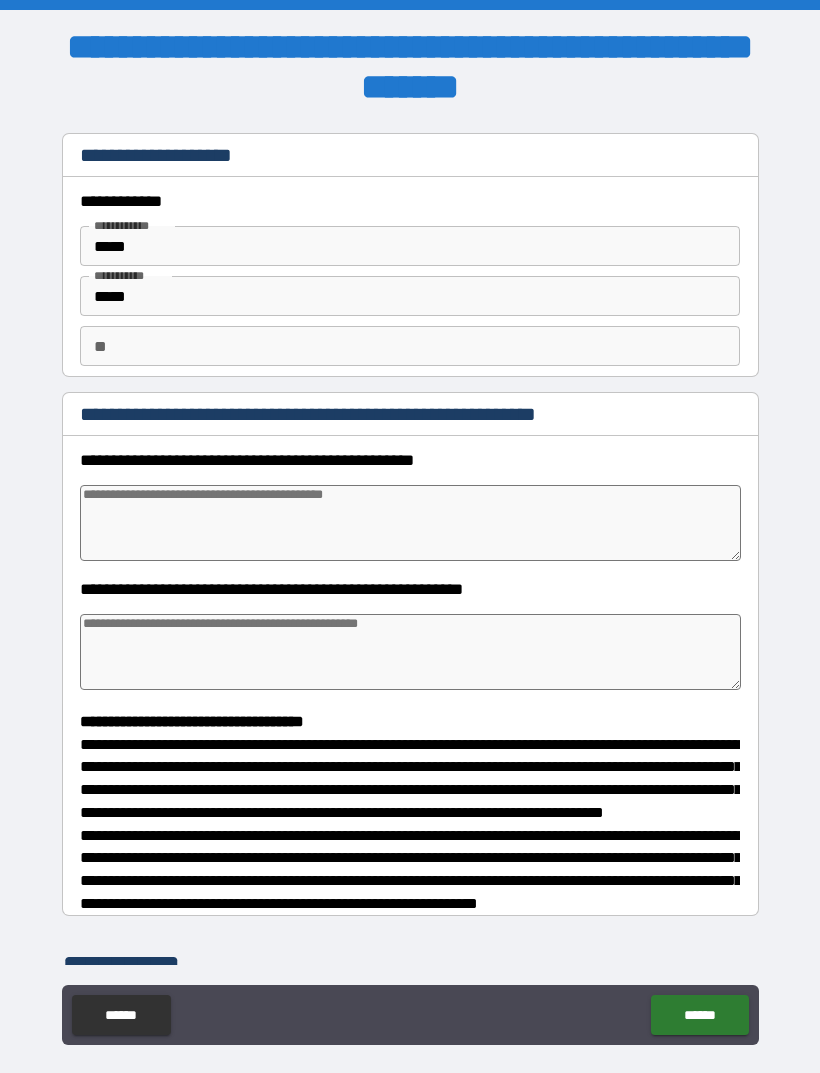 type on "*" 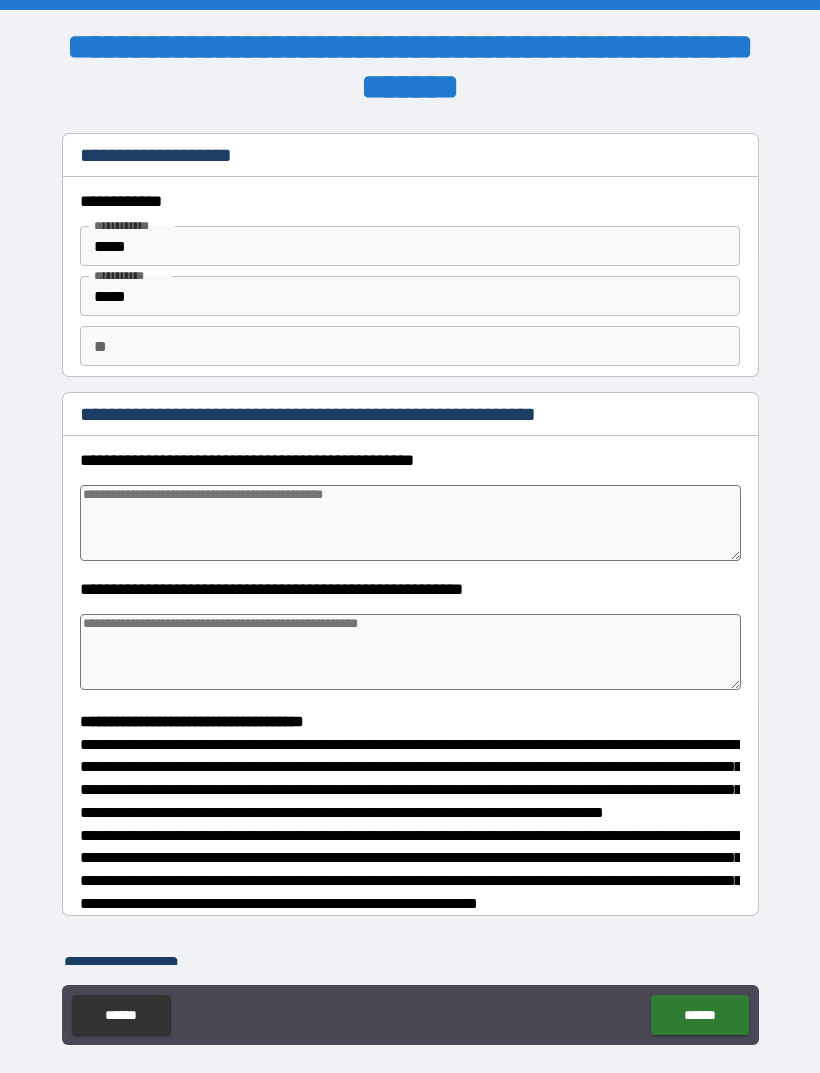 type on "*" 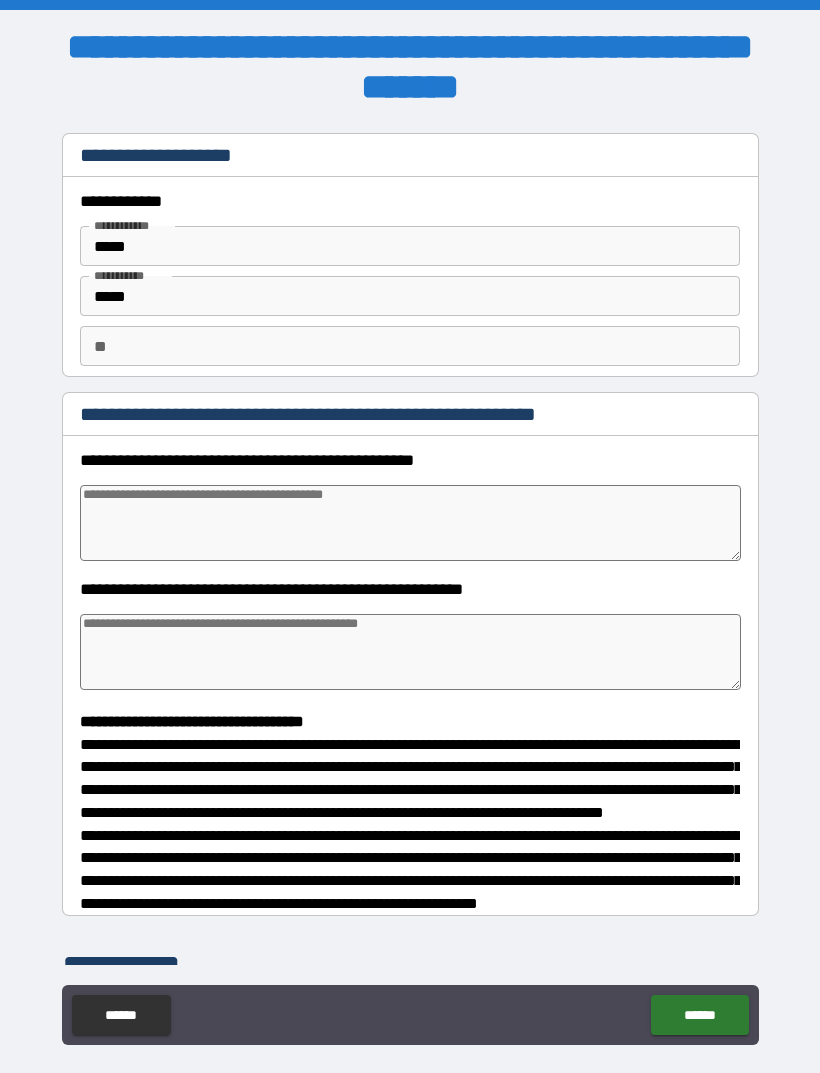 type on "*" 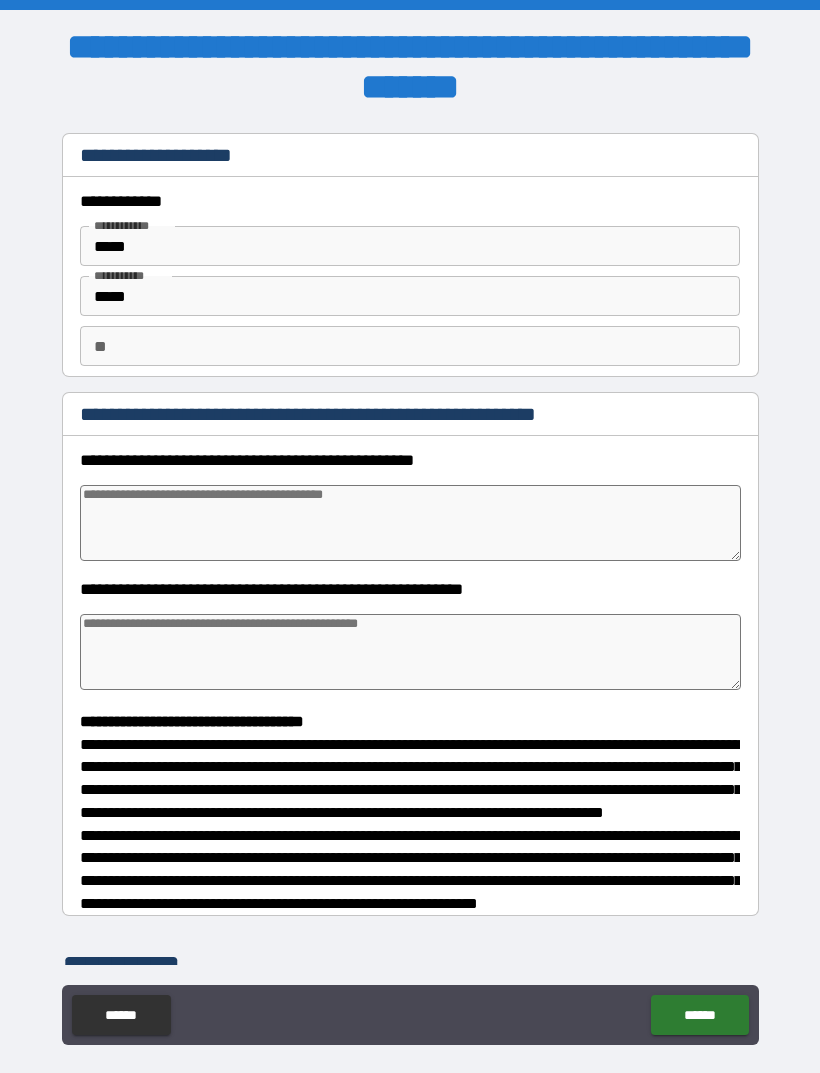 type on "*" 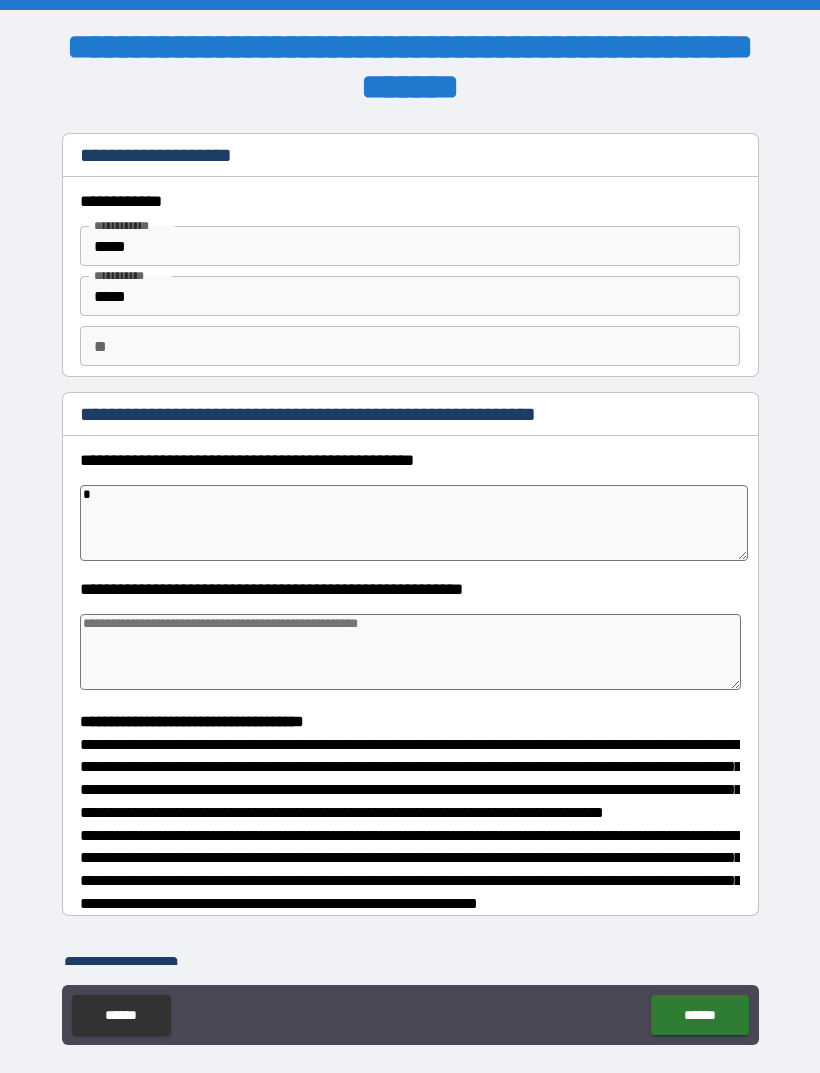 type on "*" 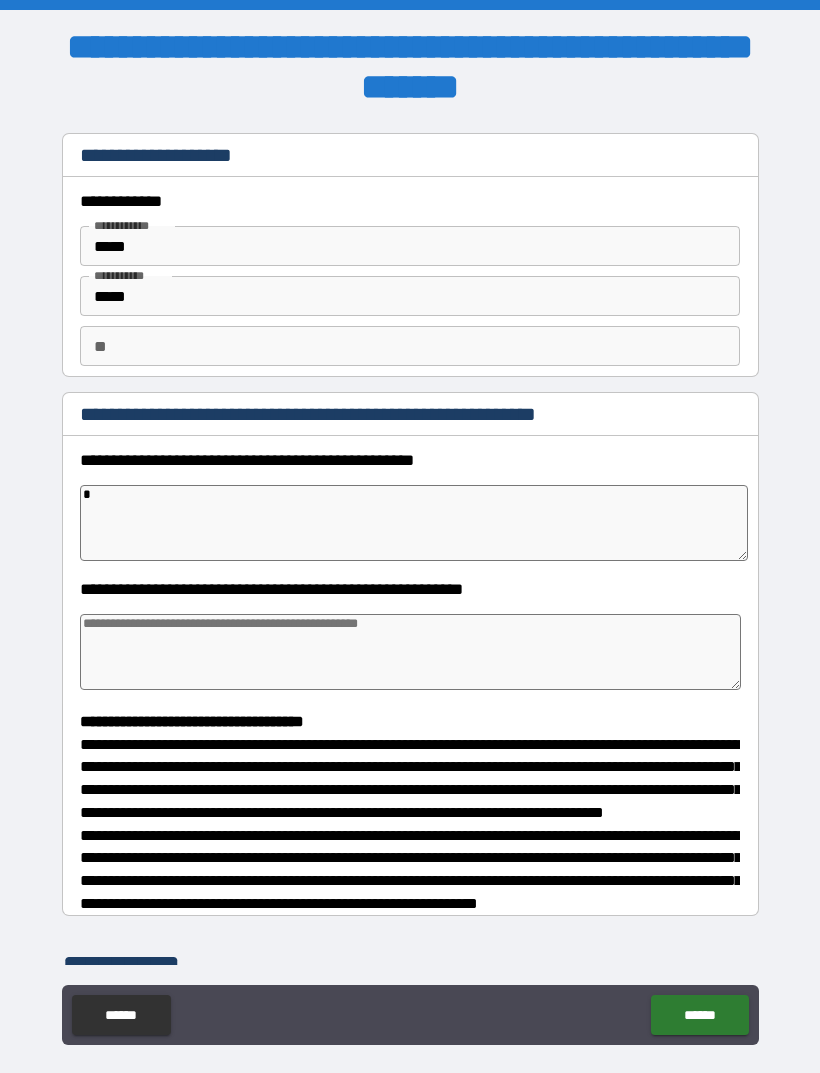 type on "*" 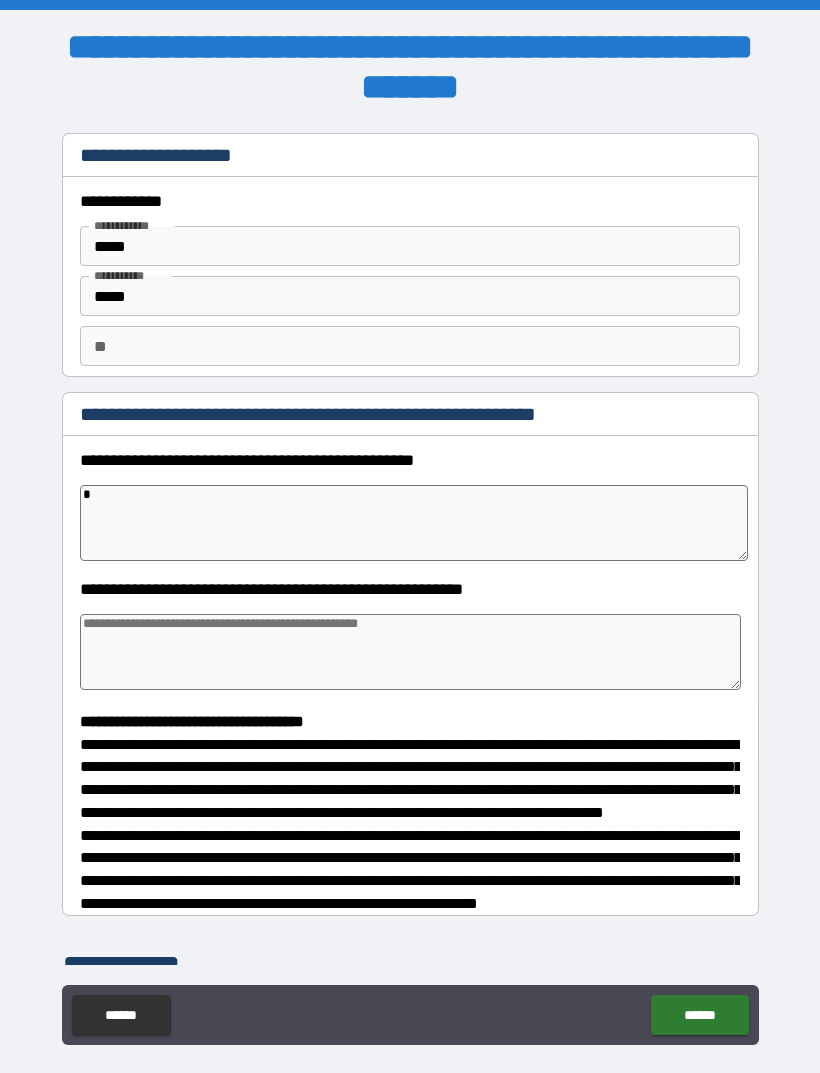 type on "**" 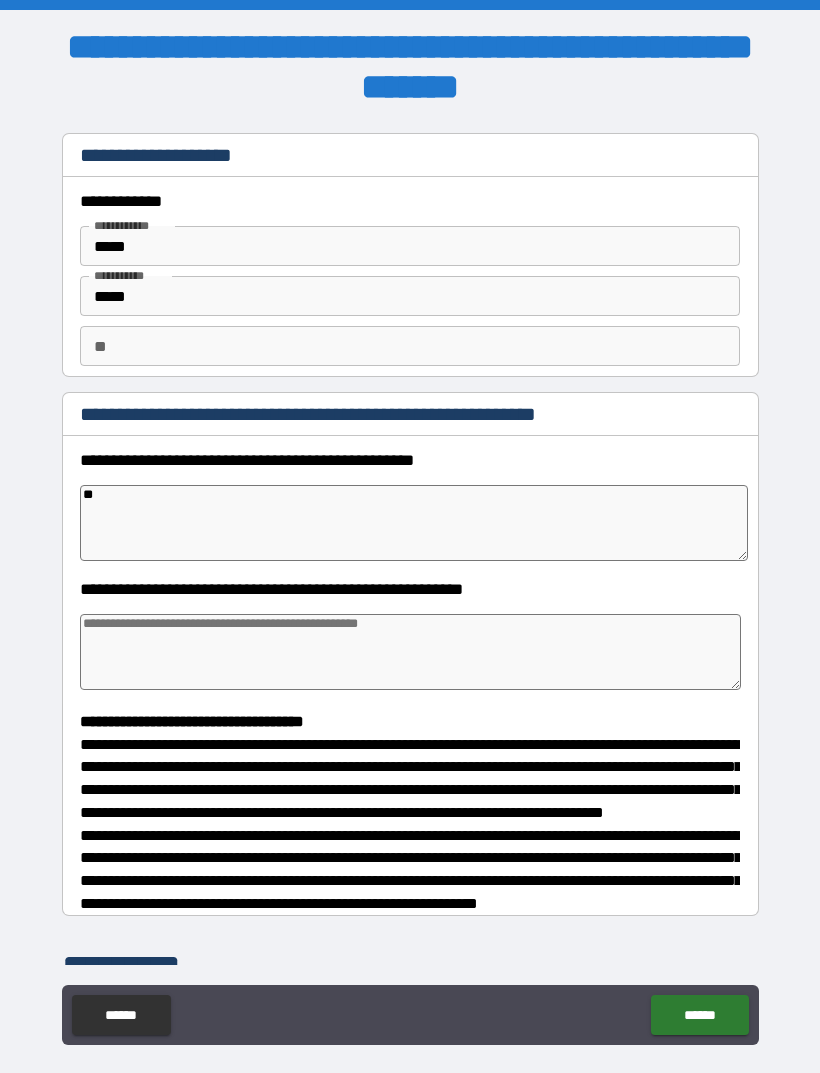 type on "*" 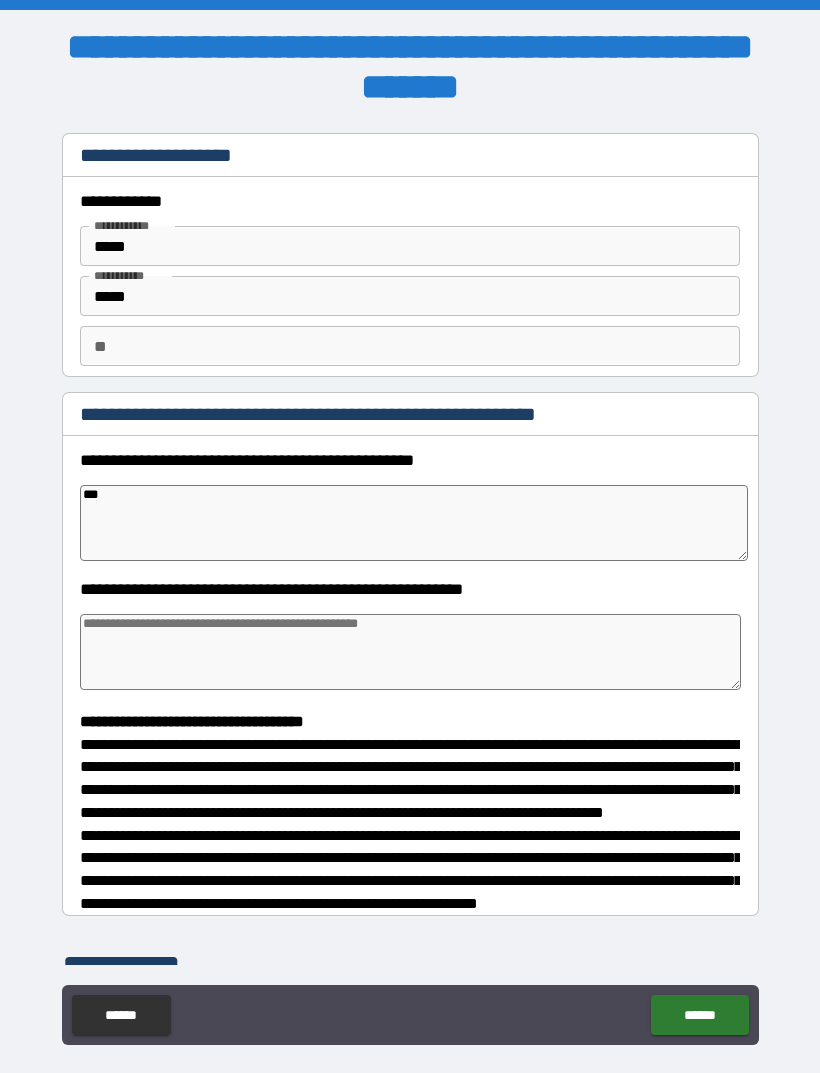 type on "*" 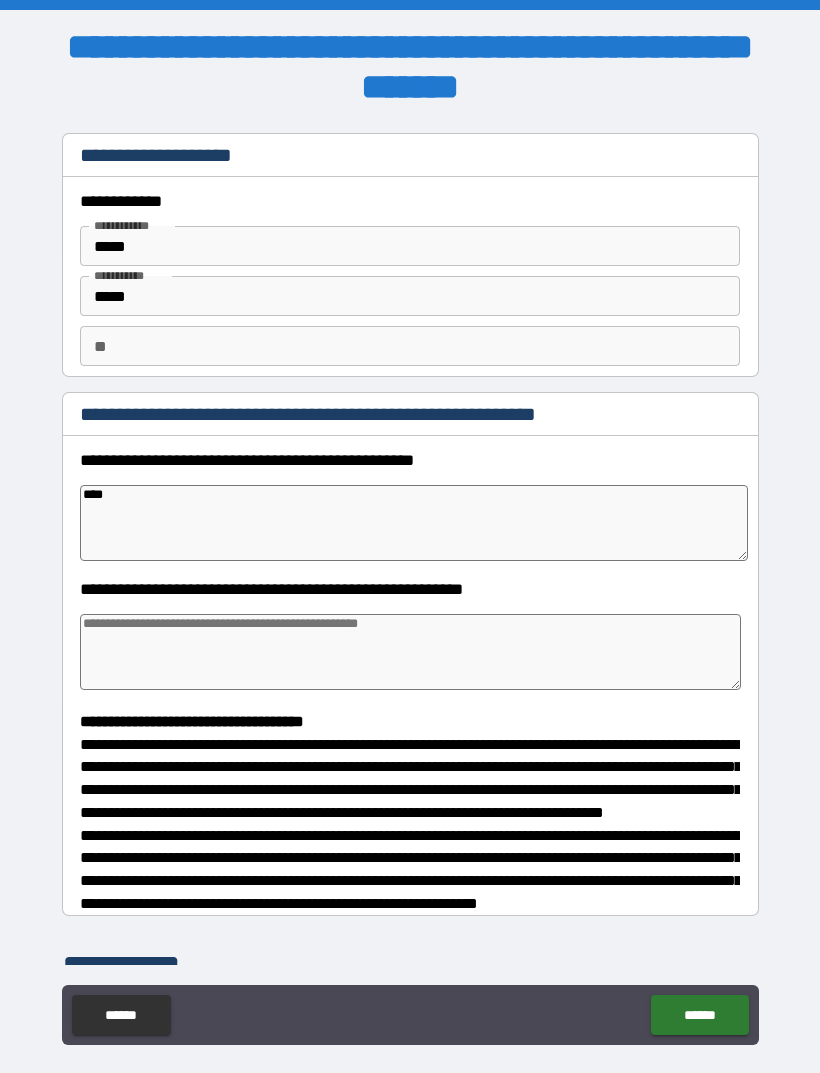 type on "*" 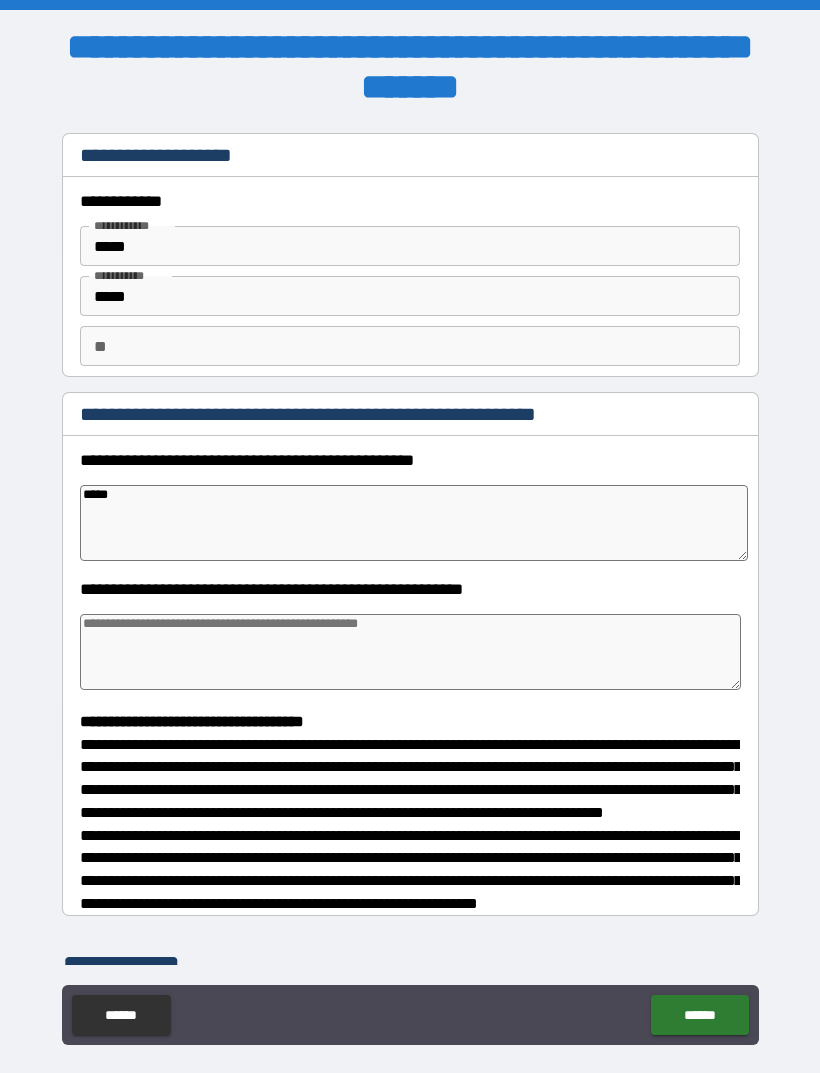 type on "*" 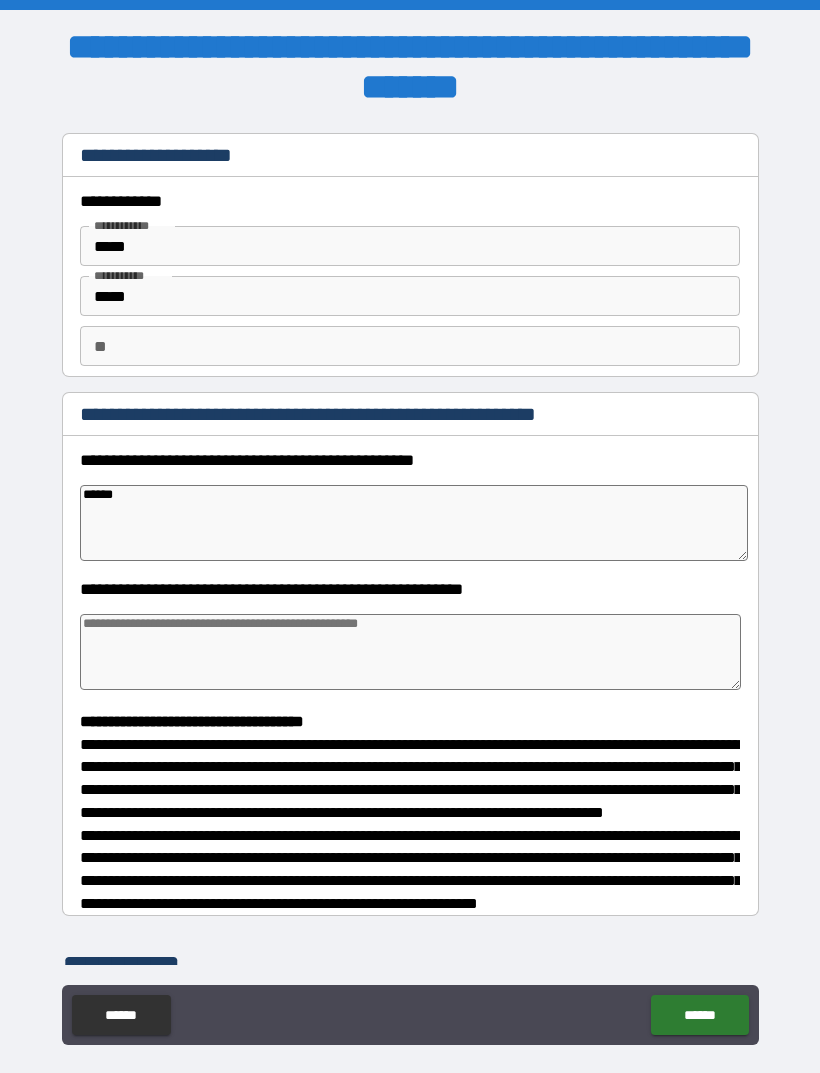 type on "*" 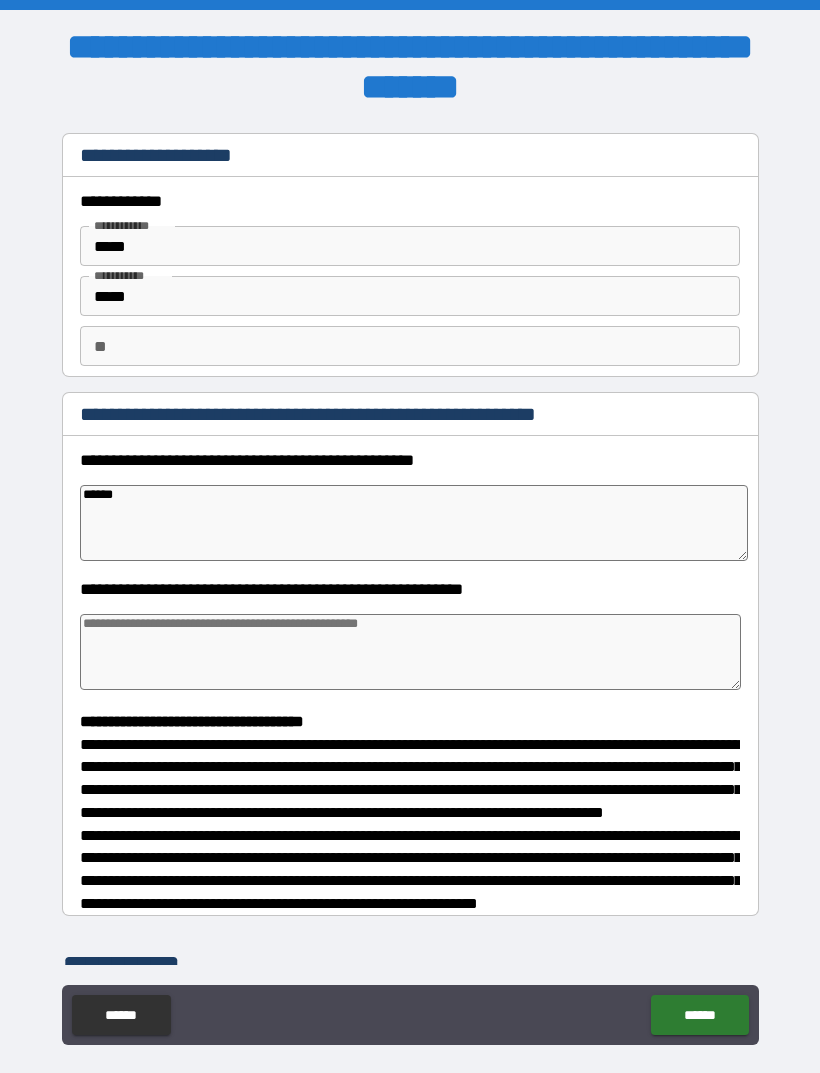 type on "*******" 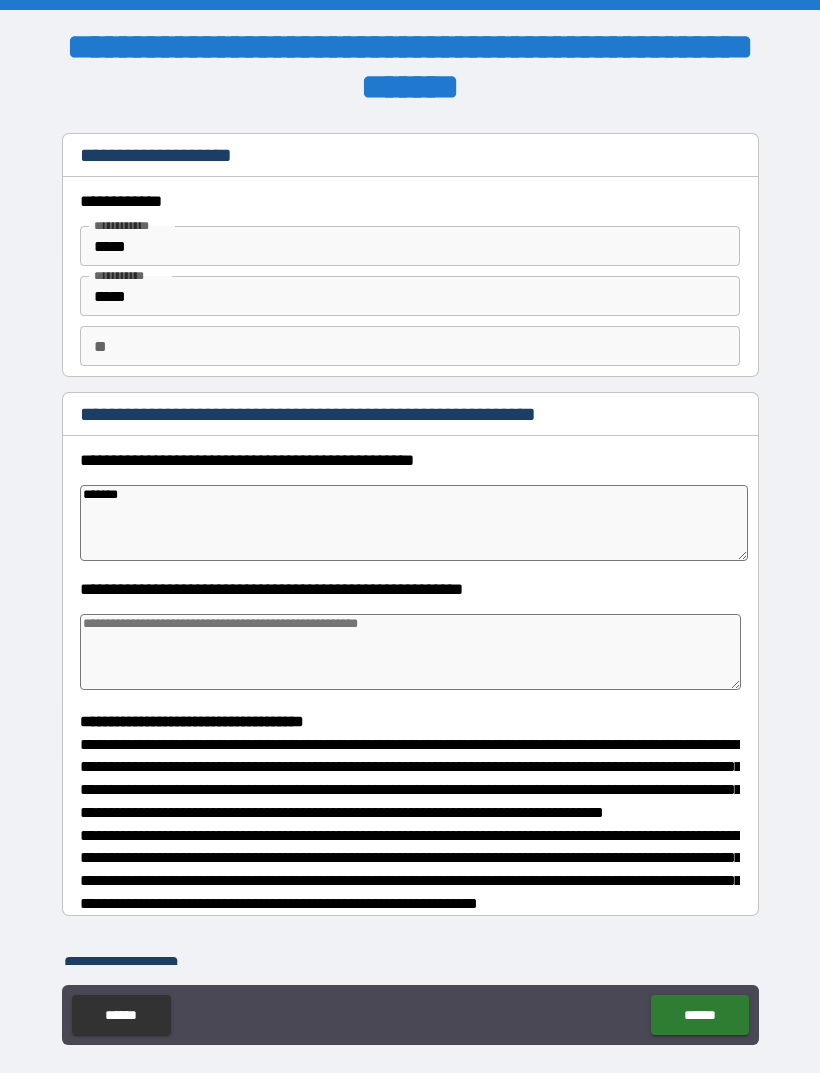 type on "*" 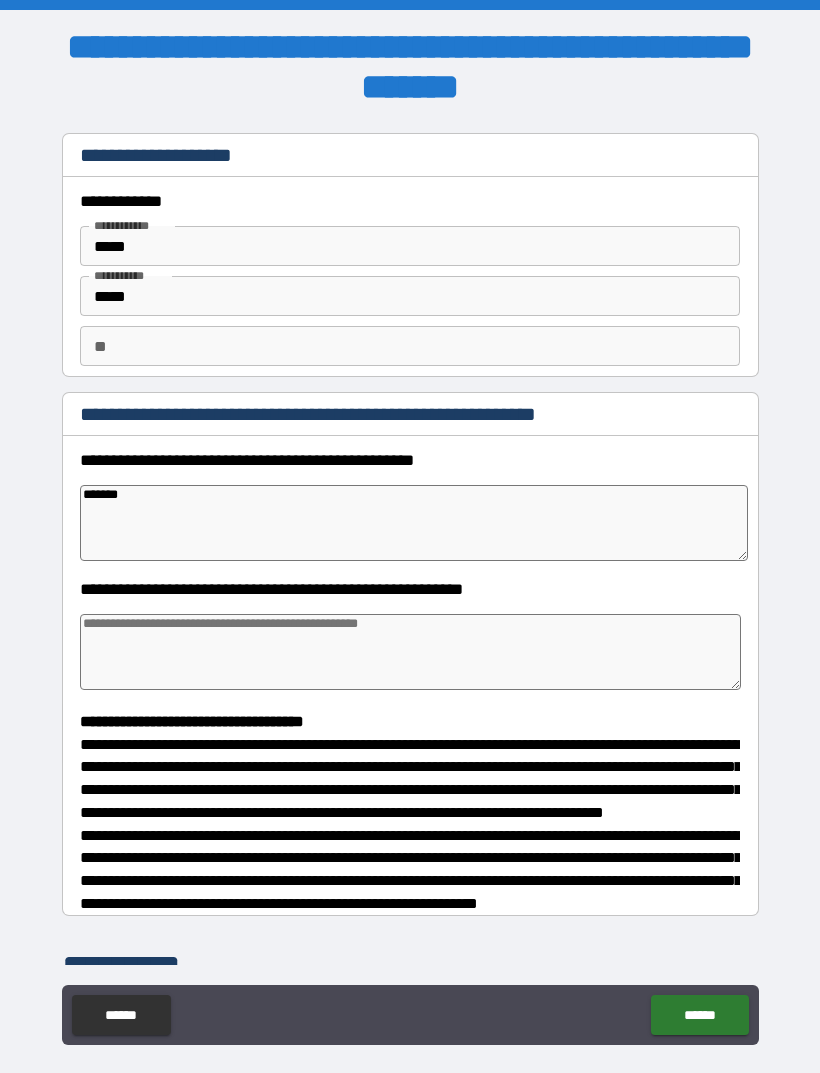 type on "*******" 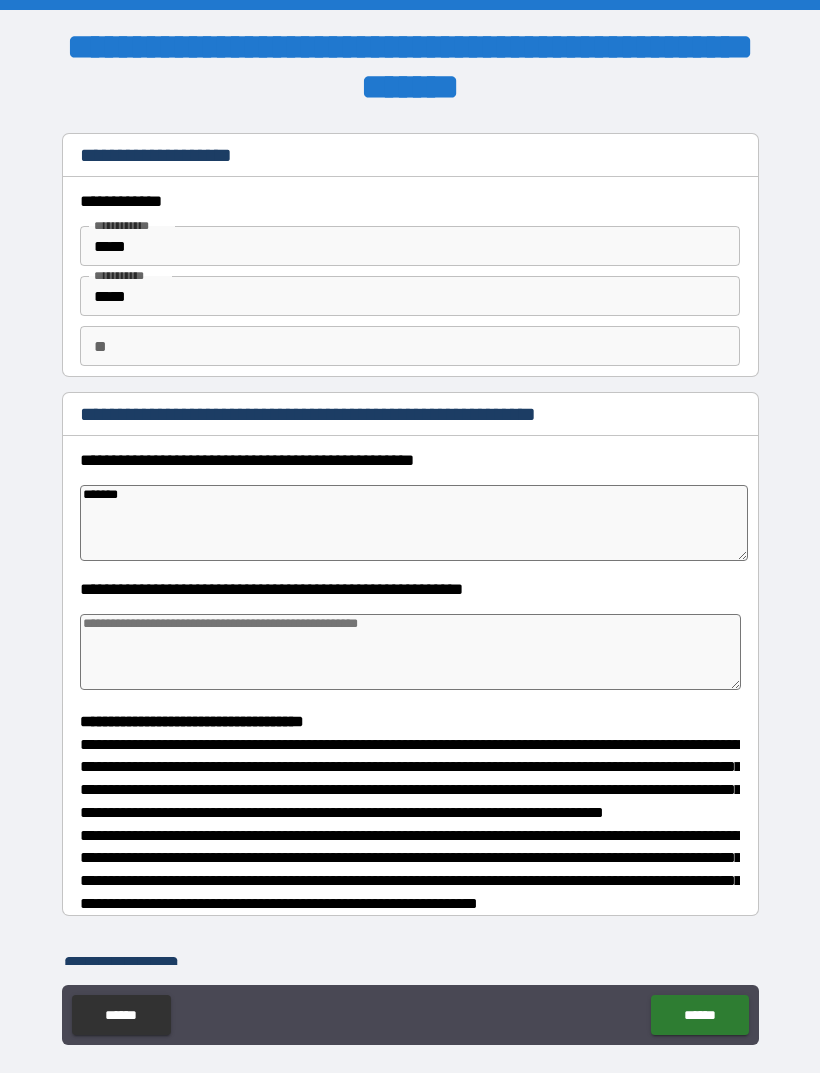 type on "*" 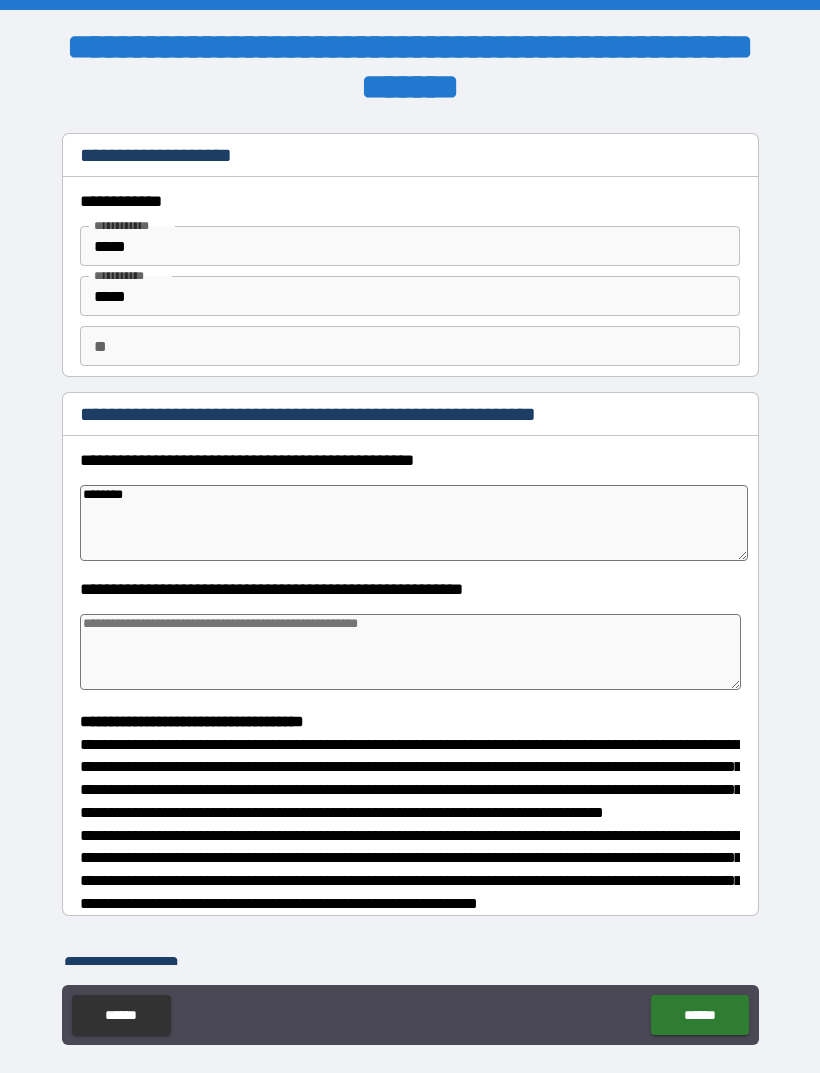 type on "*" 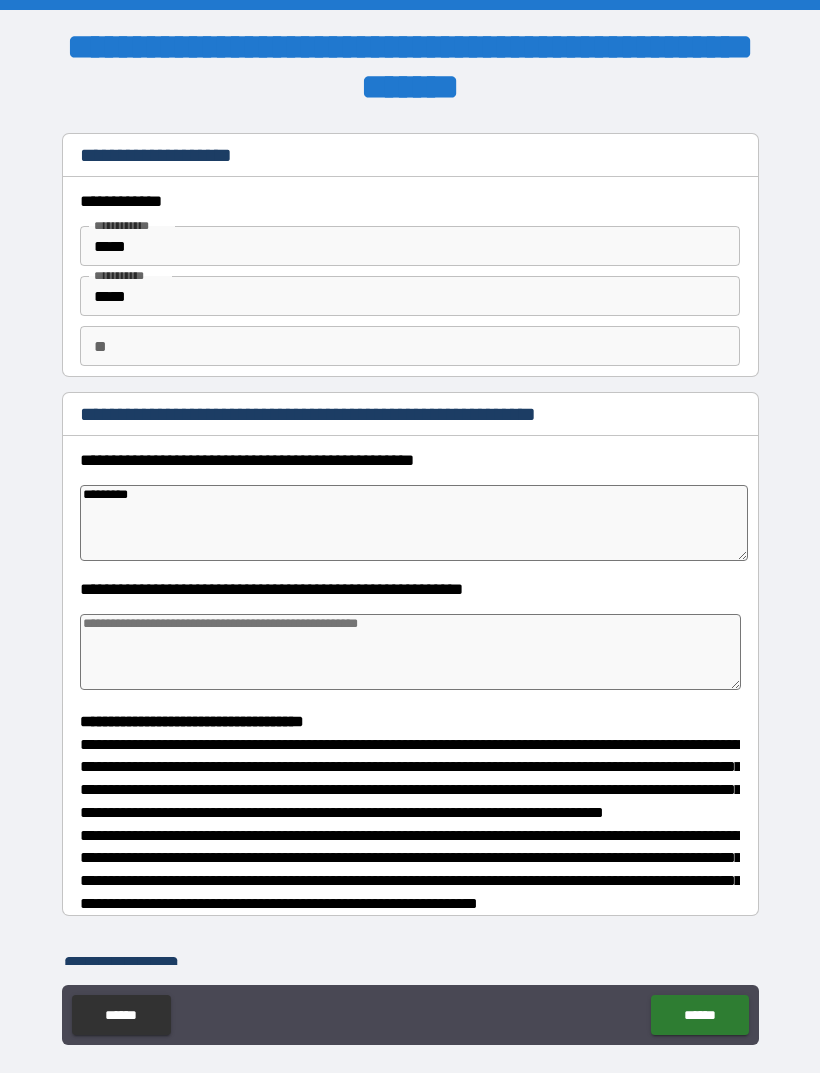 type on "*" 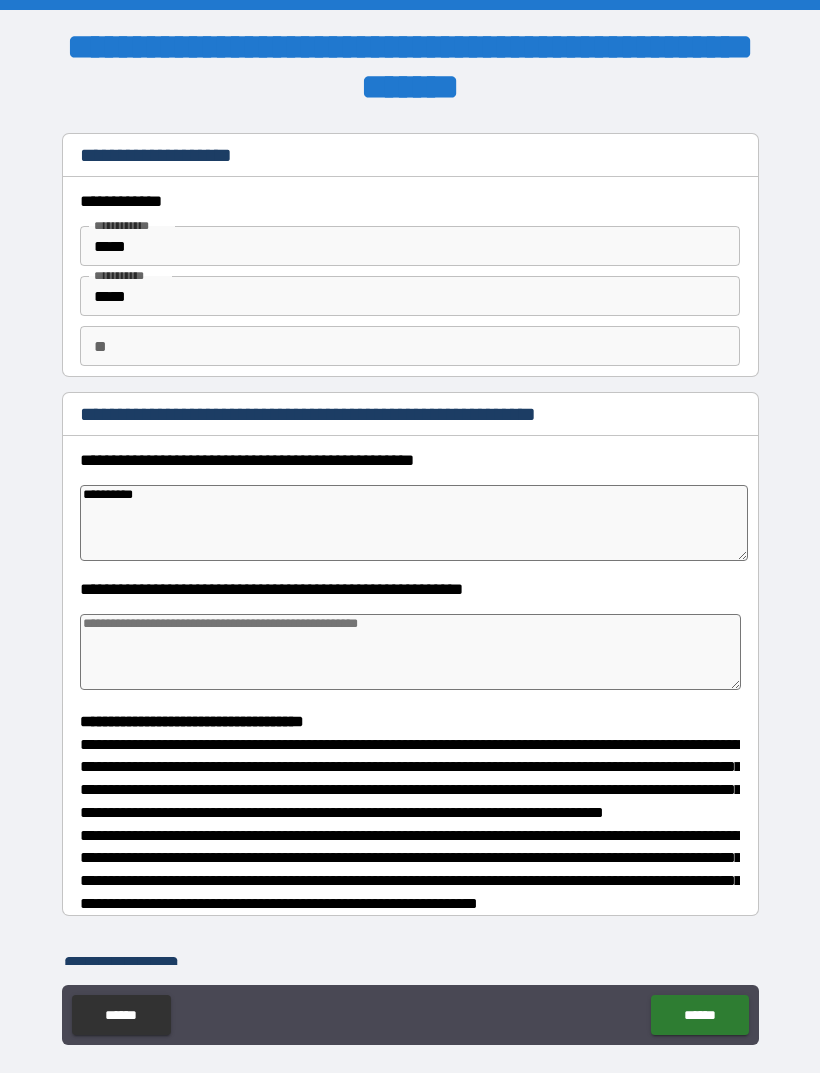 type on "*" 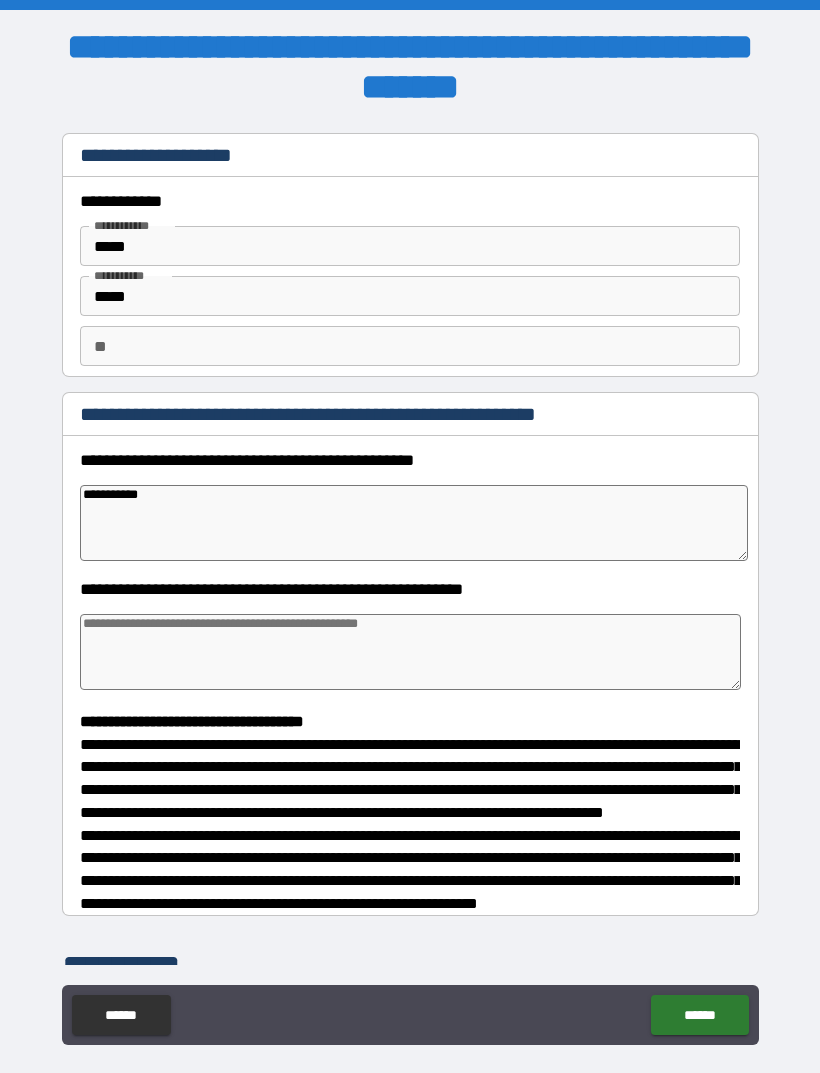 type on "*" 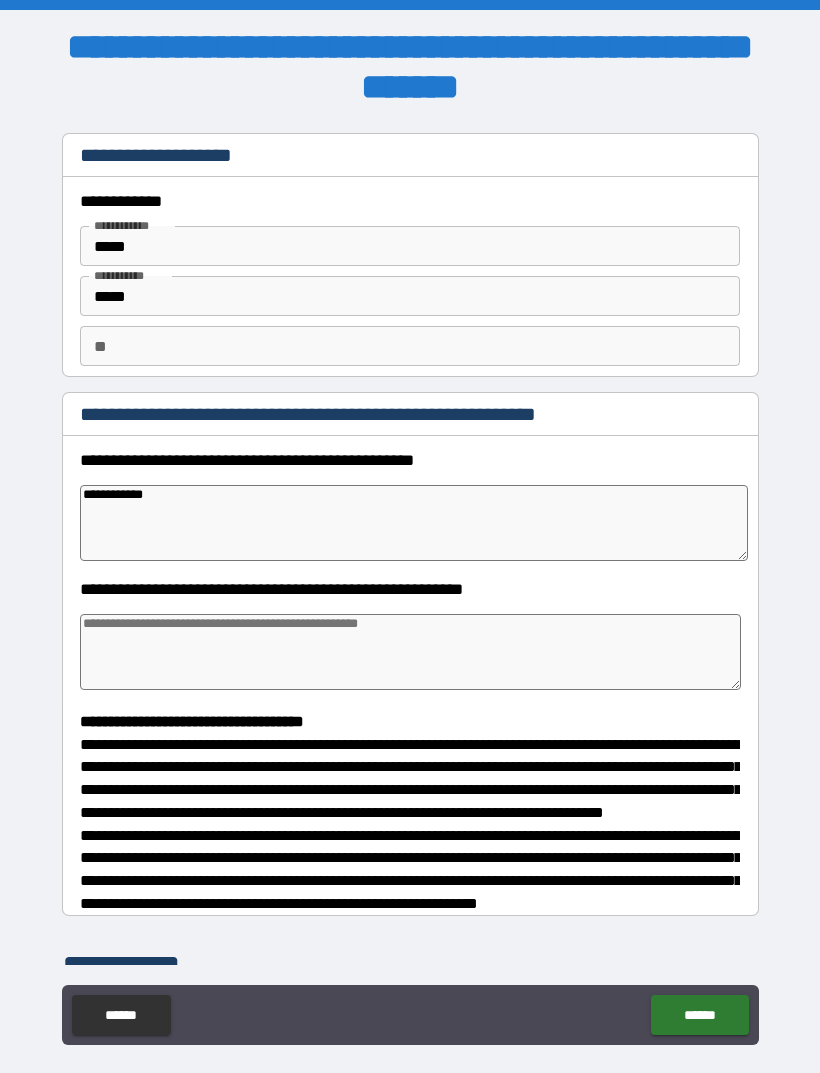 type on "*" 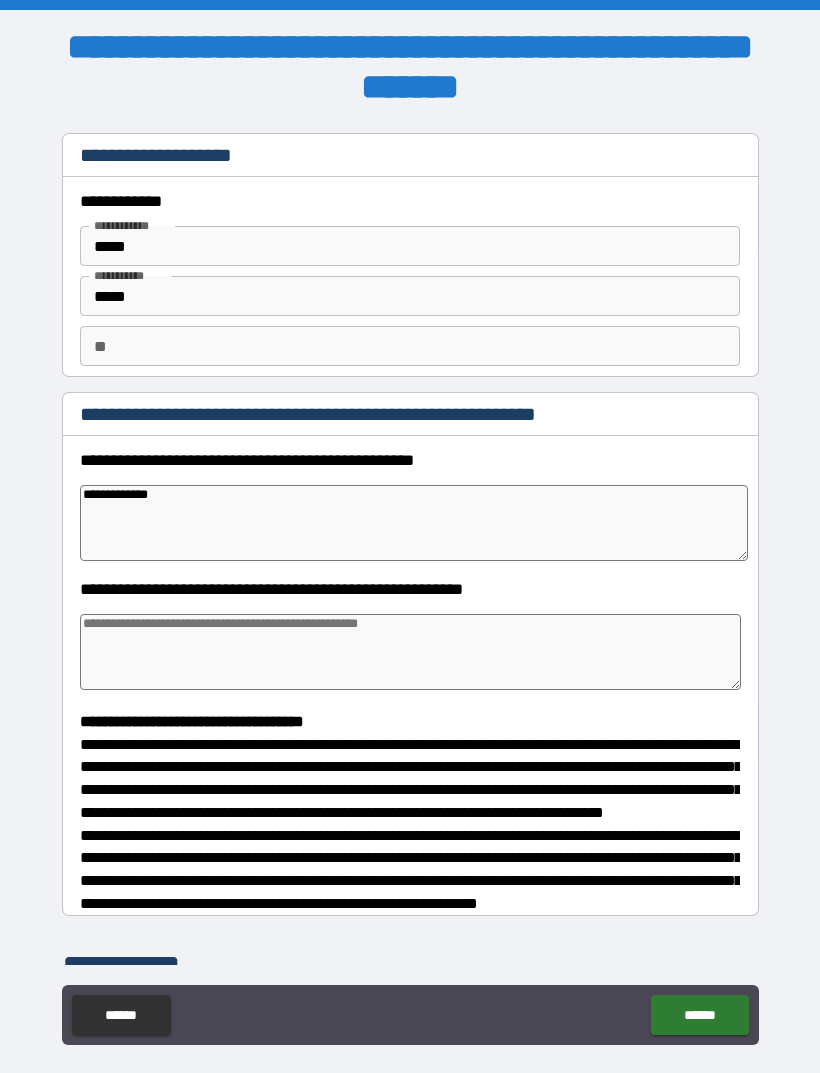 type on "*" 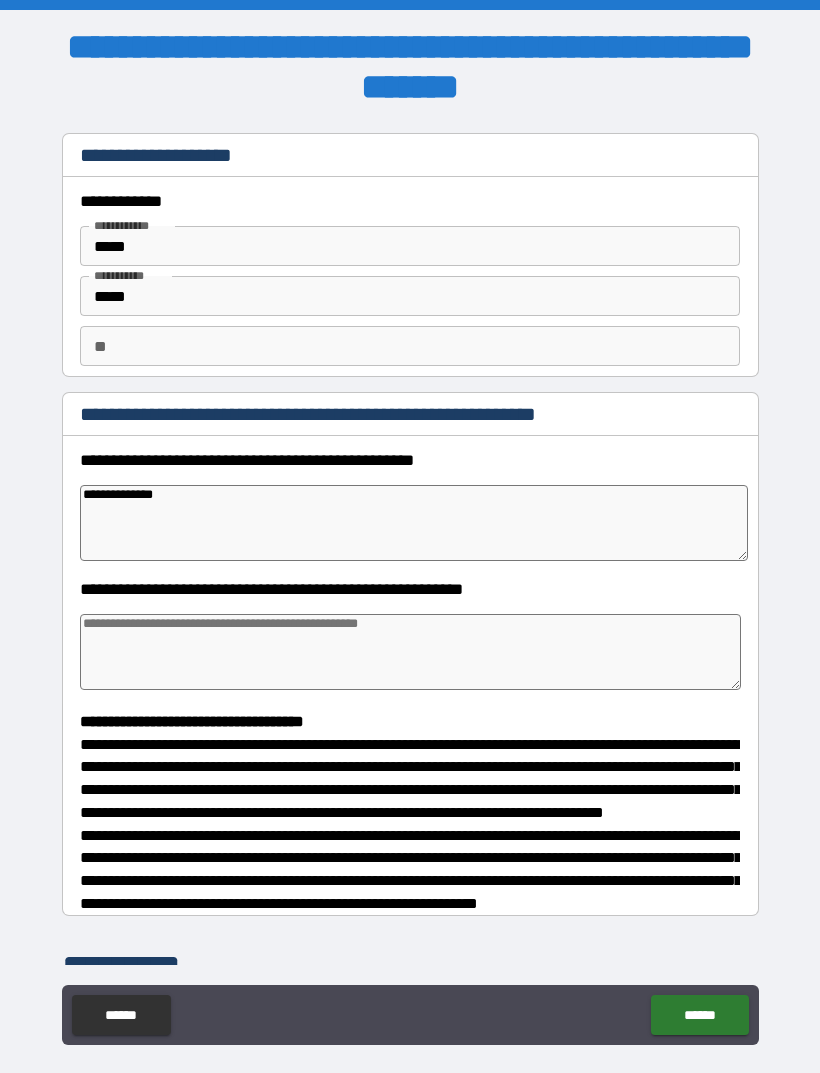 type on "*" 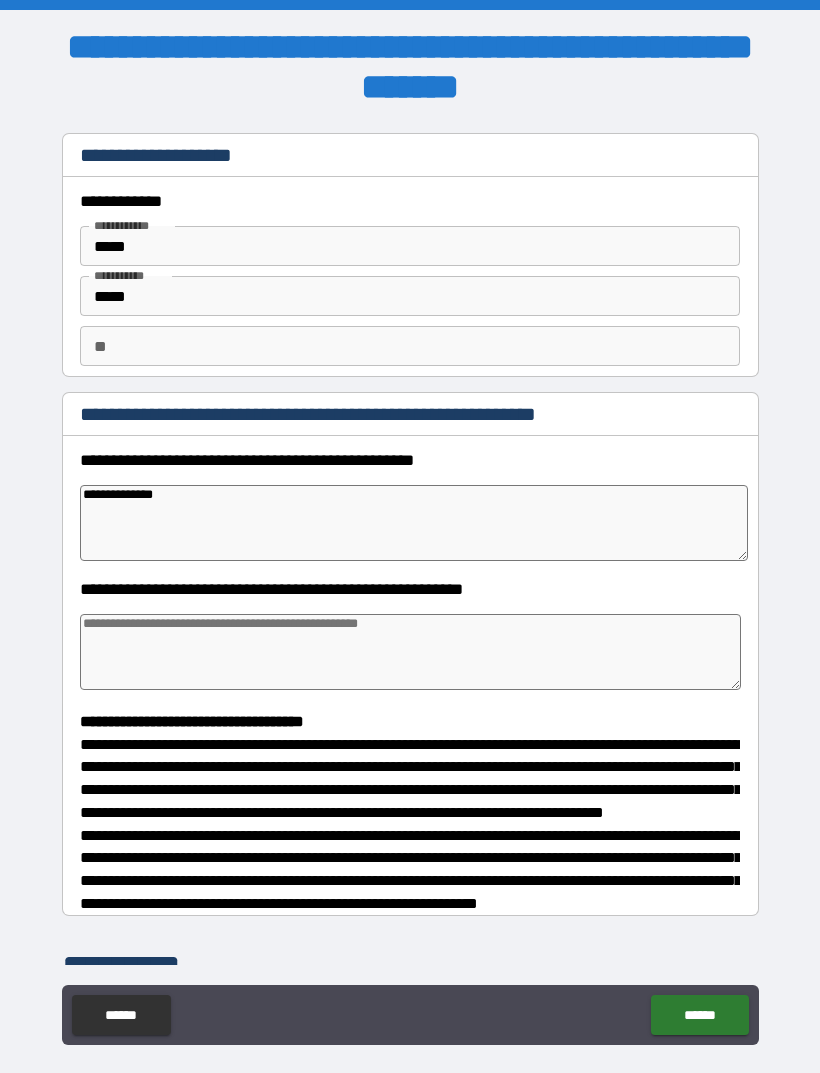 type on "**********" 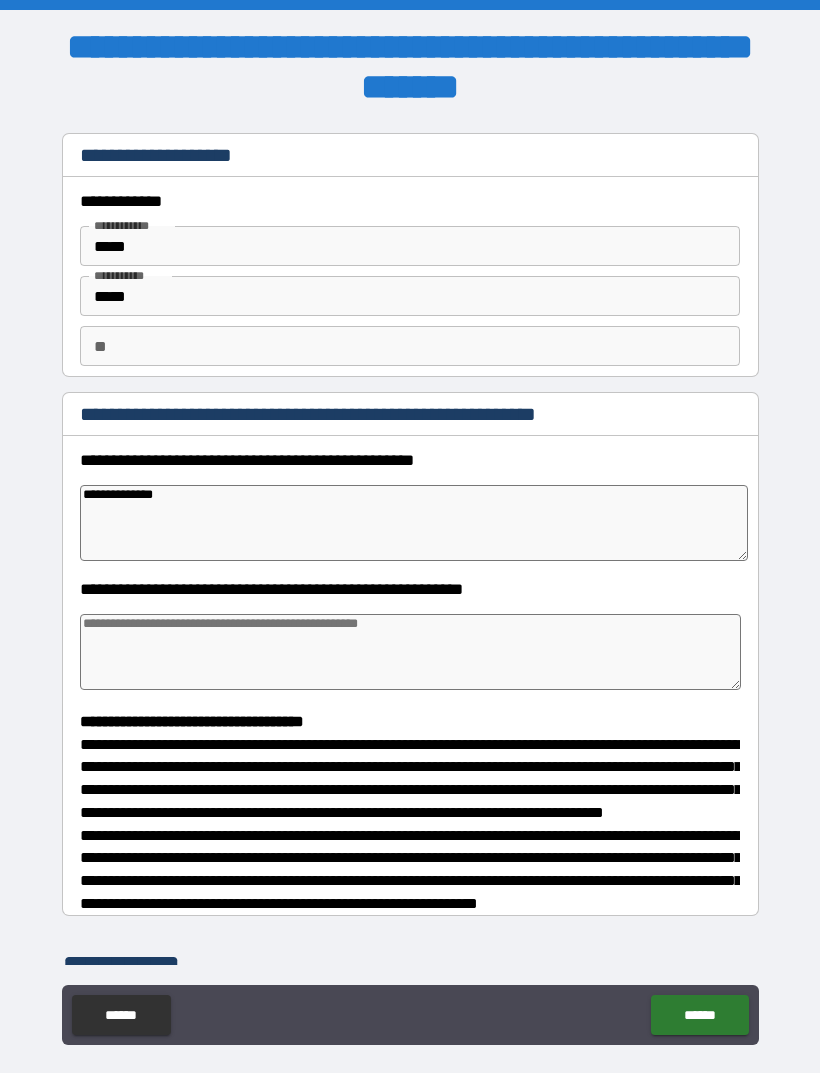 type on "*" 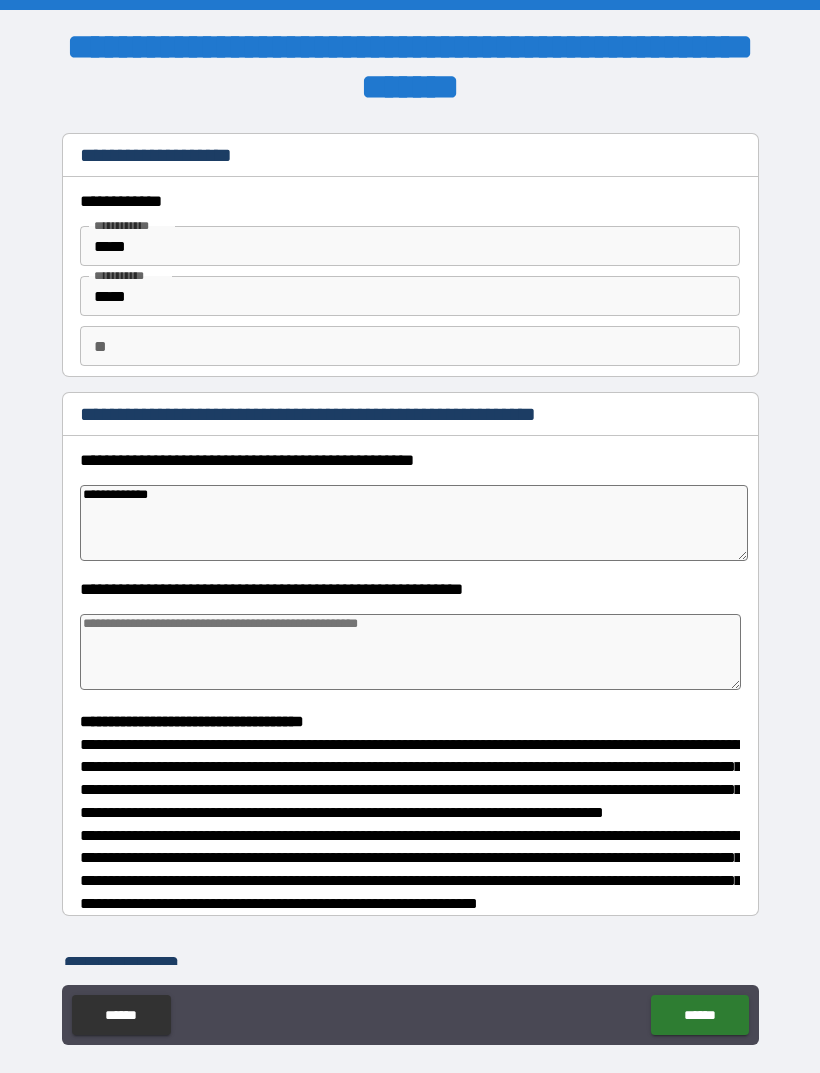 type on "*" 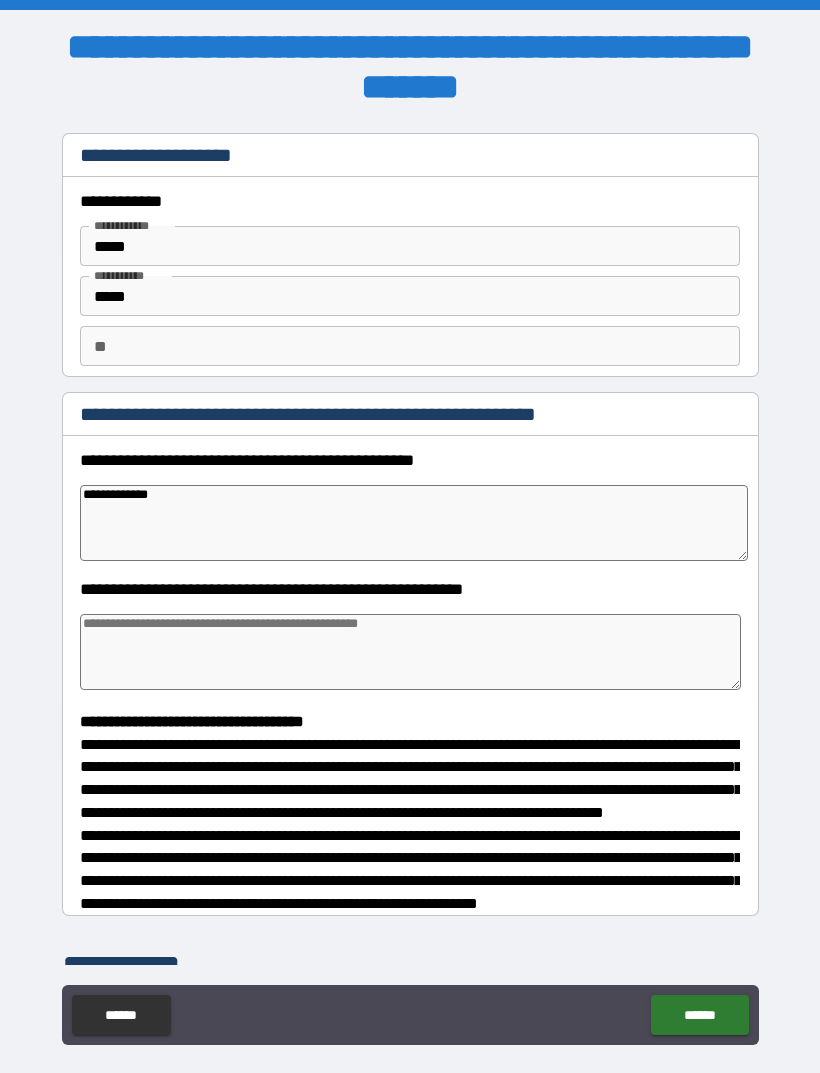type on "**********" 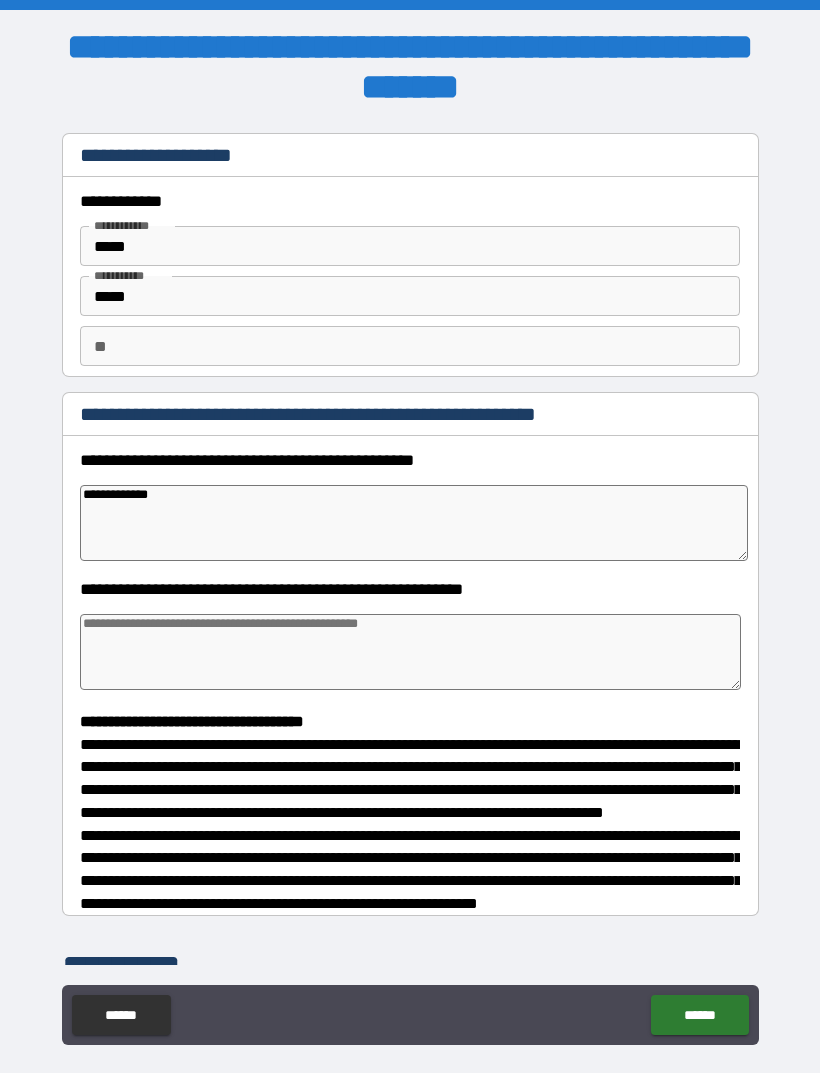type on "*" 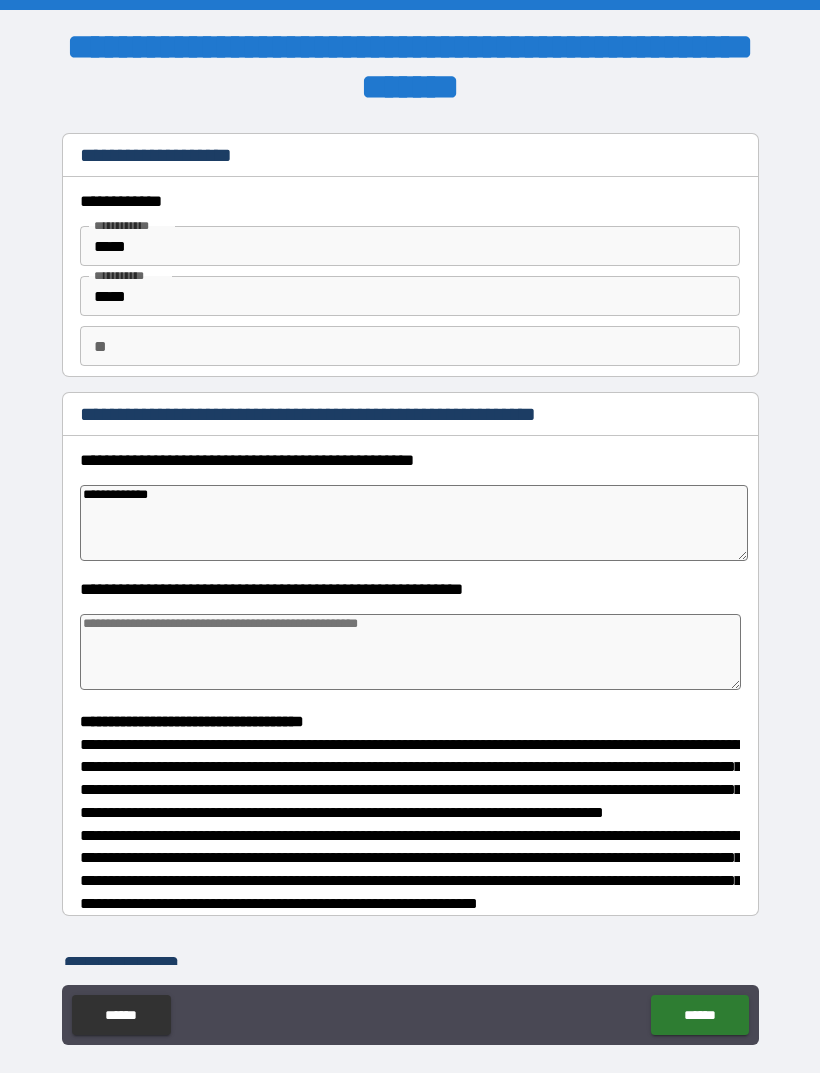 type on "**********" 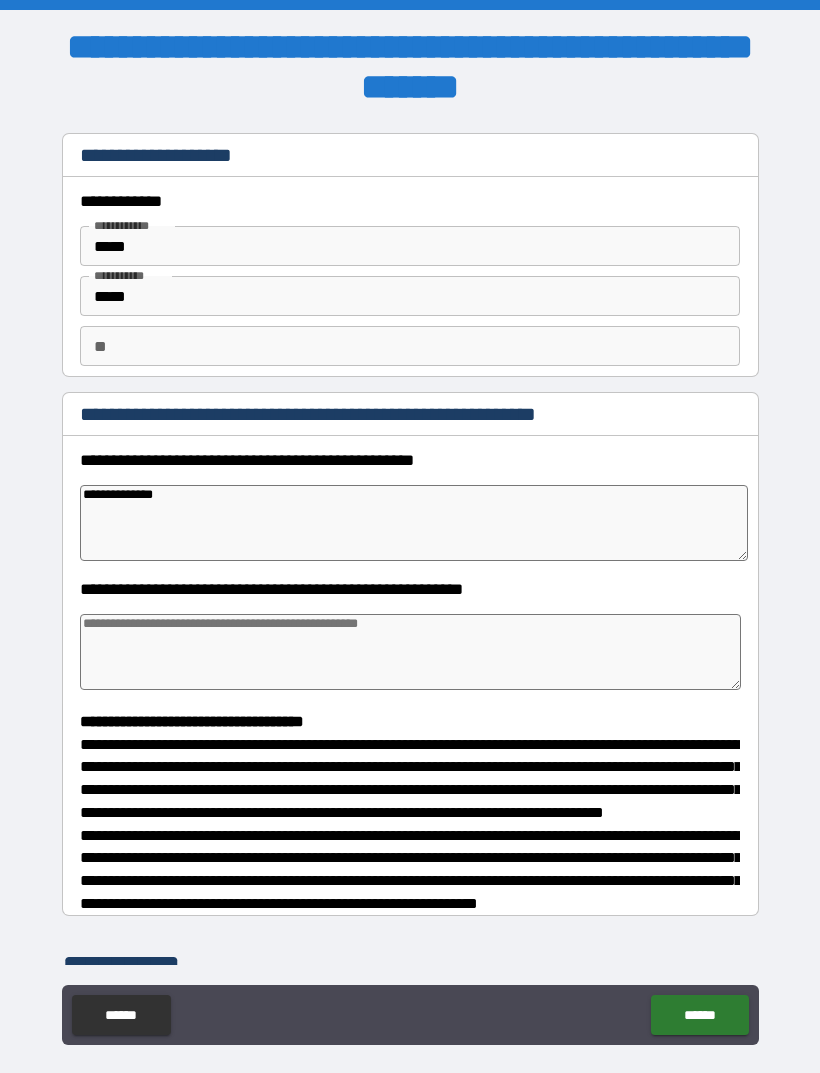 type on "*" 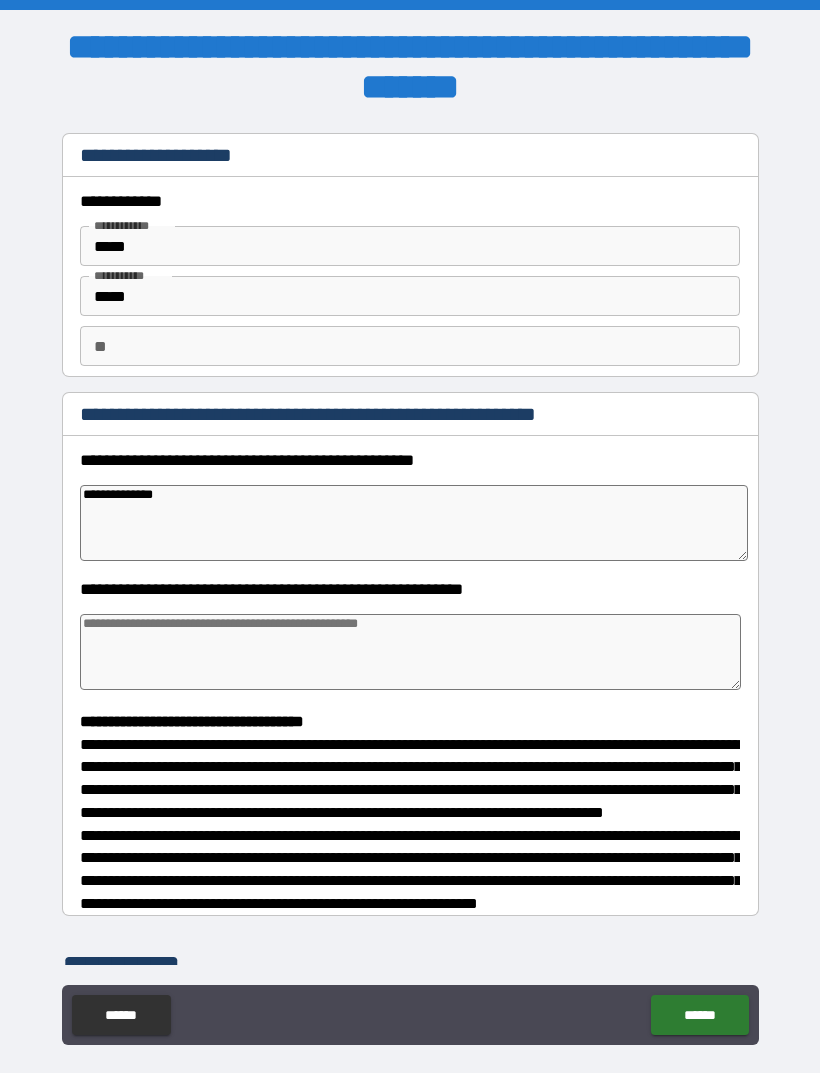 type on "**********" 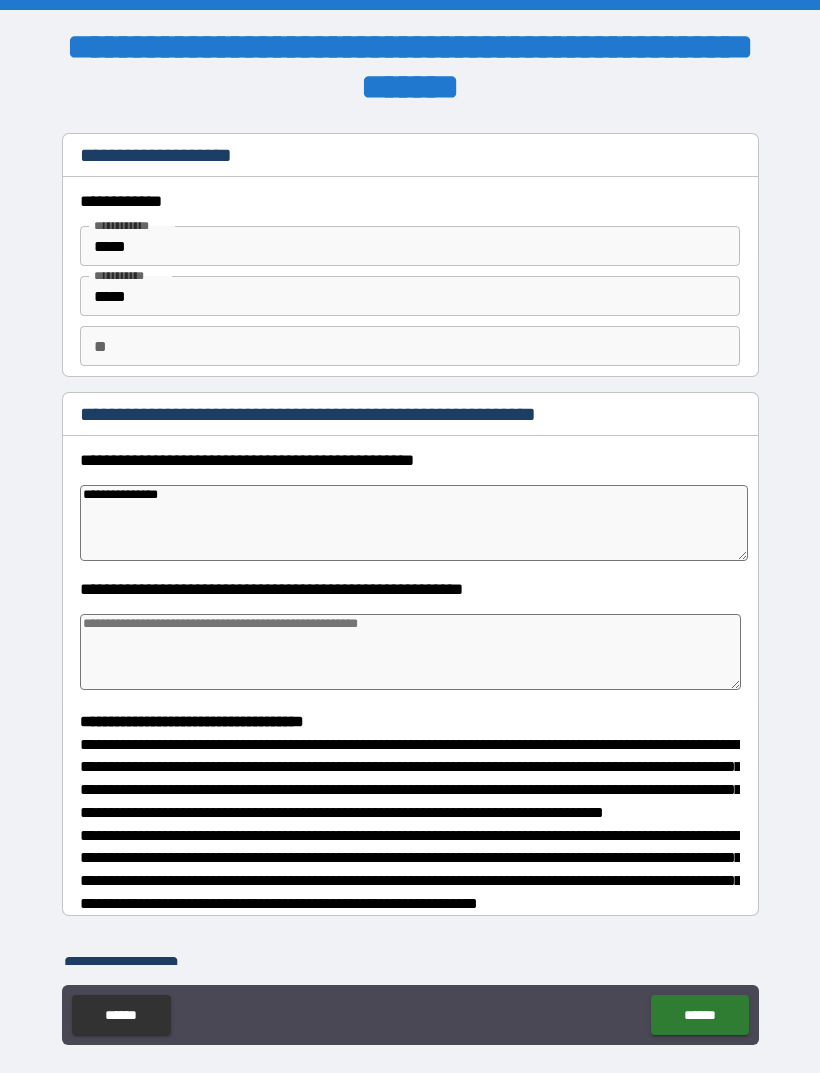 type on "*" 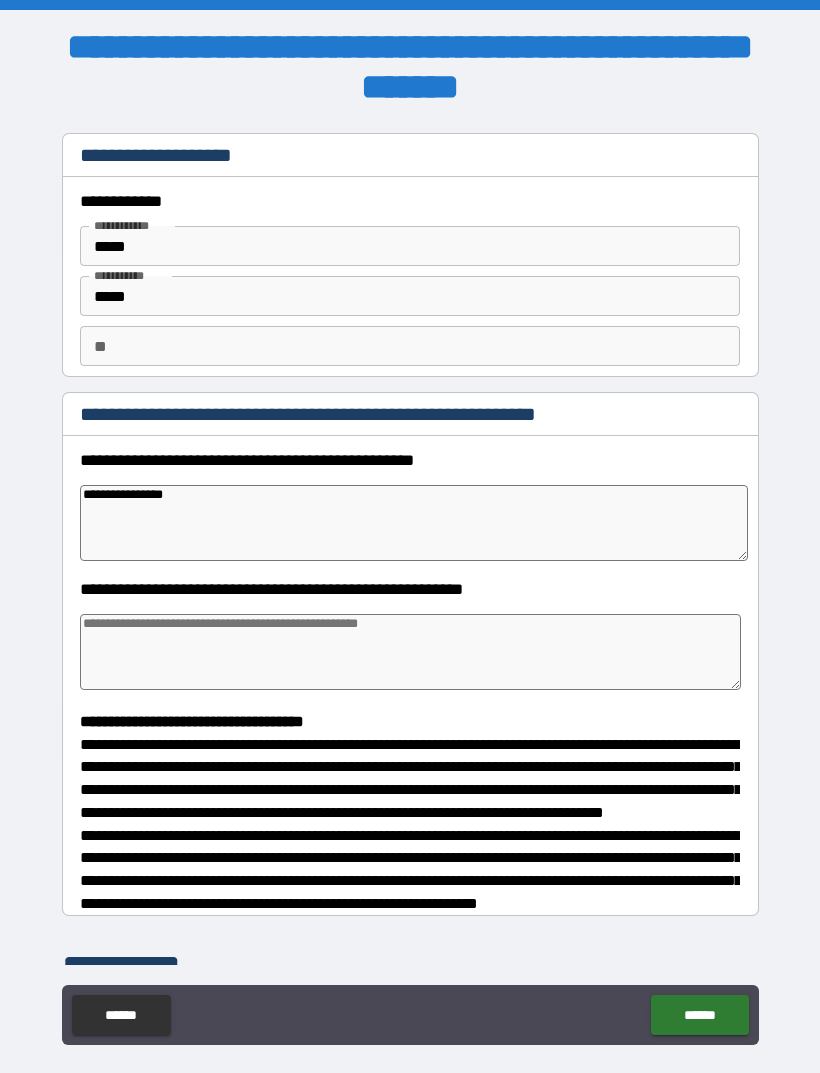 type on "*" 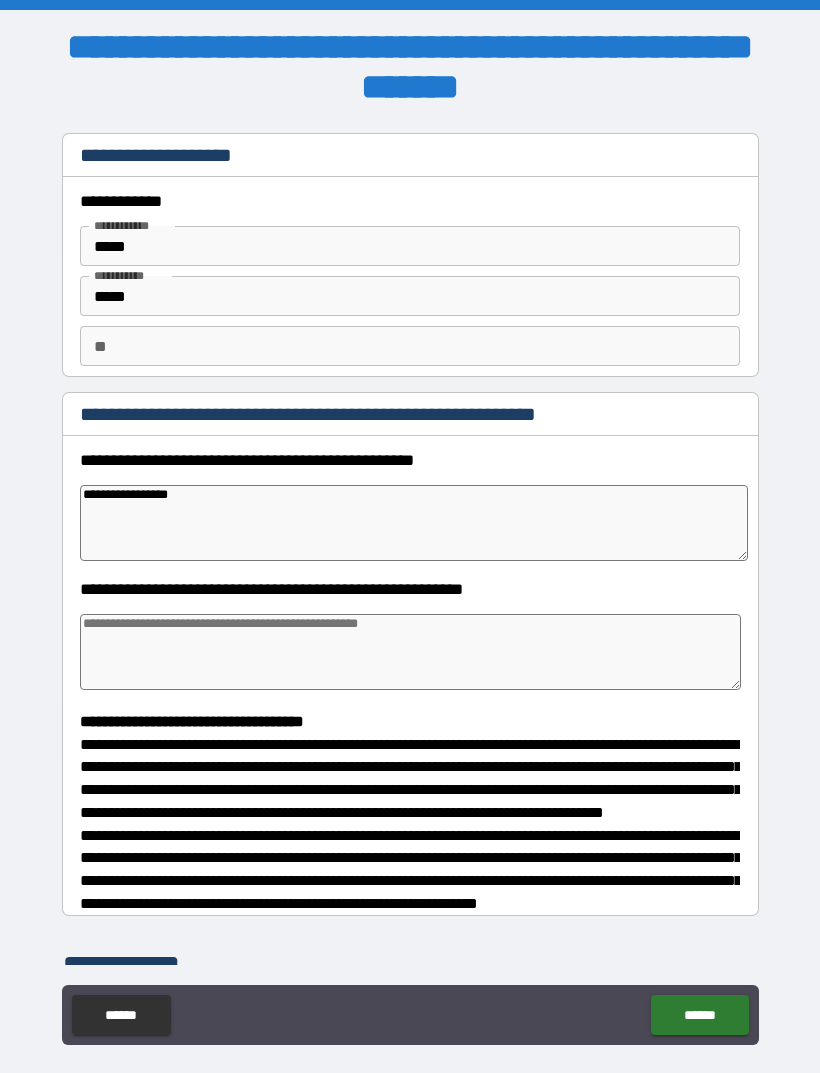 type on "*" 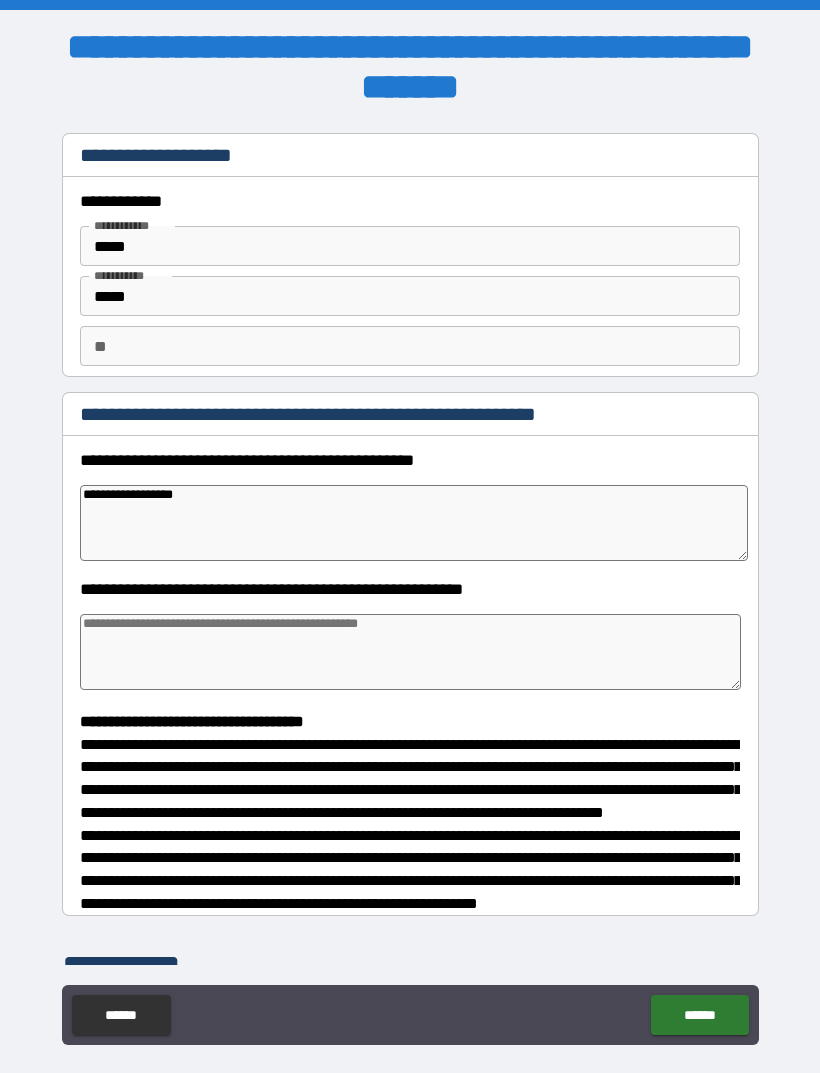 type on "*" 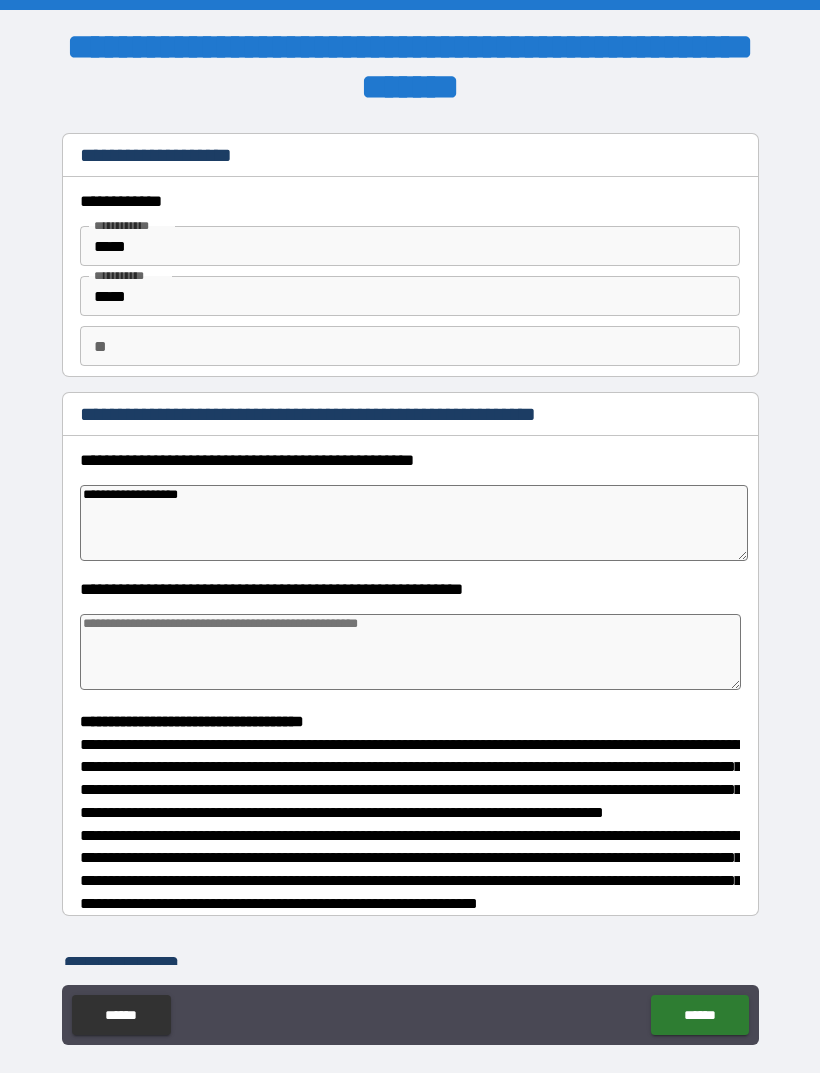 type on "*" 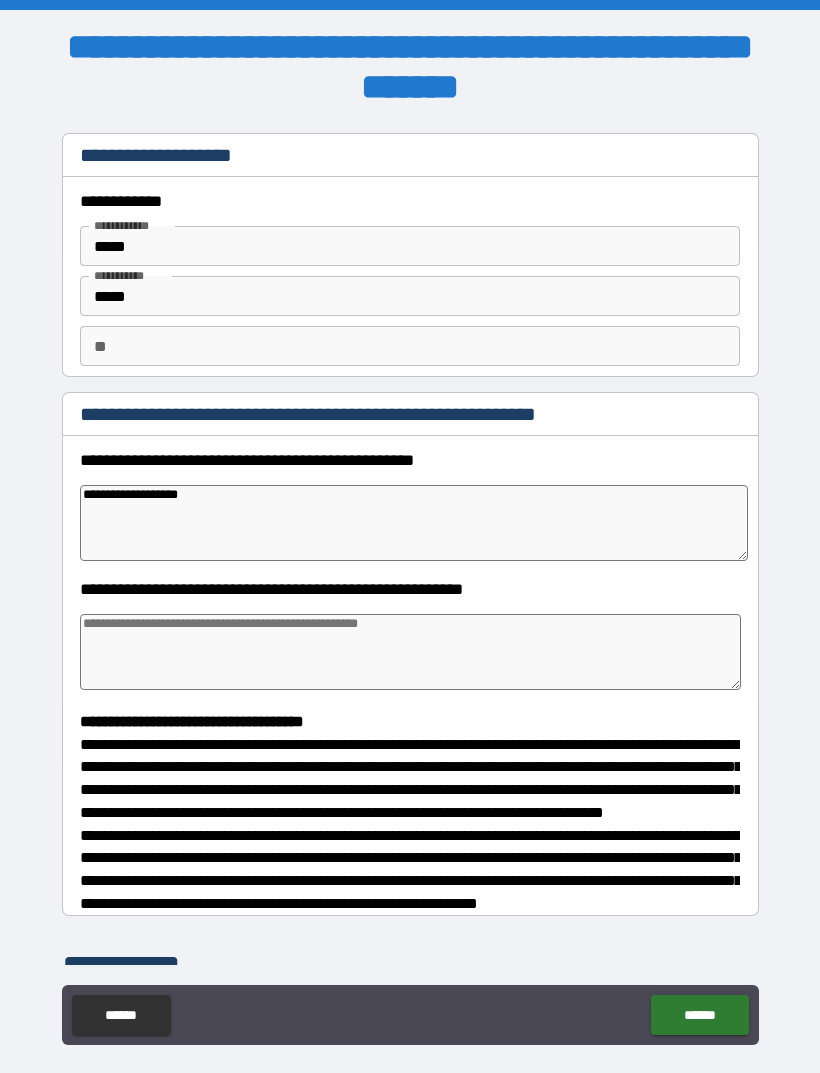 type on "**********" 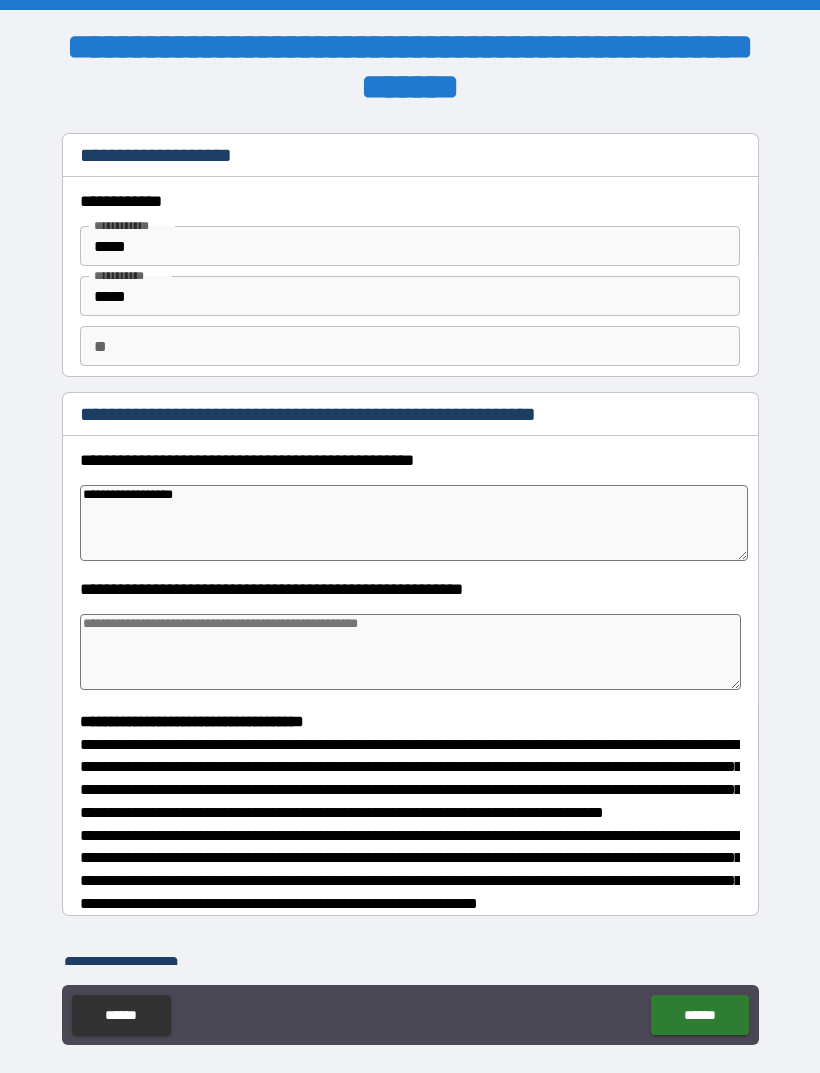 type on "*" 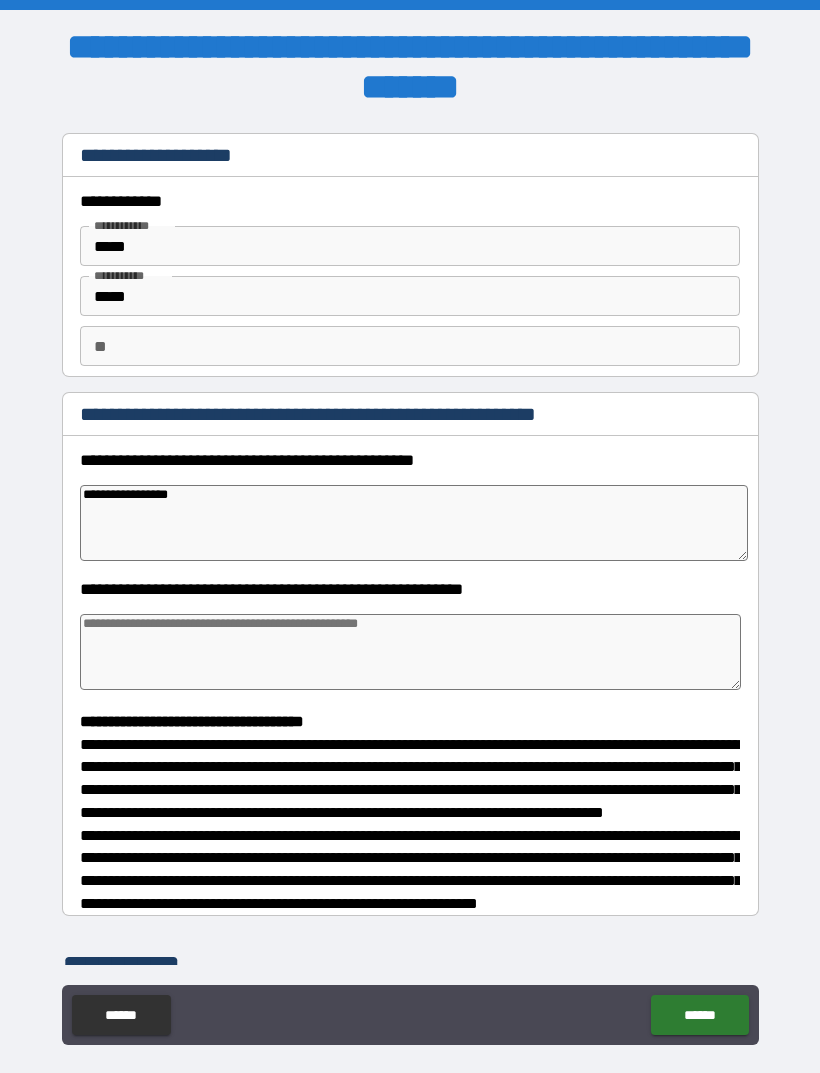 type on "*" 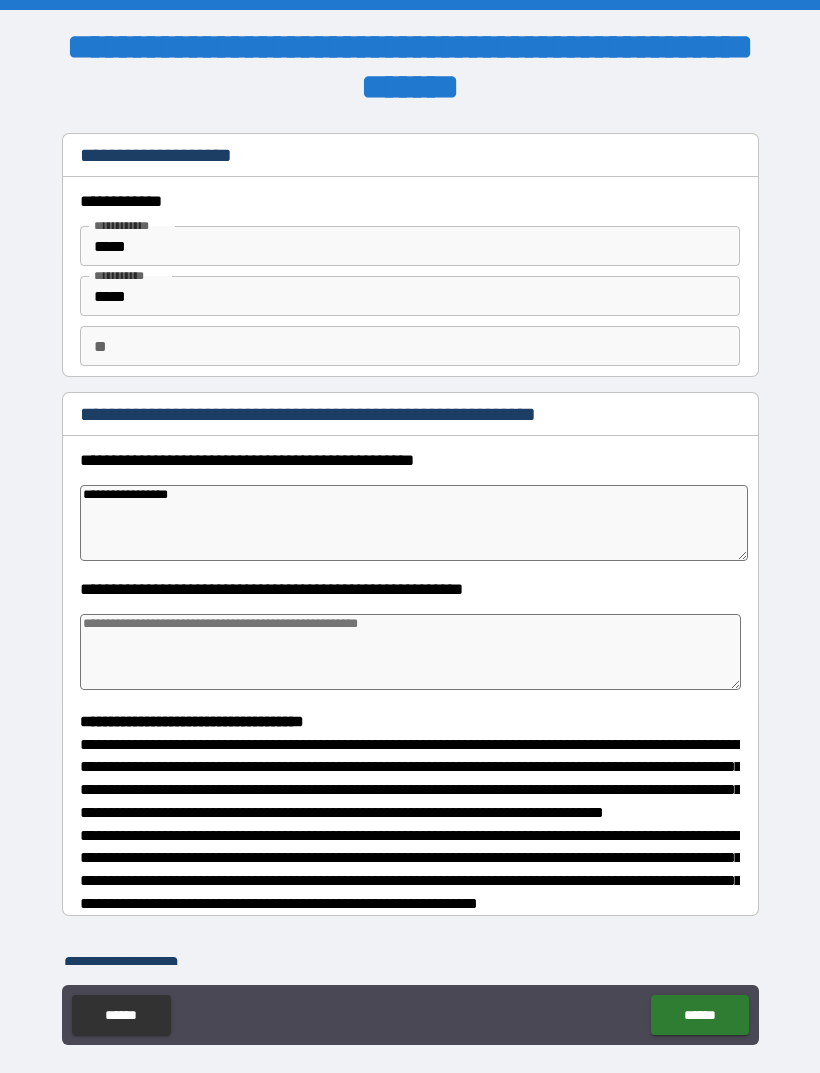 type on "**********" 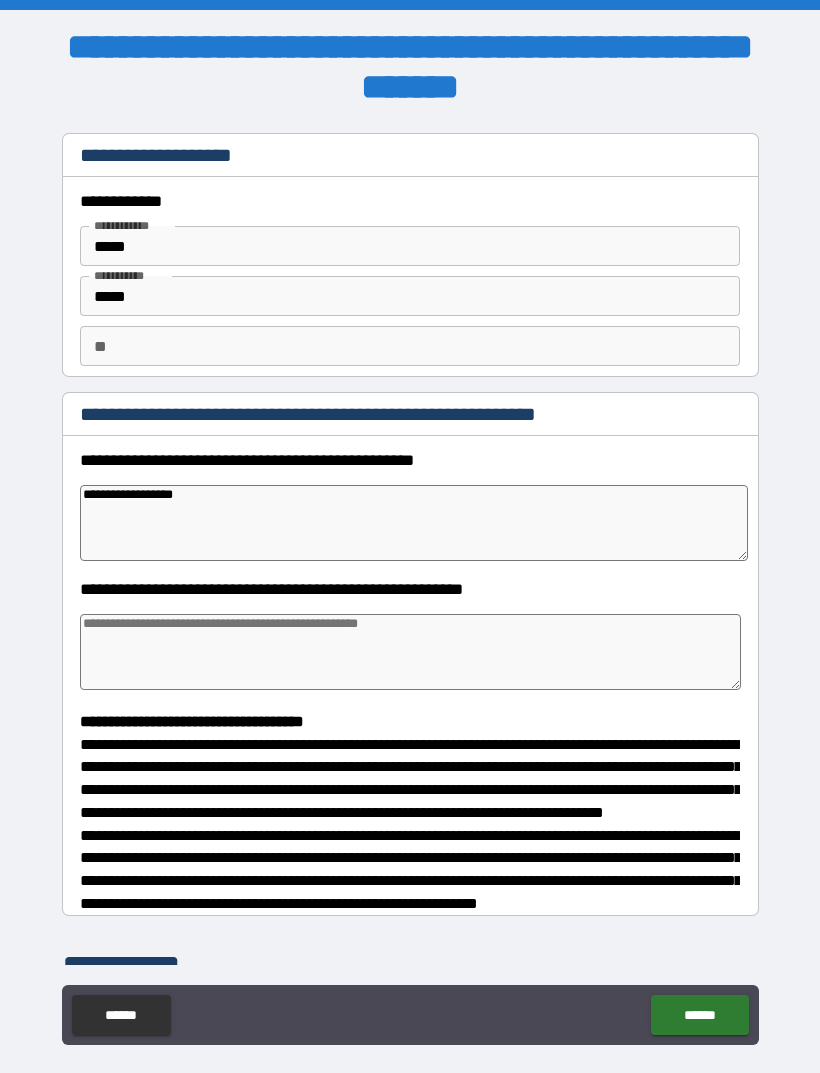 type on "*" 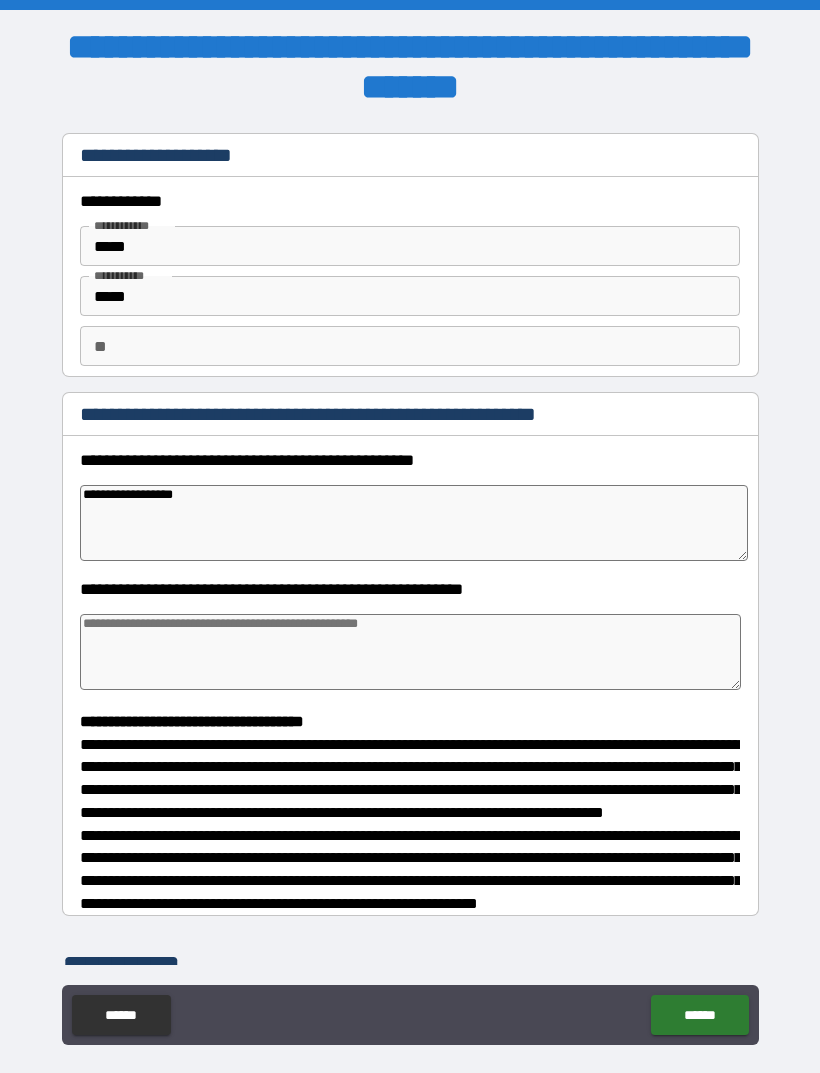 type on "**********" 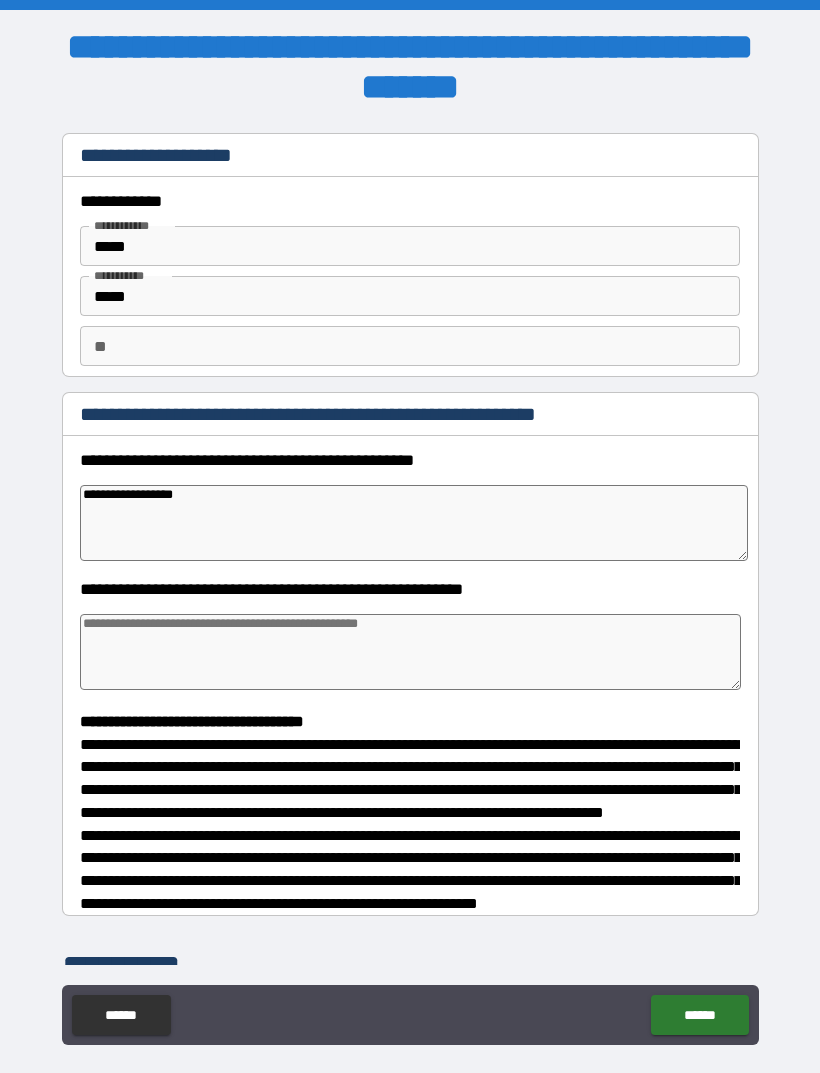 type on "*" 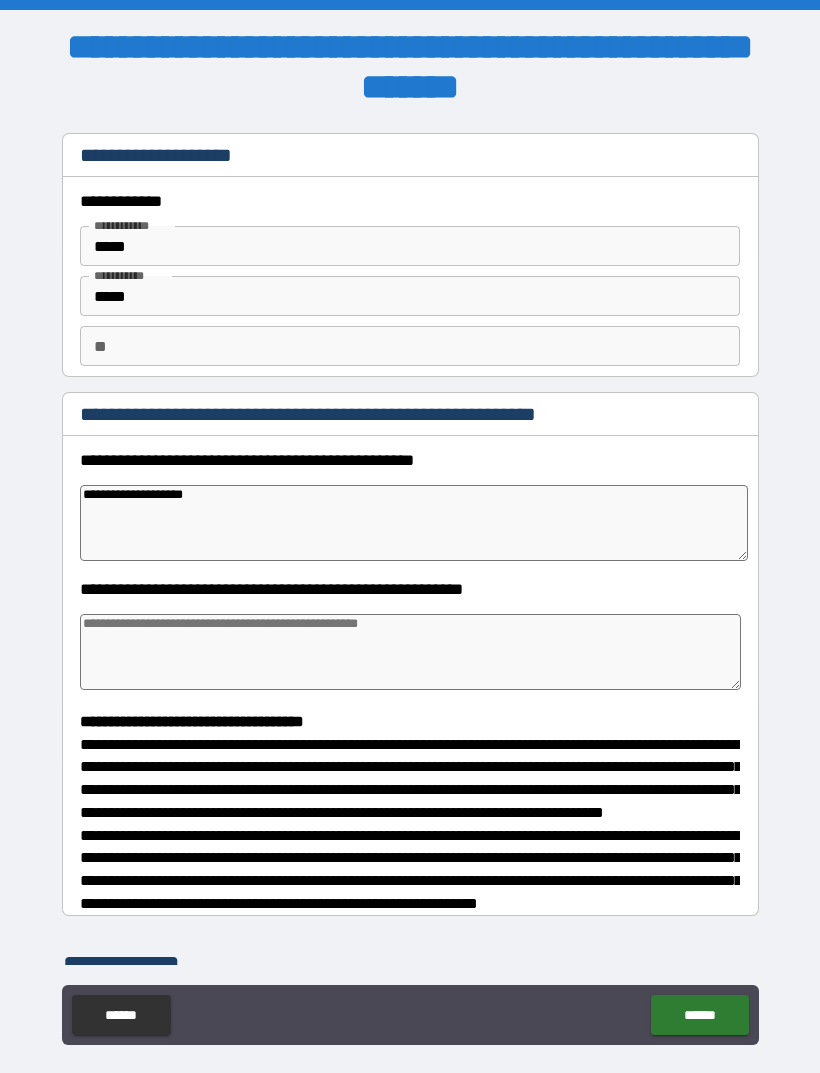 type on "**********" 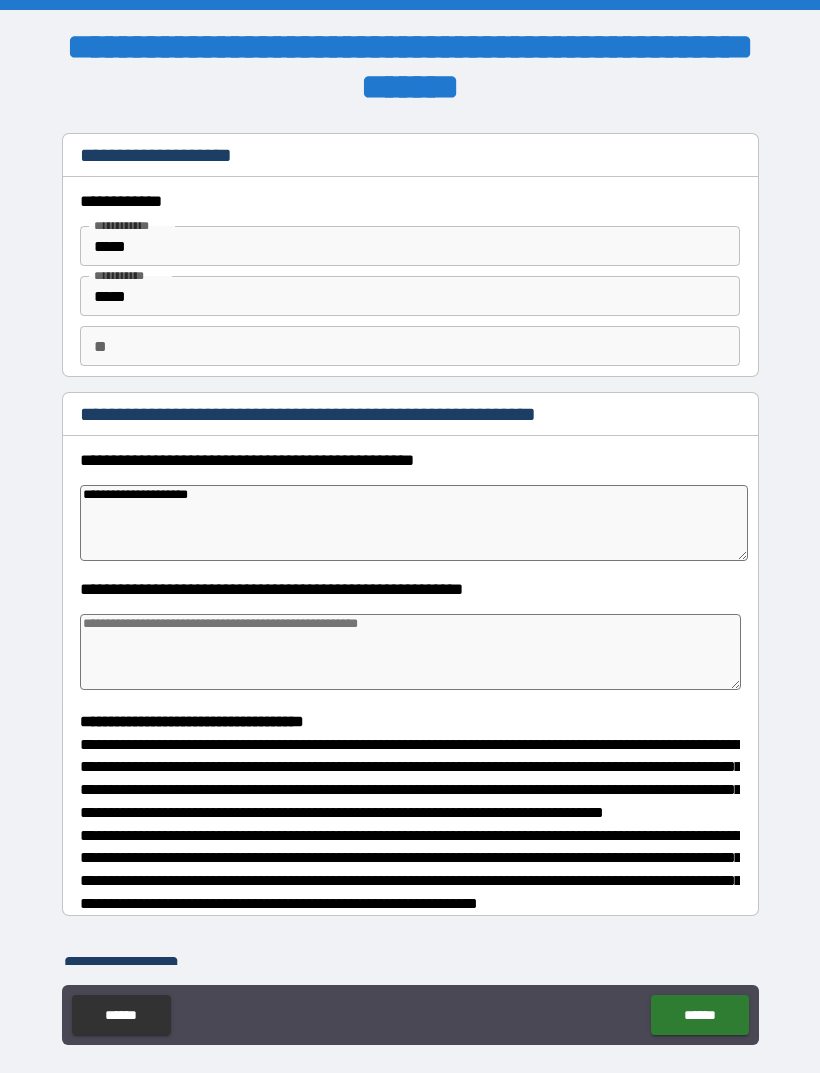 type on "*" 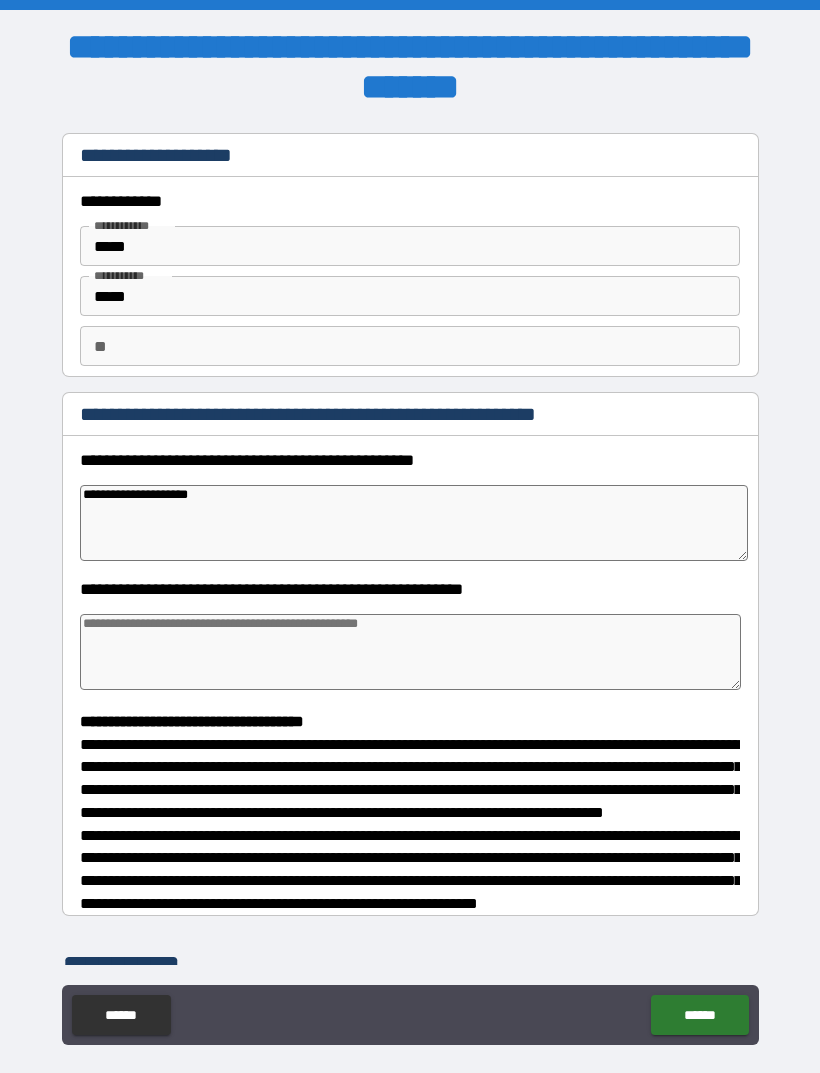 type on "**********" 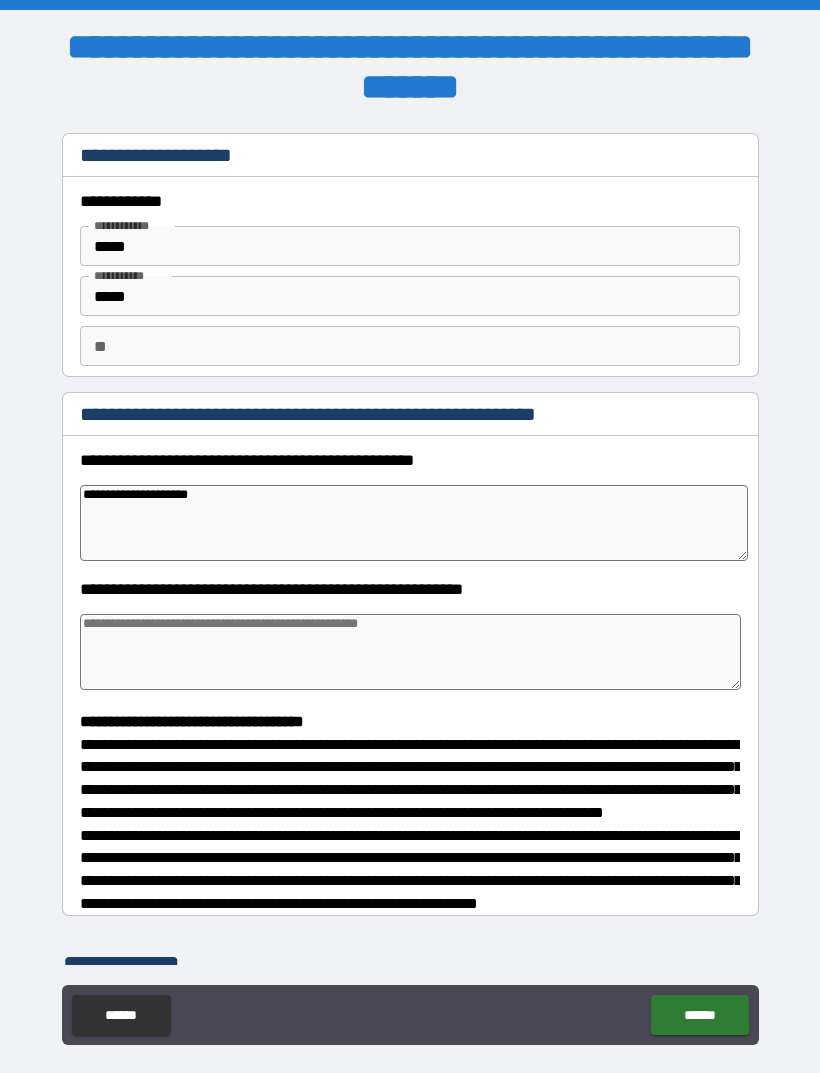 type on "*" 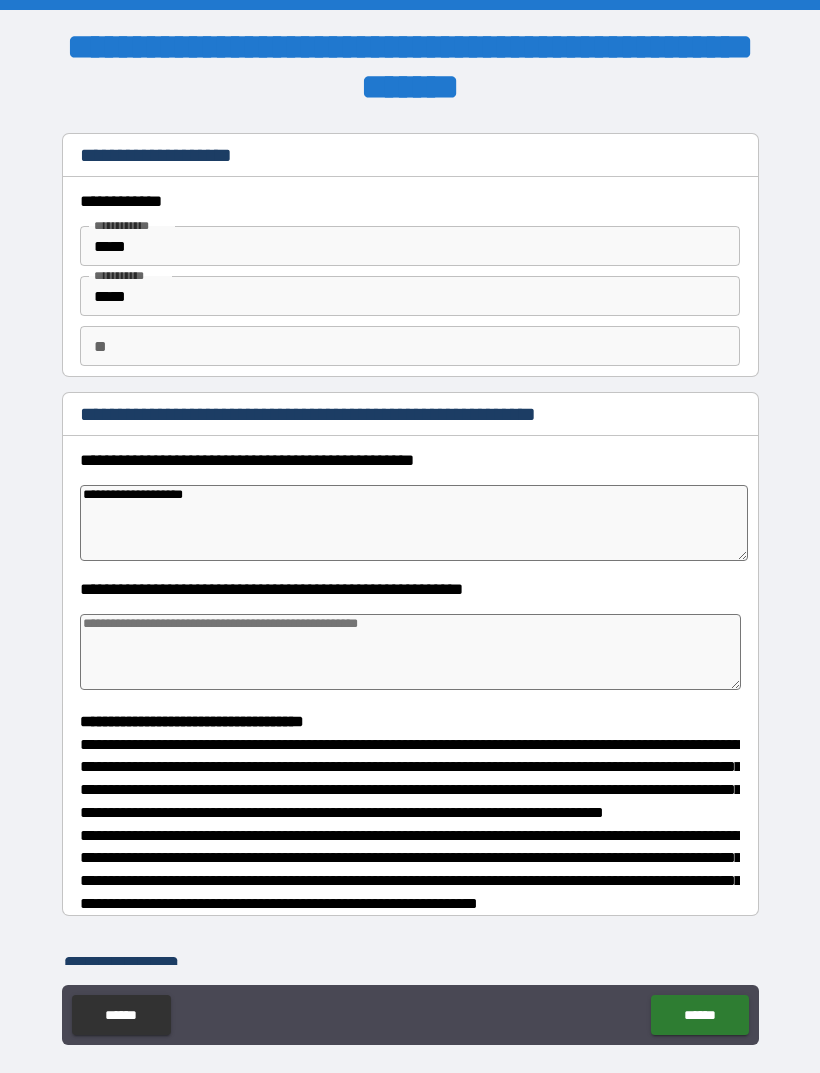 type on "**********" 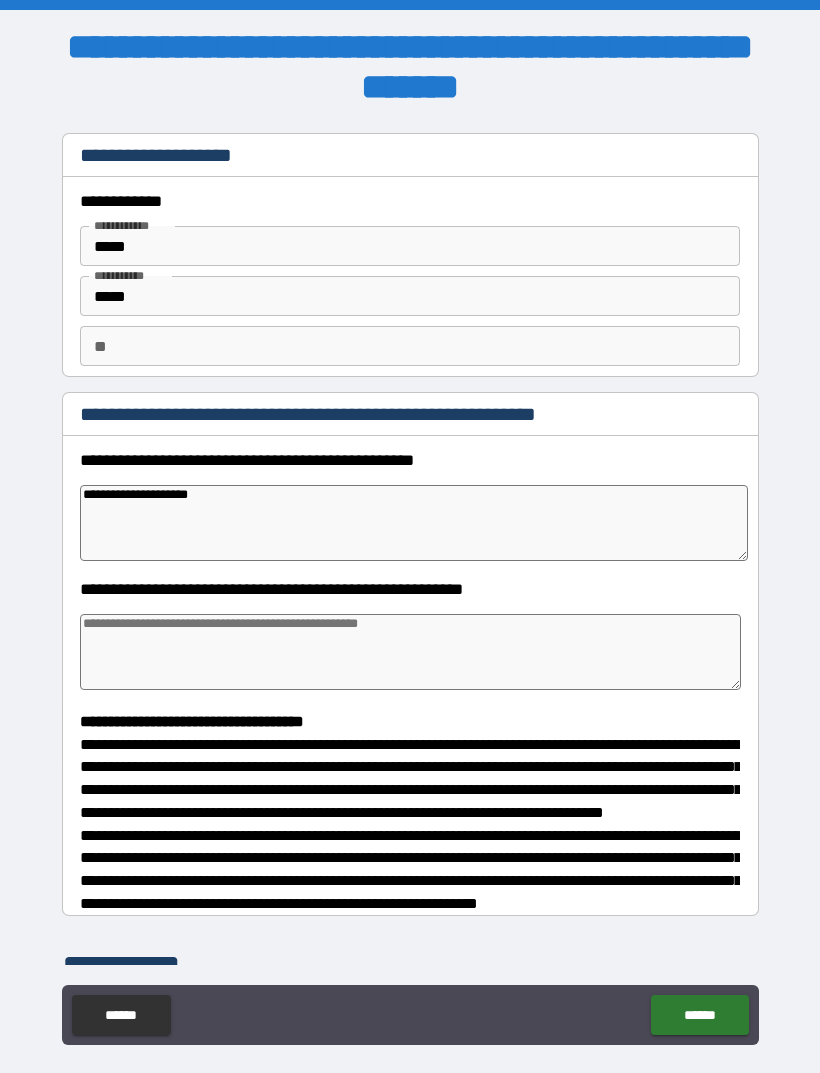 type on "*" 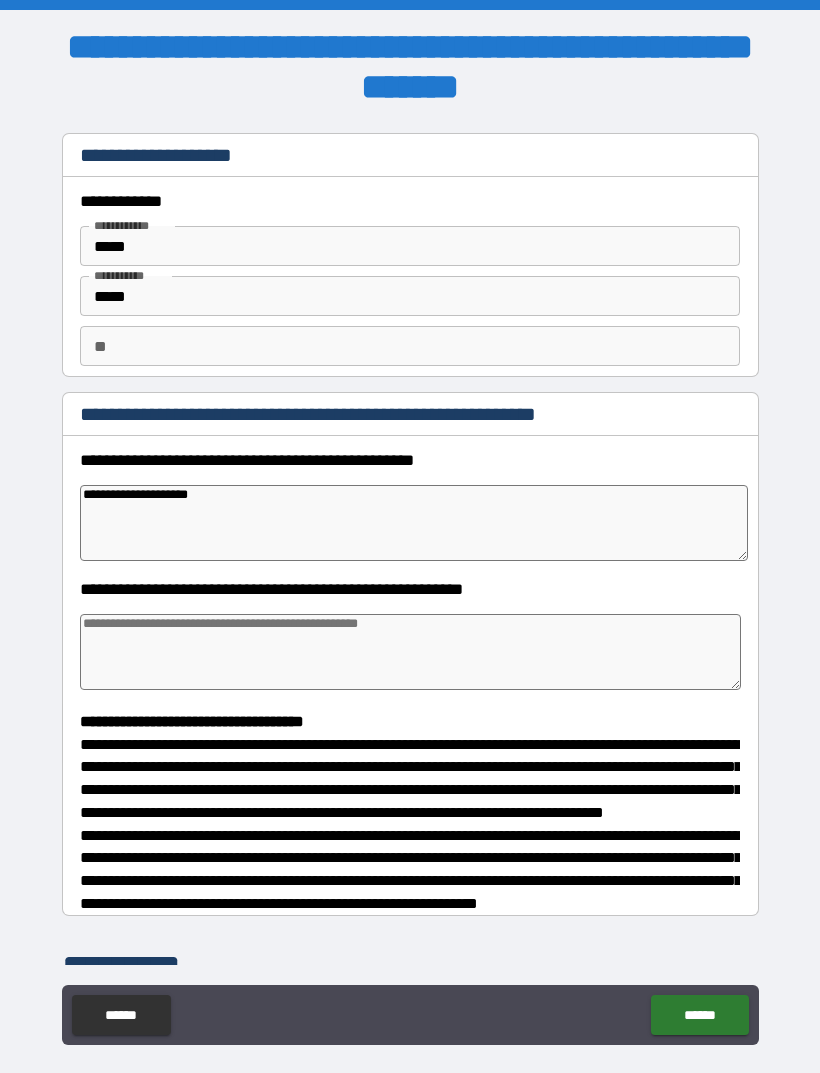 type on "**********" 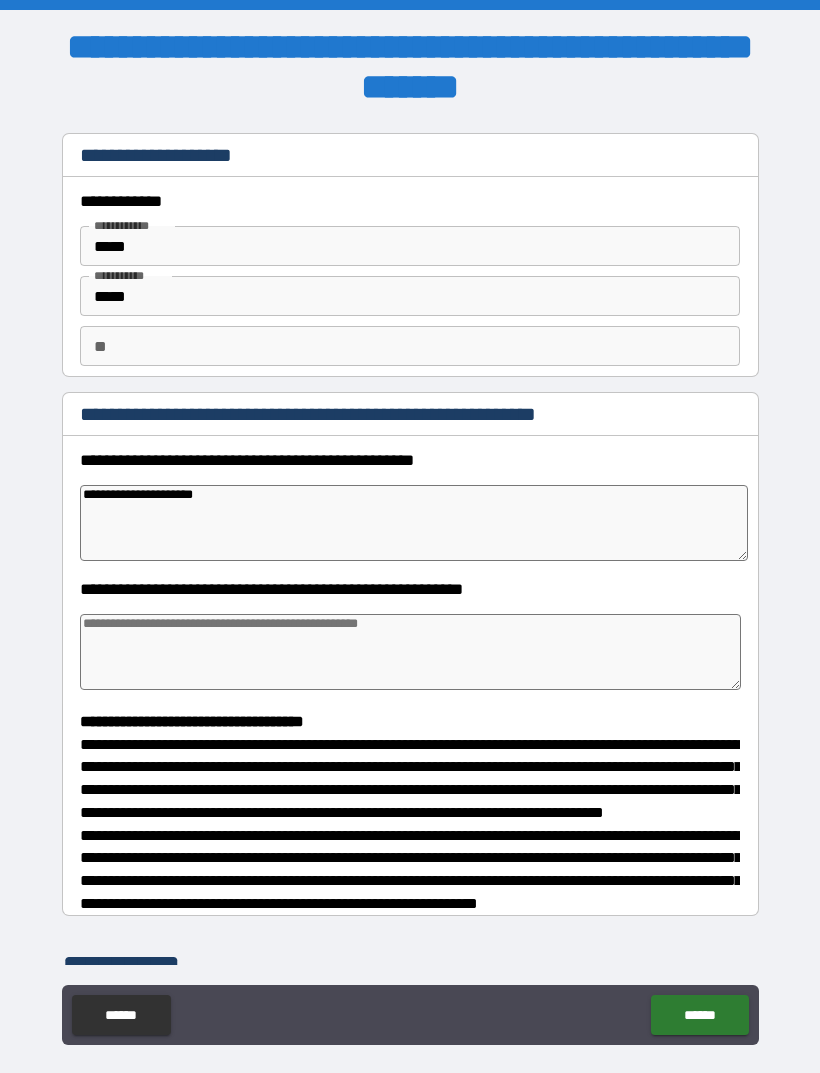 type on "*" 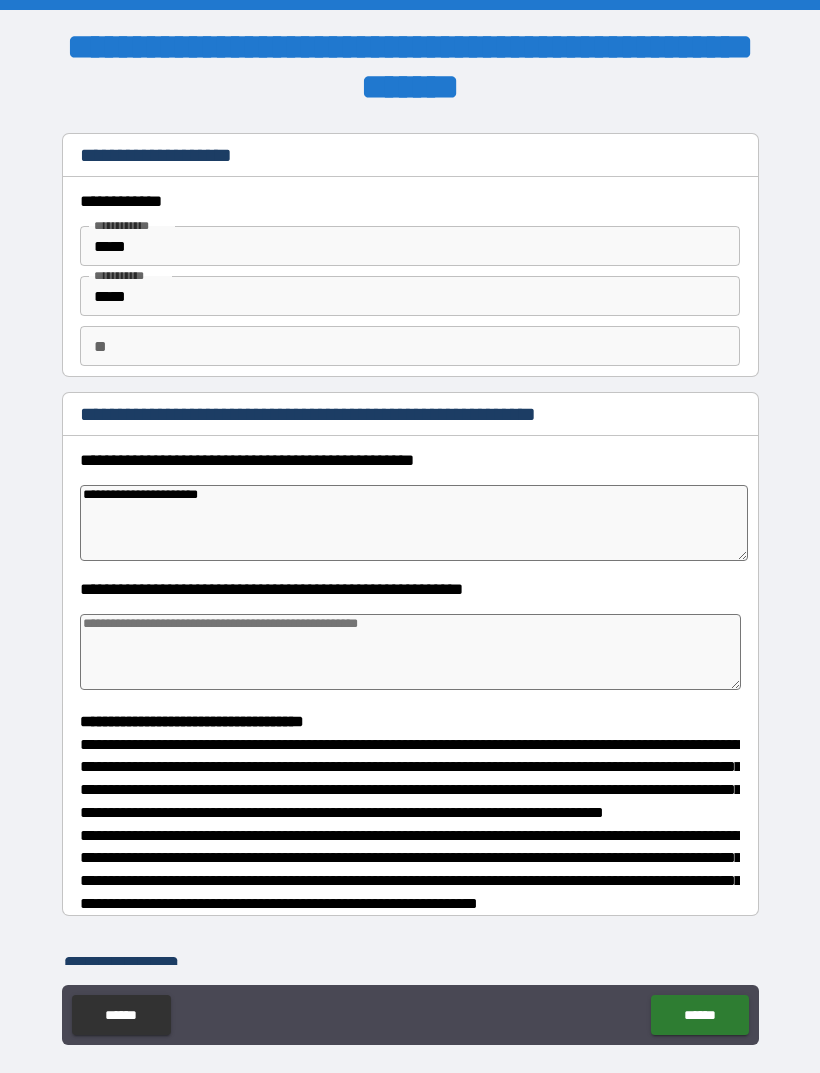 type on "*" 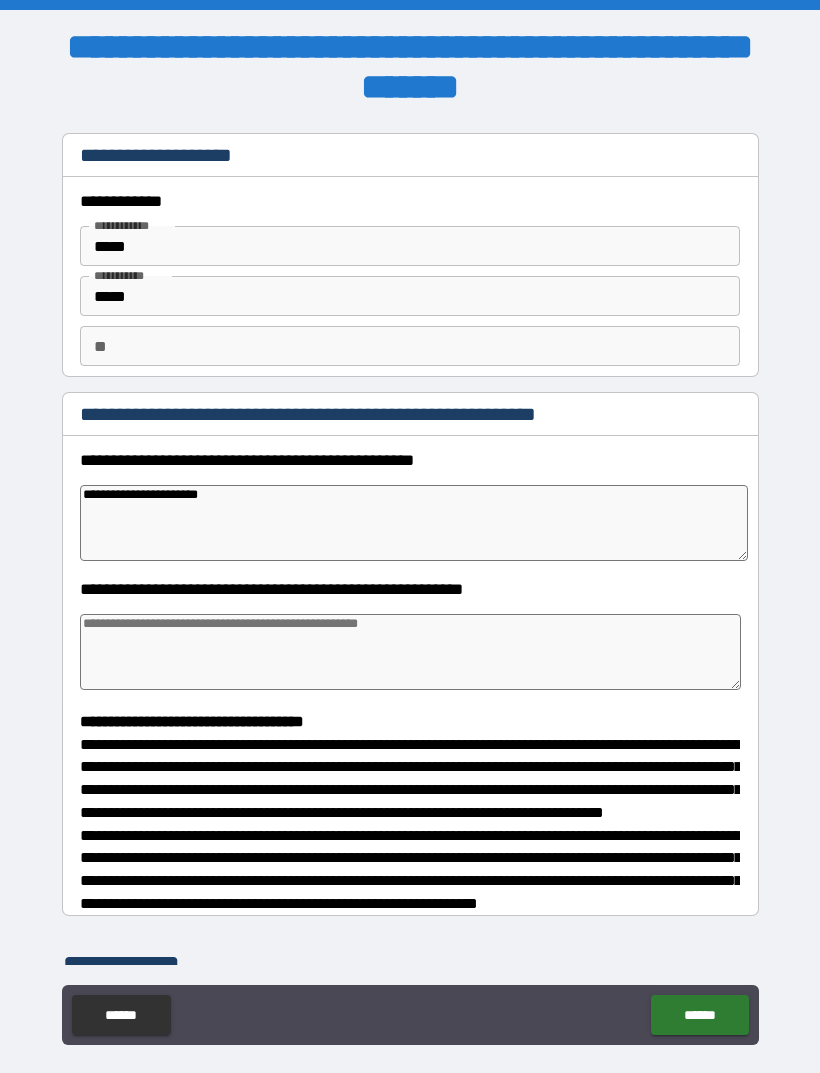 type on "**********" 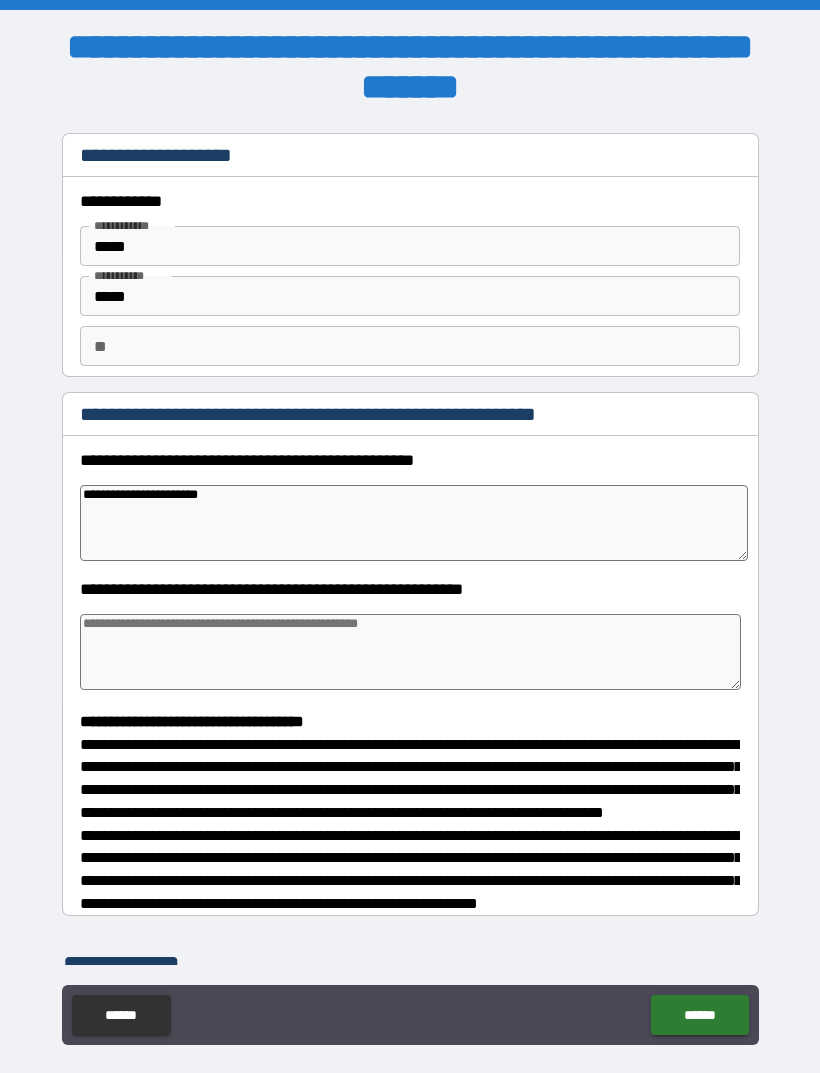 type on "*" 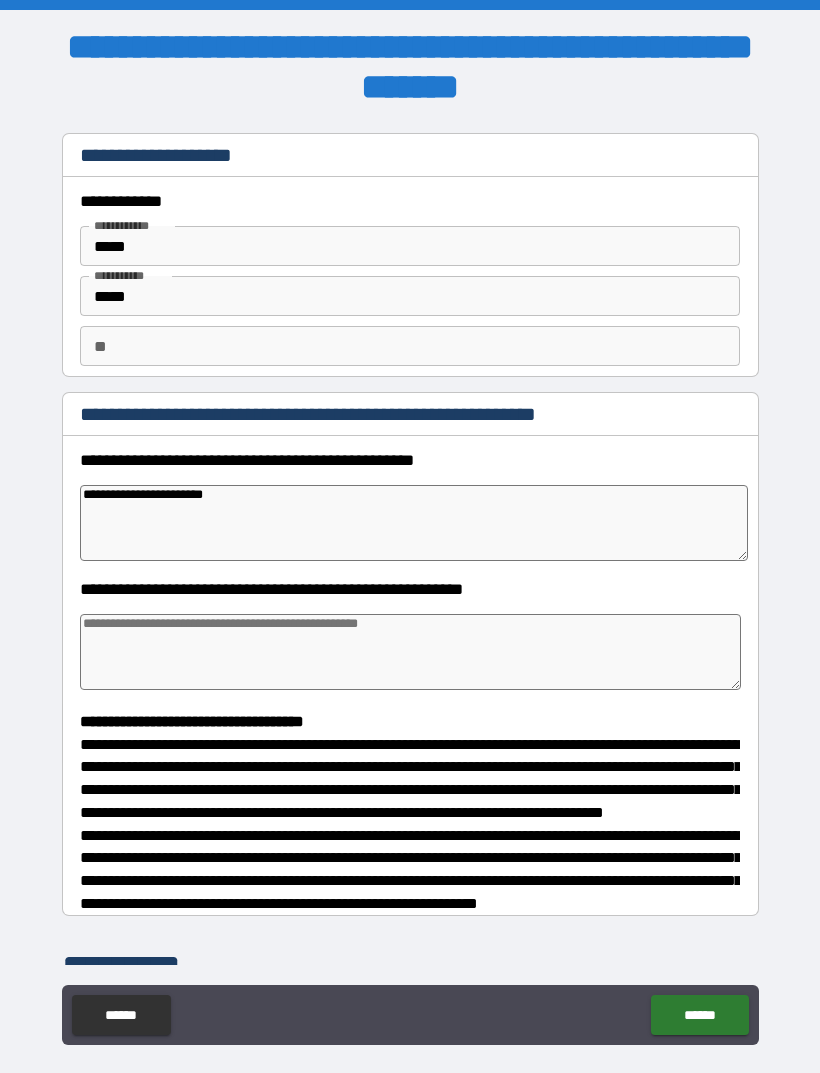 type on "*" 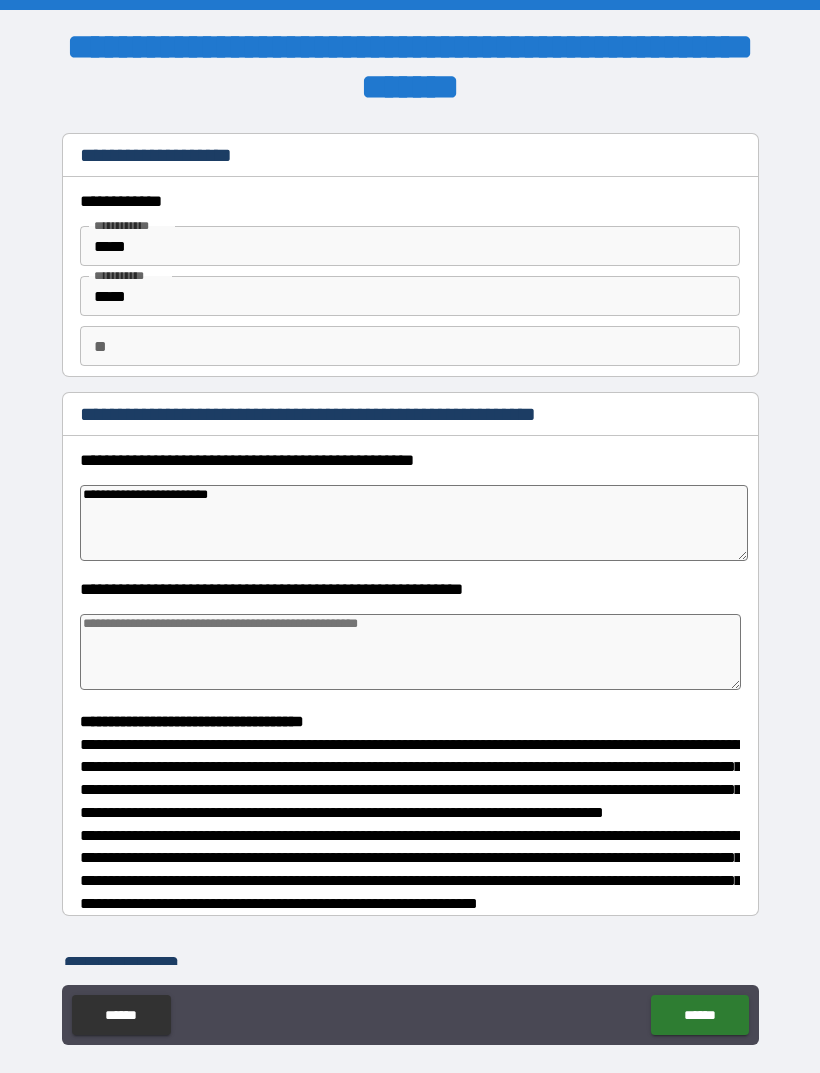type on "*" 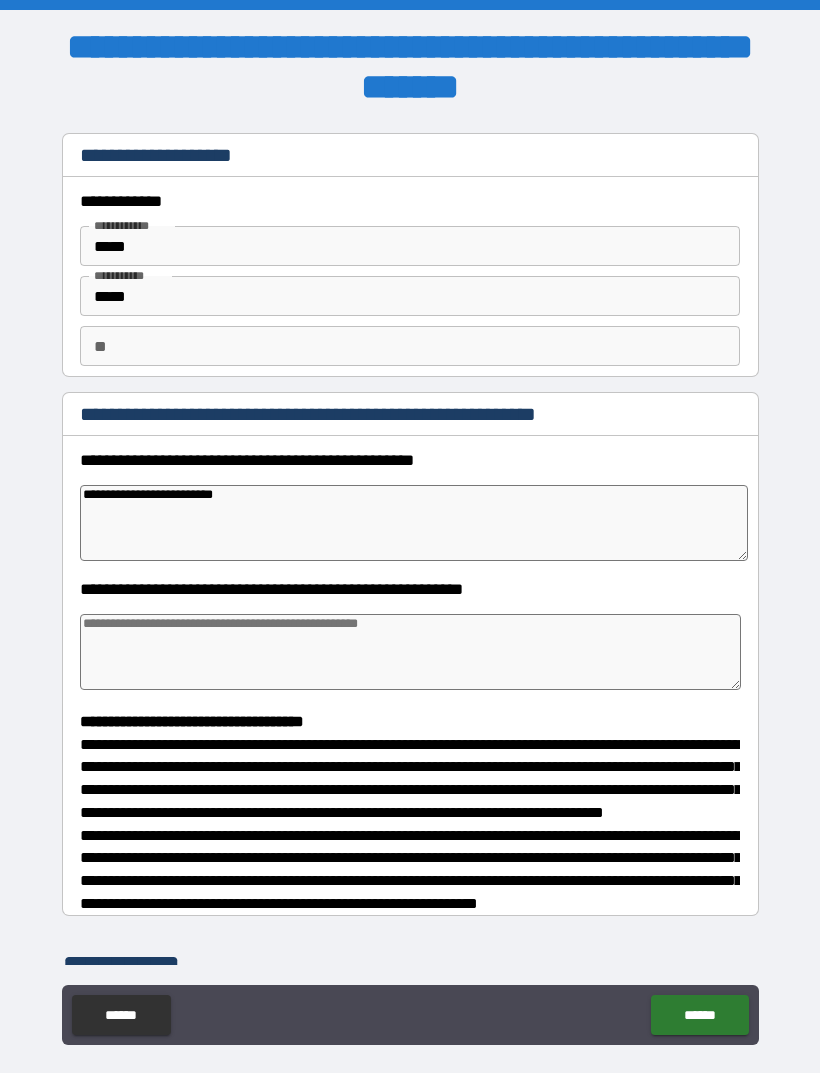 type on "*" 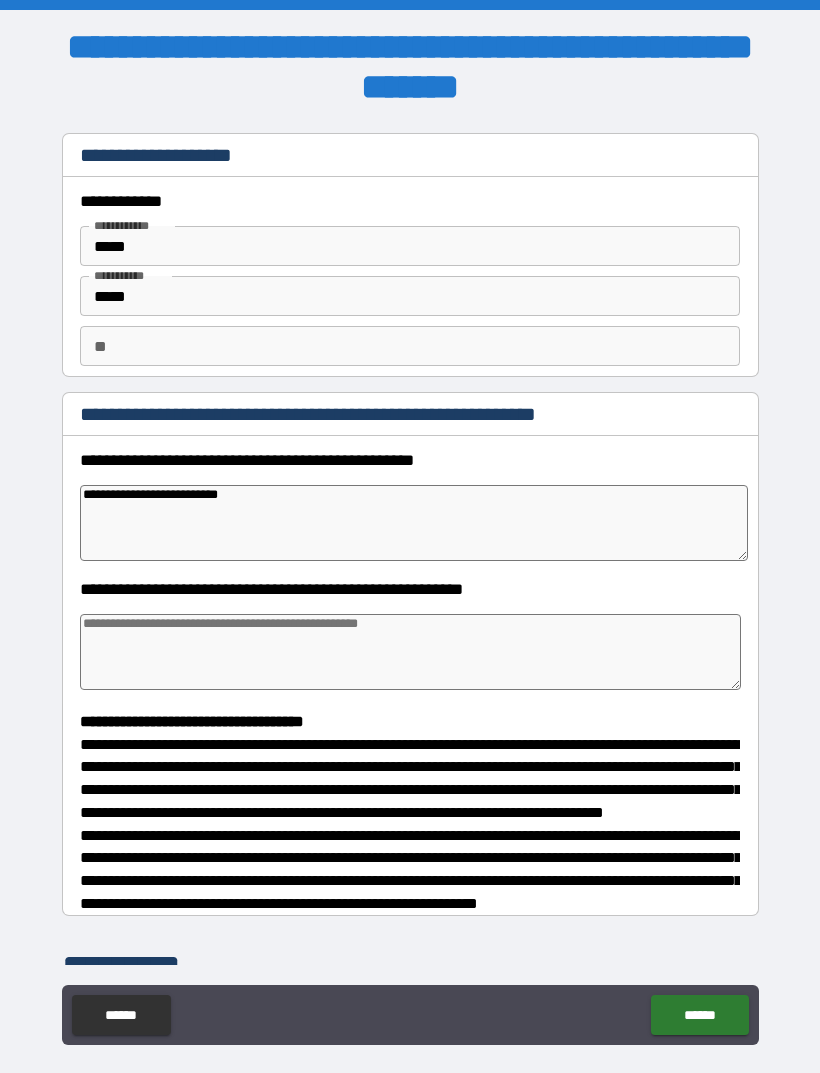 type on "*" 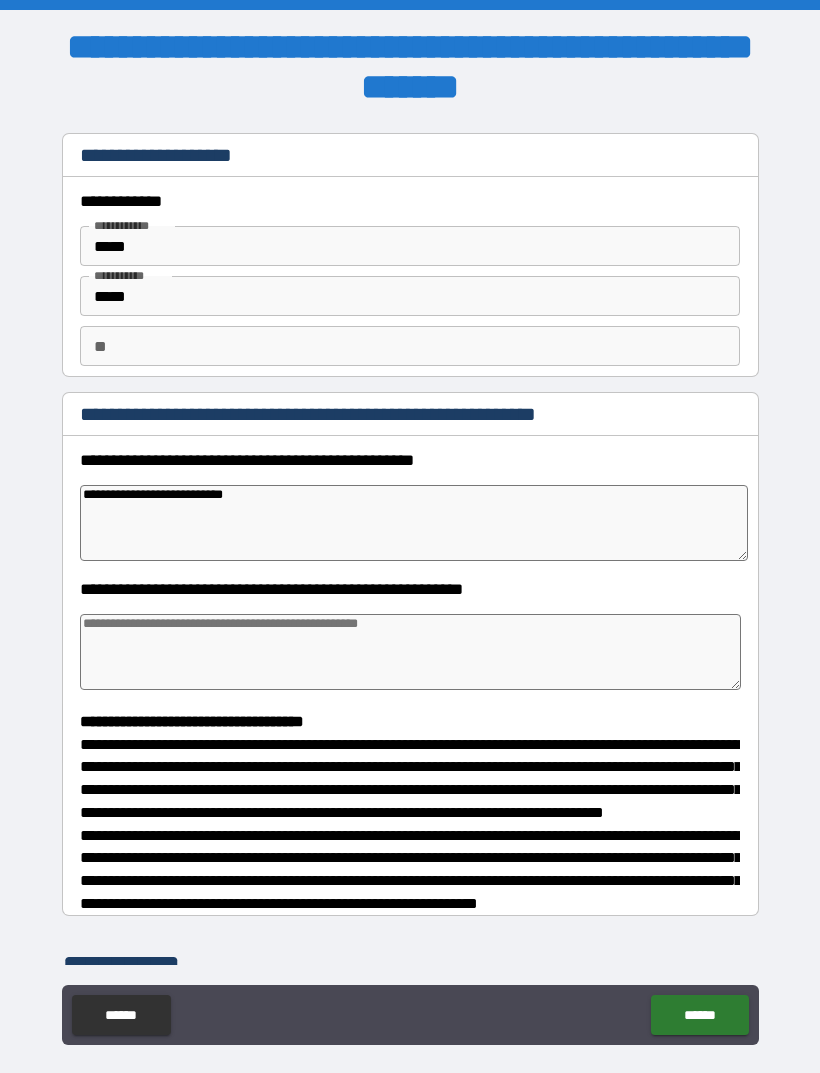 type on "*" 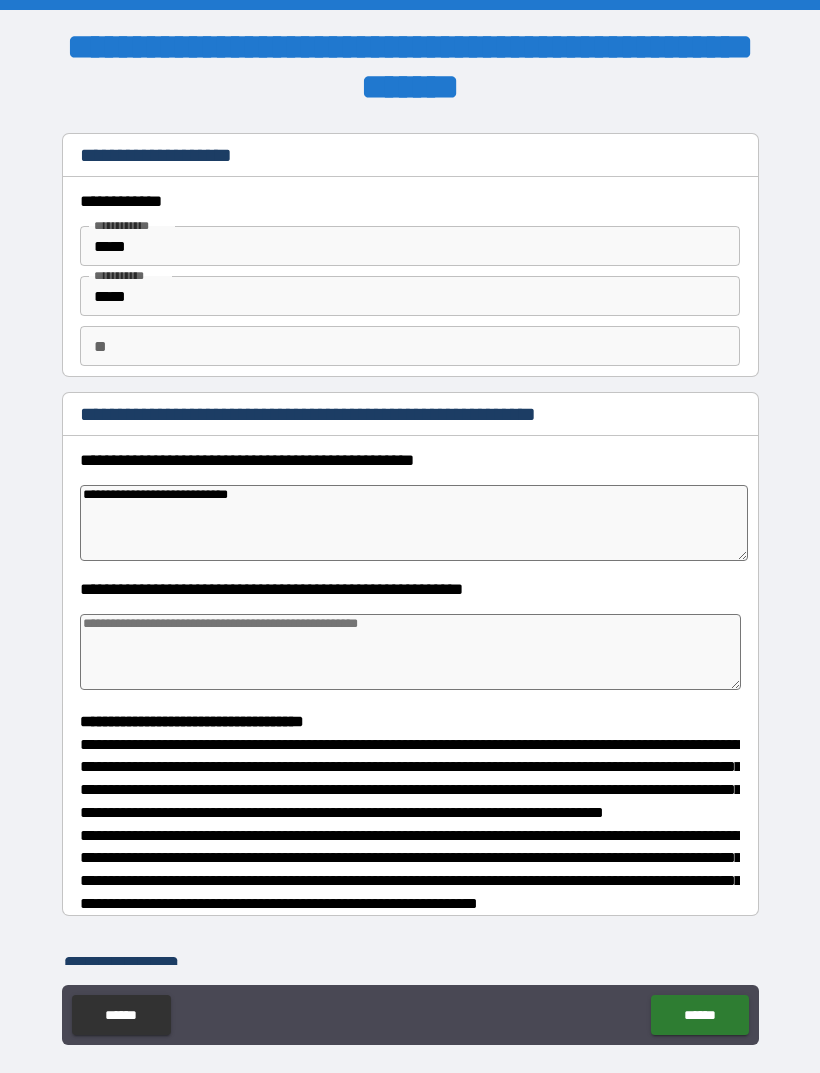 type on "*" 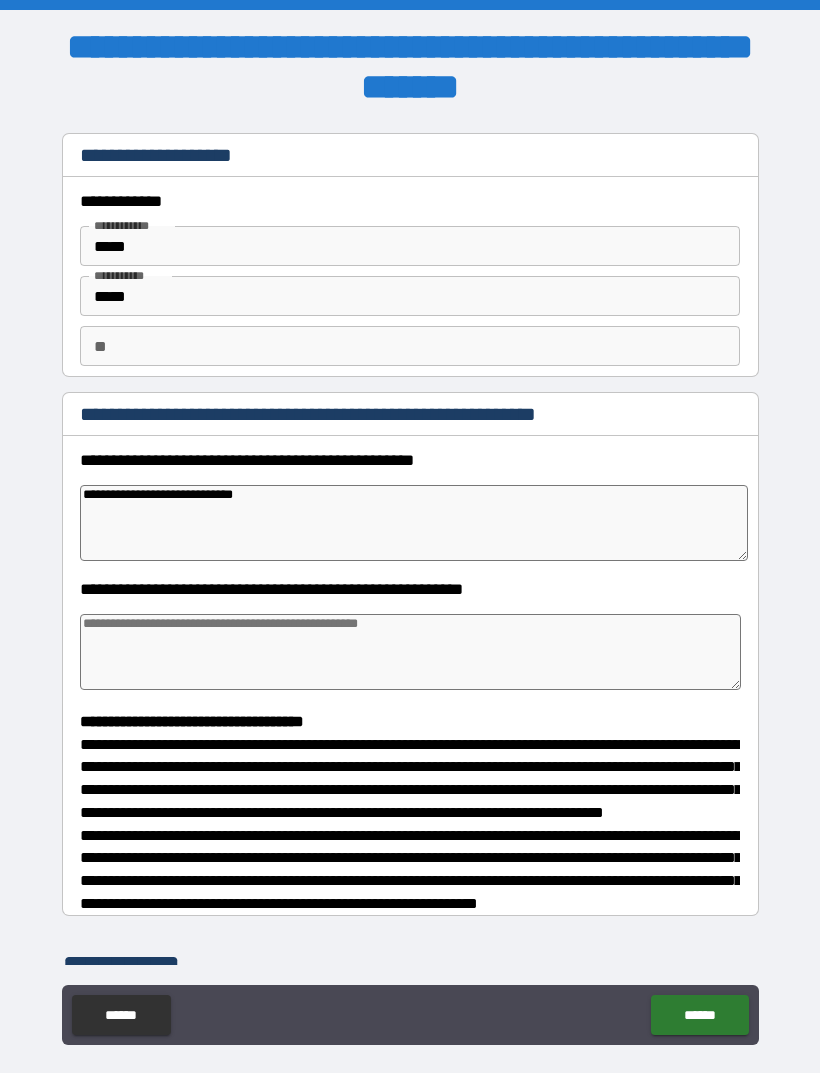 type on "*" 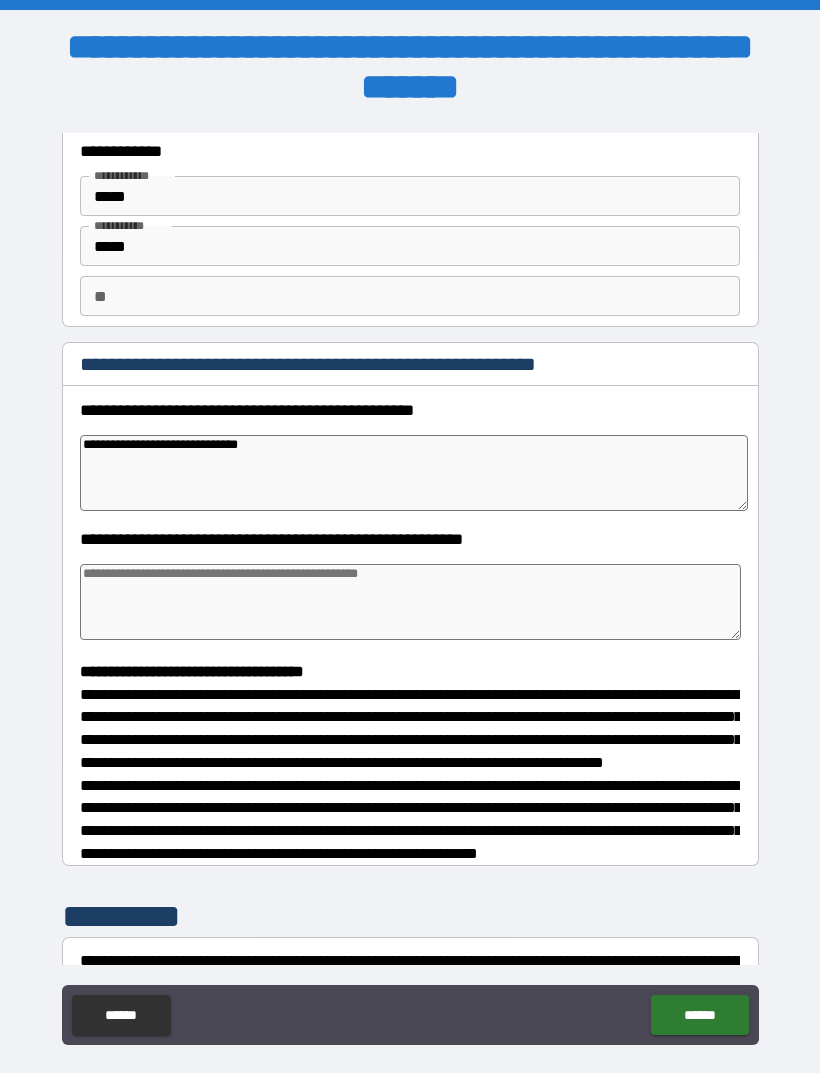 scroll, scrollTop: 53, scrollLeft: 0, axis: vertical 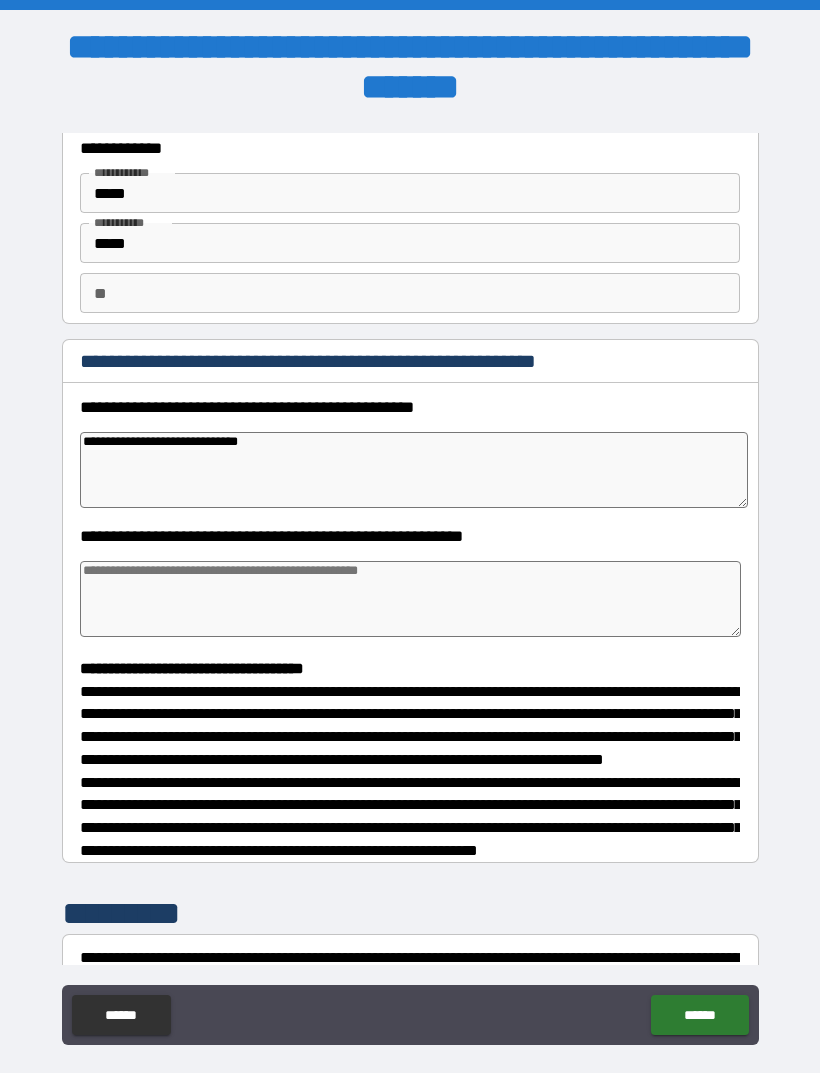 click at bounding box center [410, 599] 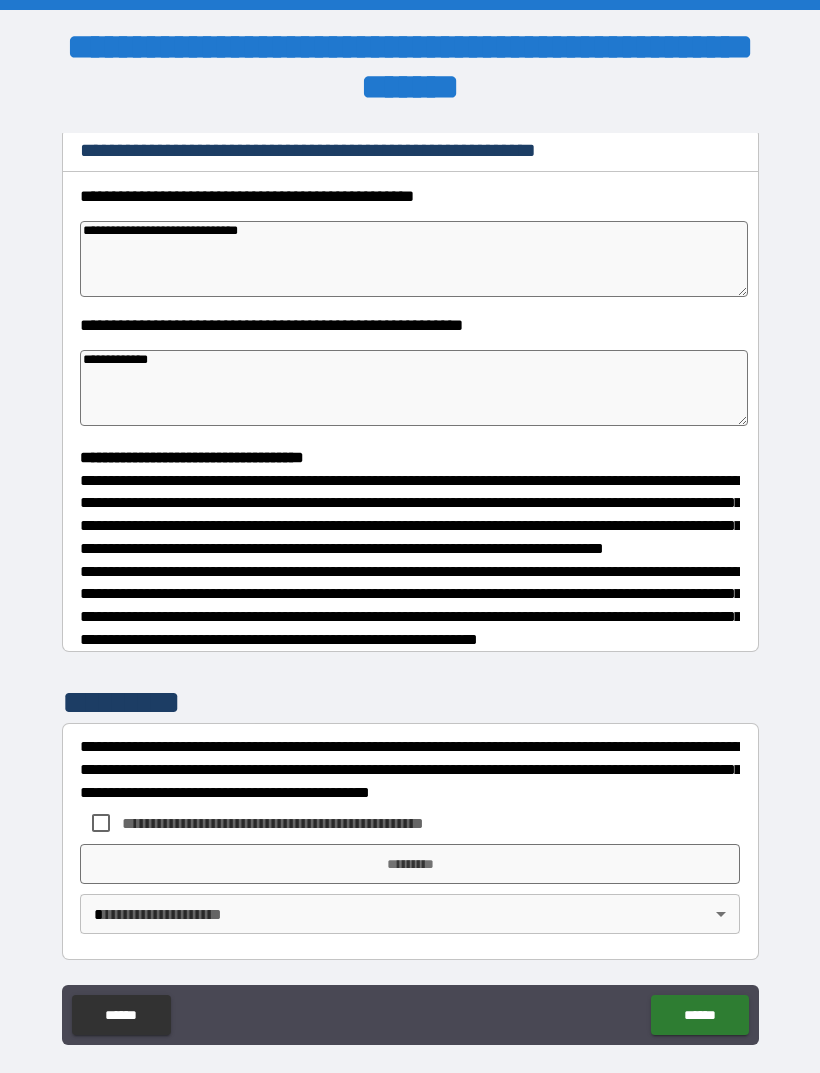 scroll, scrollTop: 302, scrollLeft: 0, axis: vertical 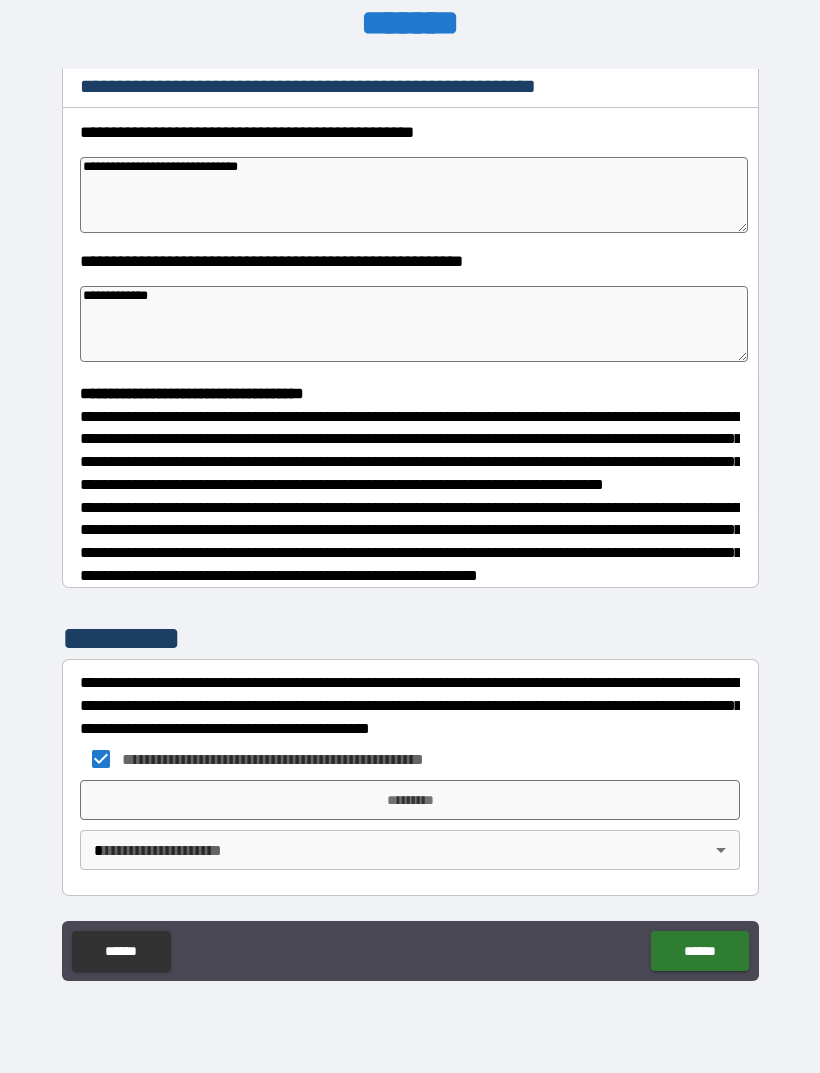 click on "*********" at bounding box center (410, 800) 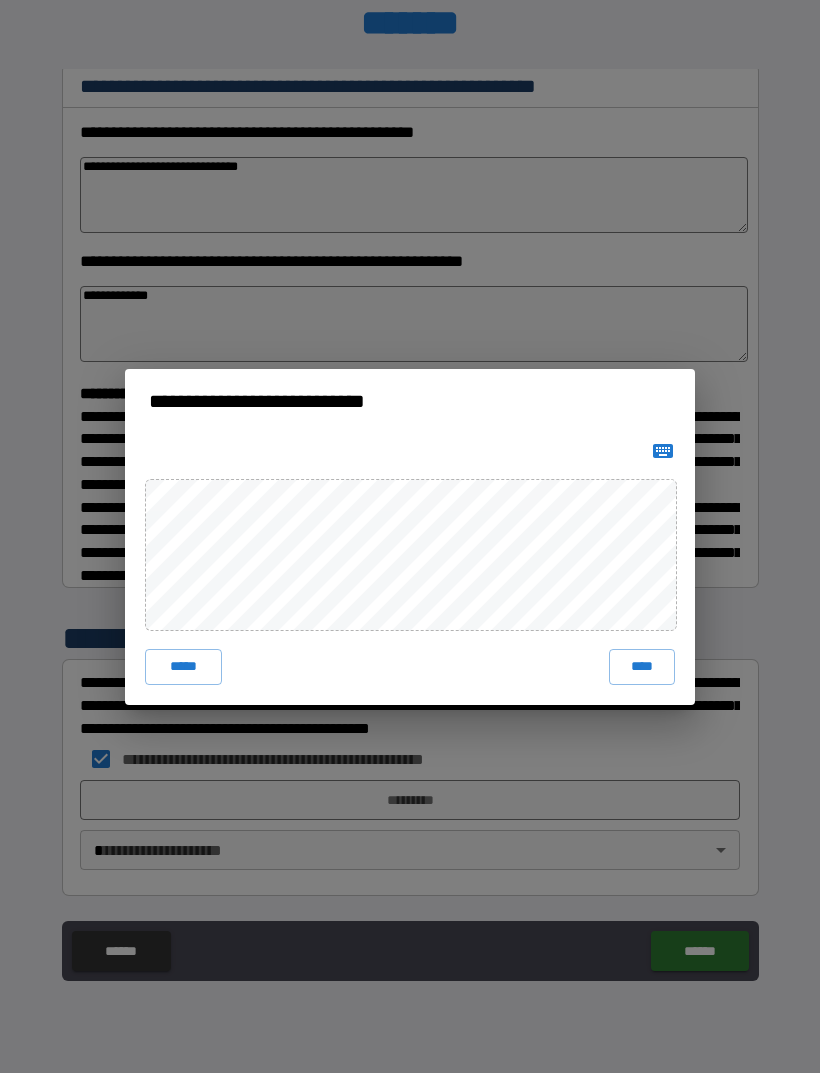 click on "****" at bounding box center [642, 667] 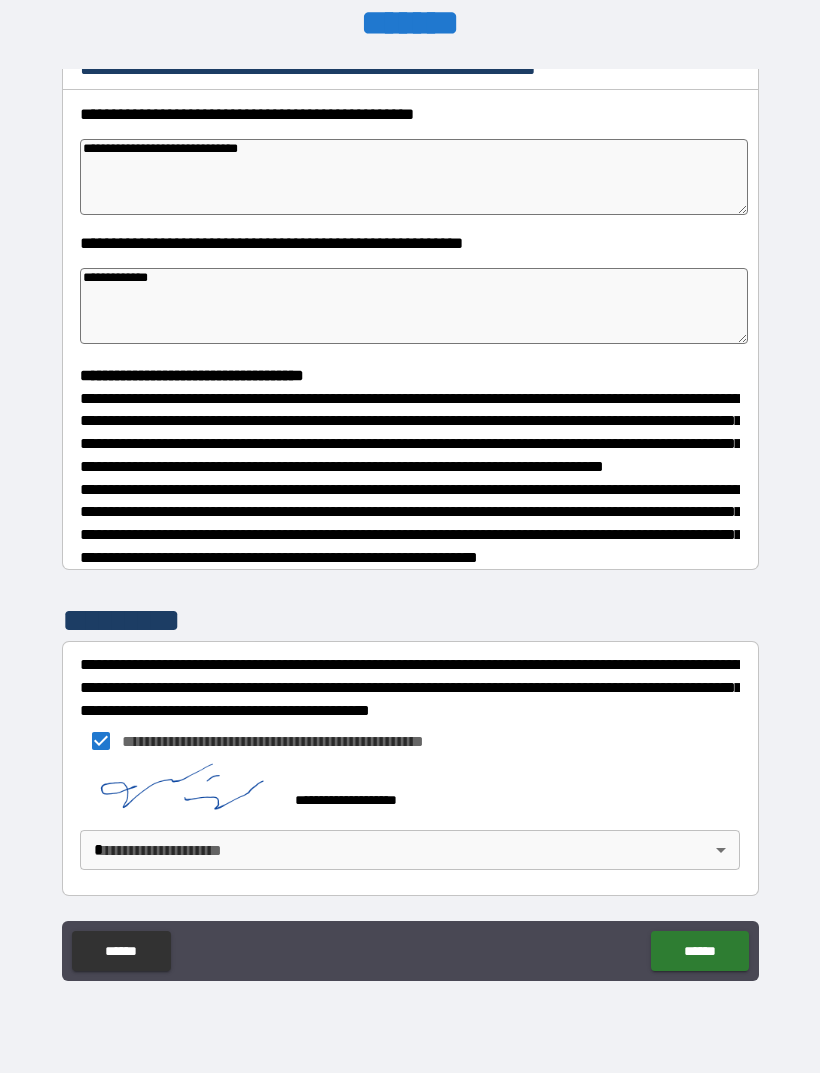 click on "**********" at bounding box center [410, 504] 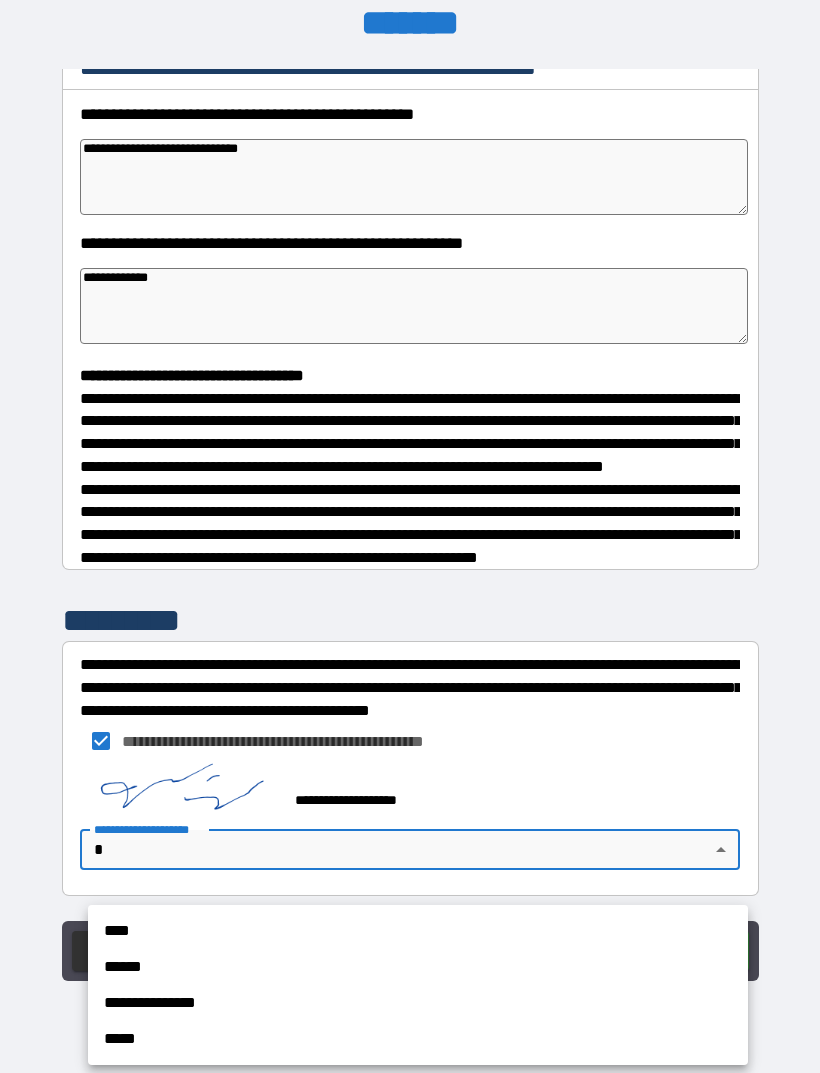 click on "******" at bounding box center (418, 967) 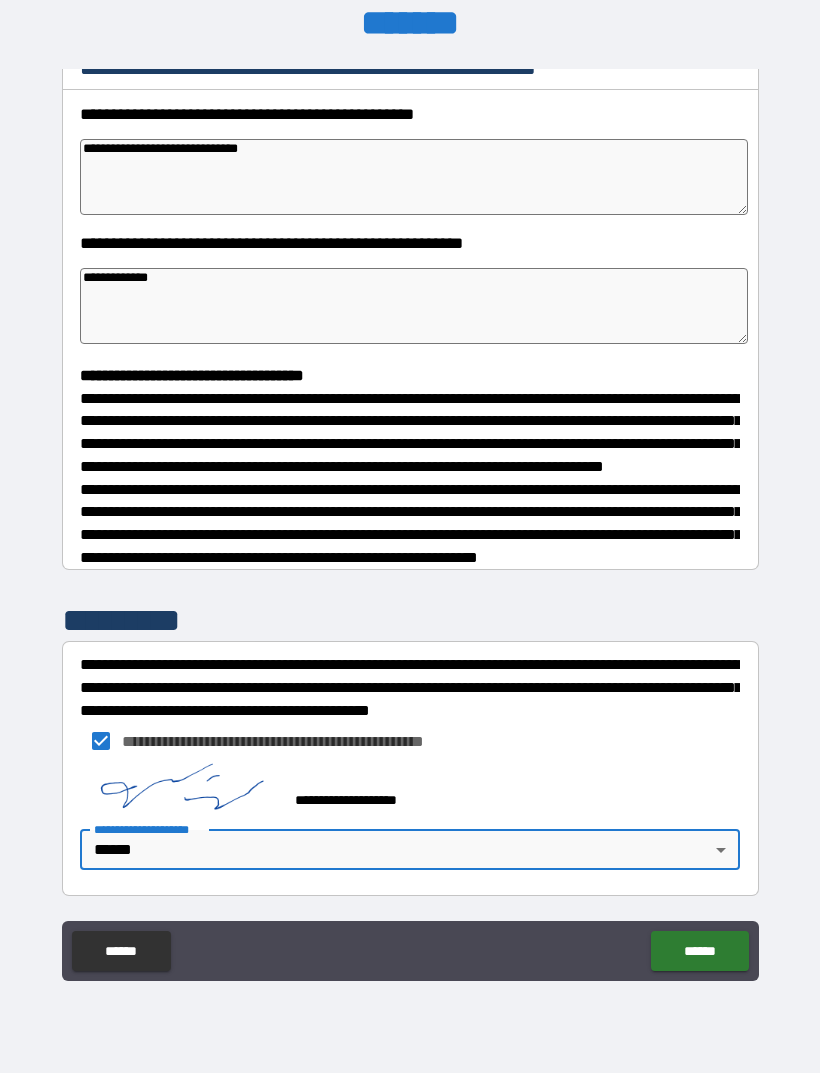 click on "******" at bounding box center [699, 951] 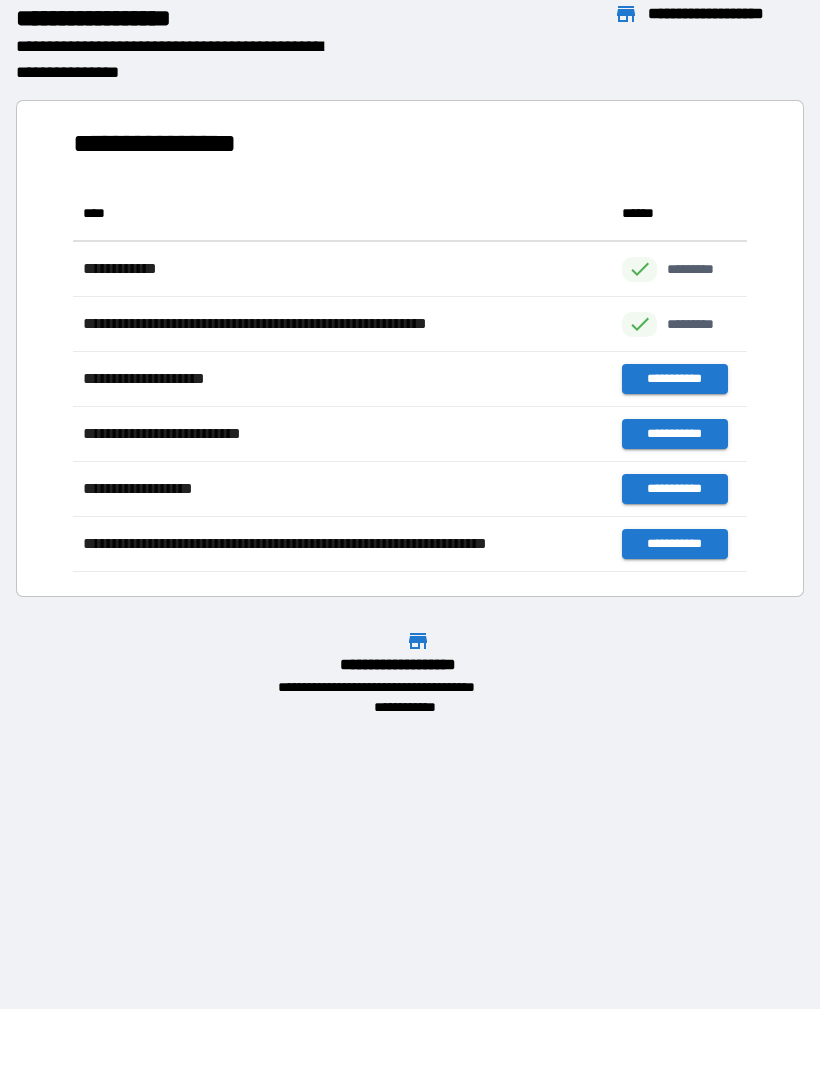 scroll, scrollTop: 386, scrollLeft: 674, axis: both 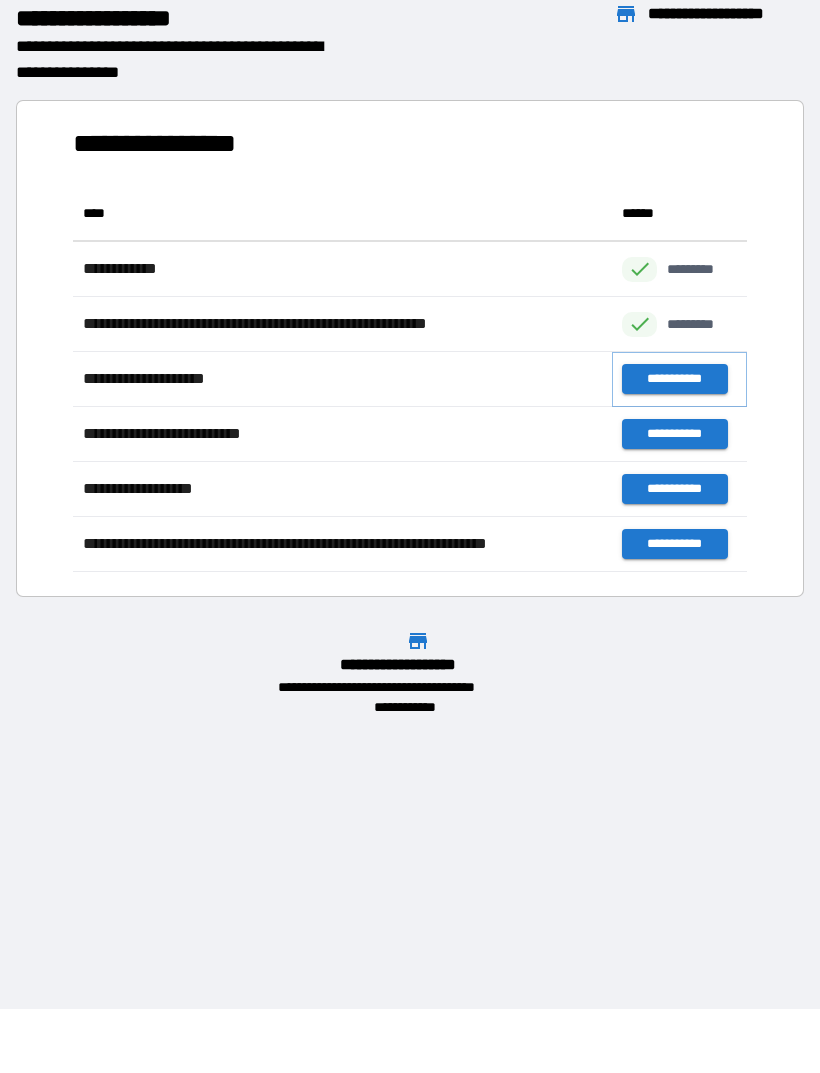 click on "**********" at bounding box center (674, 379) 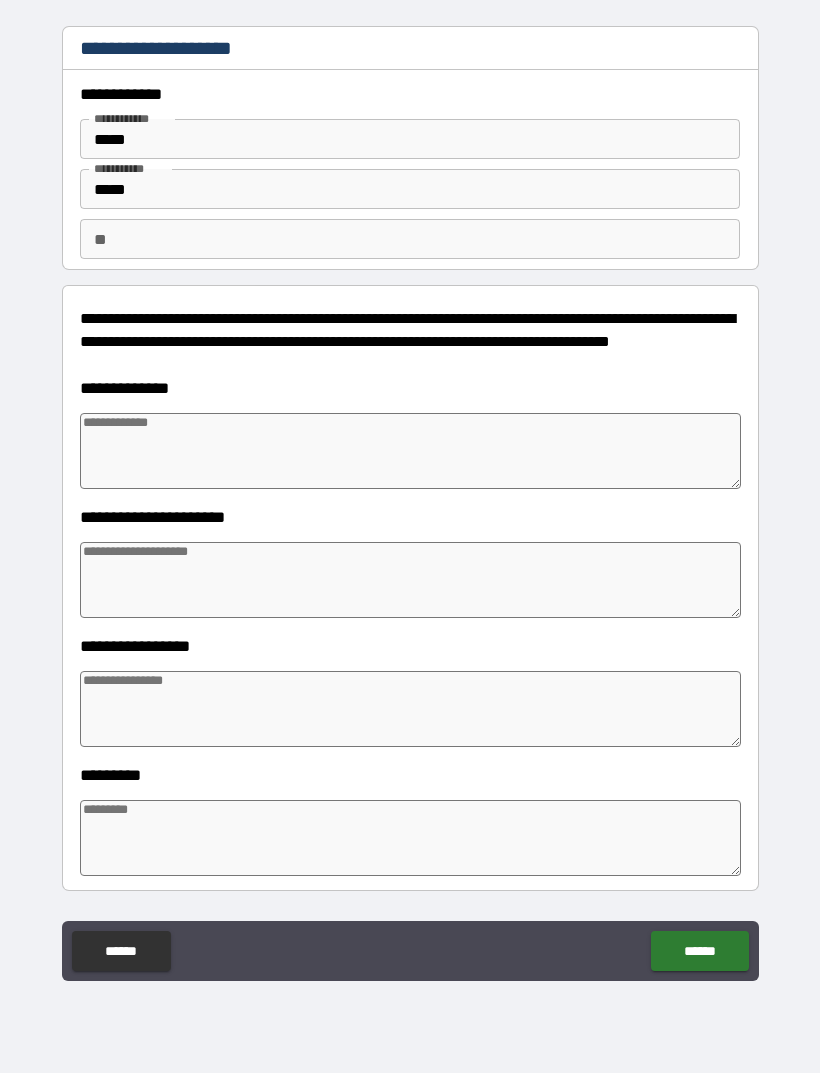 click at bounding box center (410, 451) 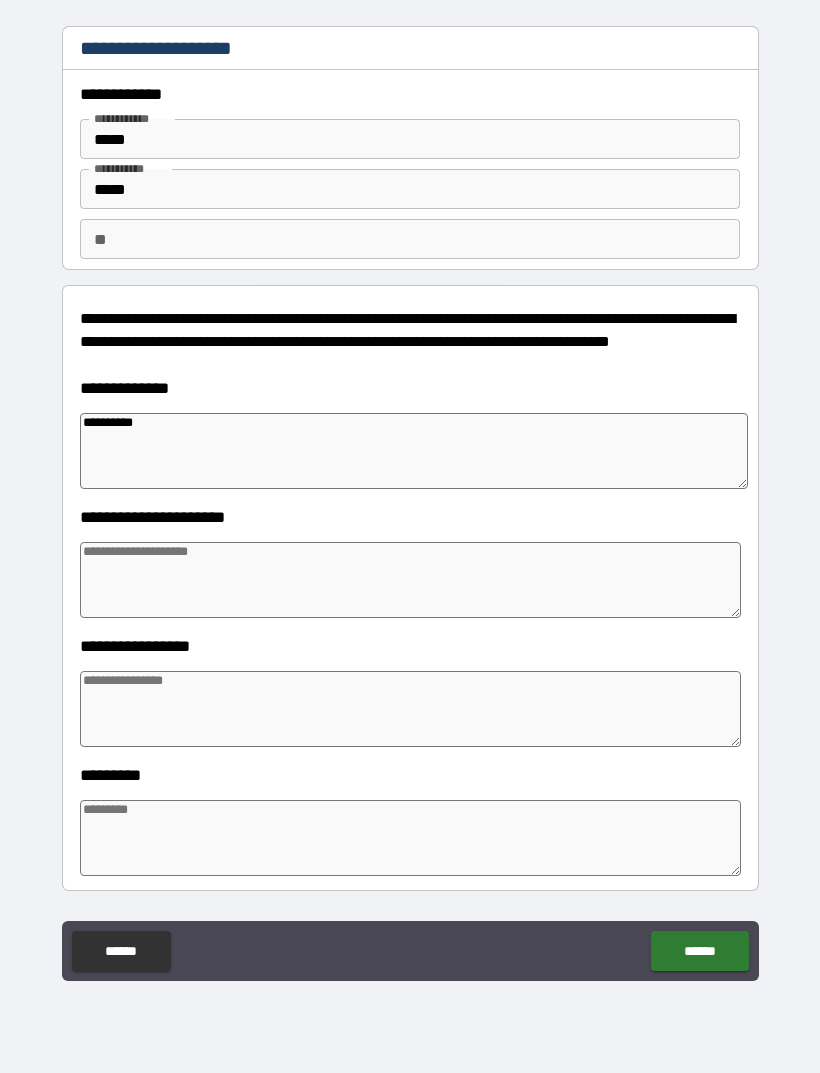 click at bounding box center (410, 709) 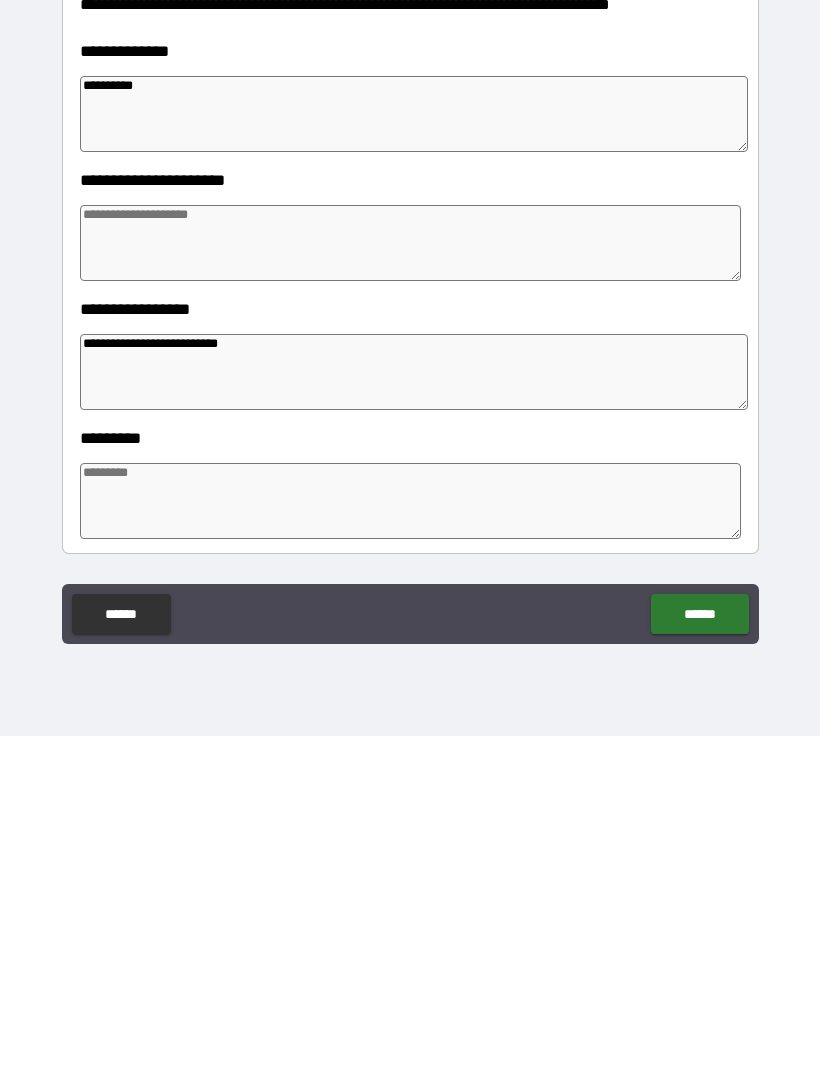 click on "******" at bounding box center [699, 951] 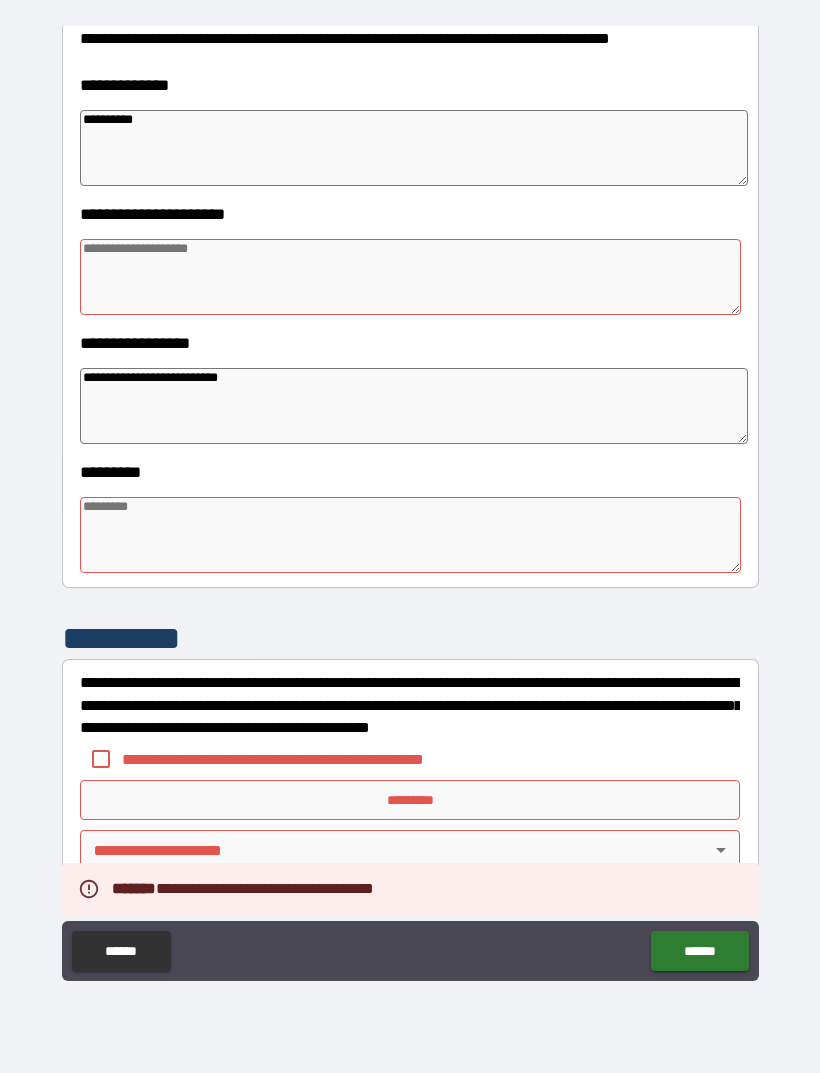 scroll, scrollTop: 303, scrollLeft: 0, axis: vertical 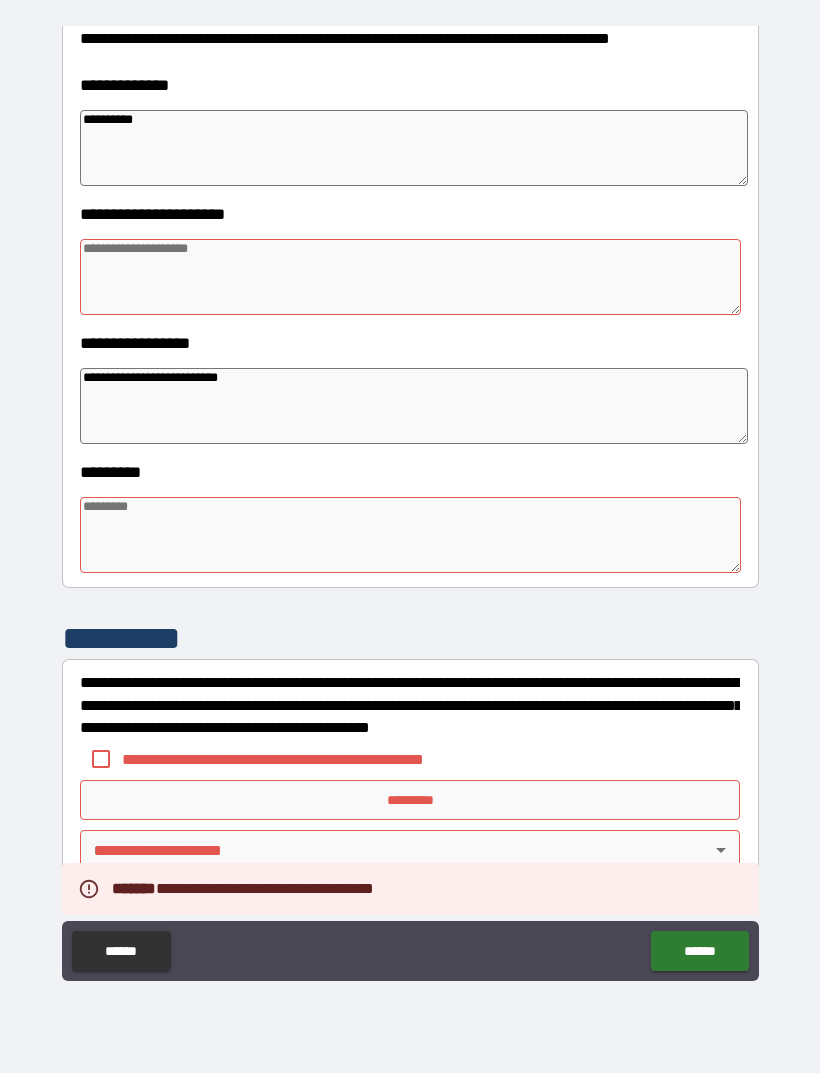 click at bounding box center (410, 535) 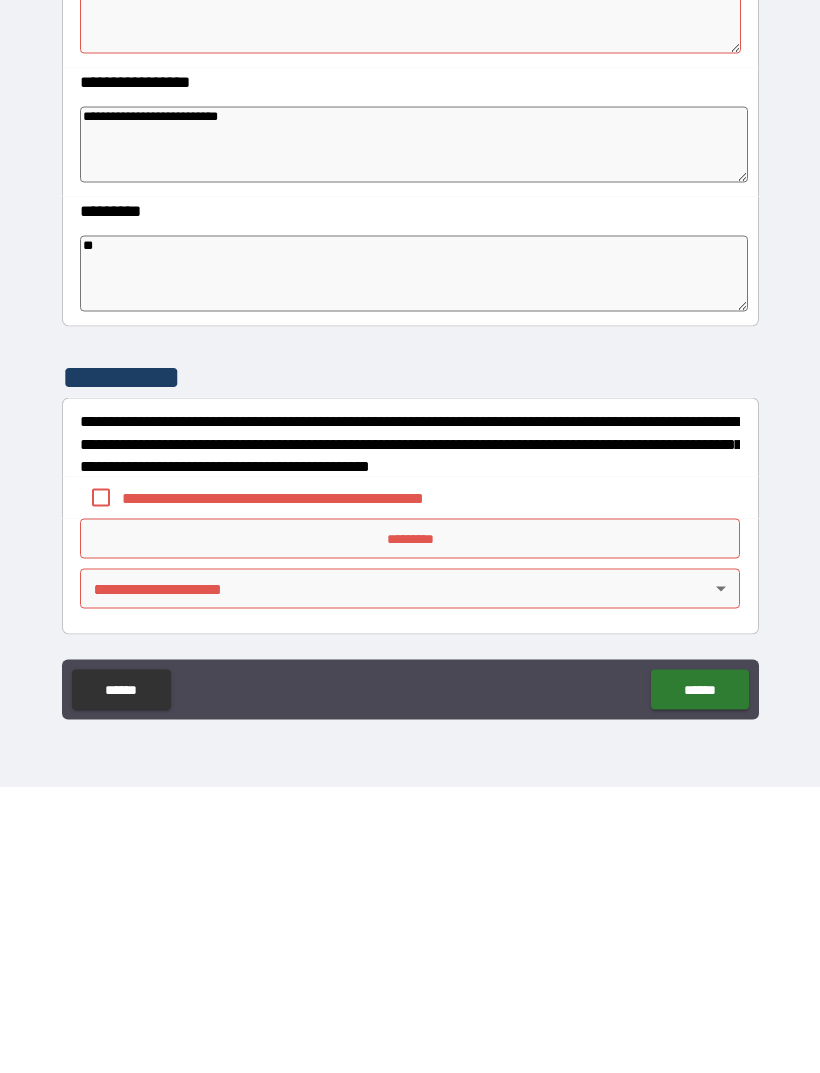 scroll, scrollTop: 64, scrollLeft: 0, axis: vertical 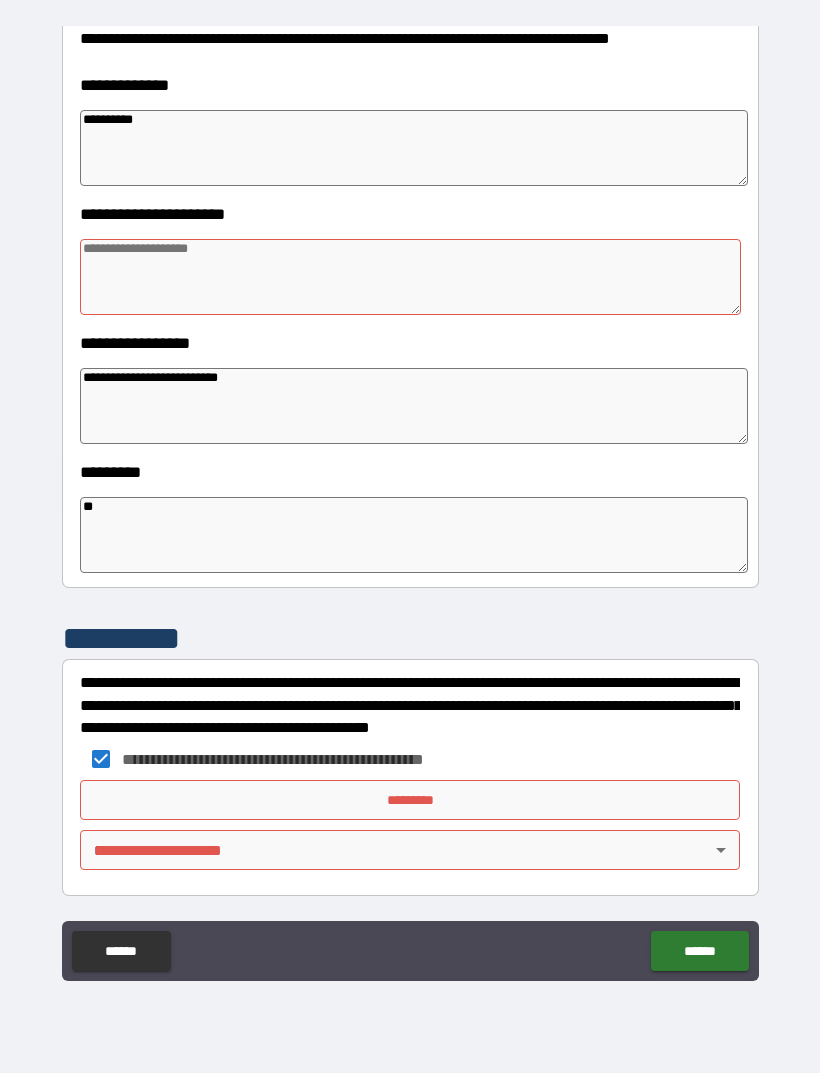 click on "*********" at bounding box center (410, 800) 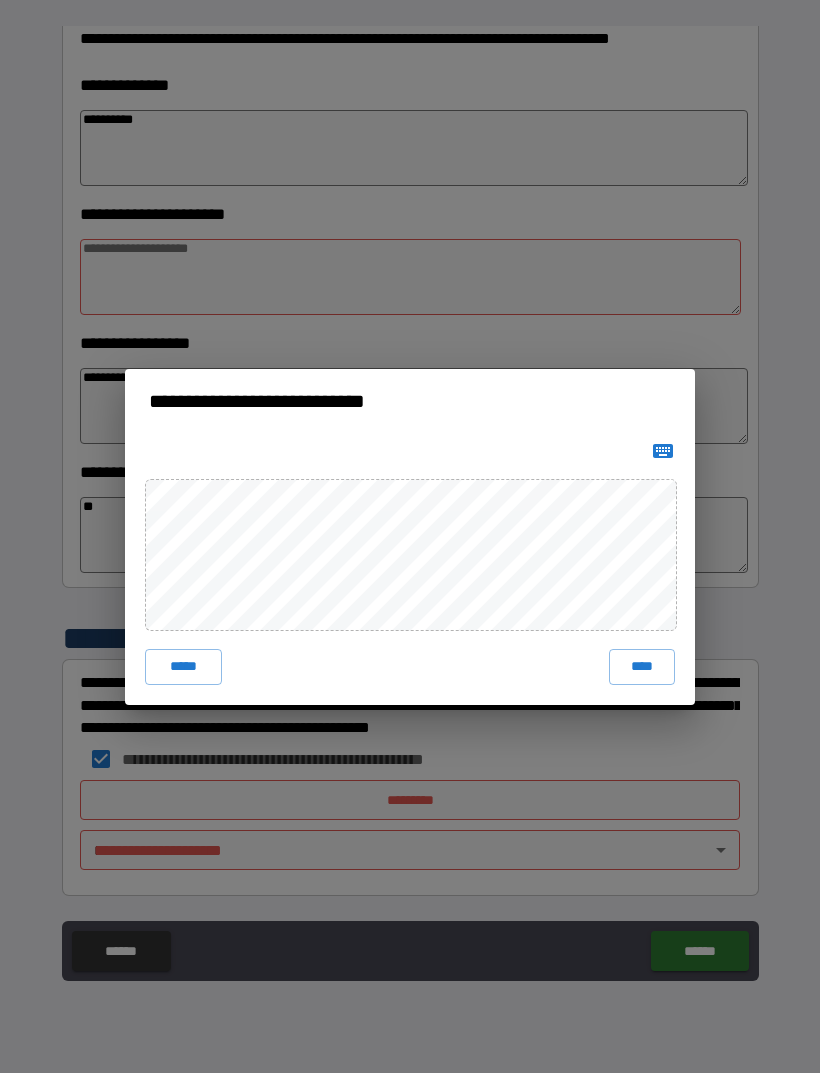 click on "****" at bounding box center (642, 667) 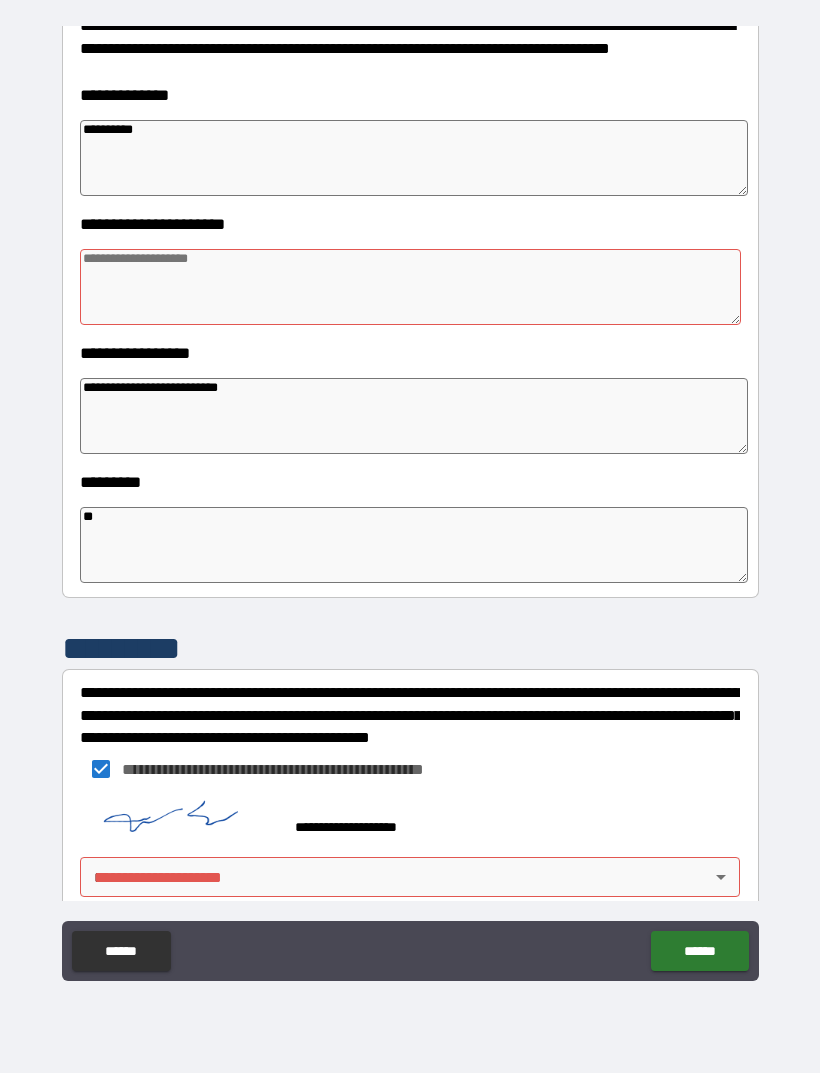 click on "**********" at bounding box center [410, 504] 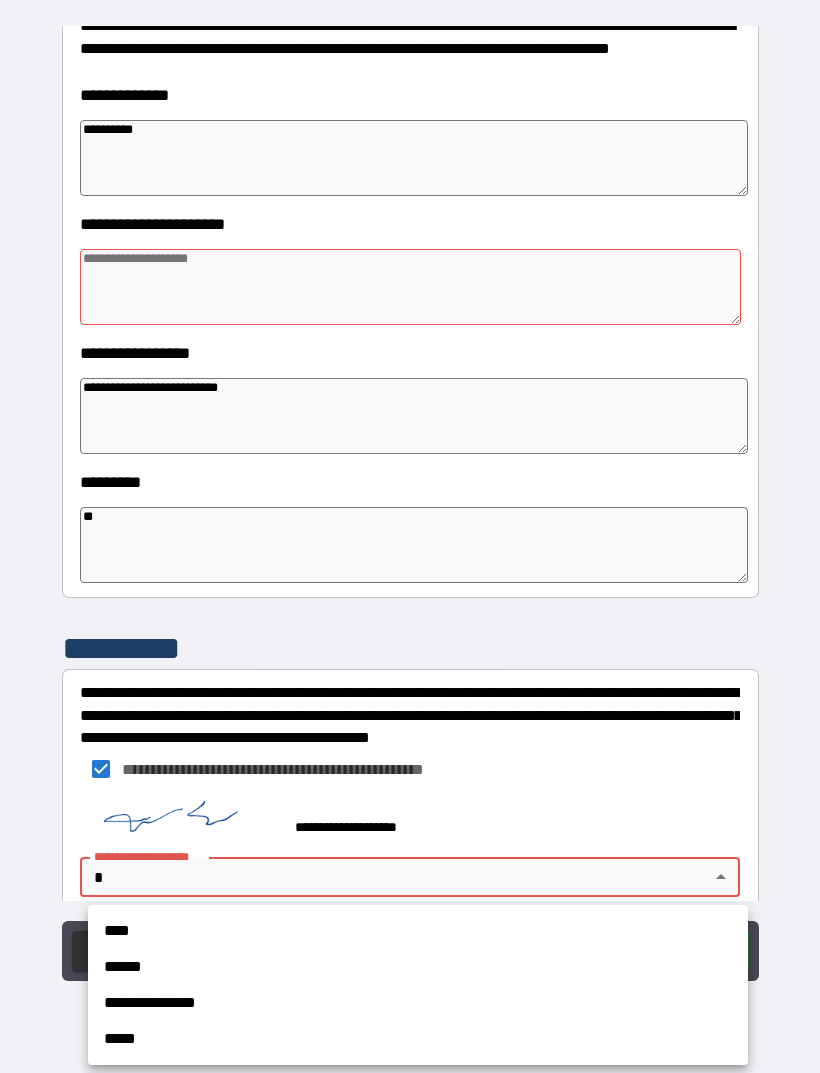 click on "******" at bounding box center (418, 967) 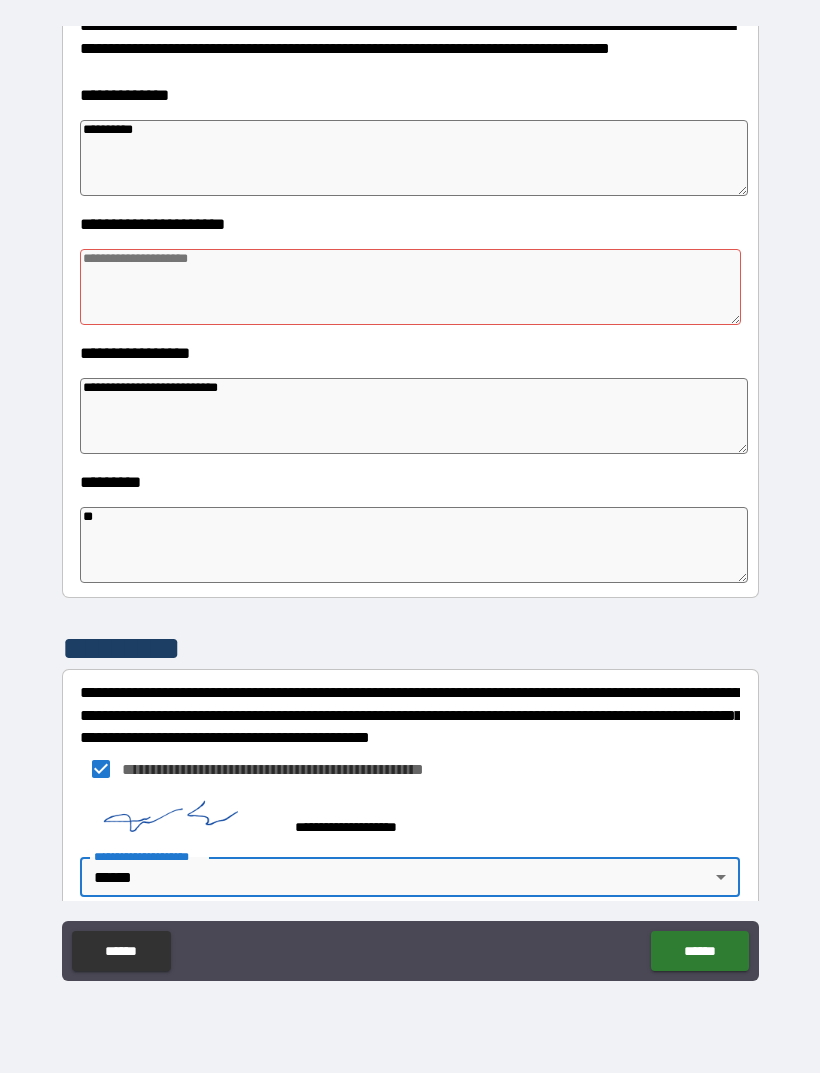 click on "******" at bounding box center (699, 951) 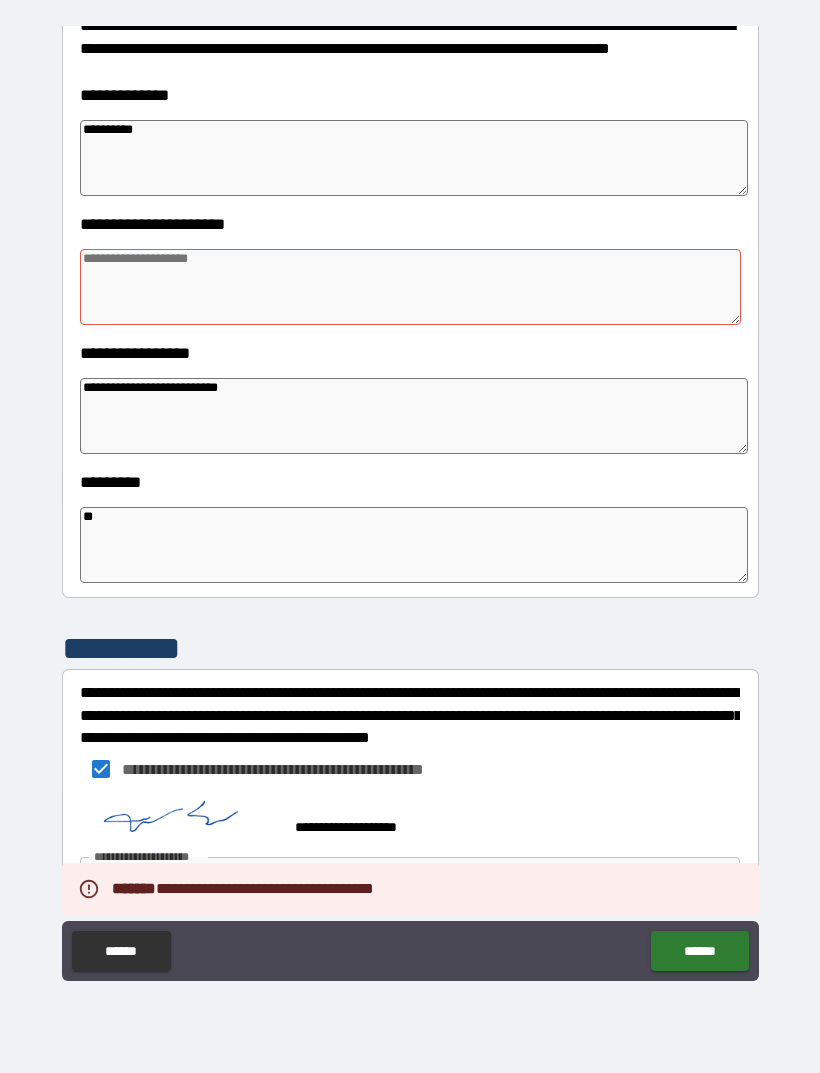 click at bounding box center [410, 287] 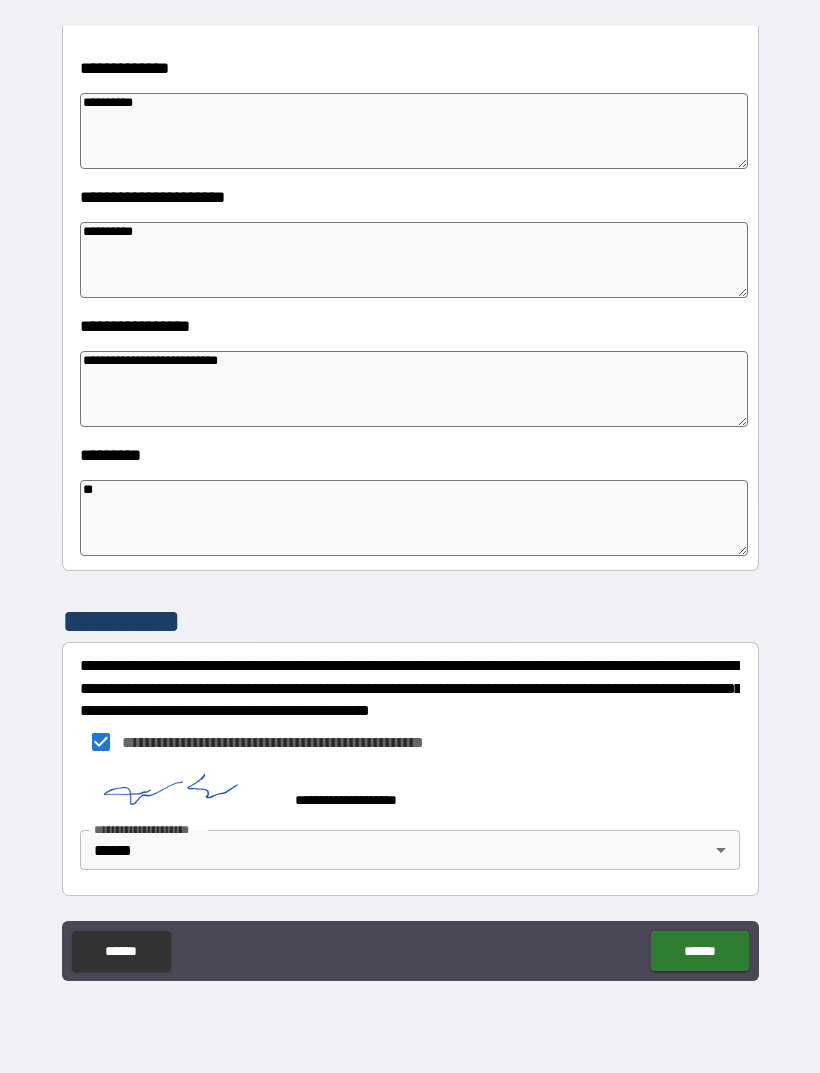 scroll, scrollTop: 320, scrollLeft: 0, axis: vertical 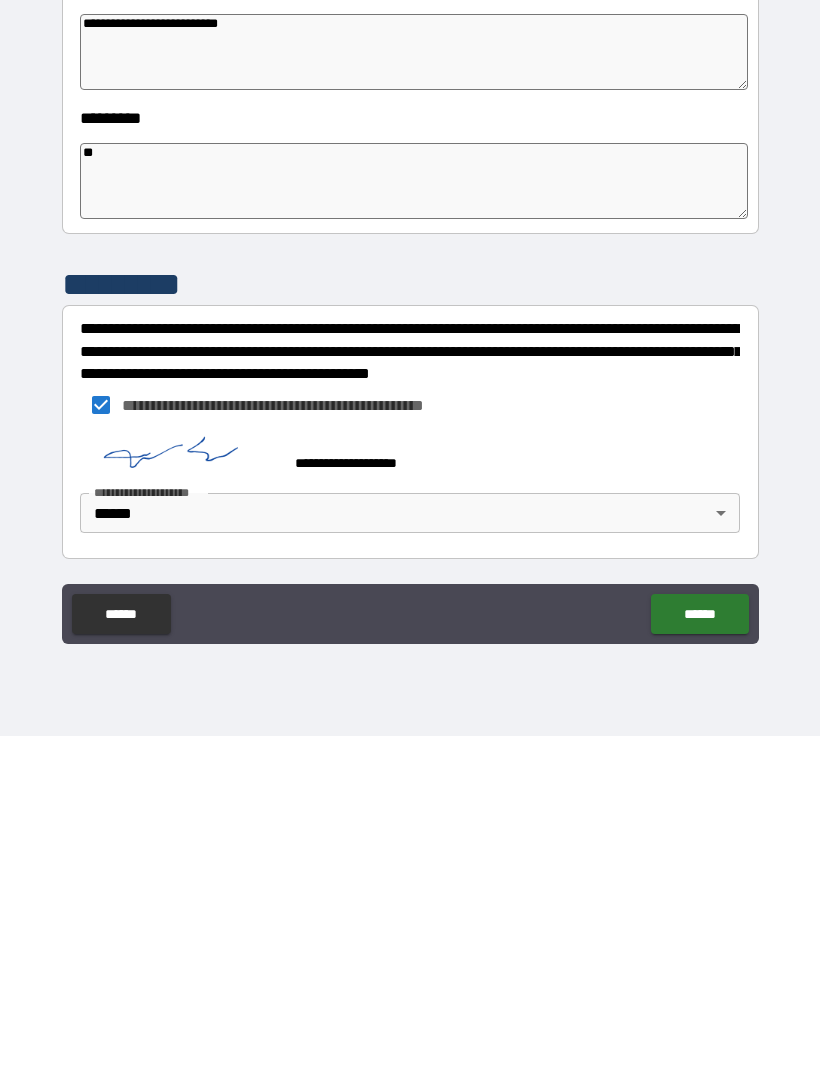 click on "******" at bounding box center (699, 951) 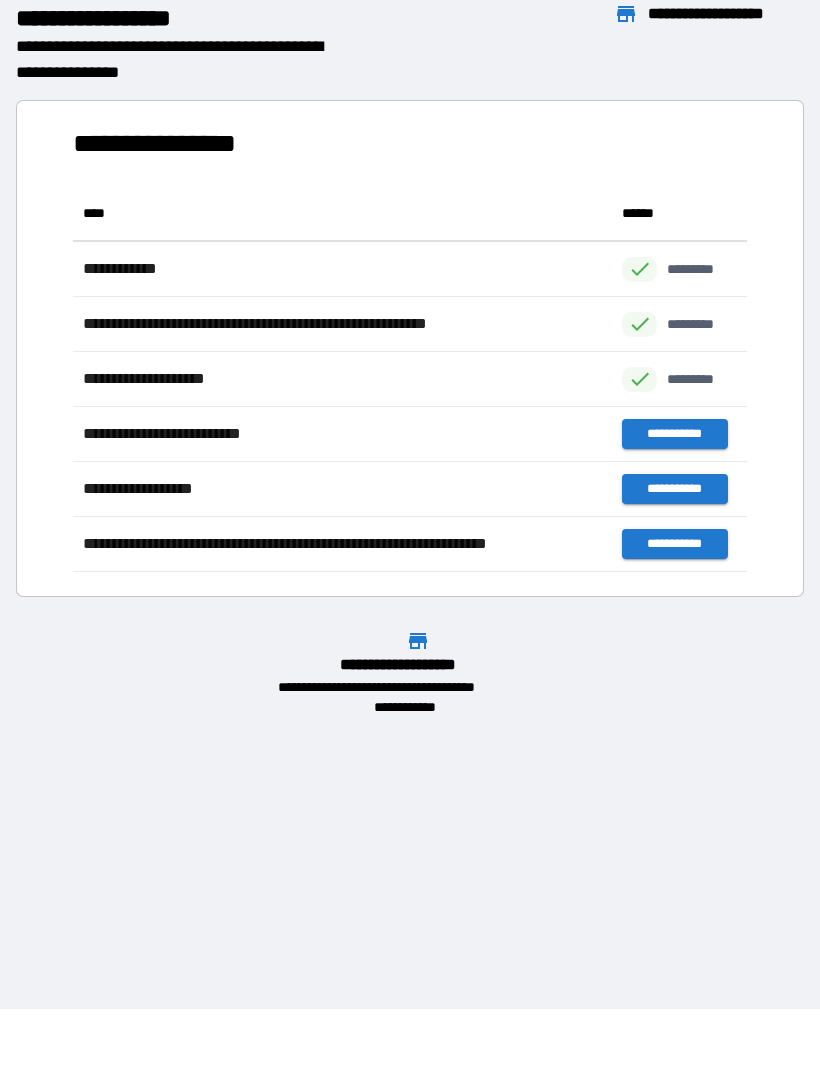 scroll, scrollTop: 1, scrollLeft: 1, axis: both 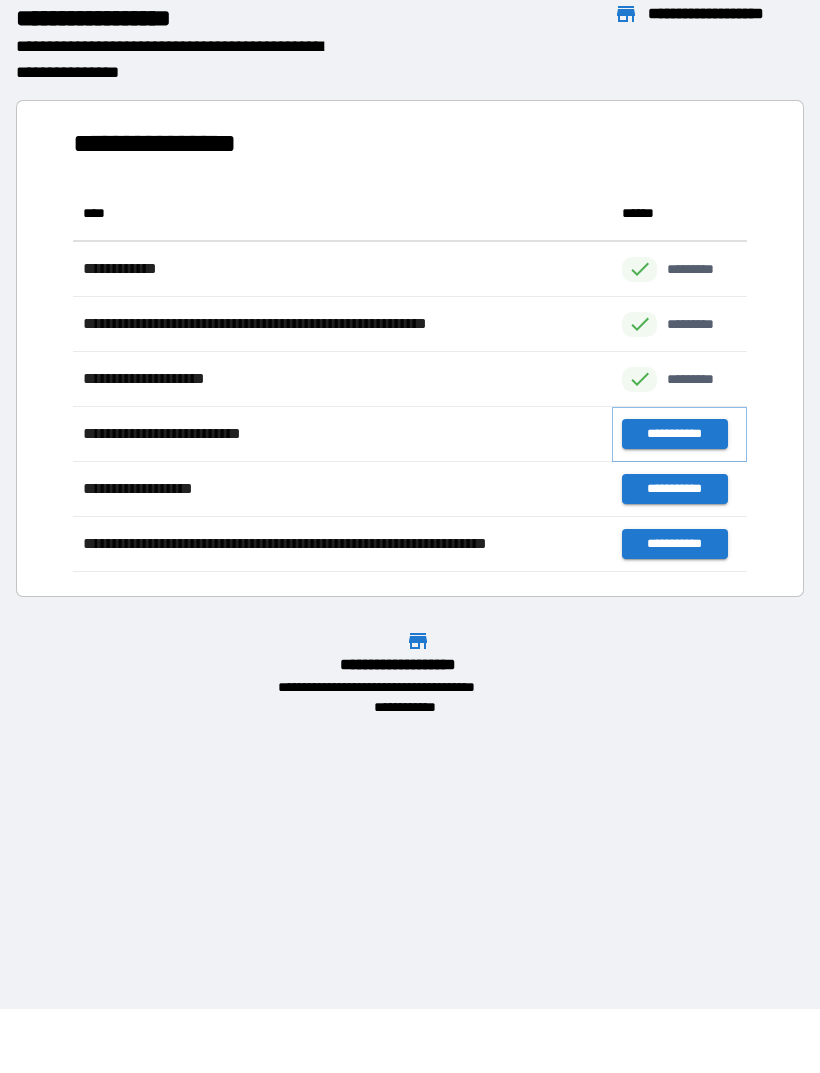 click on "**********" at bounding box center [674, 434] 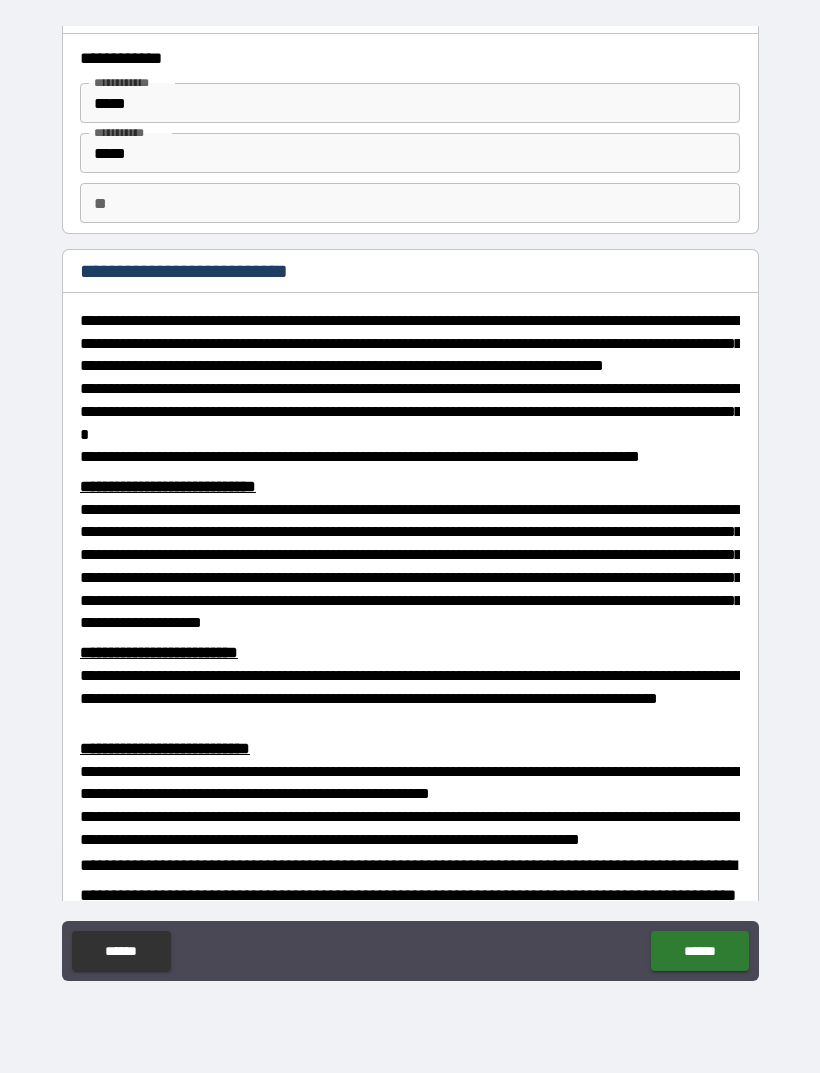 scroll, scrollTop: 36, scrollLeft: 0, axis: vertical 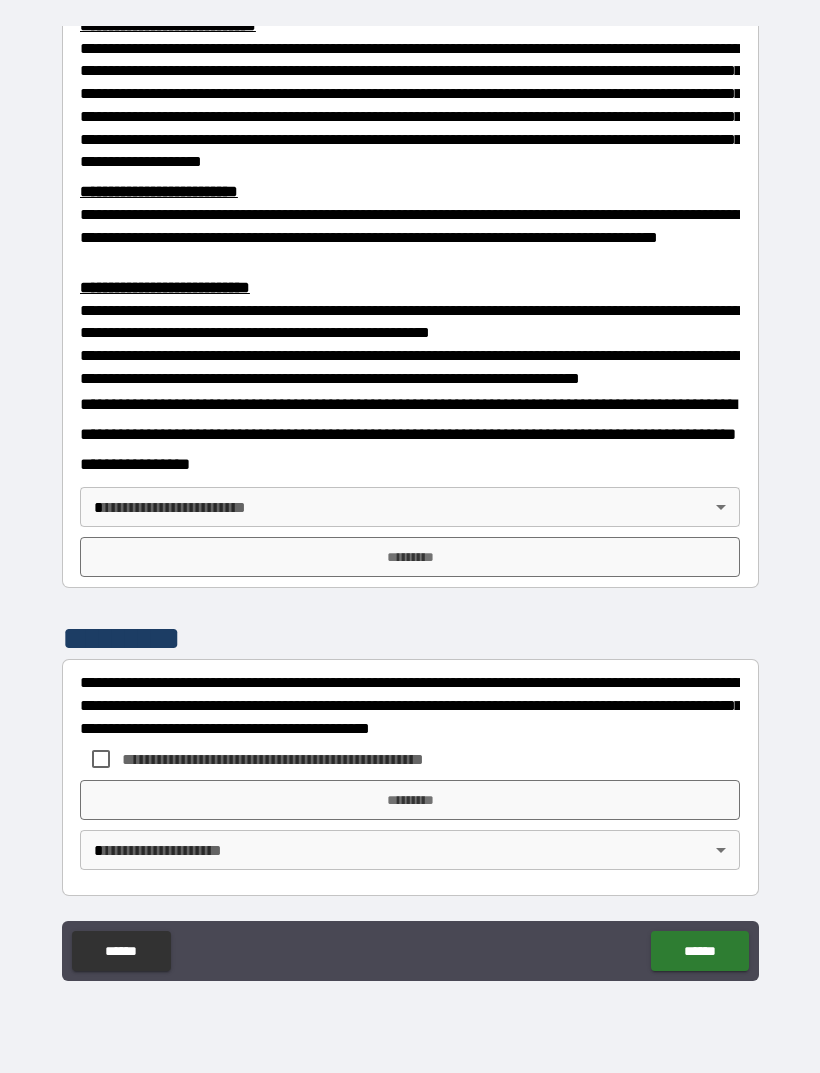 click on "**********" at bounding box center [410, 504] 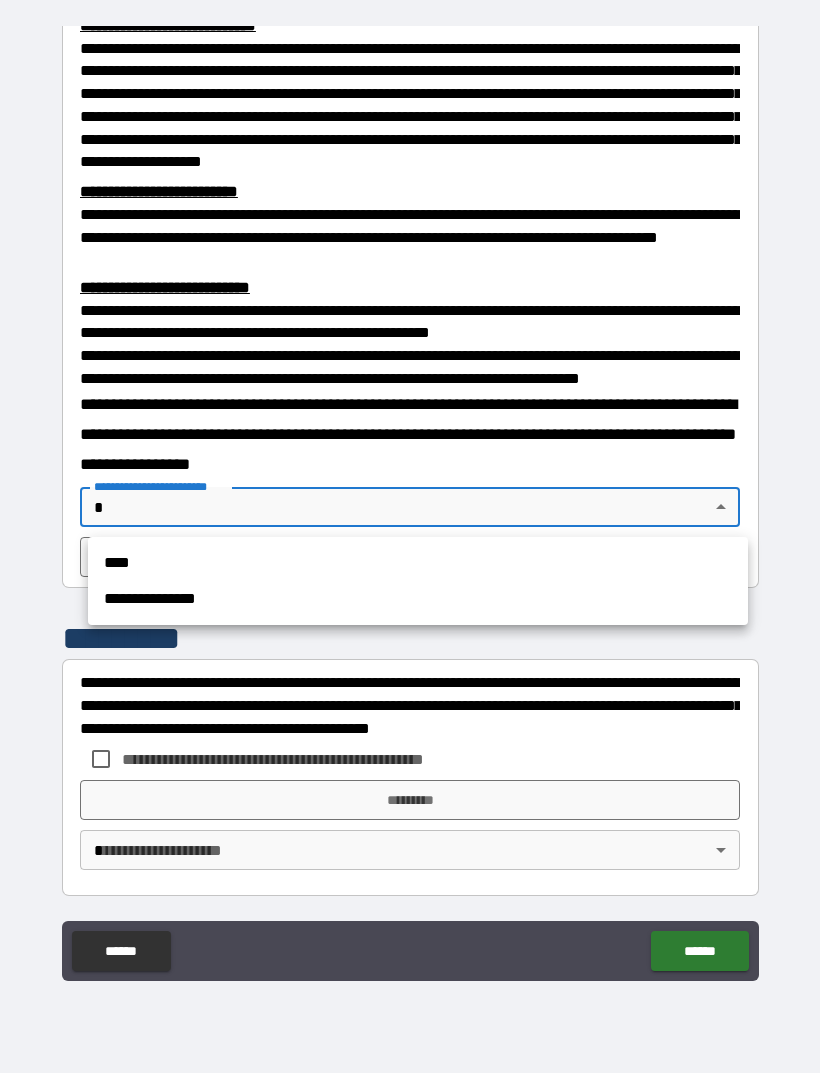 click at bounding box center (410, 536) 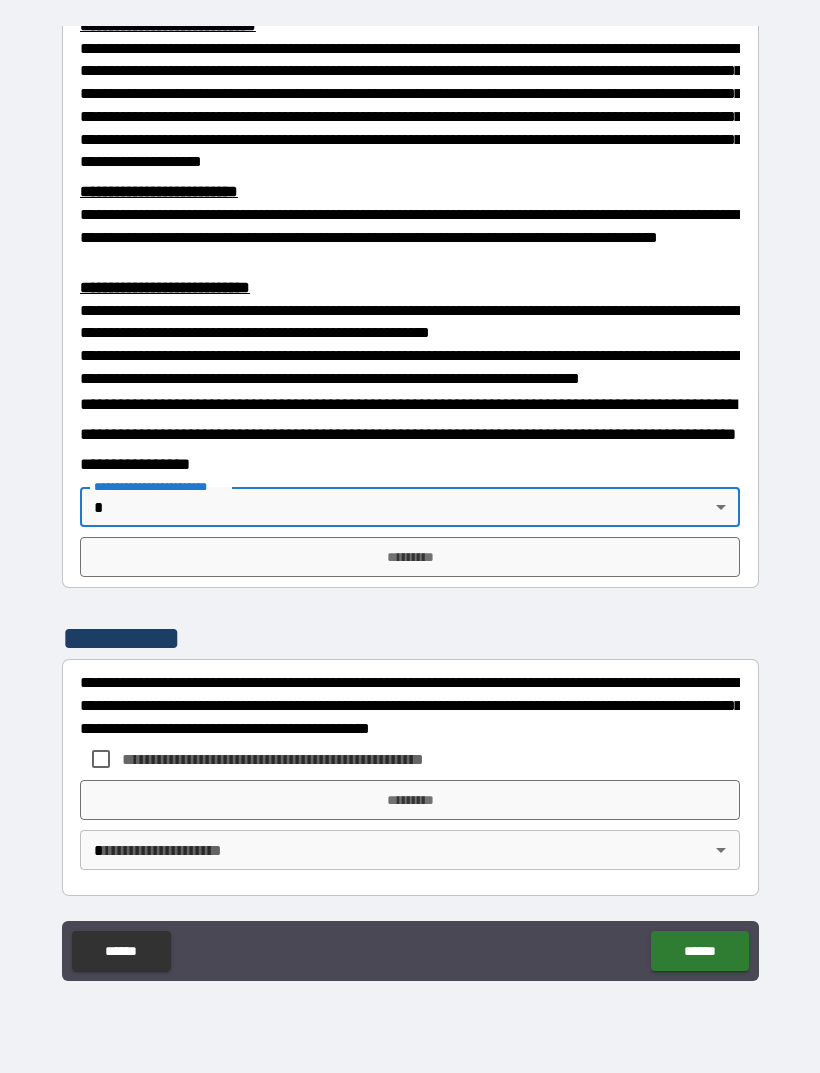 click on "******" at bounding box center [699, 951] 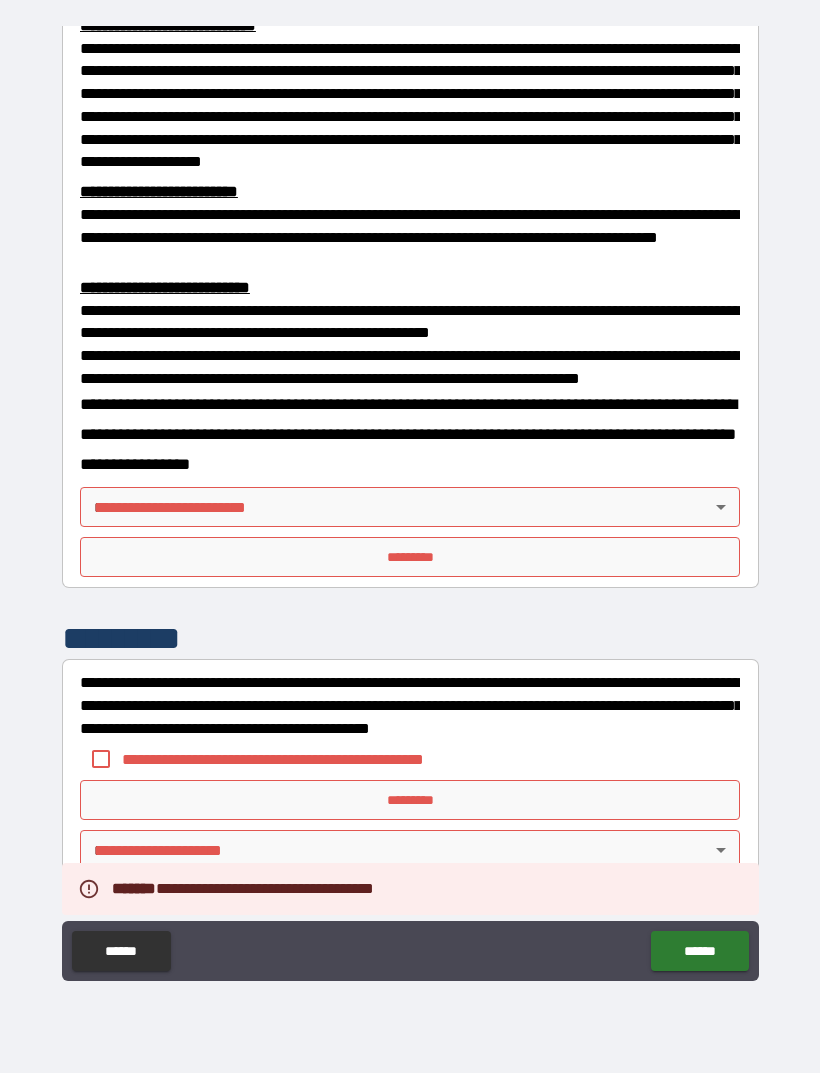 scroll, scrollTop: 549, scrollLeft: 0, axis: vertical 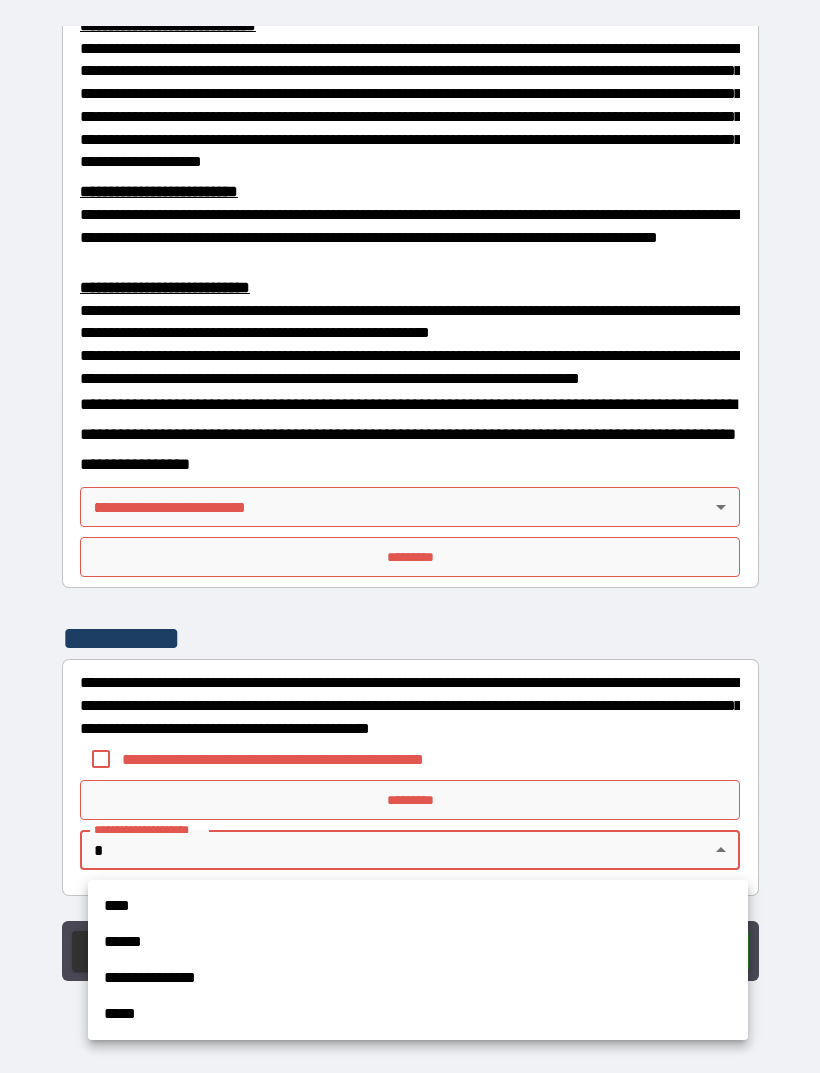 click on "******" at bounding box center (418, 942) 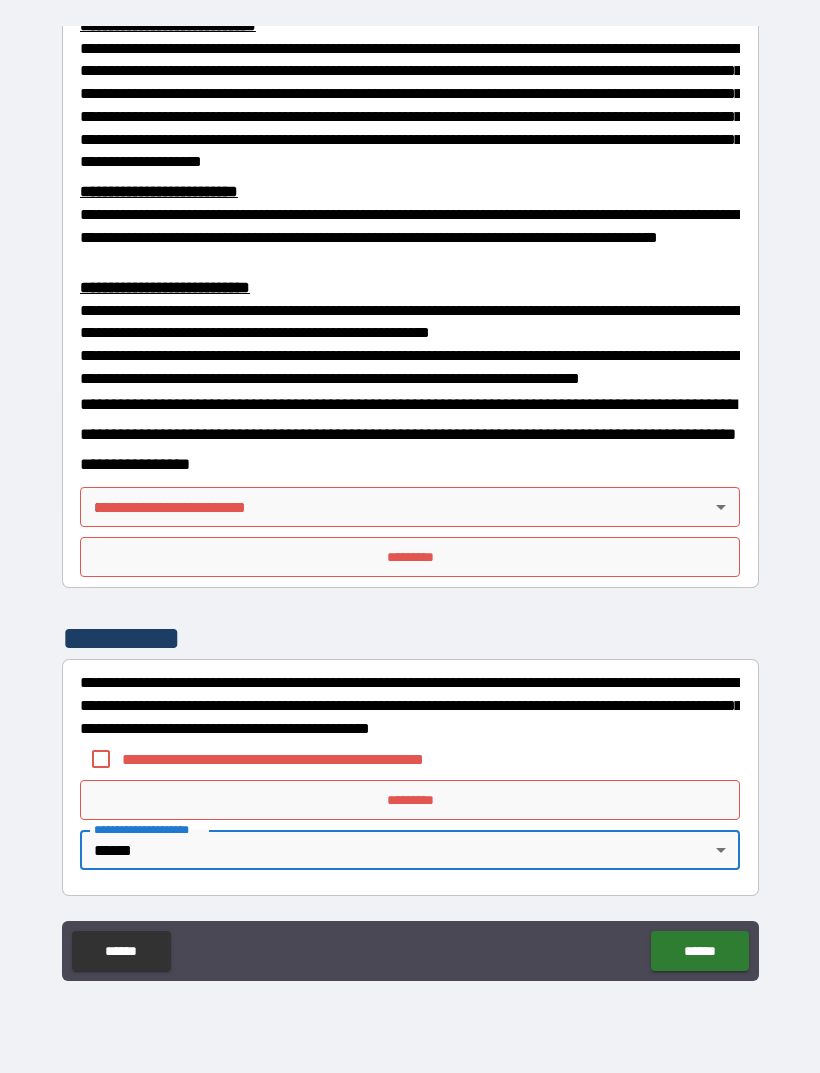 click on "*********" at bounding box center (410, 800) 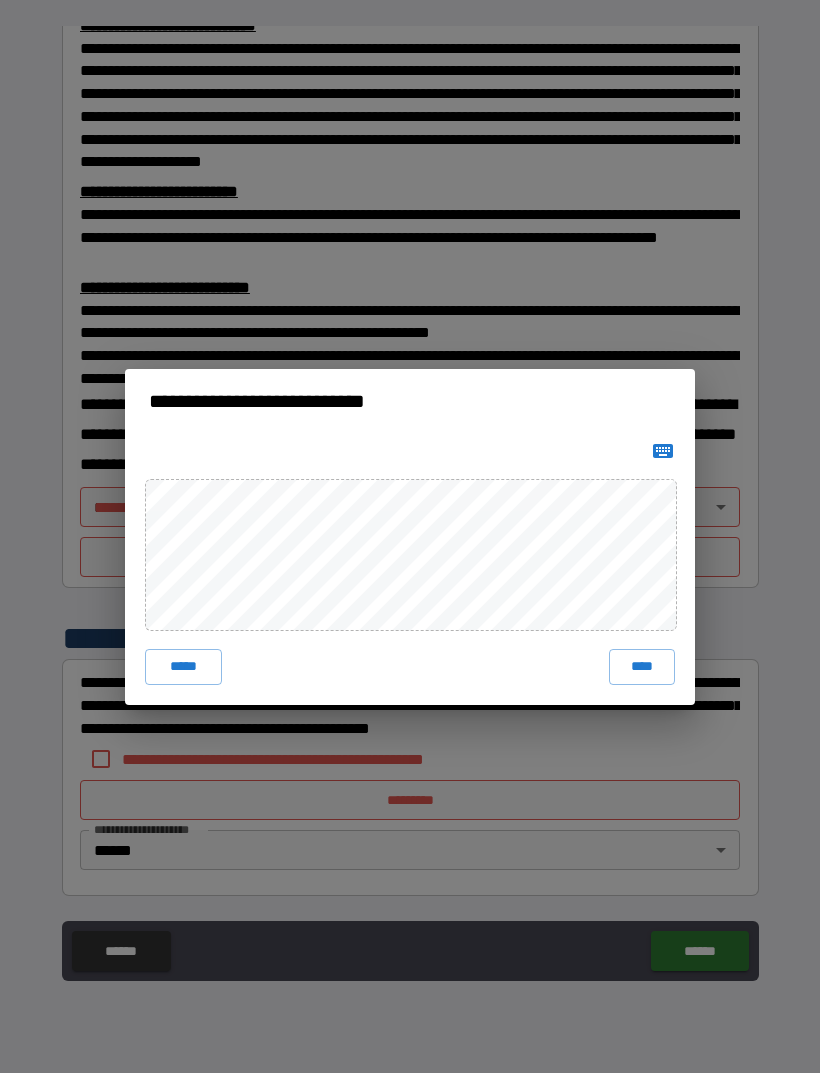 click on "****" at bounding box center [642, 667] 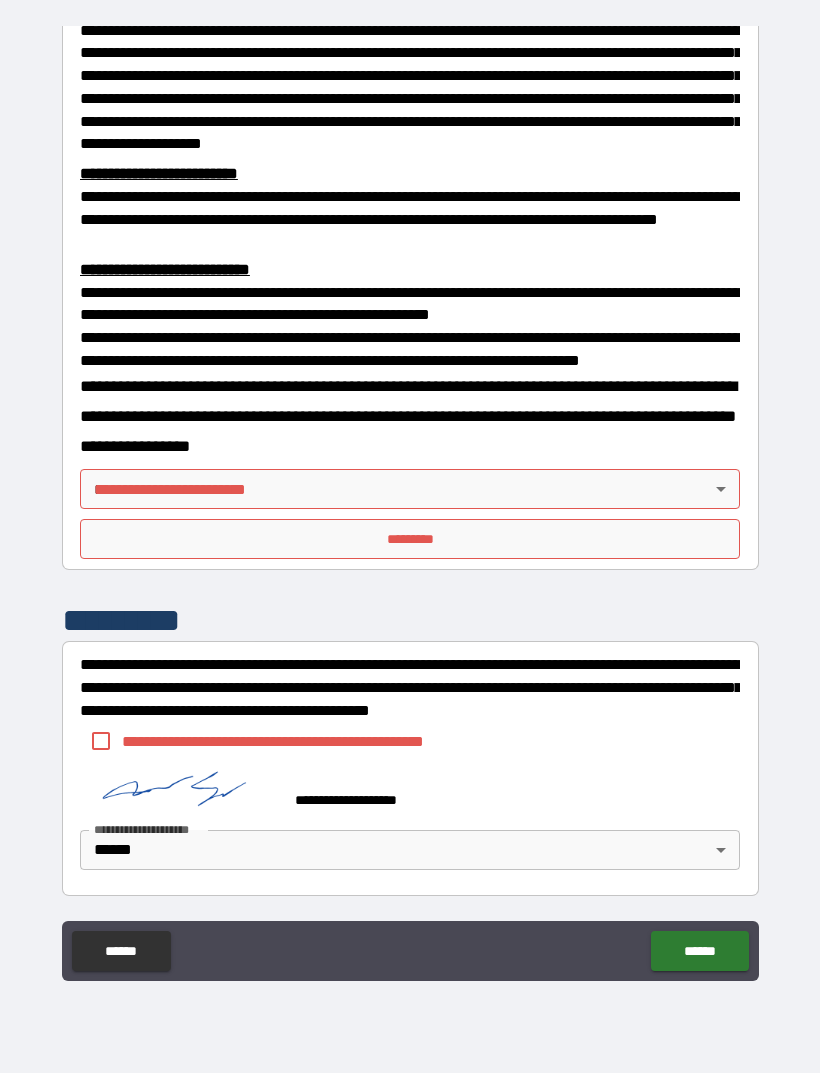 scroll, scrollTop: 539, scrollLeft: 0, axis: vertical 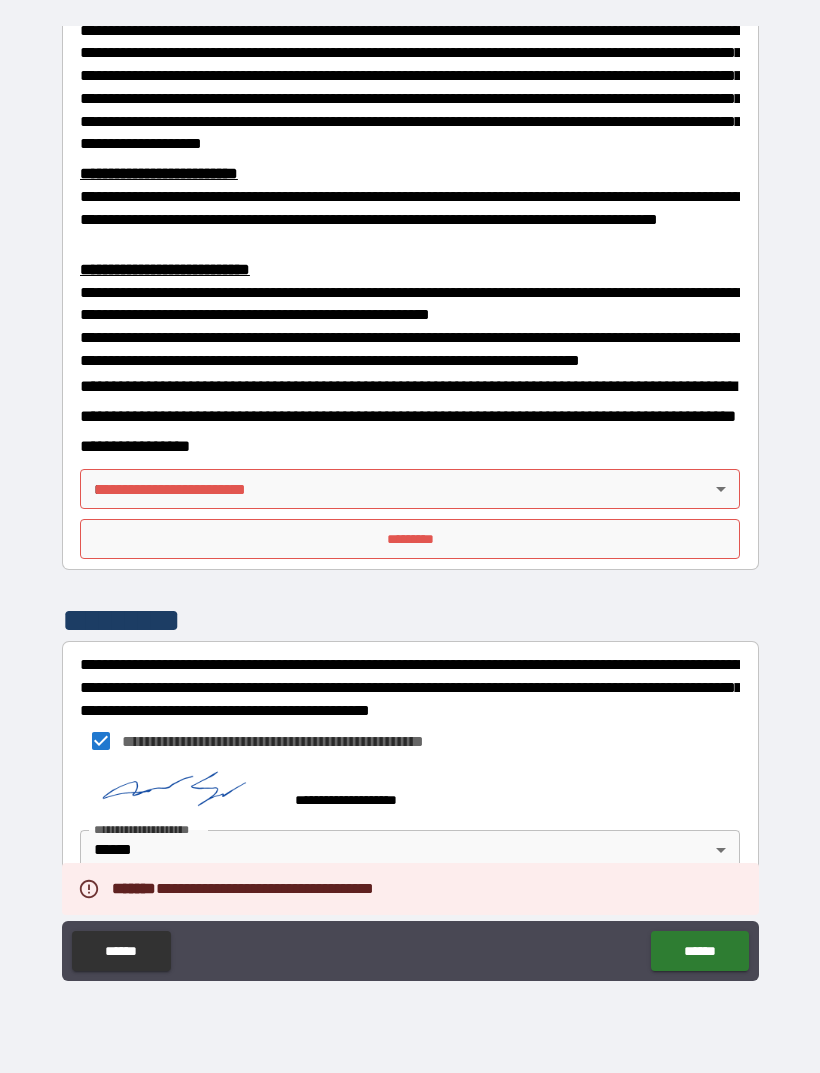 click on "******" at bounding box center (699, 951) 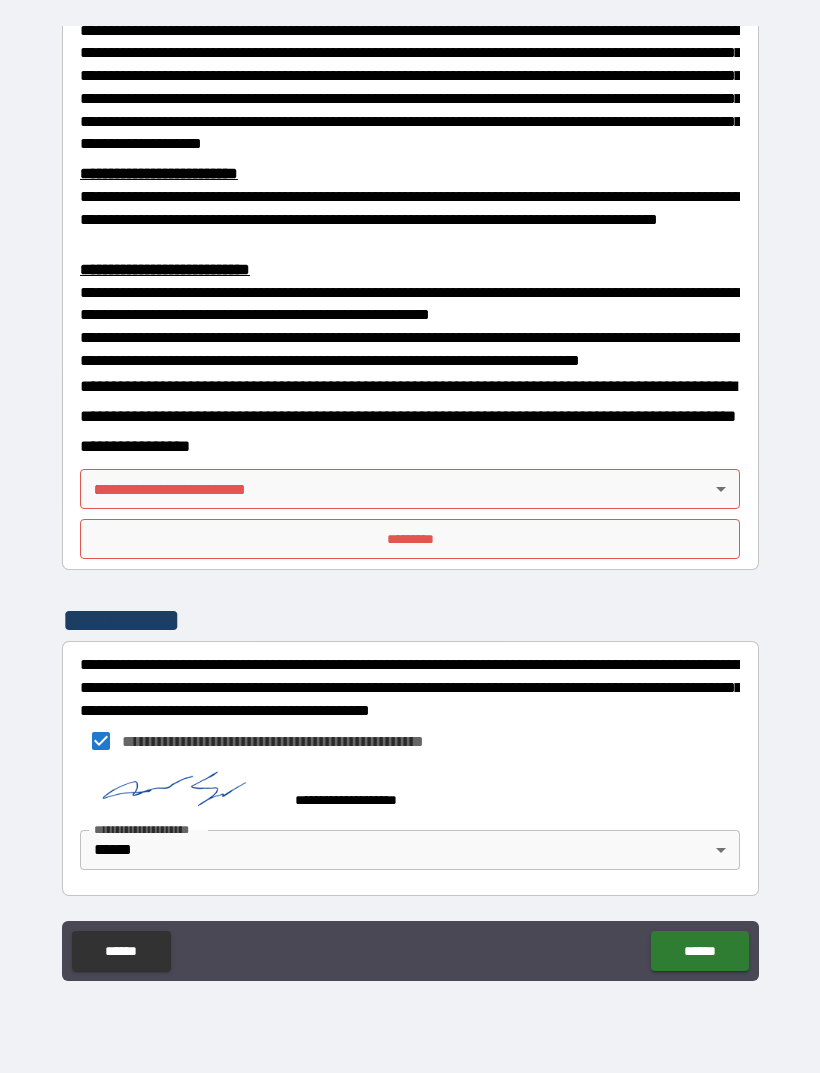 scroll, scrollTop: 566, scrollLeft: 0, axis: vertical 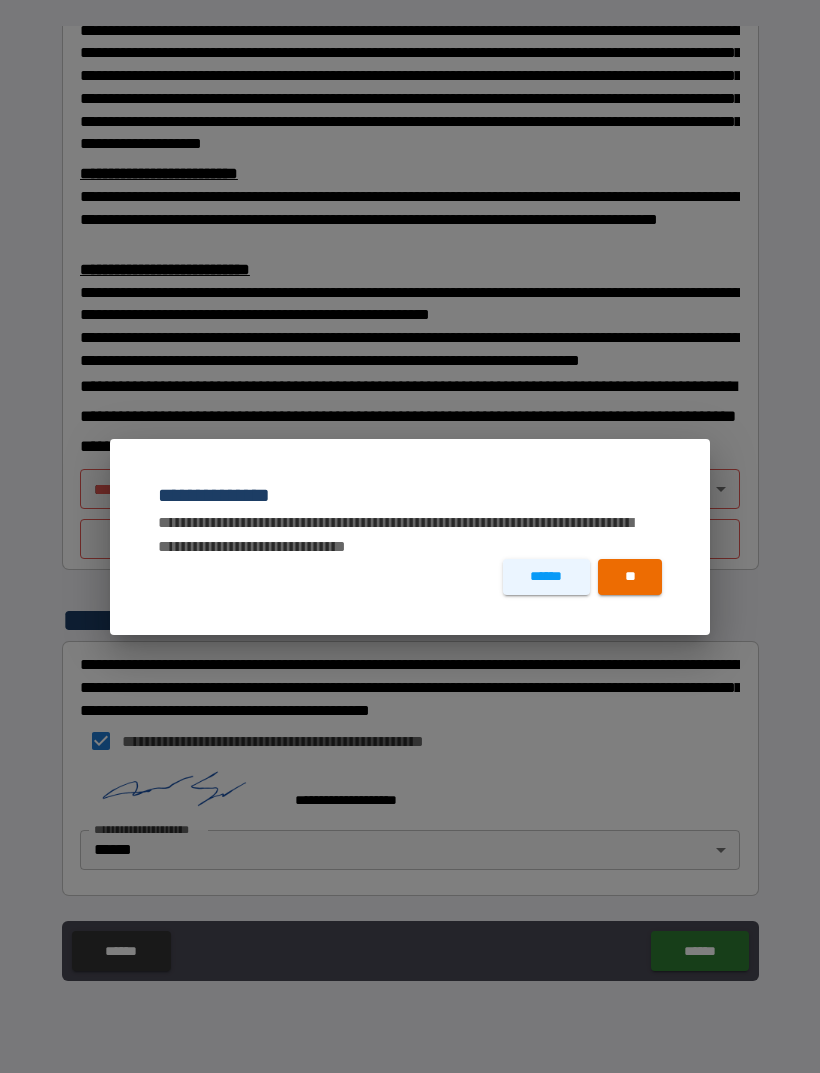 click on "**" at bounding box center (630, 577) 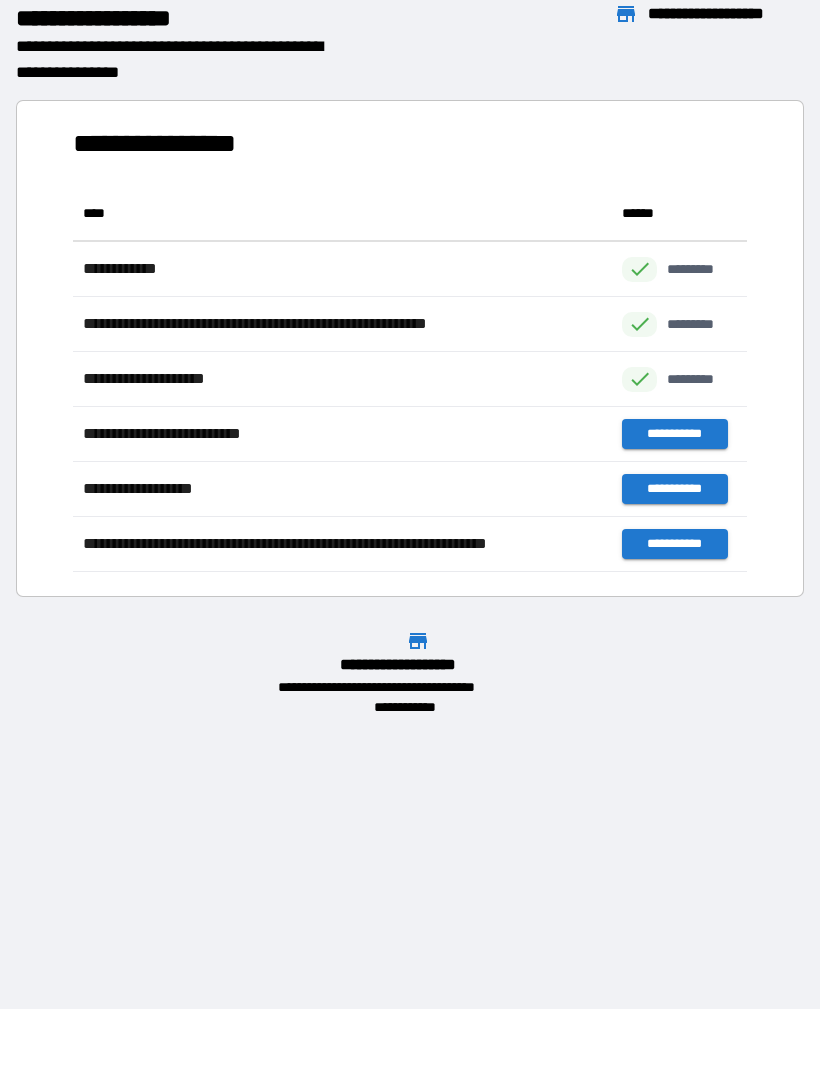 scroll, scrollTop: 386, scrollLeft: 674, axis: both 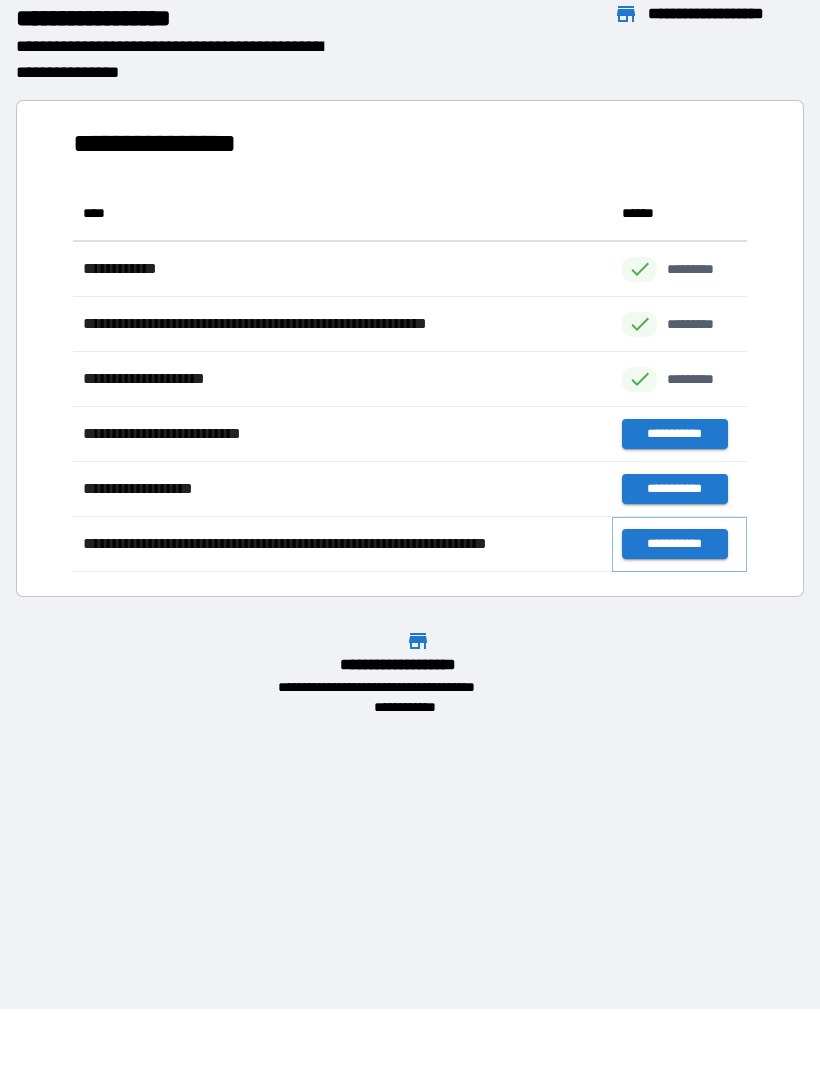 click on "**********" at bounding box center [674, 544] 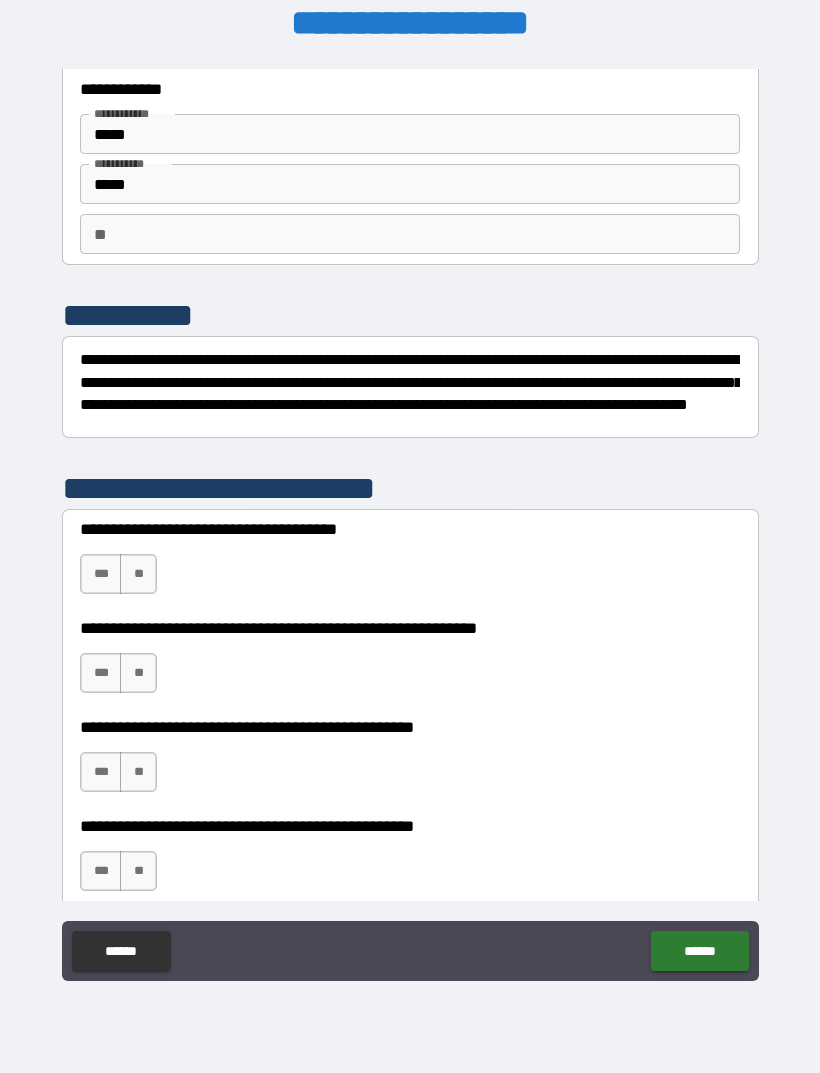 scroll, scrollTop: 50, scrollLeft: 0, axis: vertical 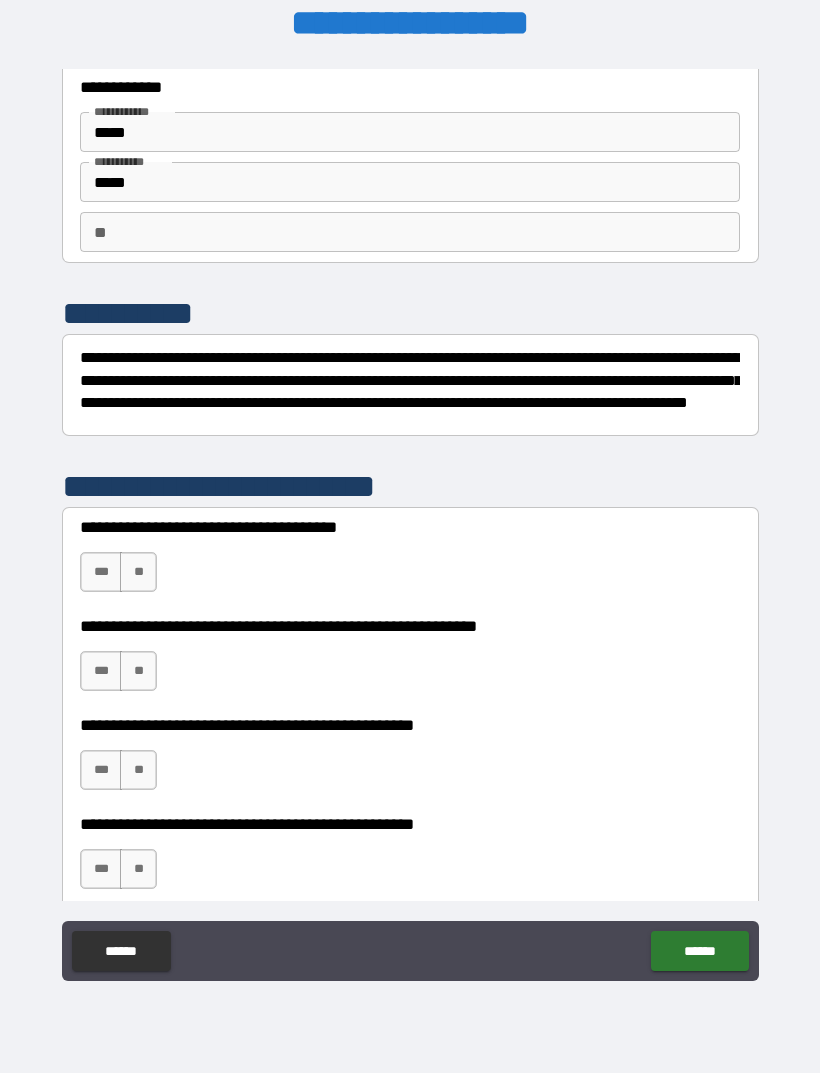 click on "***" at bounding box center [101, 671] 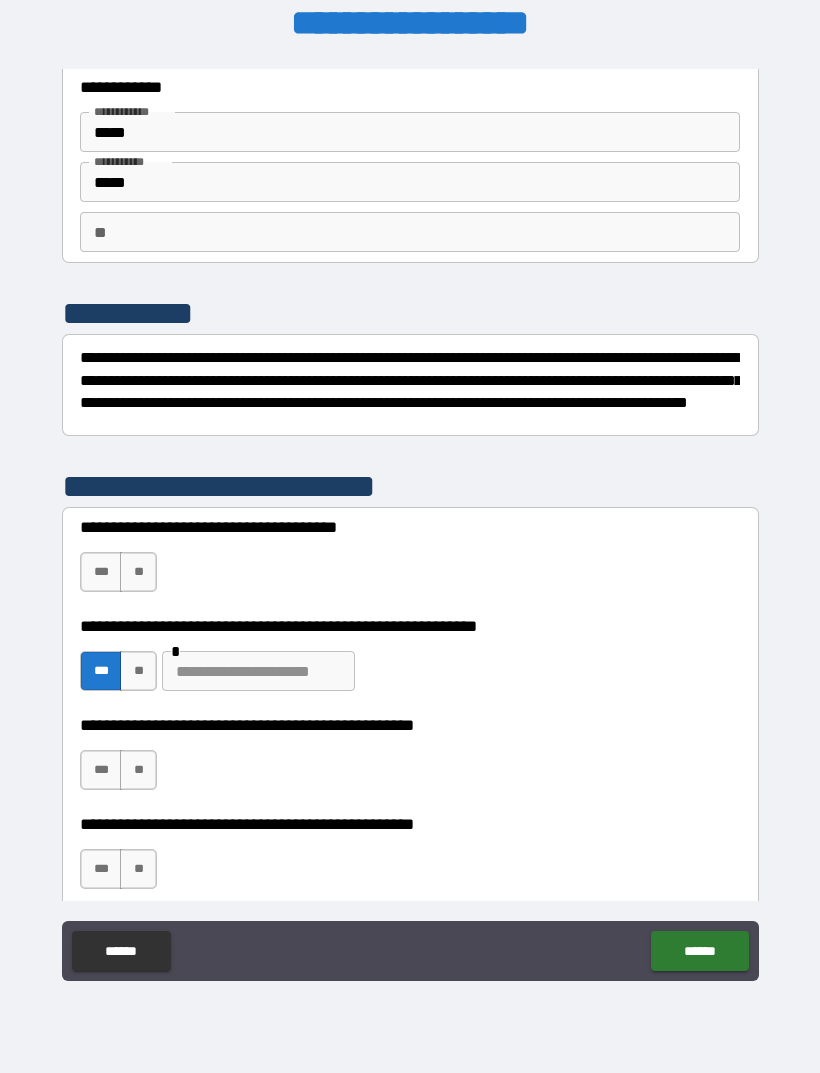 click on "**" at bounding box center [138, 770] 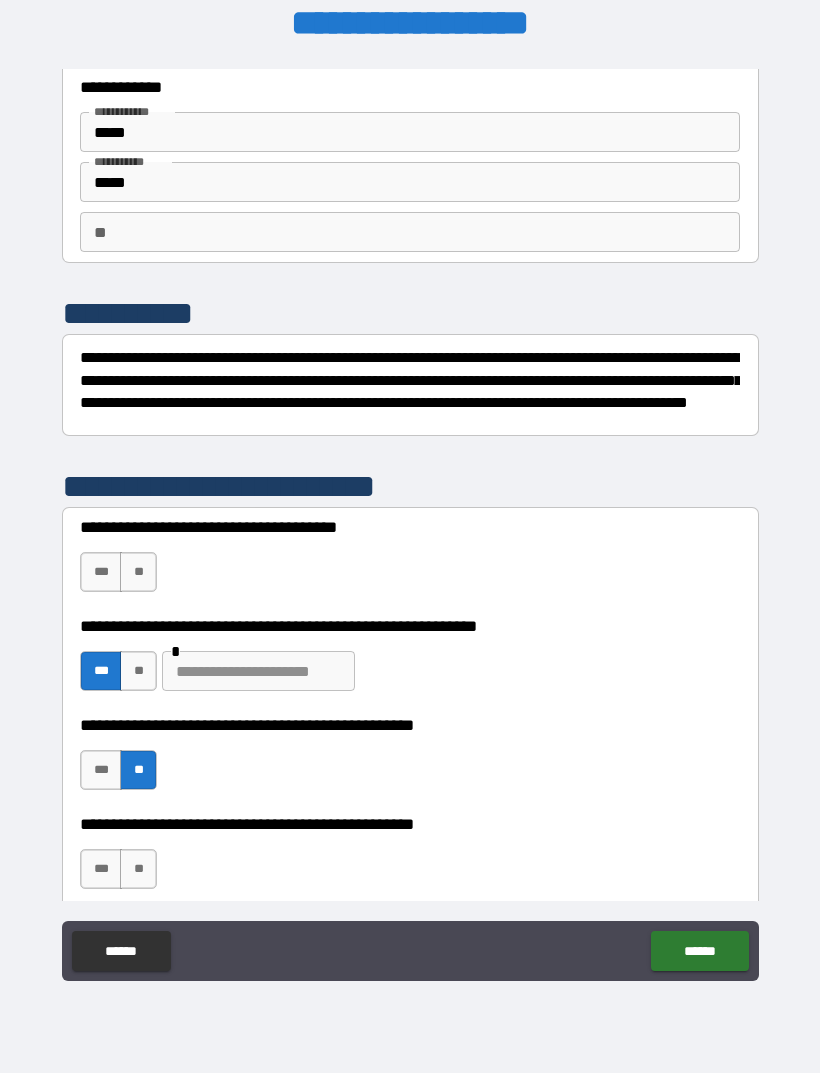 click on "***" at bounding box center [101, 869] 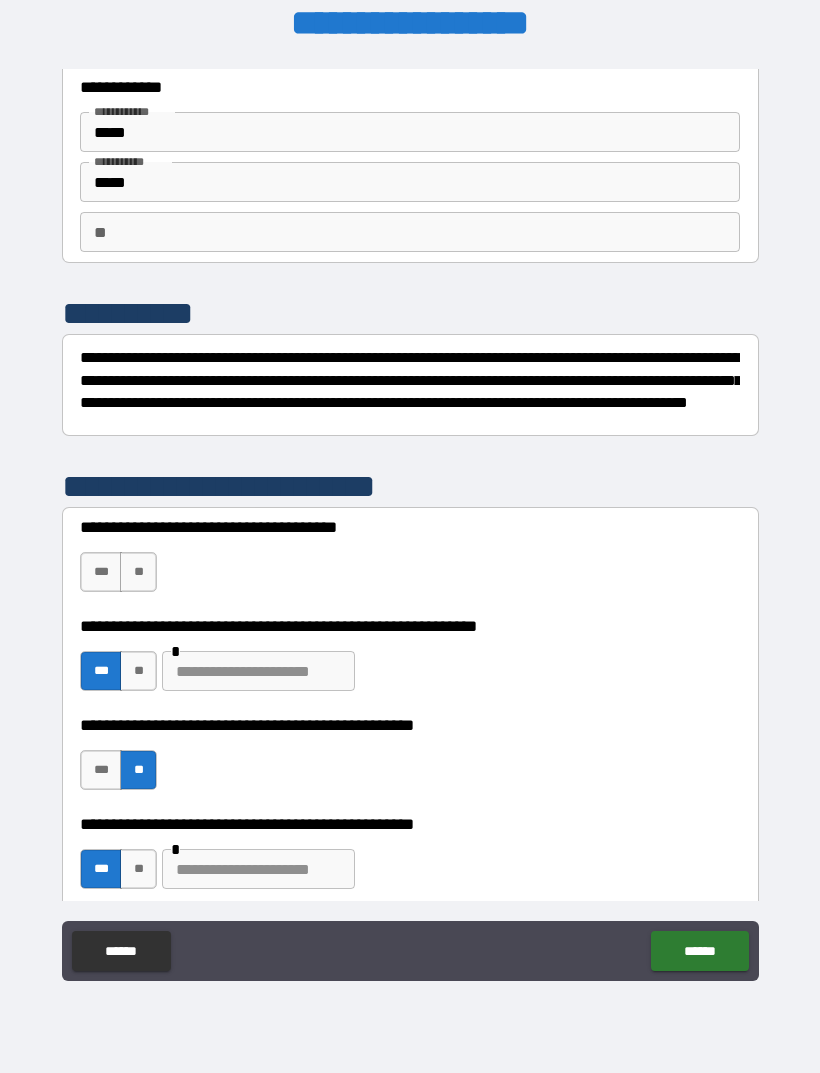 click on "**" at bounding box center (138, 572) 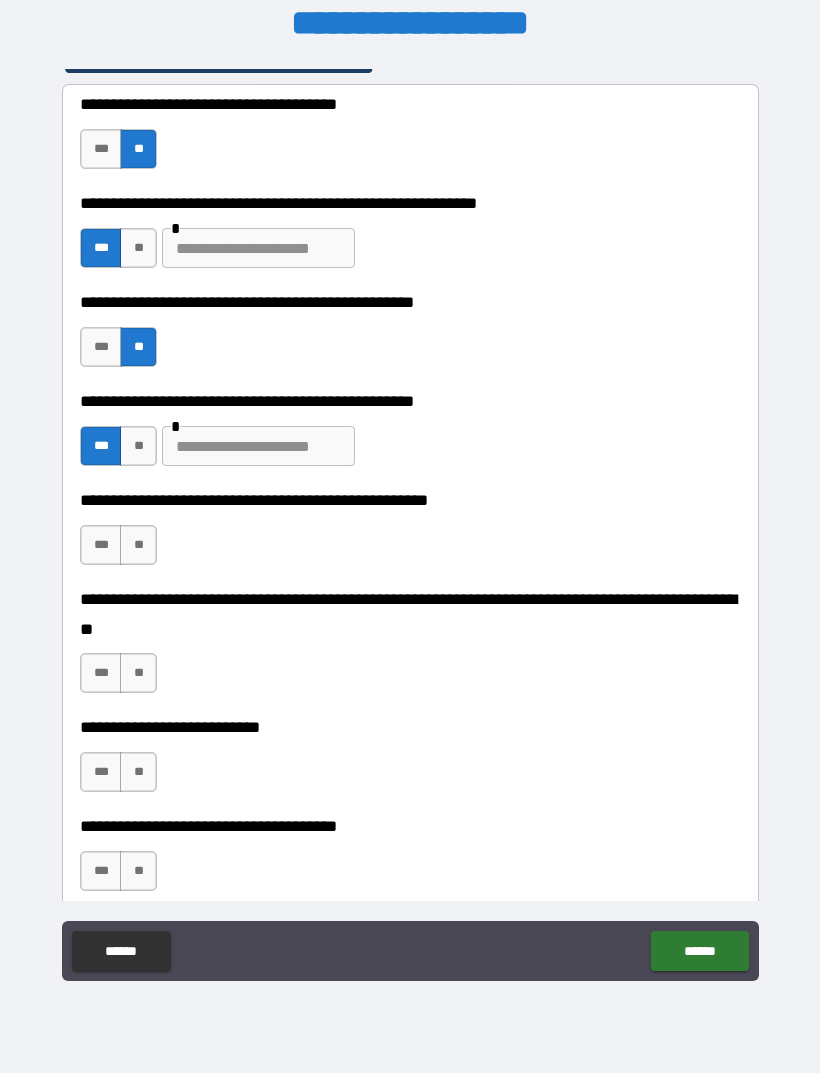 scroll, scrollTop: 474, scrollLeft: 0, axis: vertical 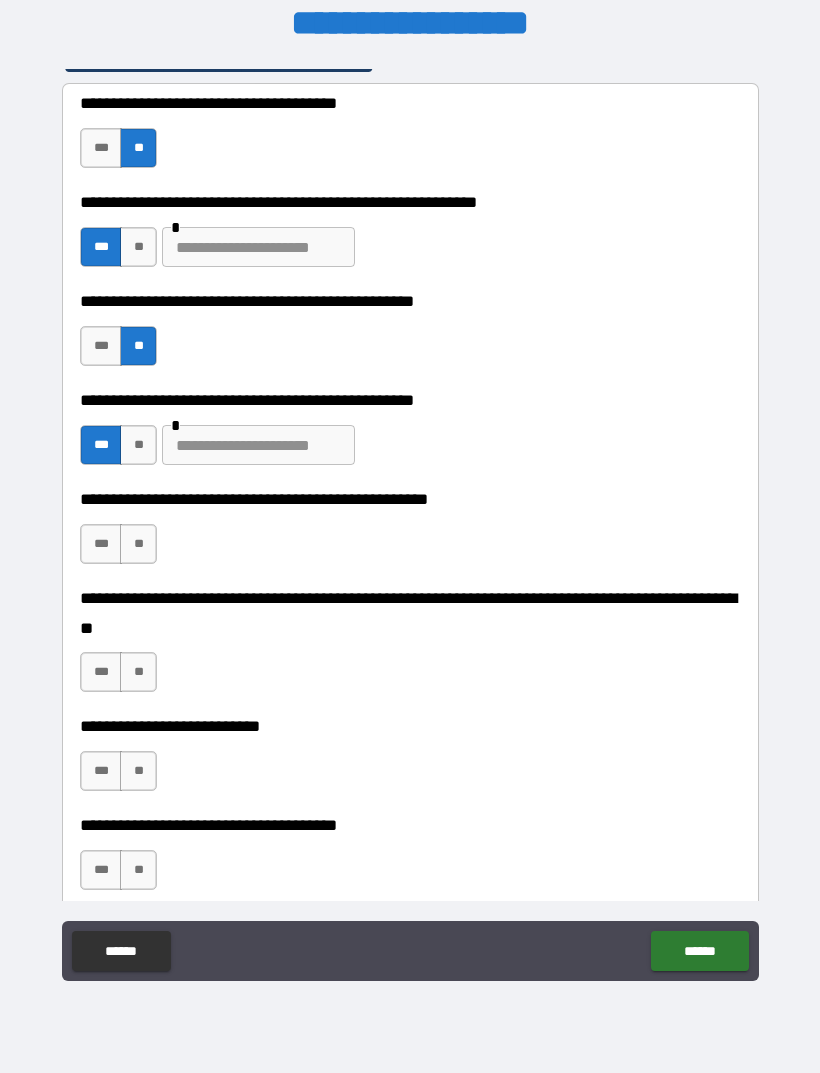 click on "**" at bounding box center (138, 544) 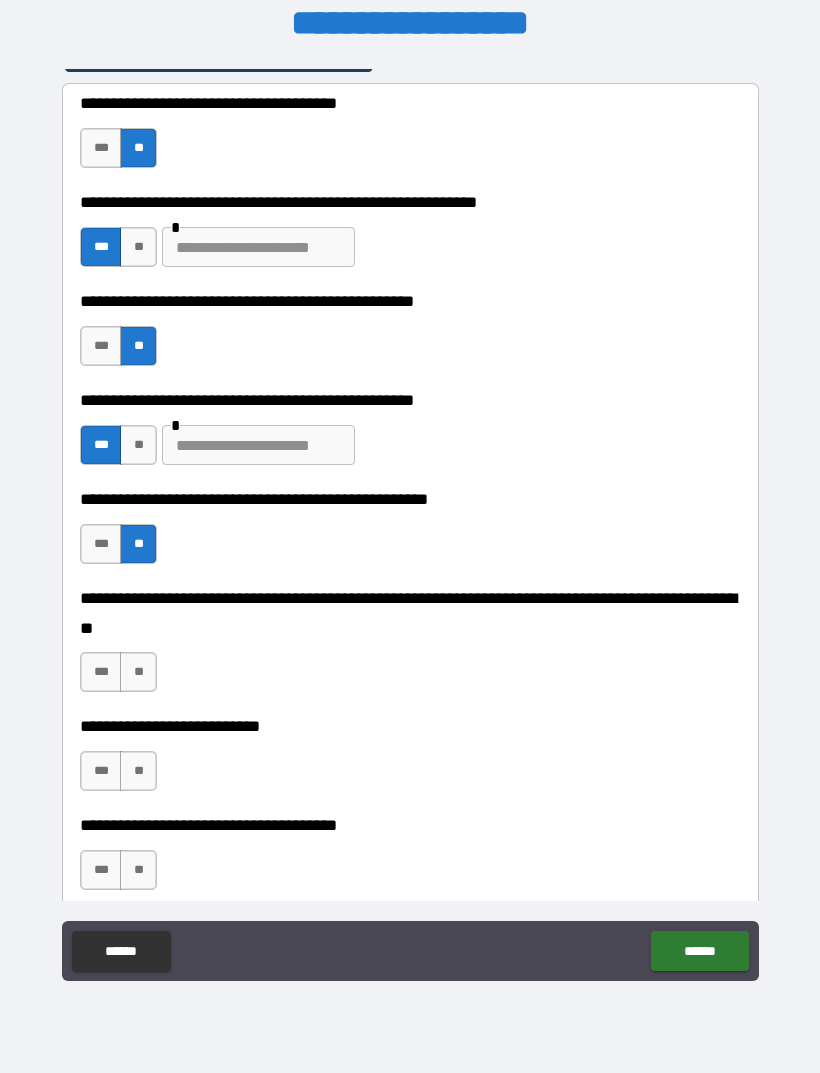 click on "**" at bounding box center [138, 672] 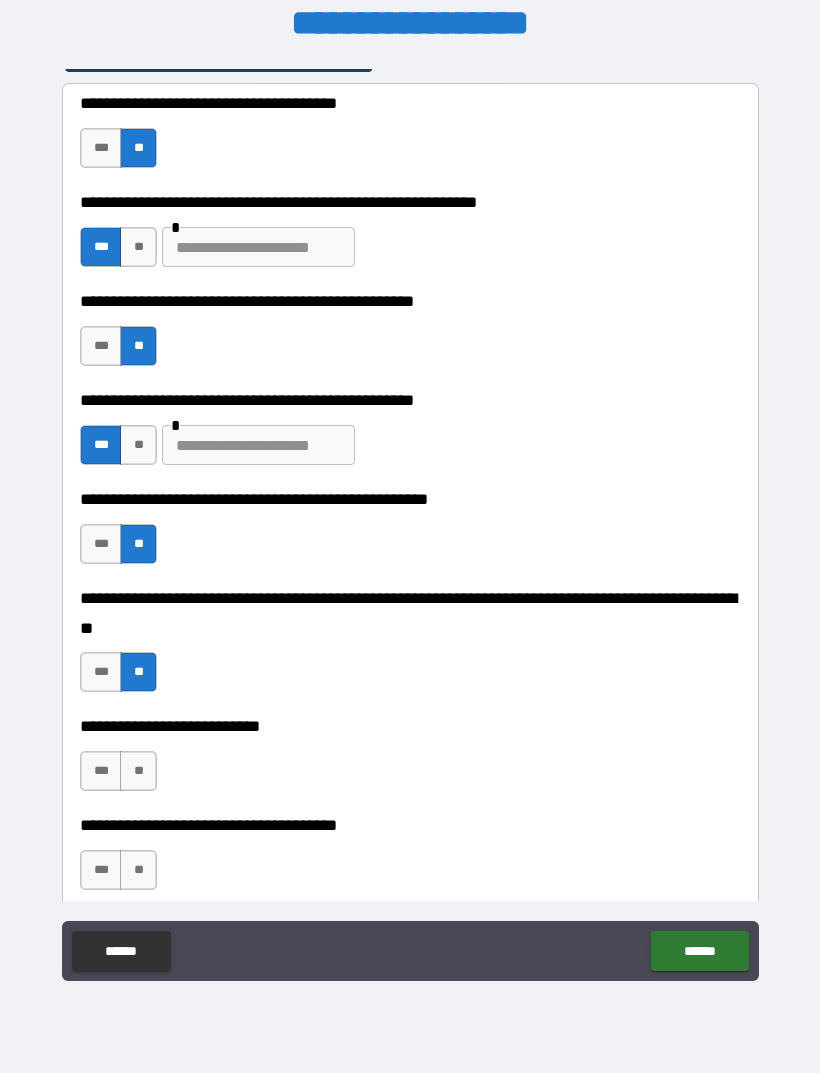 click on "**" at bounding box center (138, 771) 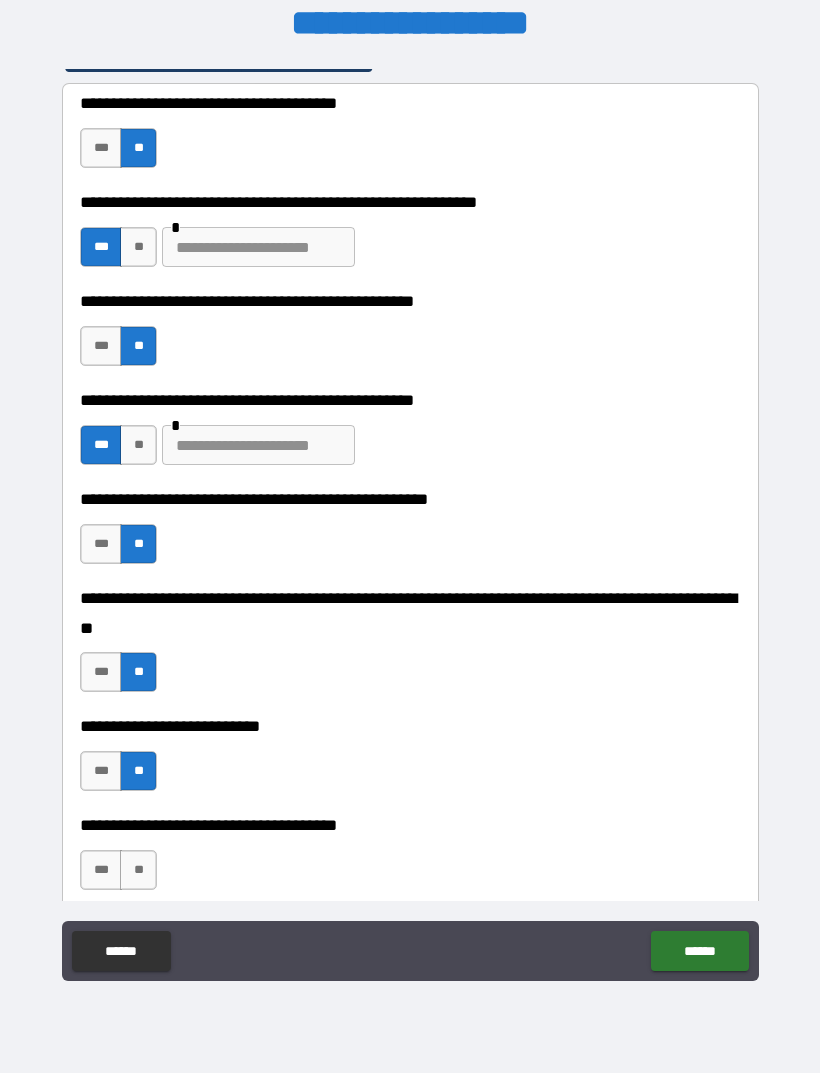 click on "***" at bounding box center (101, 870) 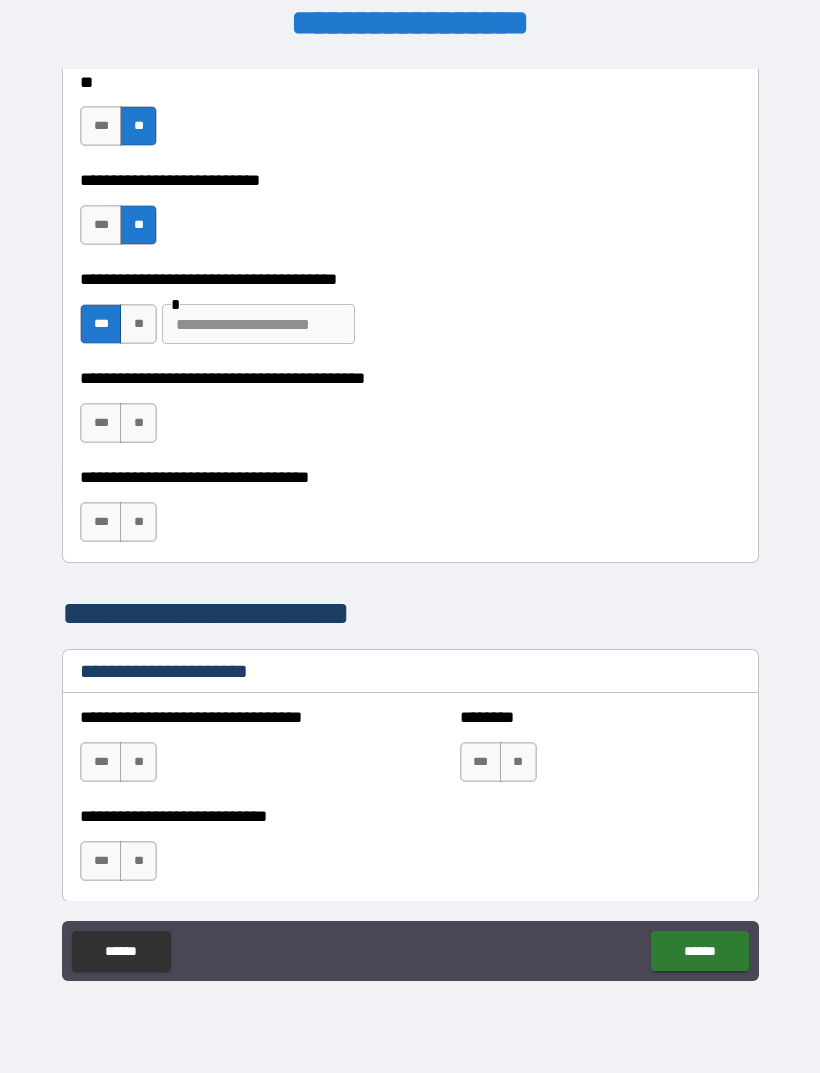 scroll, scrollTop: 1022, scrollLeft: 0, axis: vertical 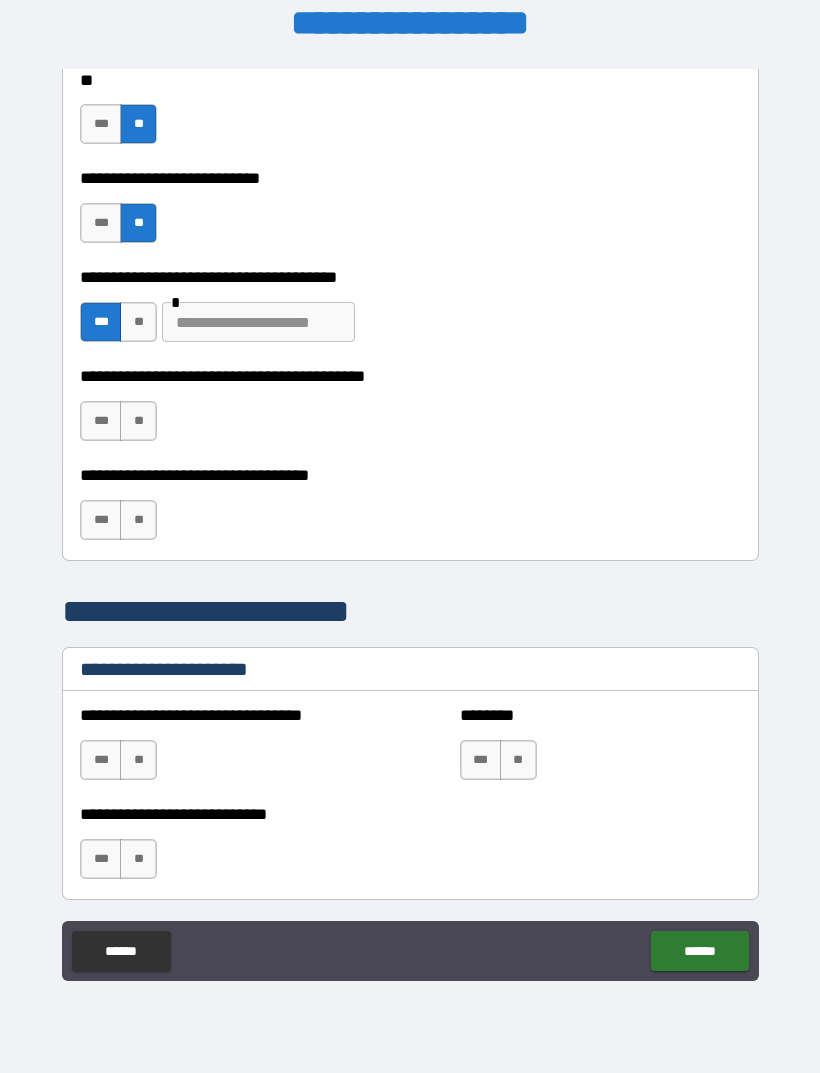 click on "***" at bounding box center (101, 421) 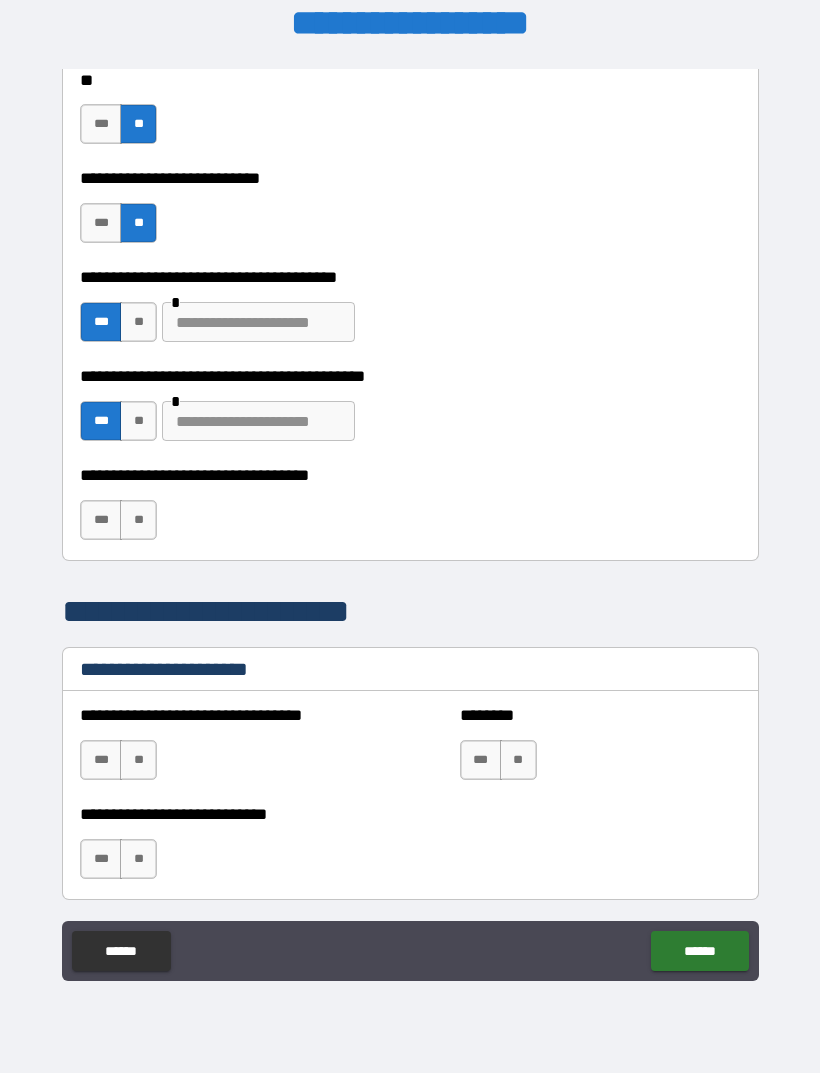 click at bounding box center [258, 421] 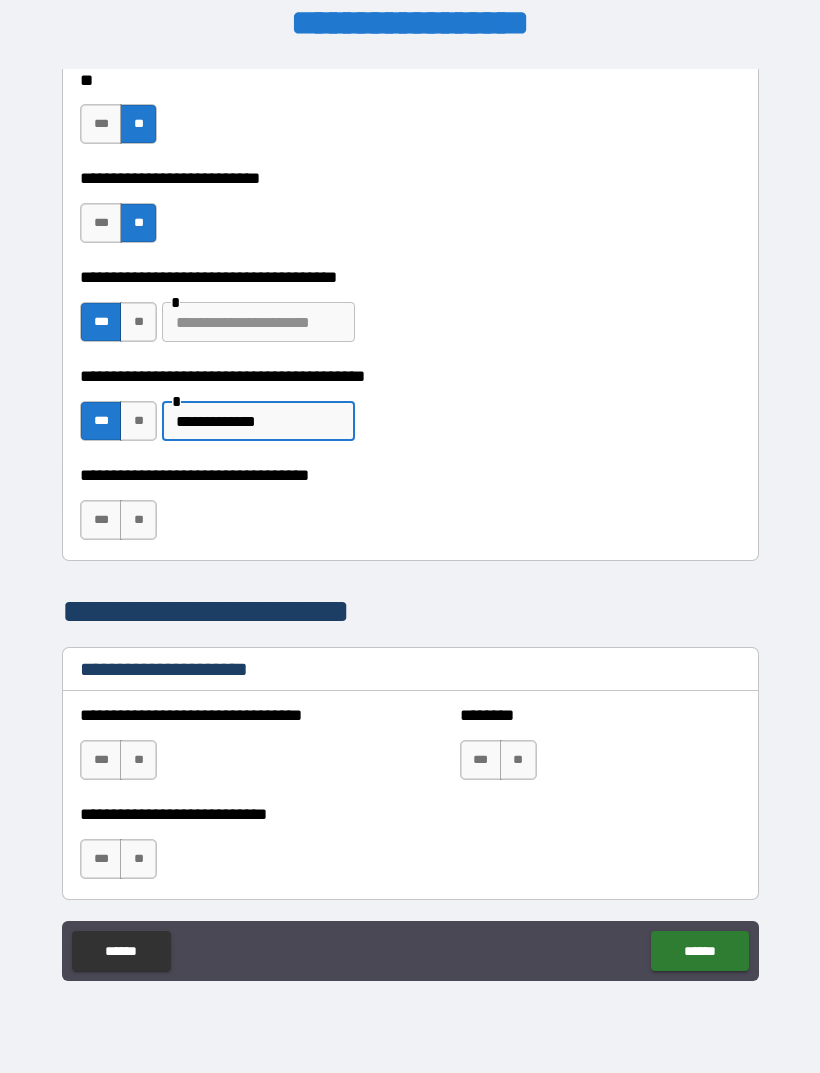 click on "**" at bounding box center [138, 520] 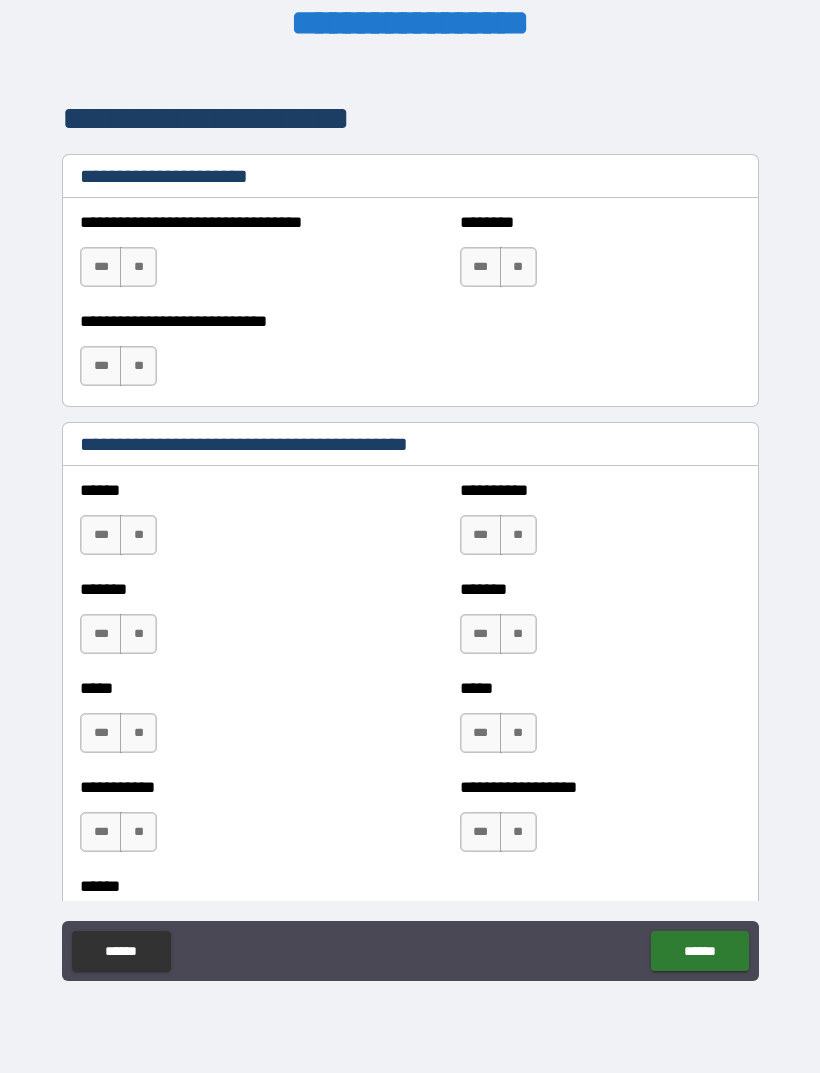 scroll, scrollTop: 1516, scrollLeft: 0, axis: vertical 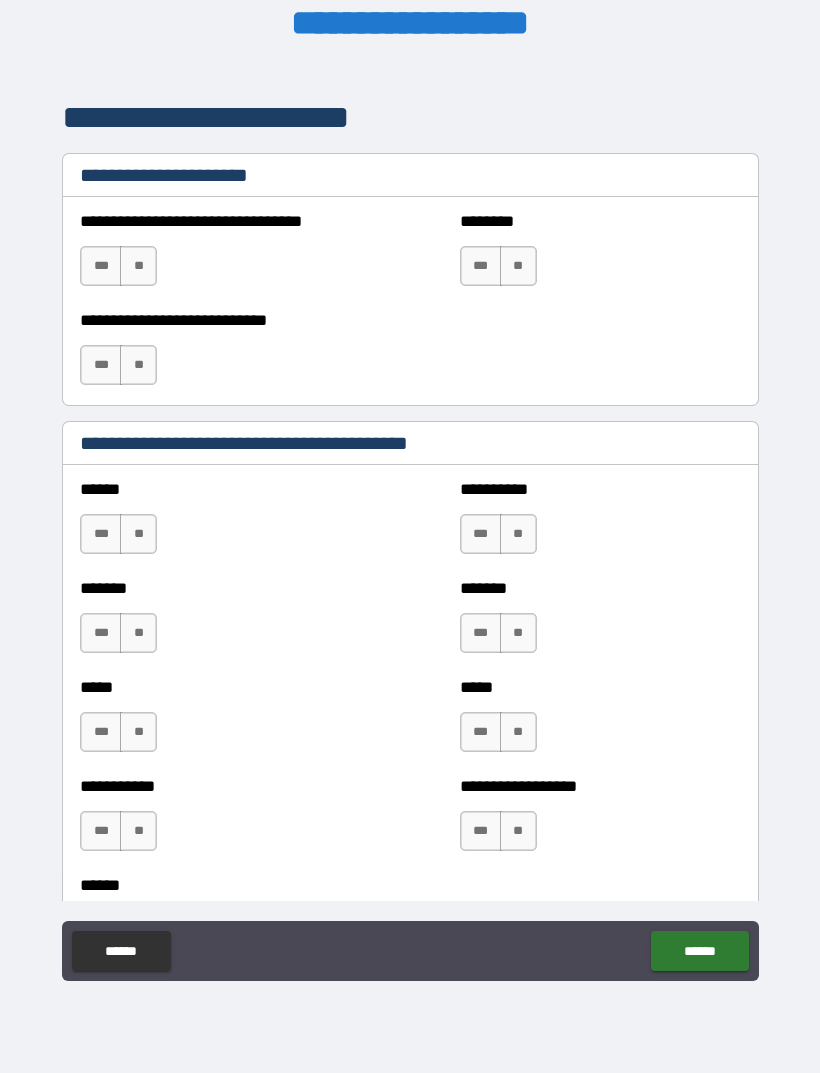 click on "**" at bounding box center [138, 831] 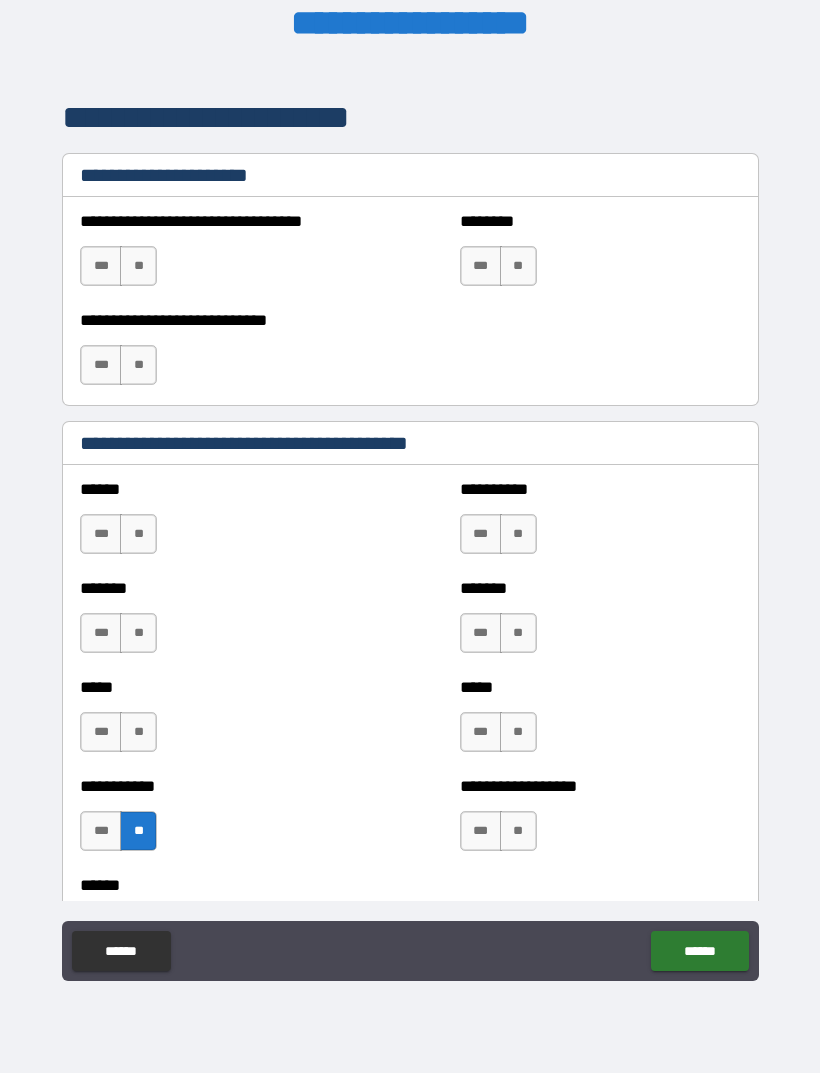 click on "***** *** **" at bounding box center [220, 722] 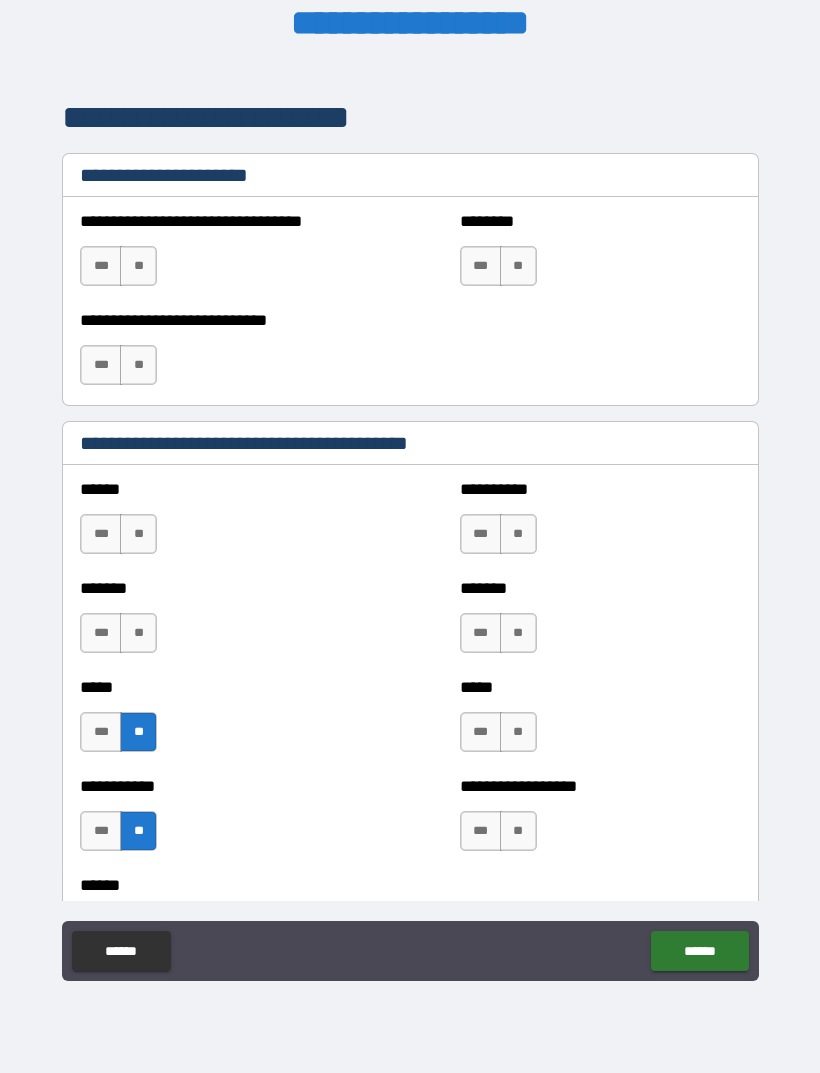 click on "**" at bounding box center [138, 633] 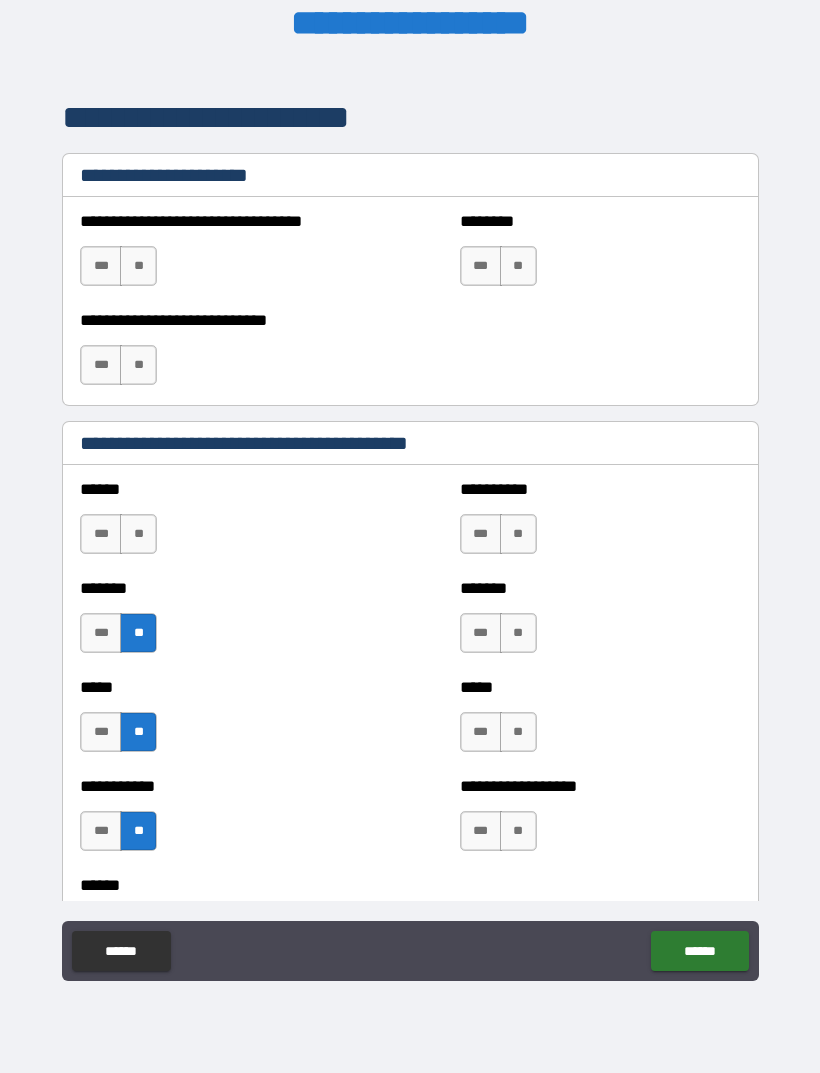 click on "**" at bounding box center [138, 534] 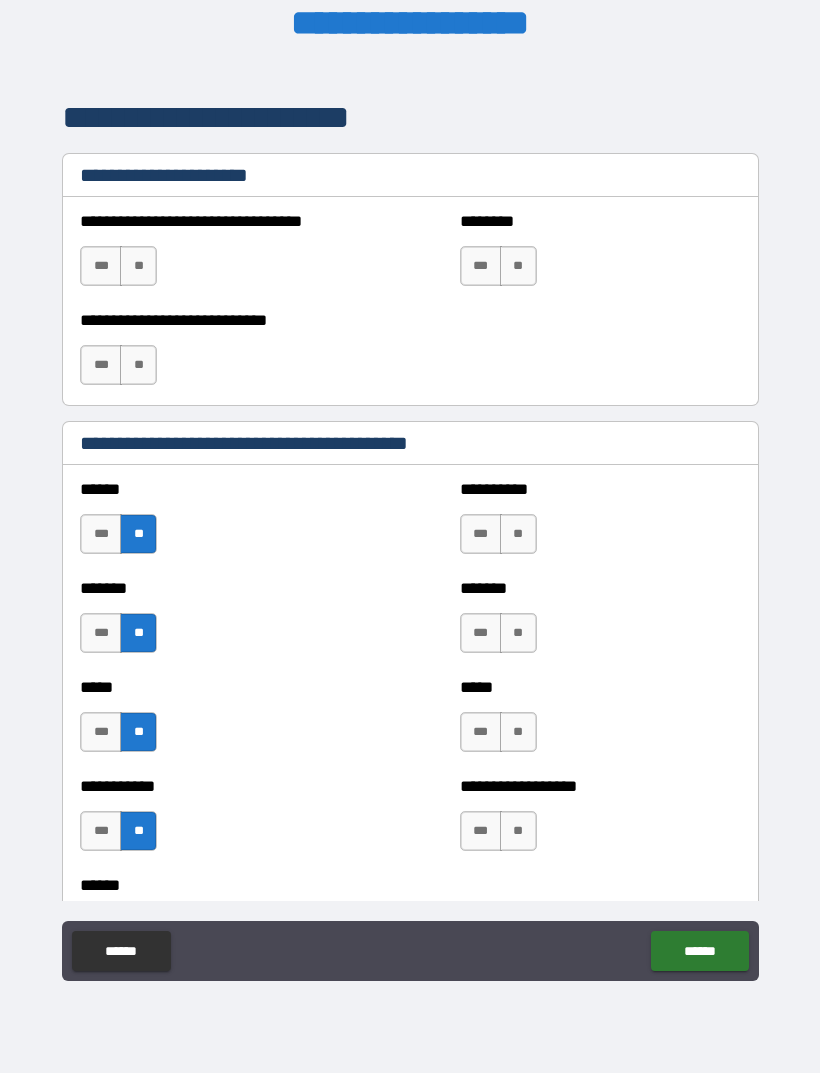 click on "**" at bounding box center [518, 534] 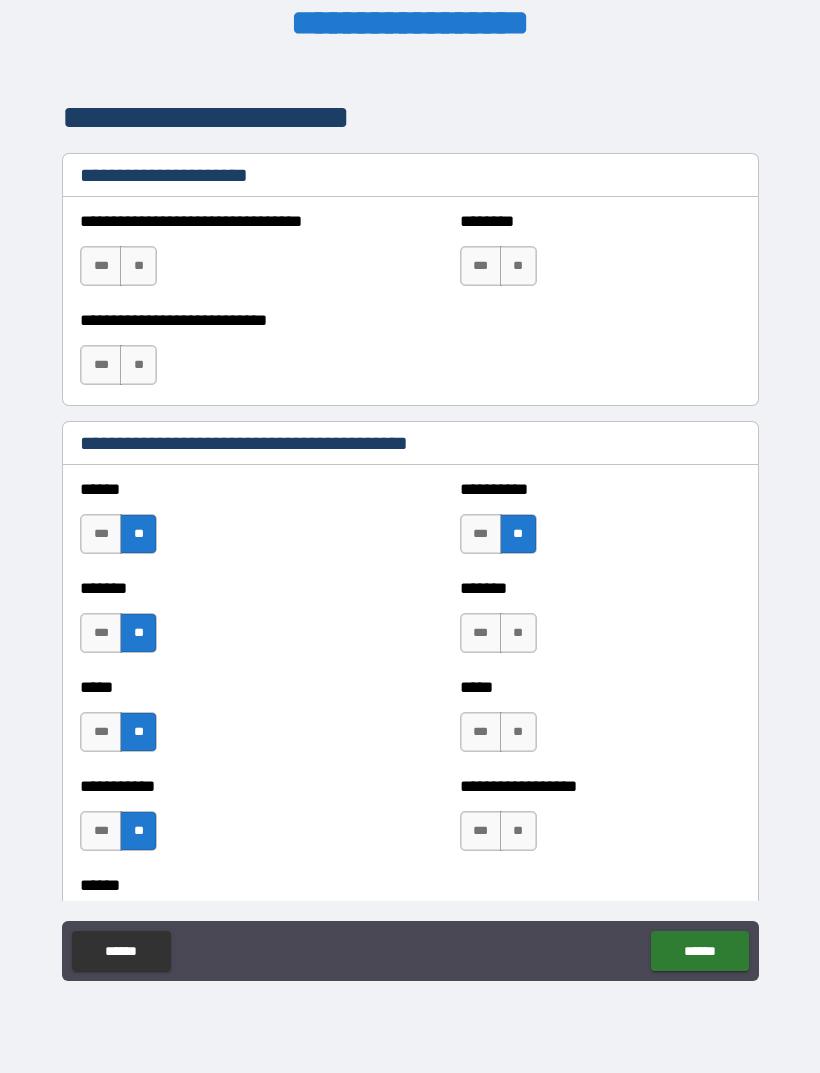 click on "*** **" at bounding box center [501, 638] 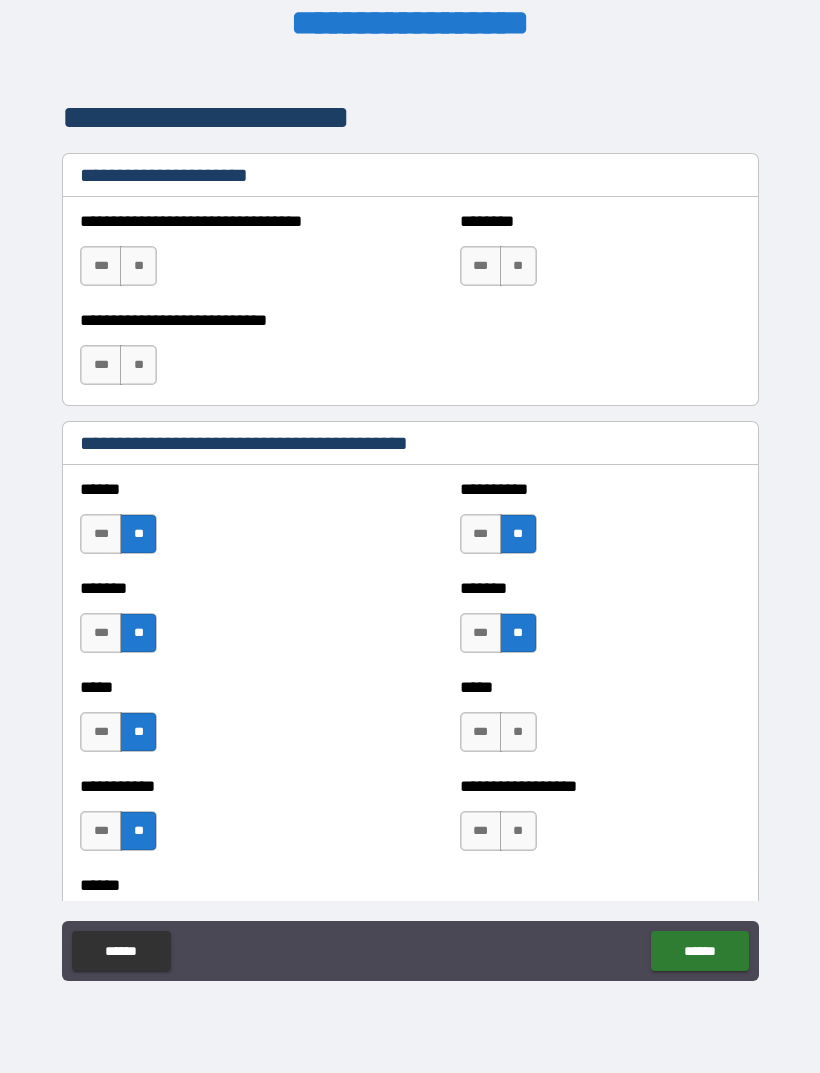 click on "**" at bounding box center (518, 732) 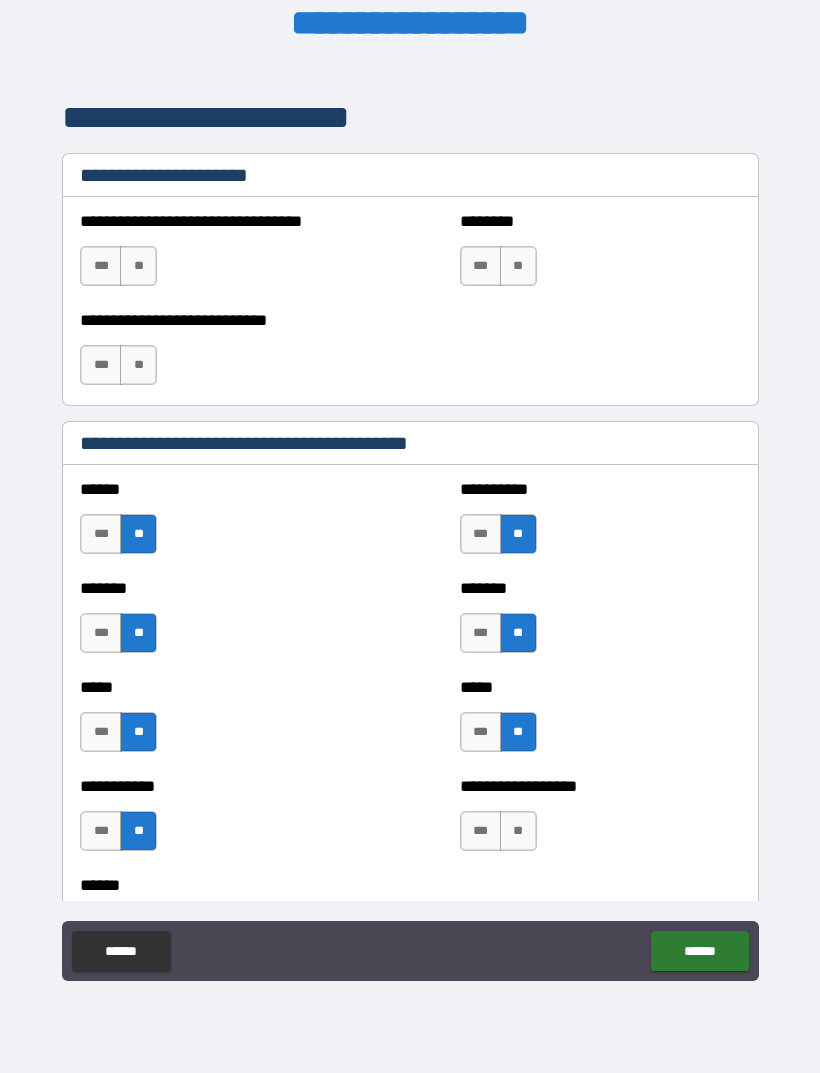 click on "**" at bounding box center [518, 831] 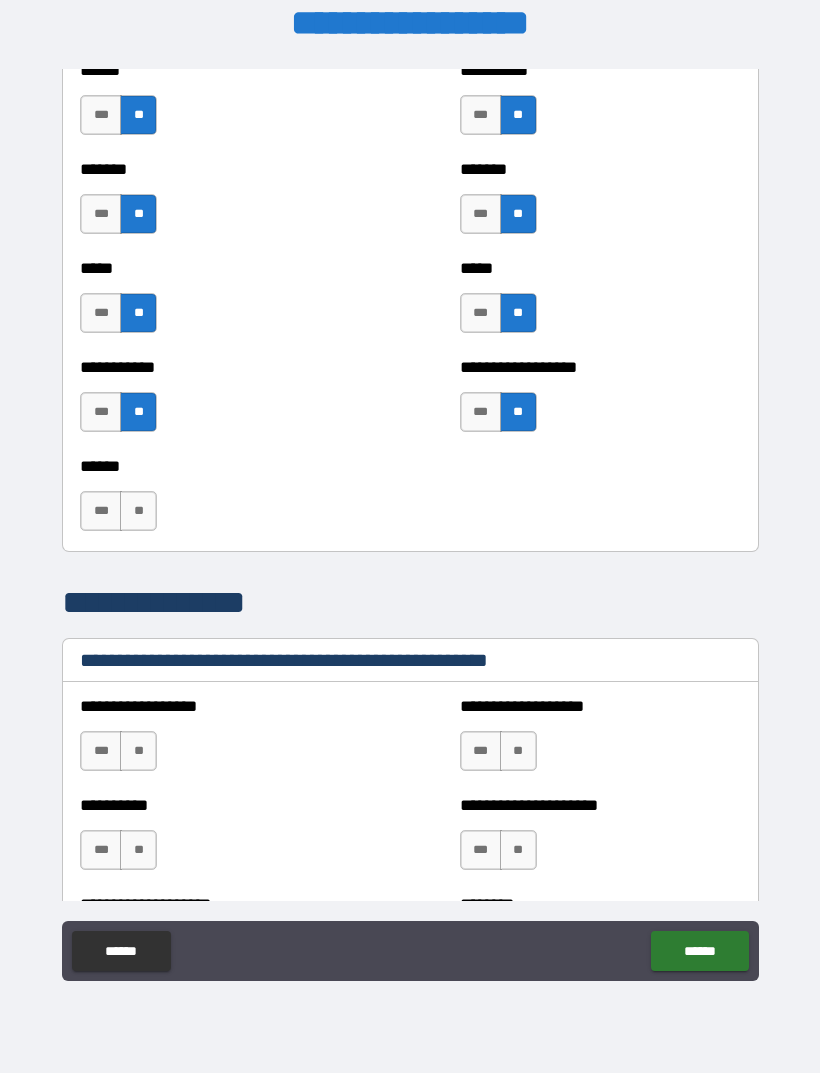 scroll, scrollTop: 1936, scrollLeft: 0, axis: vertical 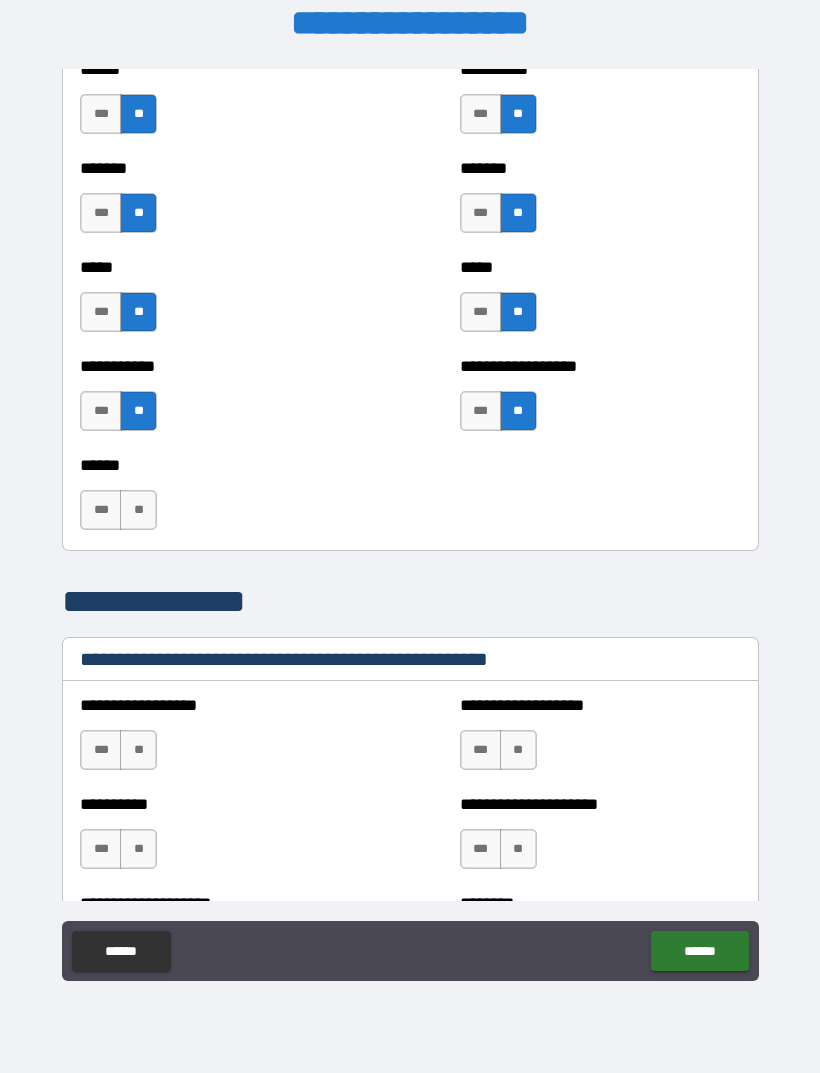 click on "**" at bounding box center [138, 510] 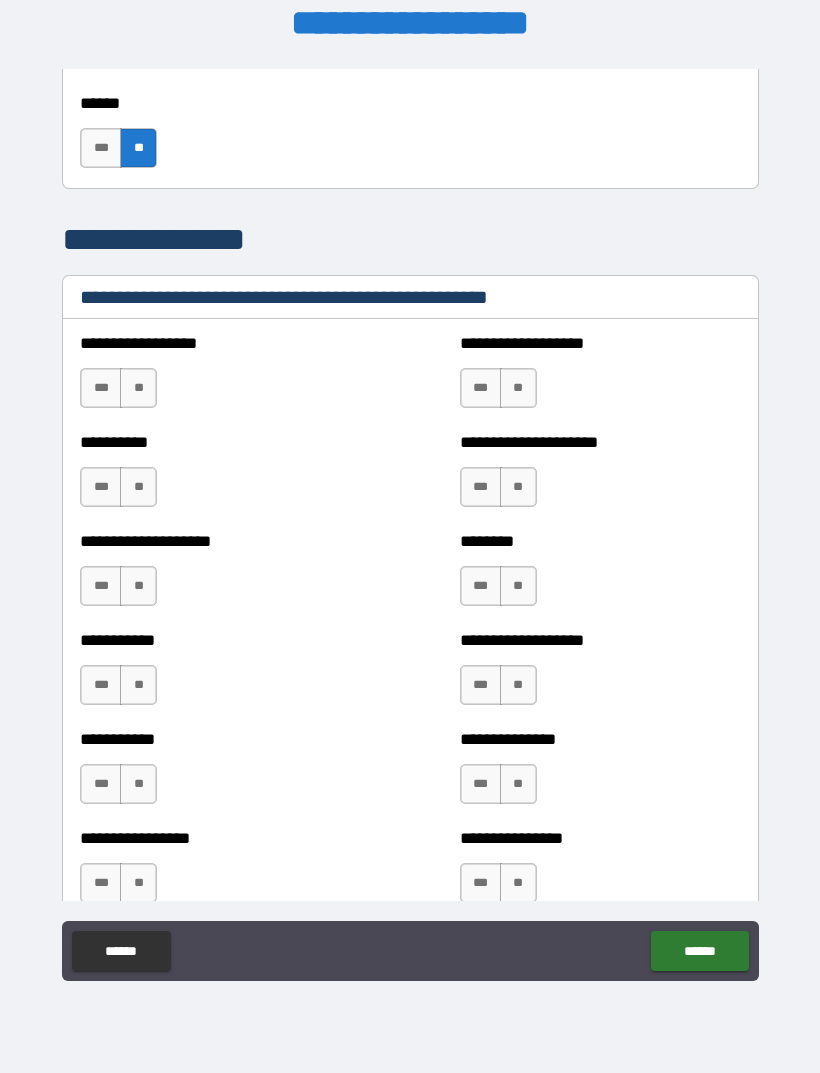 scroll, scrollTop: 2299, scrollLeft: 0, axis: vertical 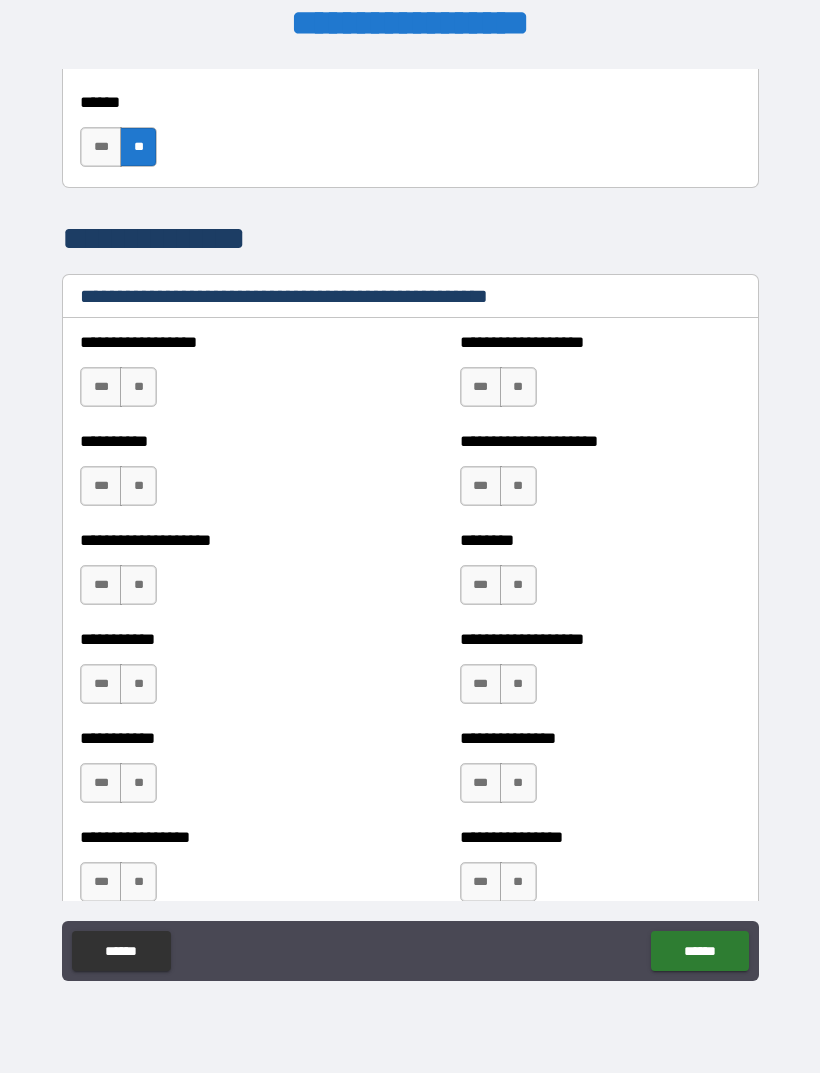 click on "***" at bounding box center (481, 585) 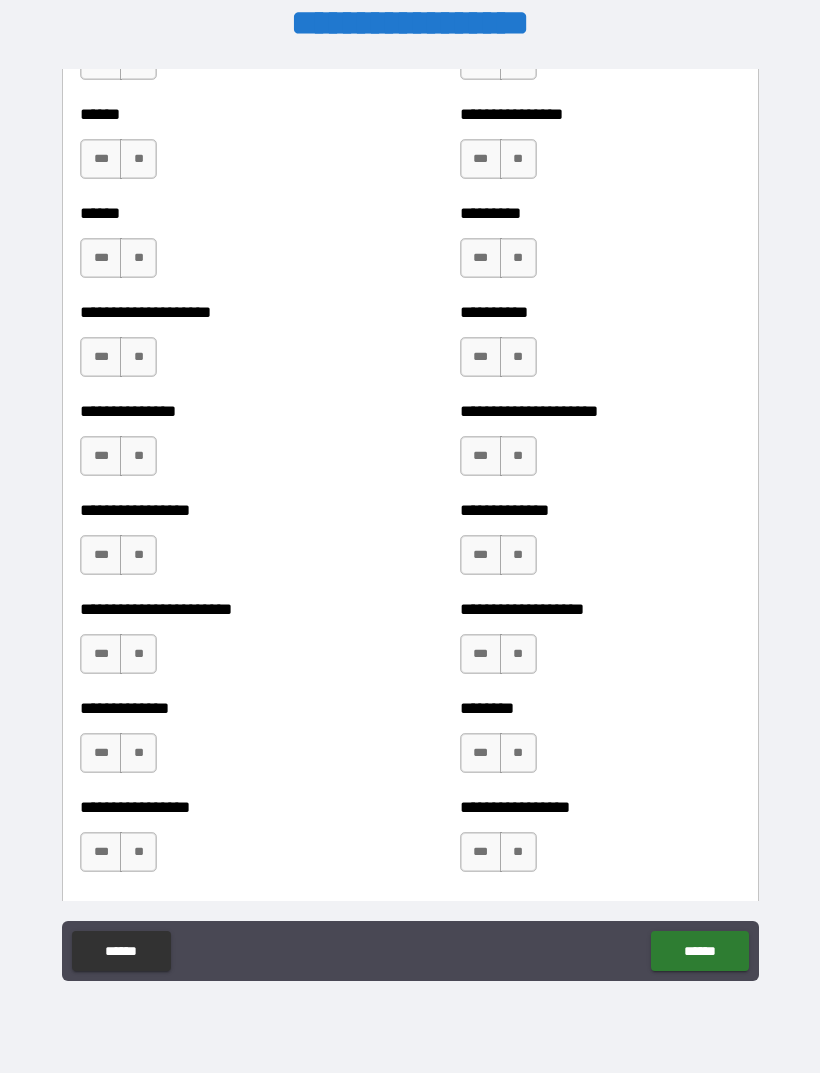 scroll, scrollTop: 3222, scrollLeft: 0, axis: vertical 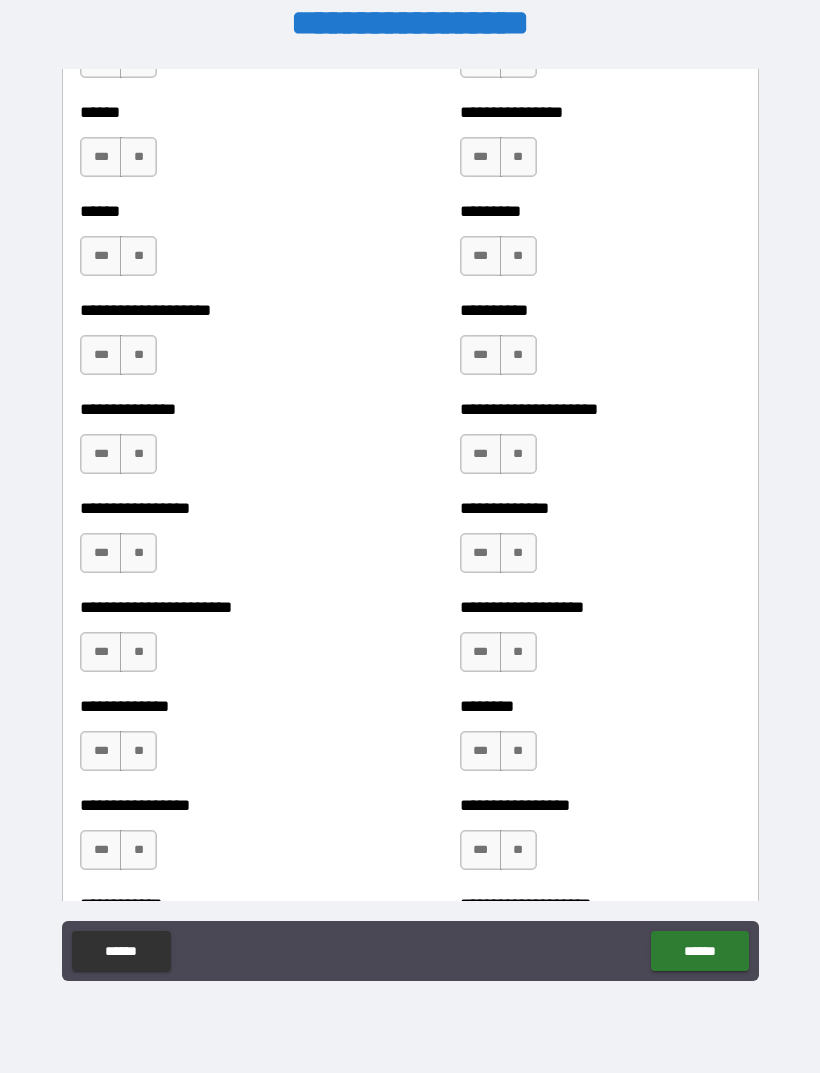 click on "***" at bounding box center [101, 355] 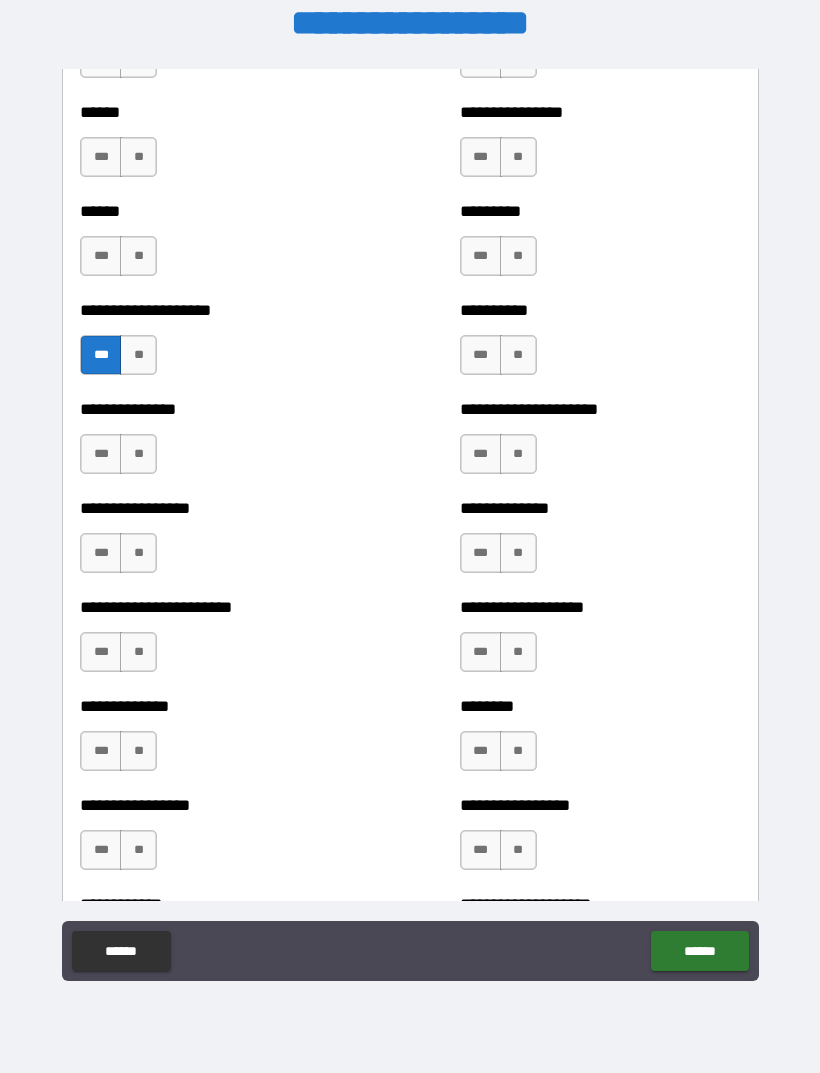 click on "***" at bounding box center [481, 751] 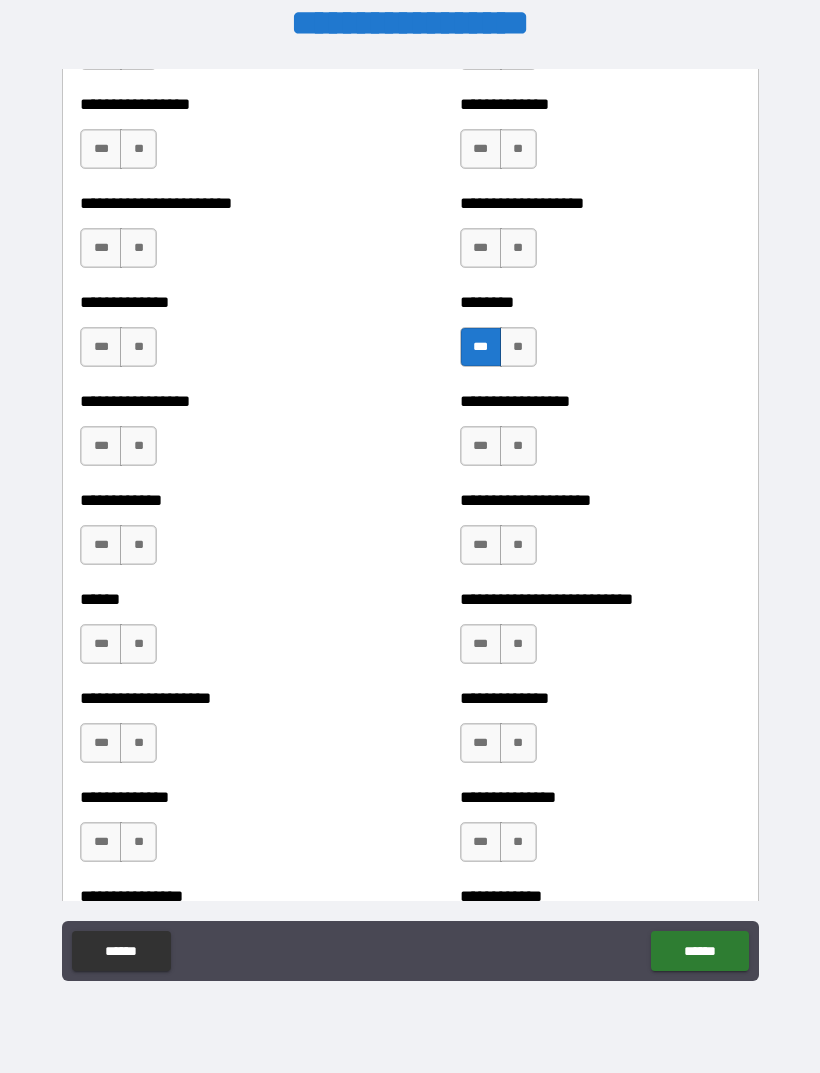 scroll, scrollTop: 3627, scrollLeft: 0, axis: vertical 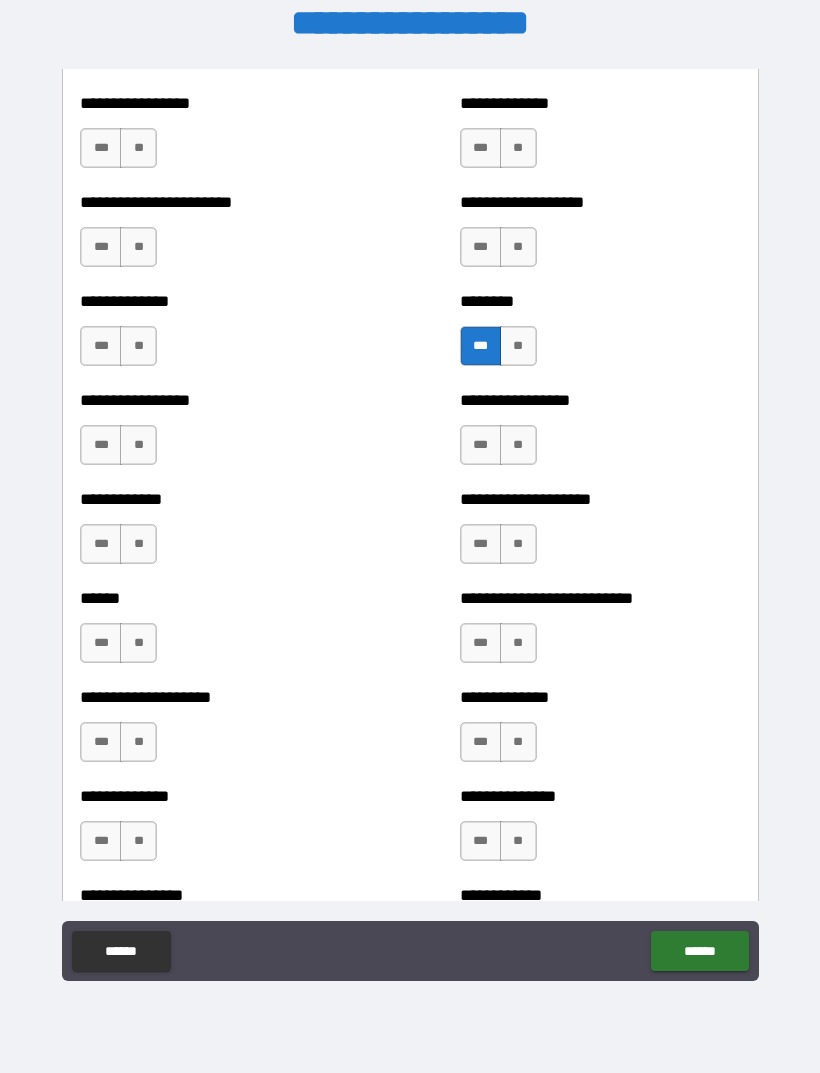 click on "***" at bounding box center (101, 148) 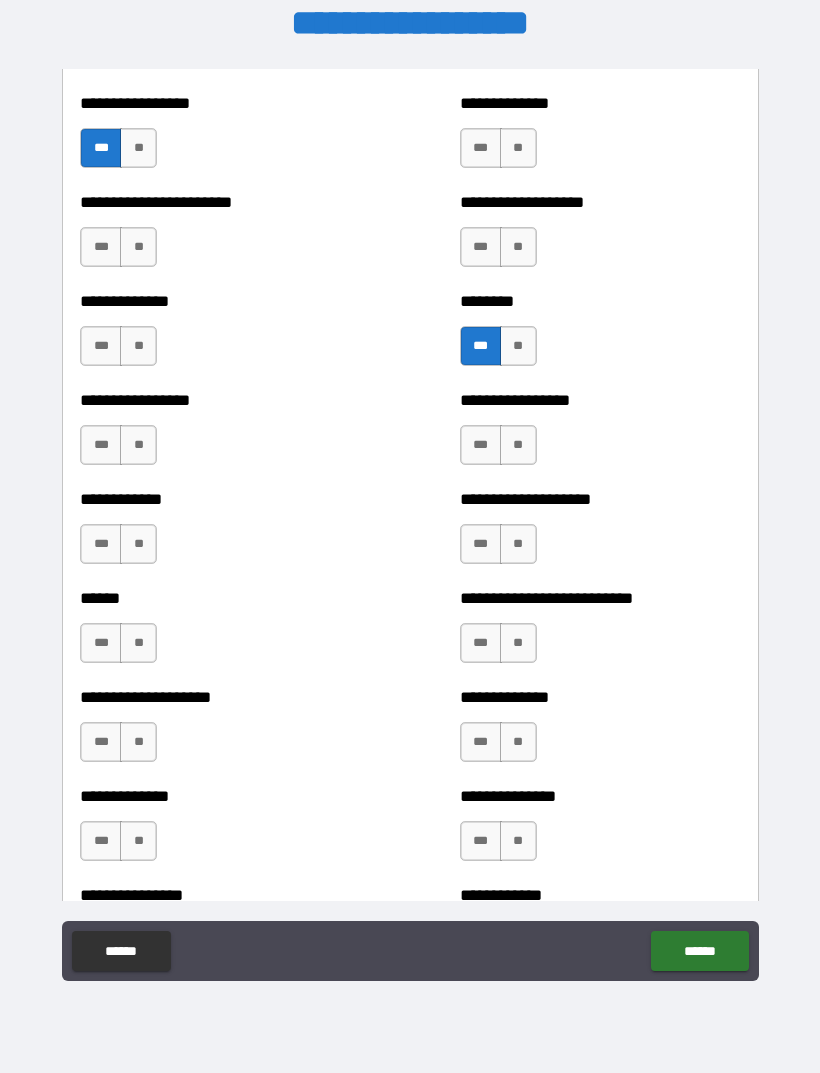 click on "**********" at bounding box center (600, 697) 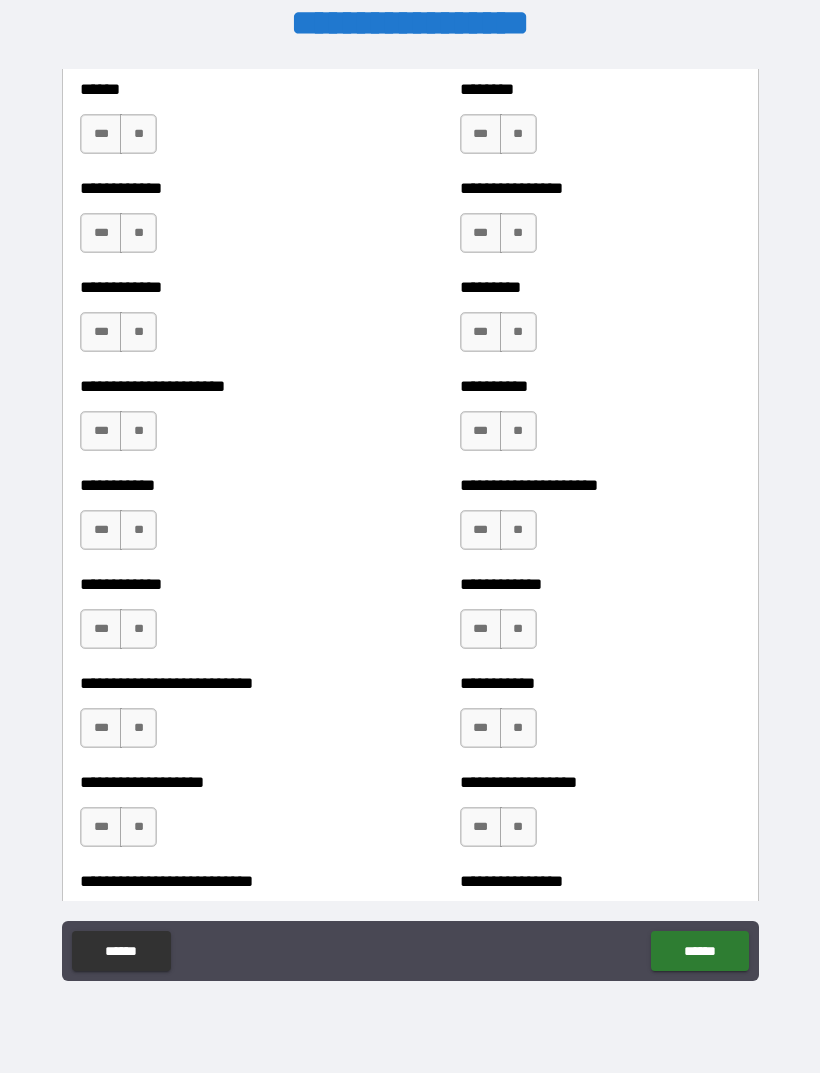scroll, scrollTop: 5127, scrollLeft: 0, axis: vertical 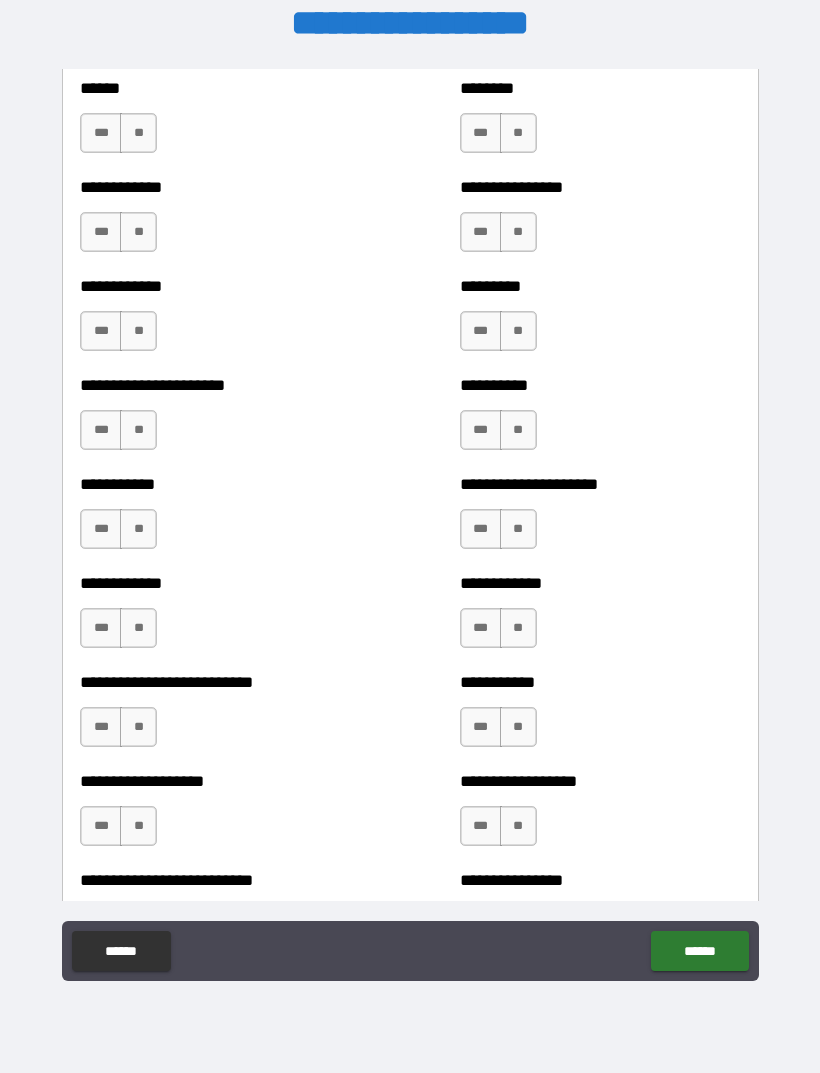 click on "***" at bounding box center (101, 727) 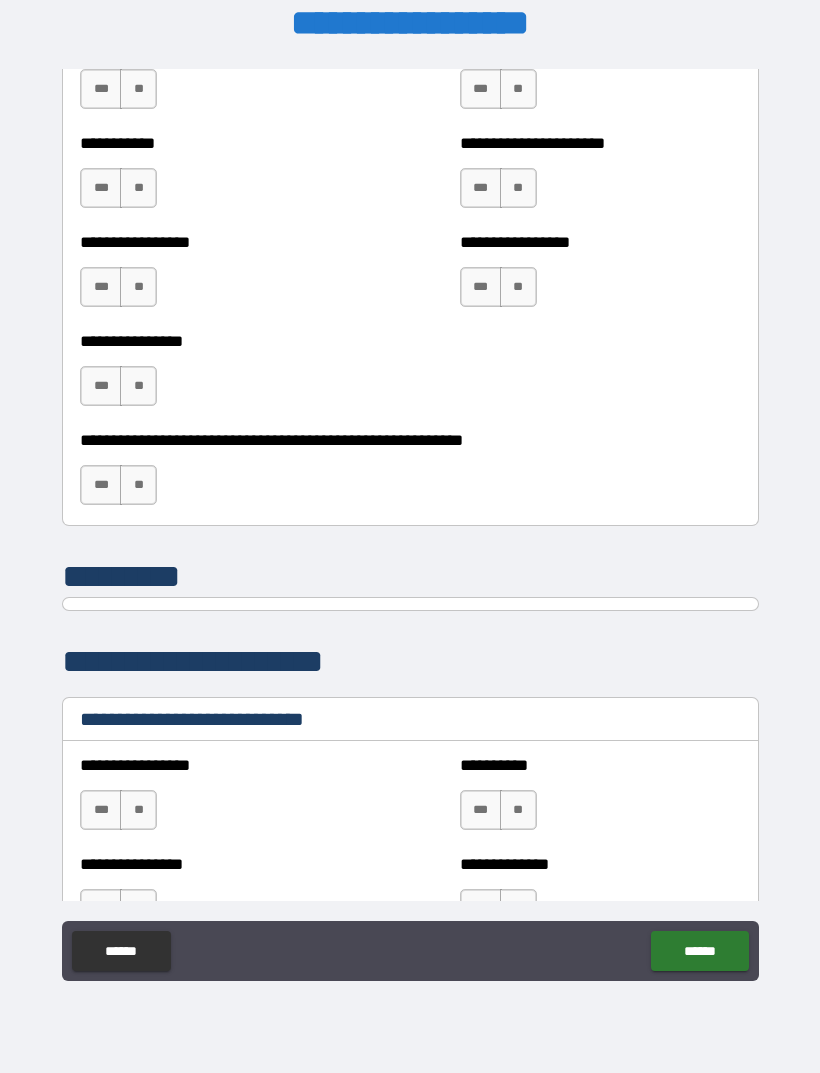 scroll, scrollTop: 6065, scrollLeft: 0, axis: vertical 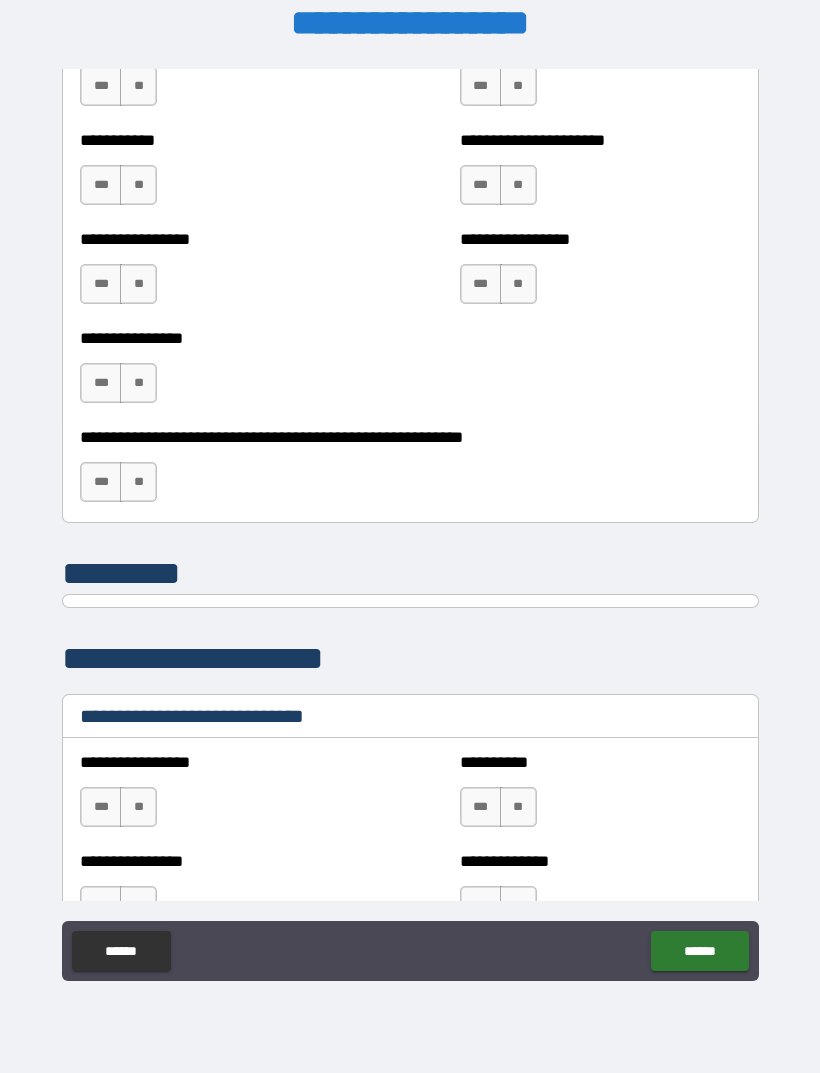 click on "**" at bounding box center (138, 482) 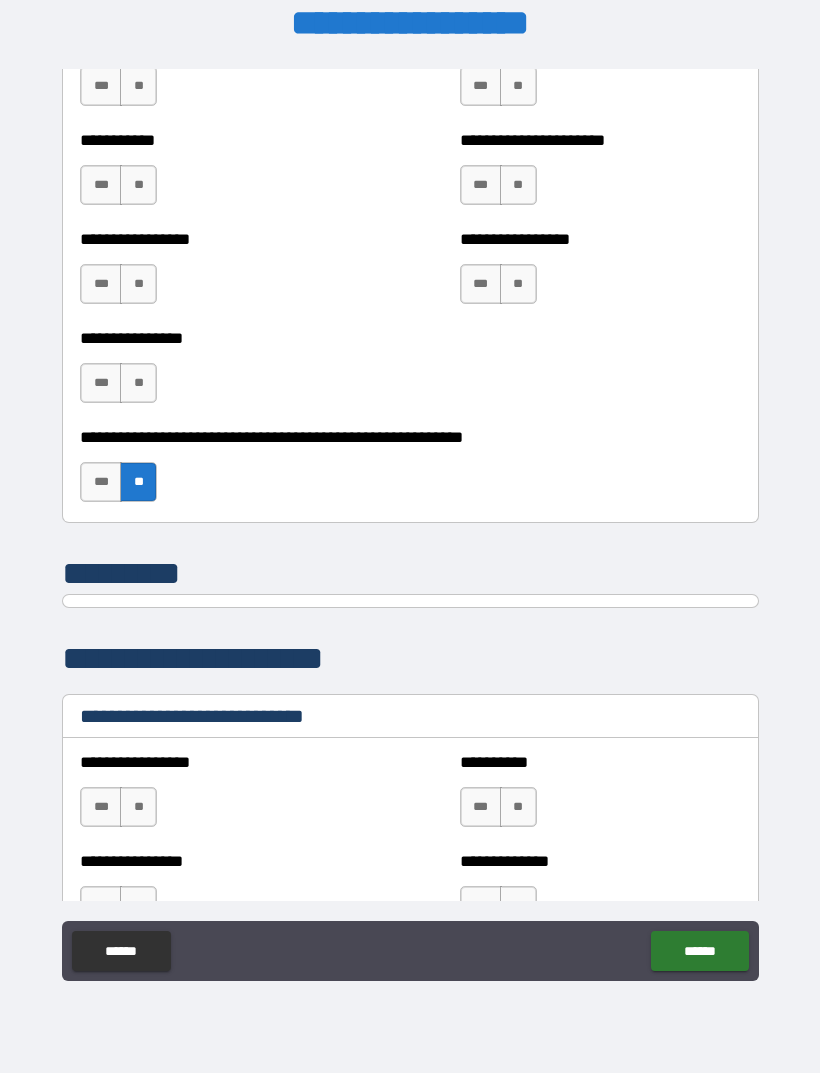click on "**" at bounding box center (138, 383) 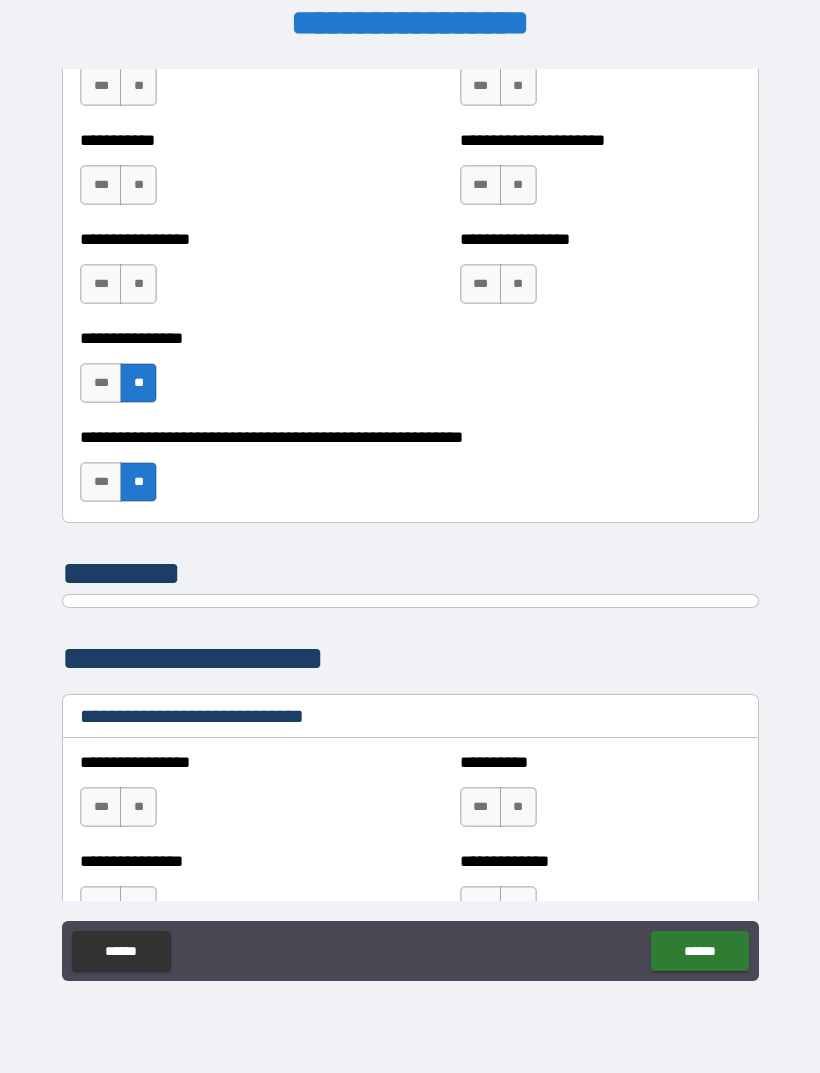 click on "**" at bounding box center [138, 284] 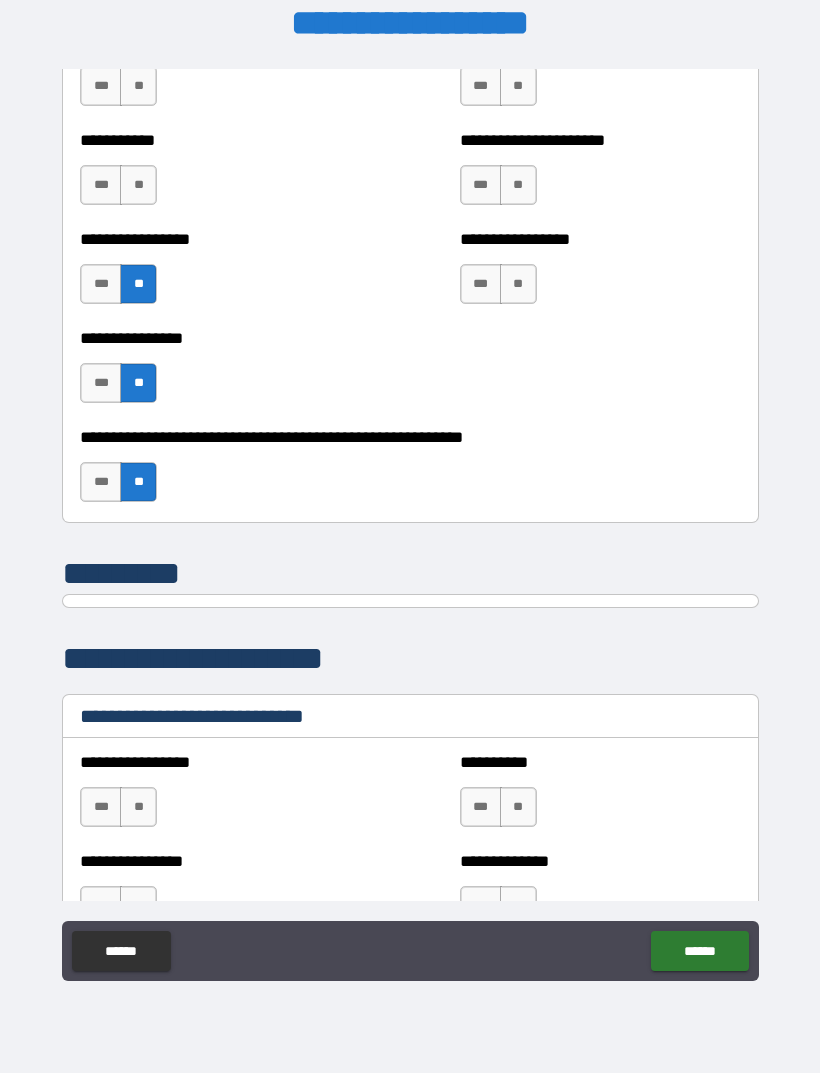 click on "**" at bounding box center [138, 185] 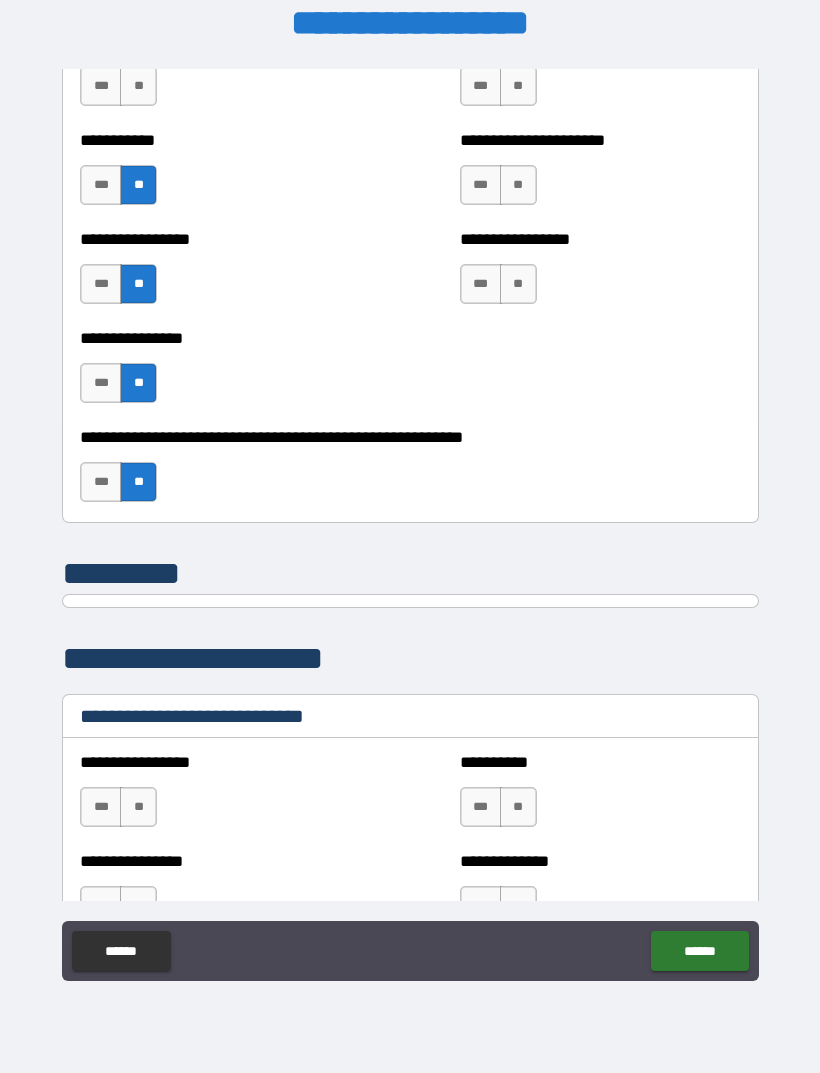 click on "**" at bounding box center (518, 284) 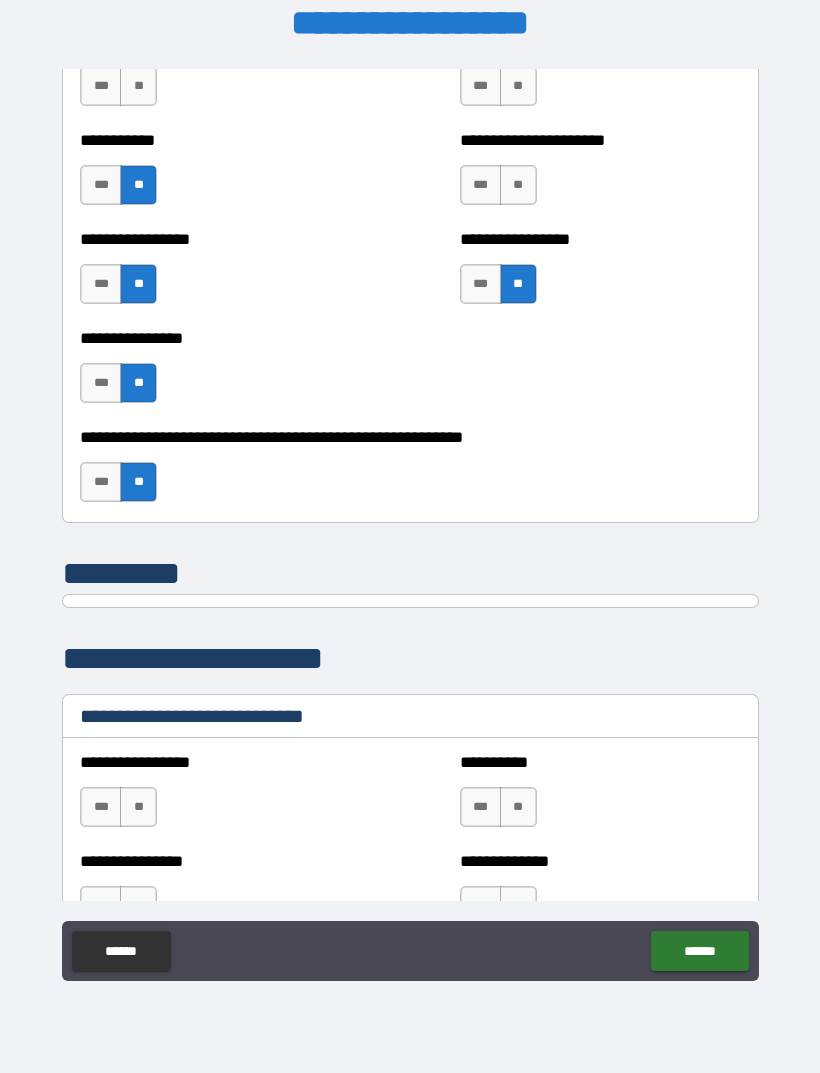 click on "**" at bounding box center [518, 185] 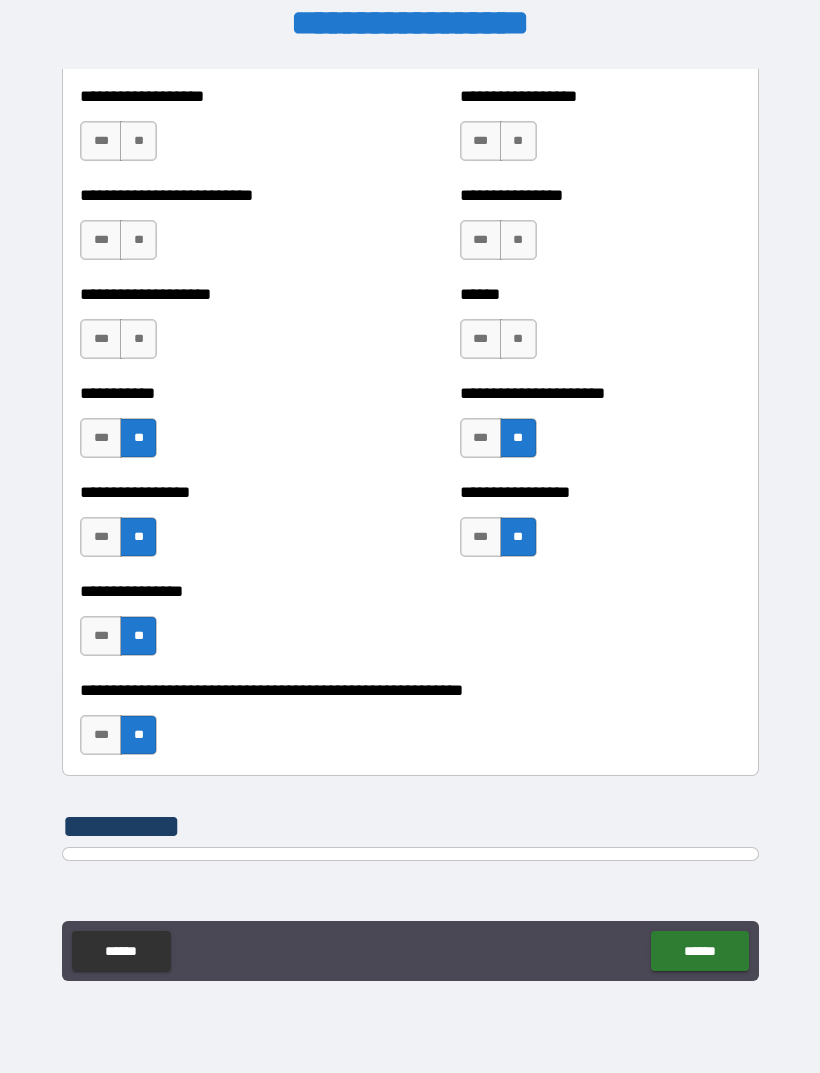 scroll, scrollTop: 5811, scrollLeft: 0, axis: vertical 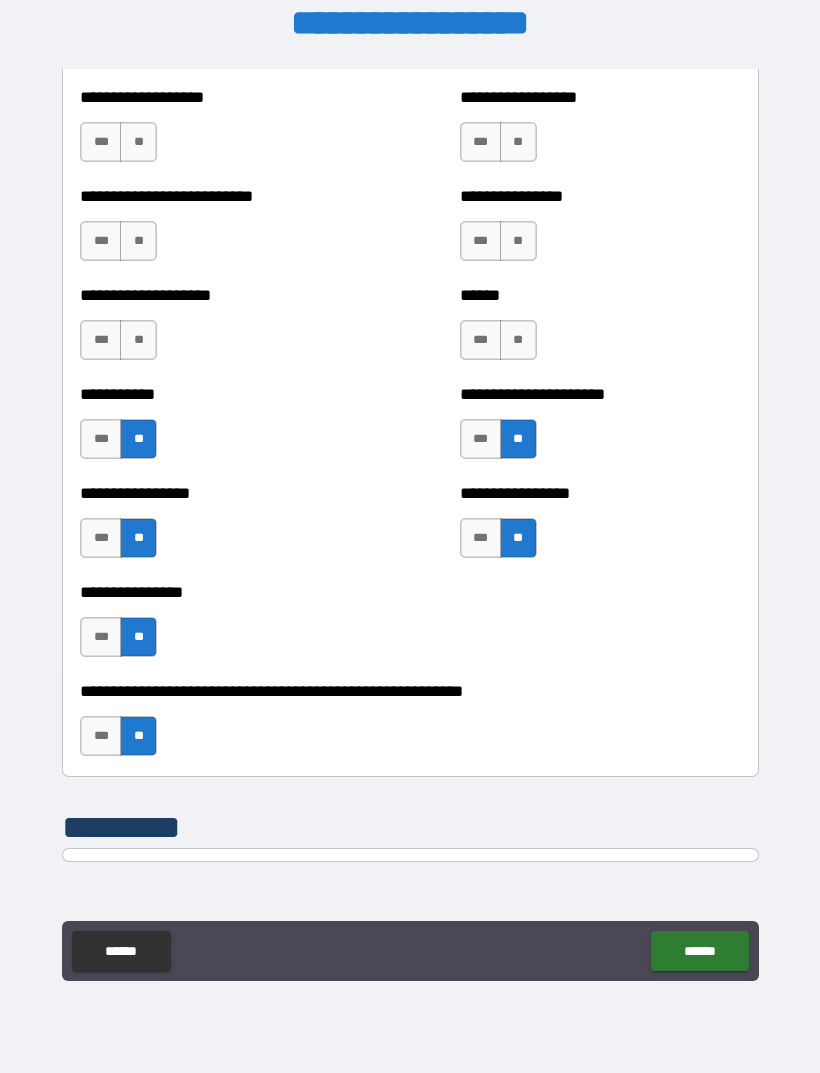 click on "**" at bounding box center [138, 340] 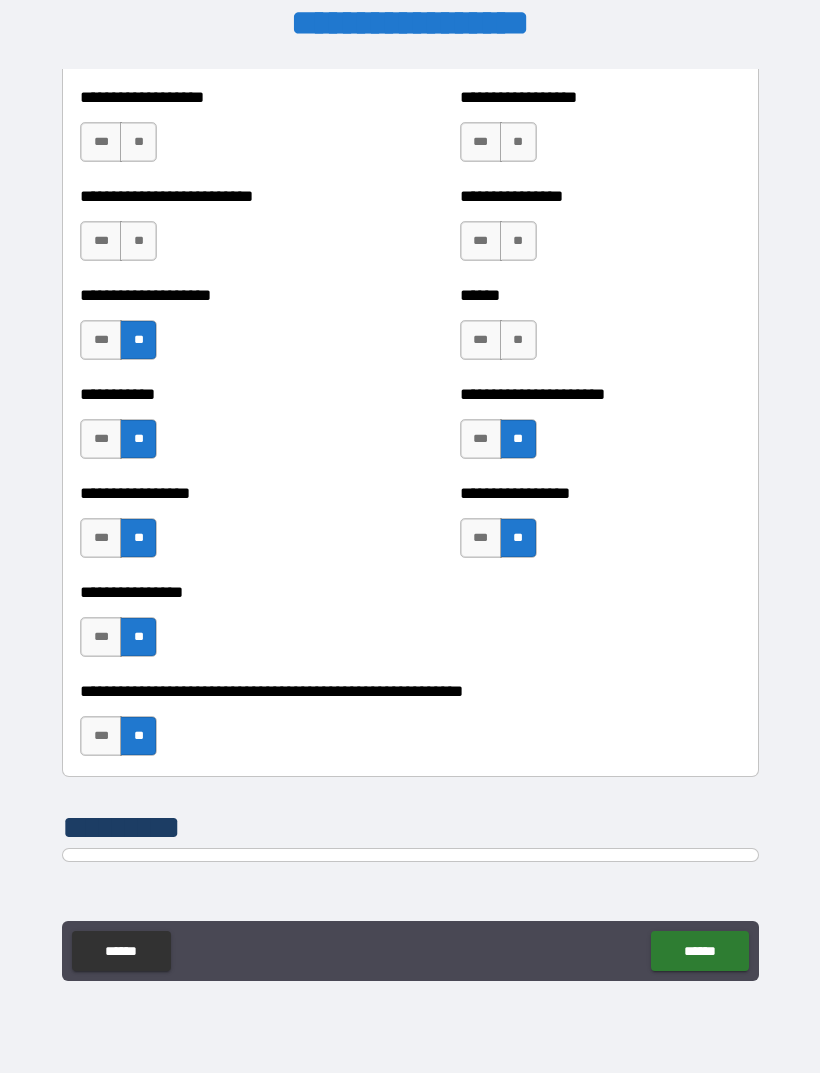click on "**" at bounding box center (518, 340) 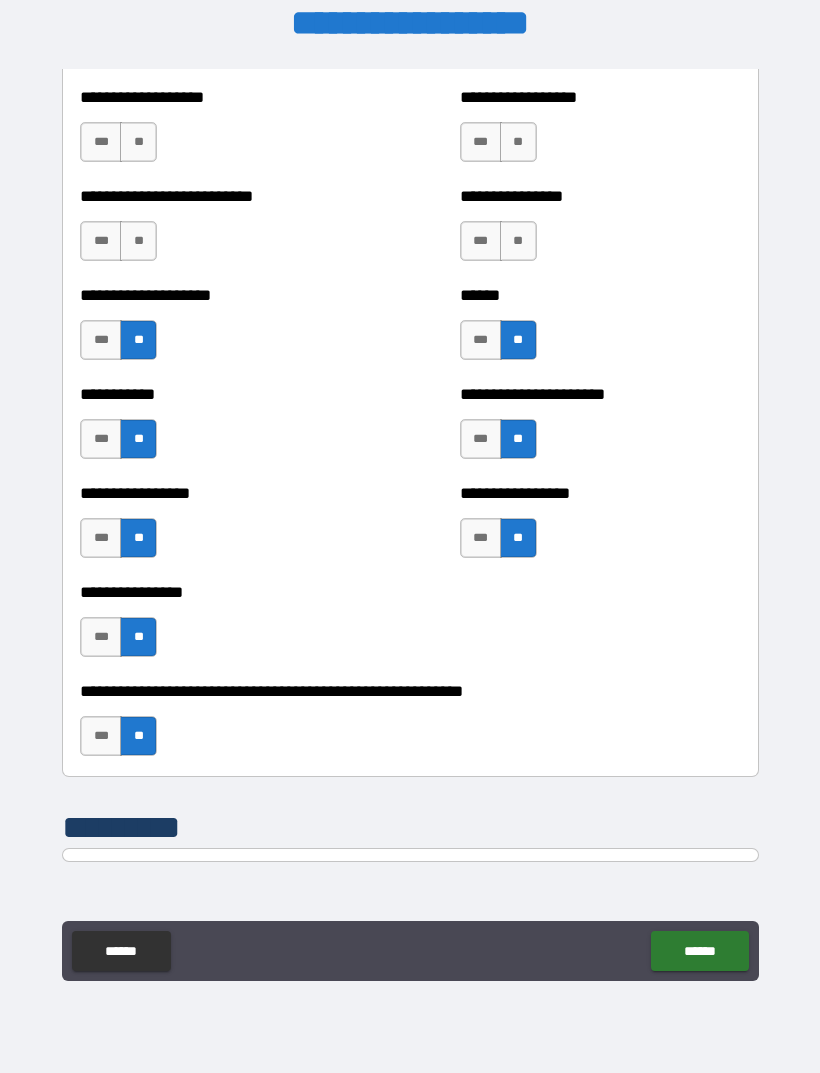 click on "**" at bounding box center [518, 241] 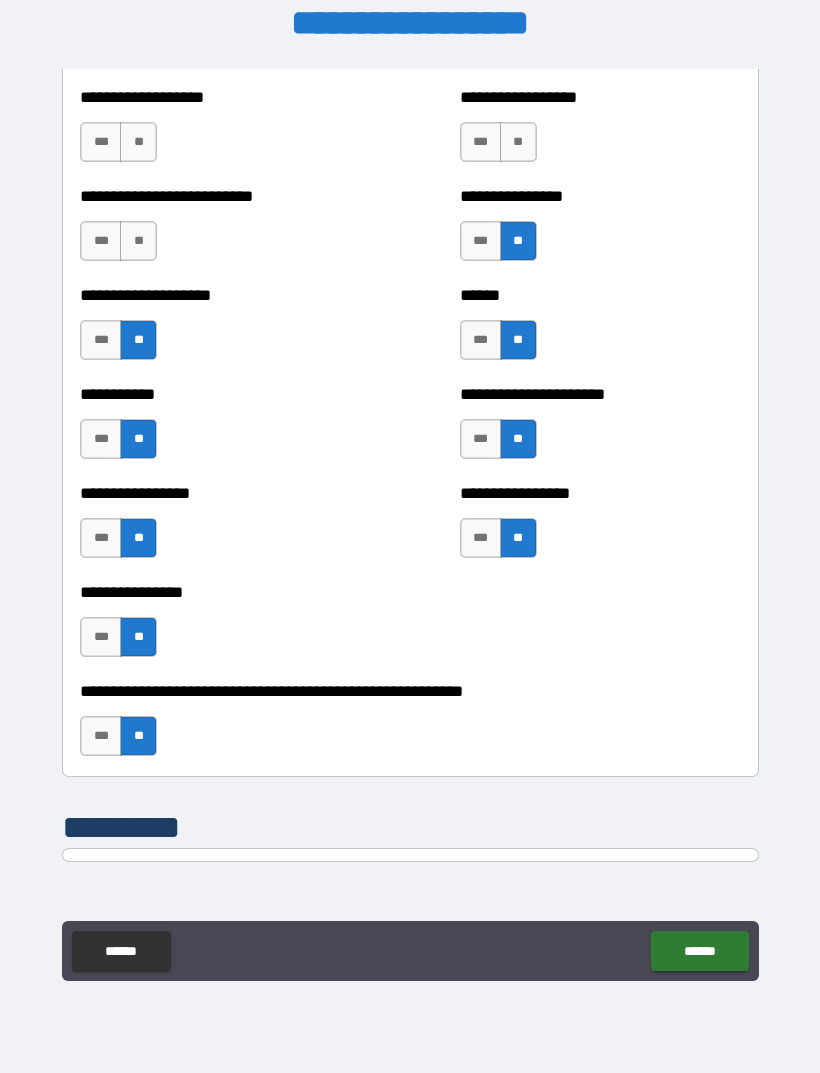 click on "**" at bounding box center [138, 241] 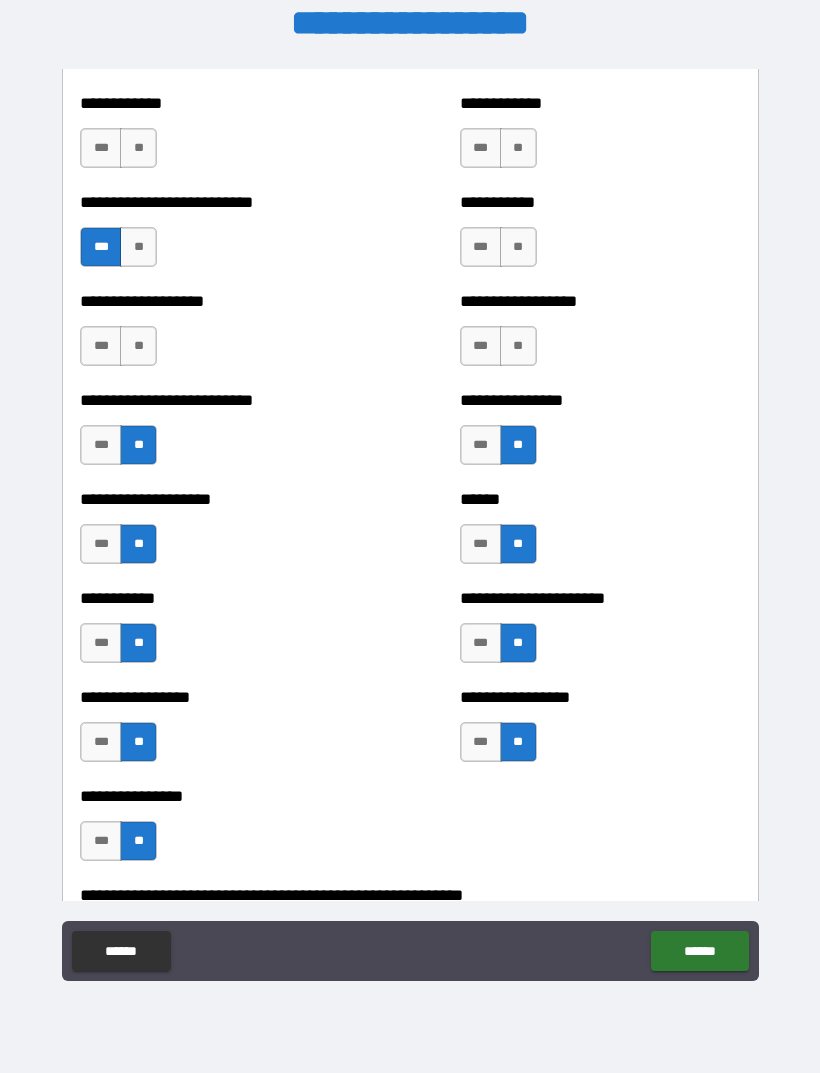 scroll, scrollTop: 5598, scrollLeft: 0, axis: vertical 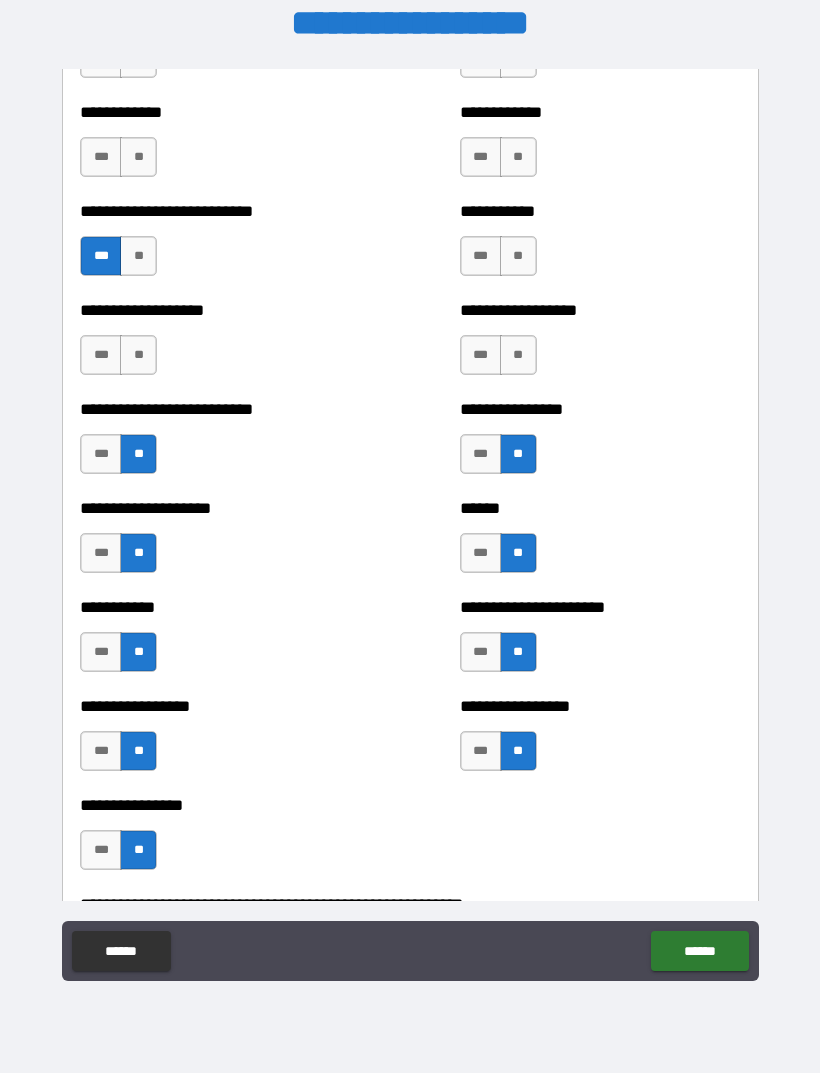 click on "**" at bounding box center (138, 355) 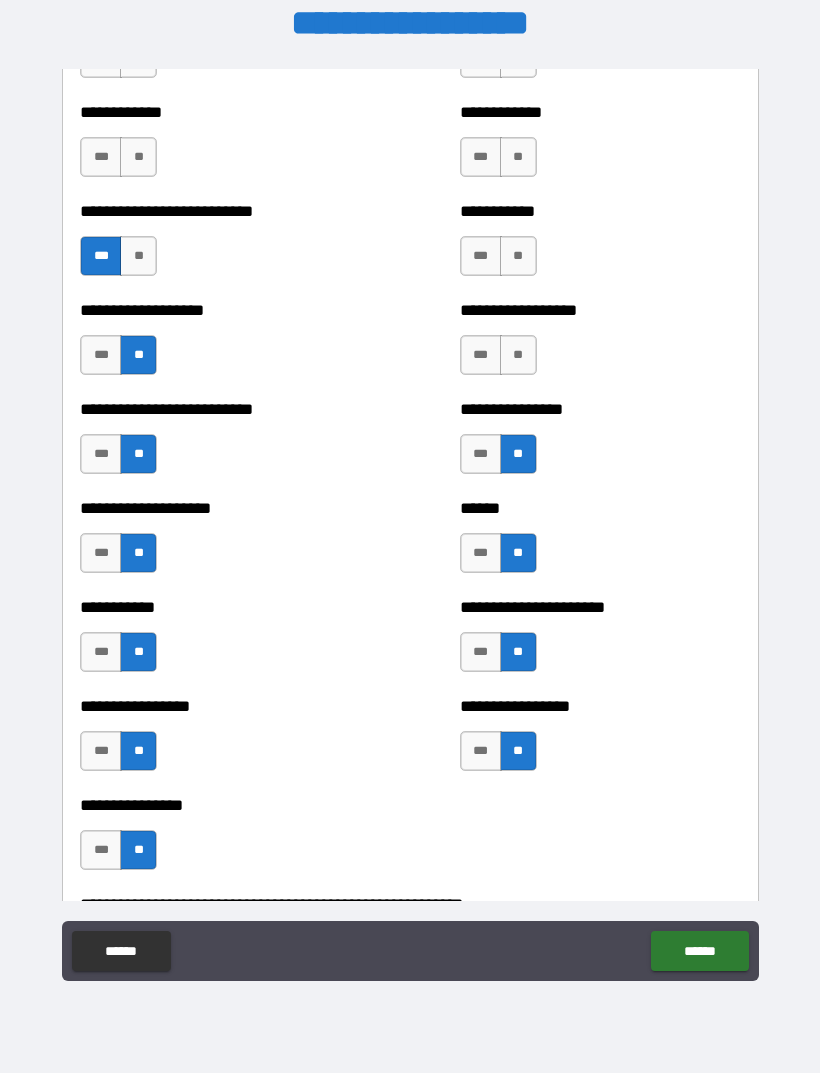 click on "**" at bounding box center [518, 256] 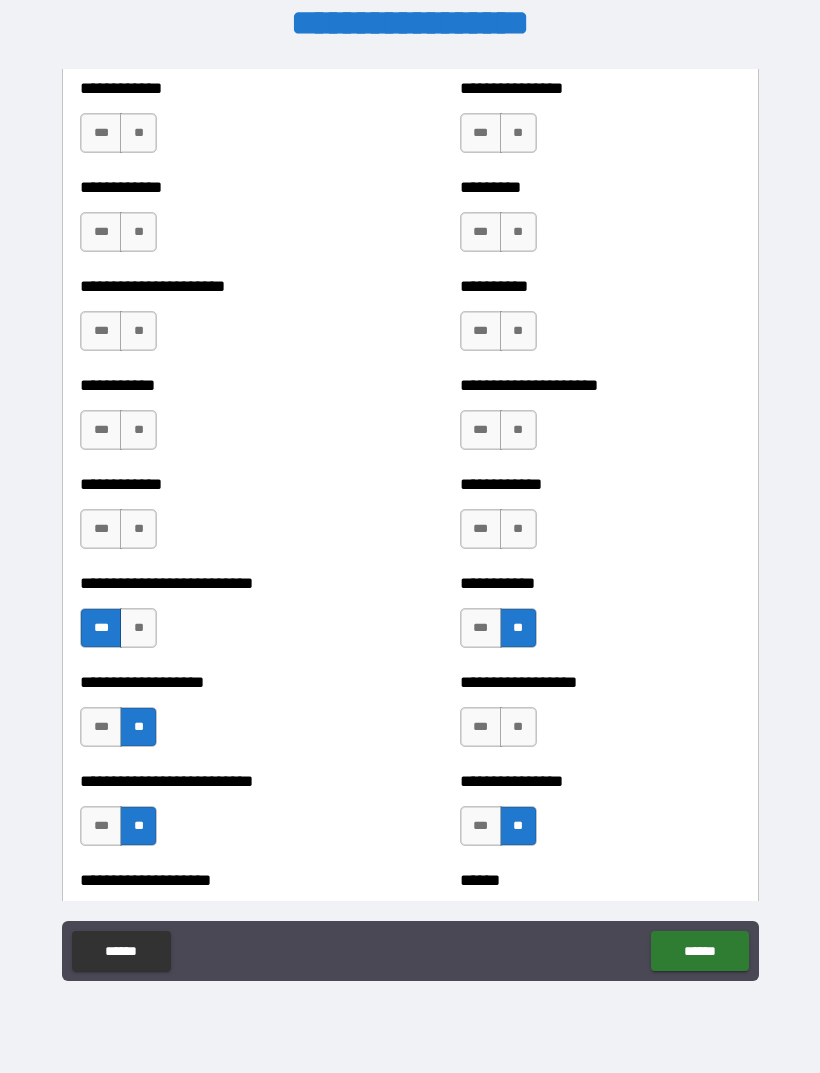 scroll, scrollTop: 5219, scrollLeft: 0, axis: vertical 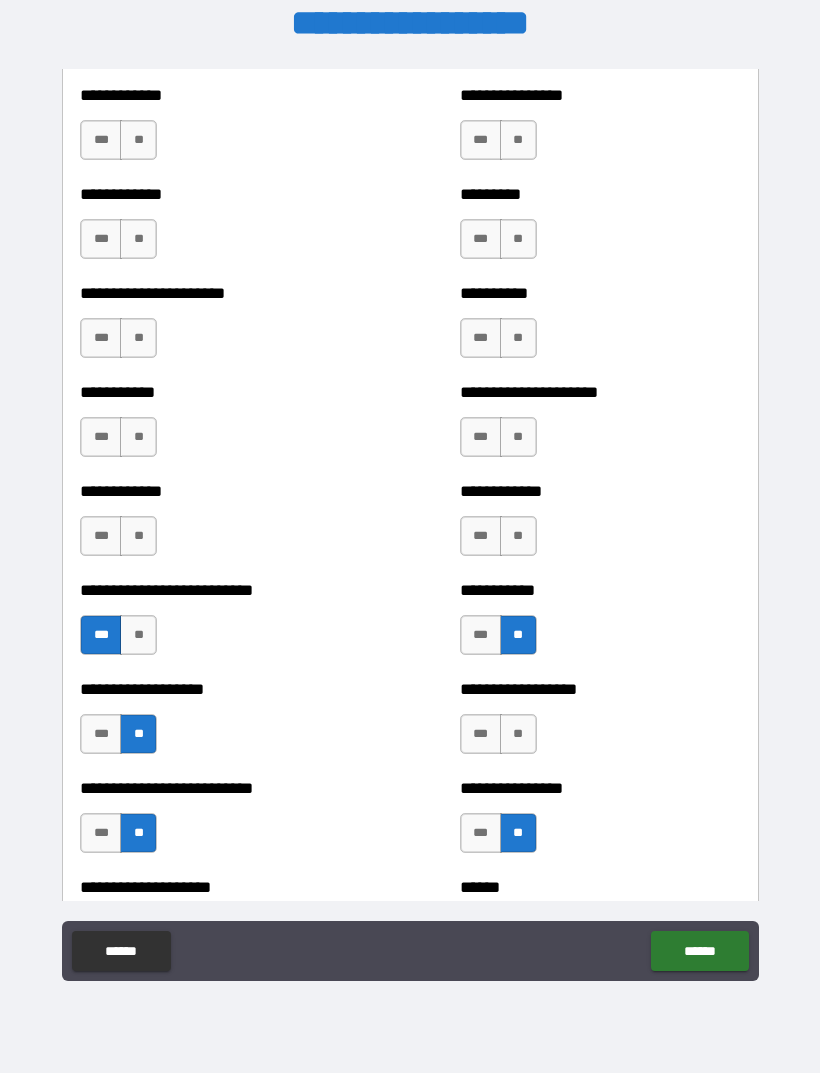 click on "**" at bounding box center [138, 536] 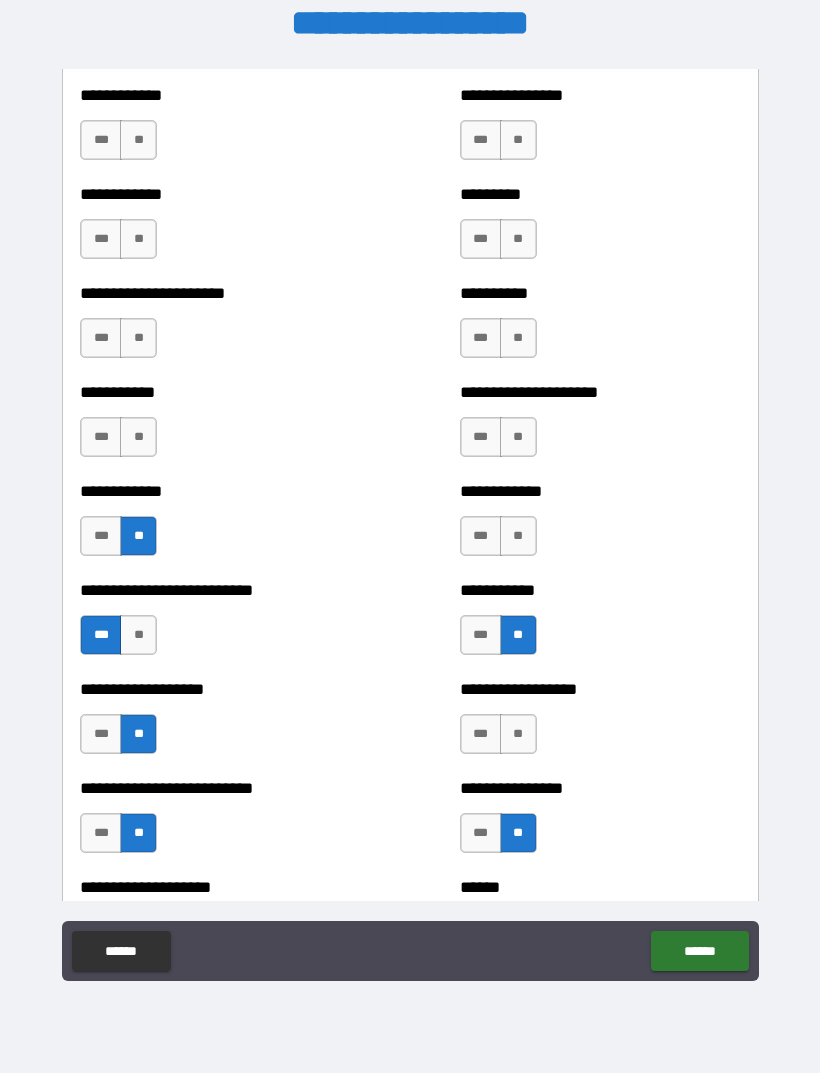 click on "**" at bounding box center (518, 437) 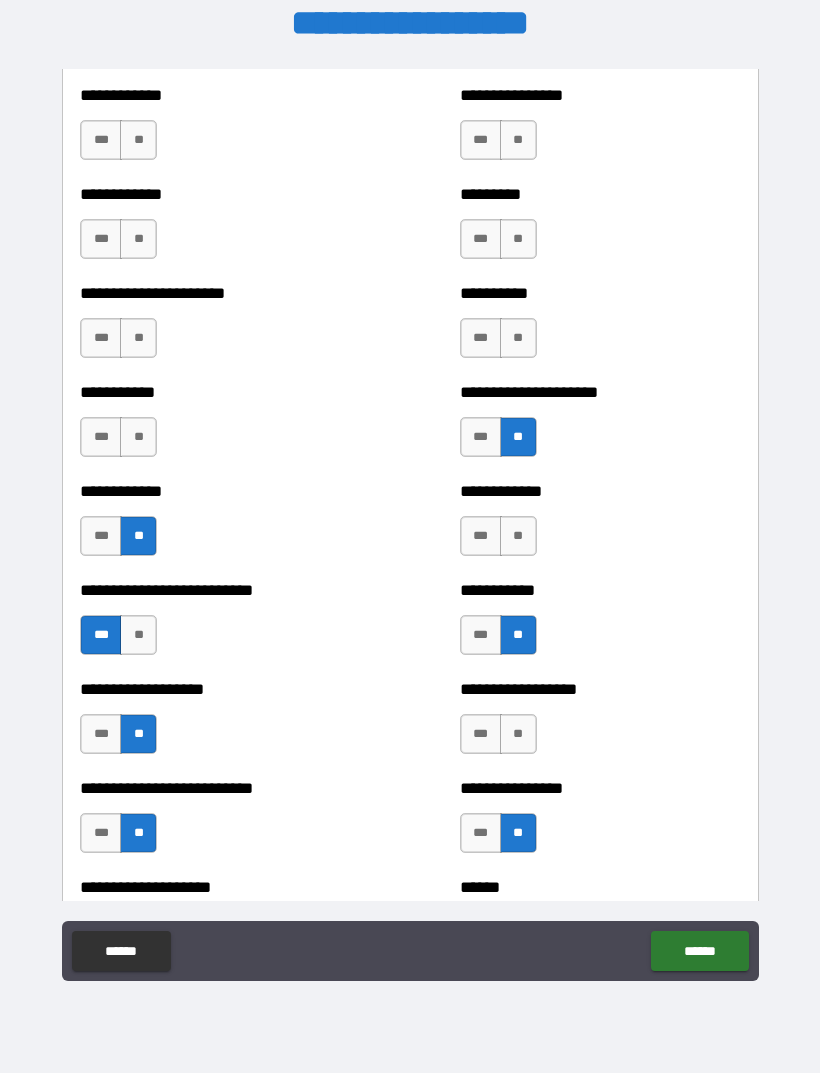 click on "**" at bounding box center (518, 437) 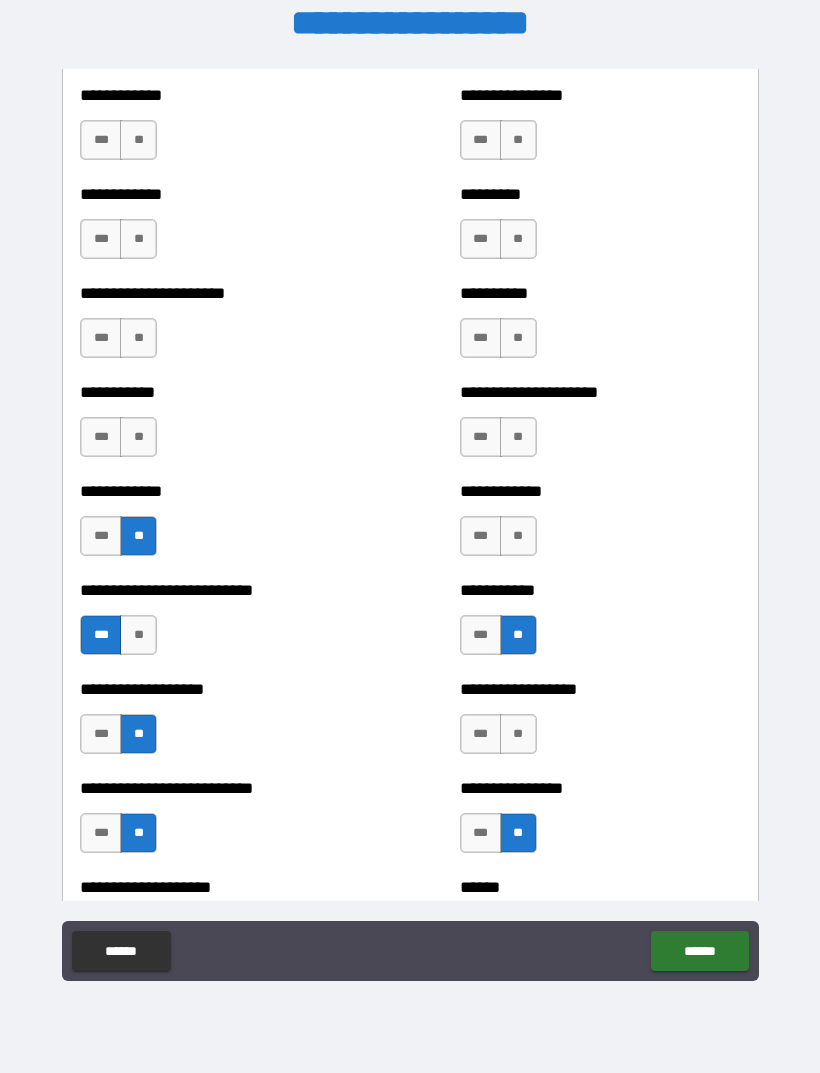 click on "**" at bounding box center (518, 536) 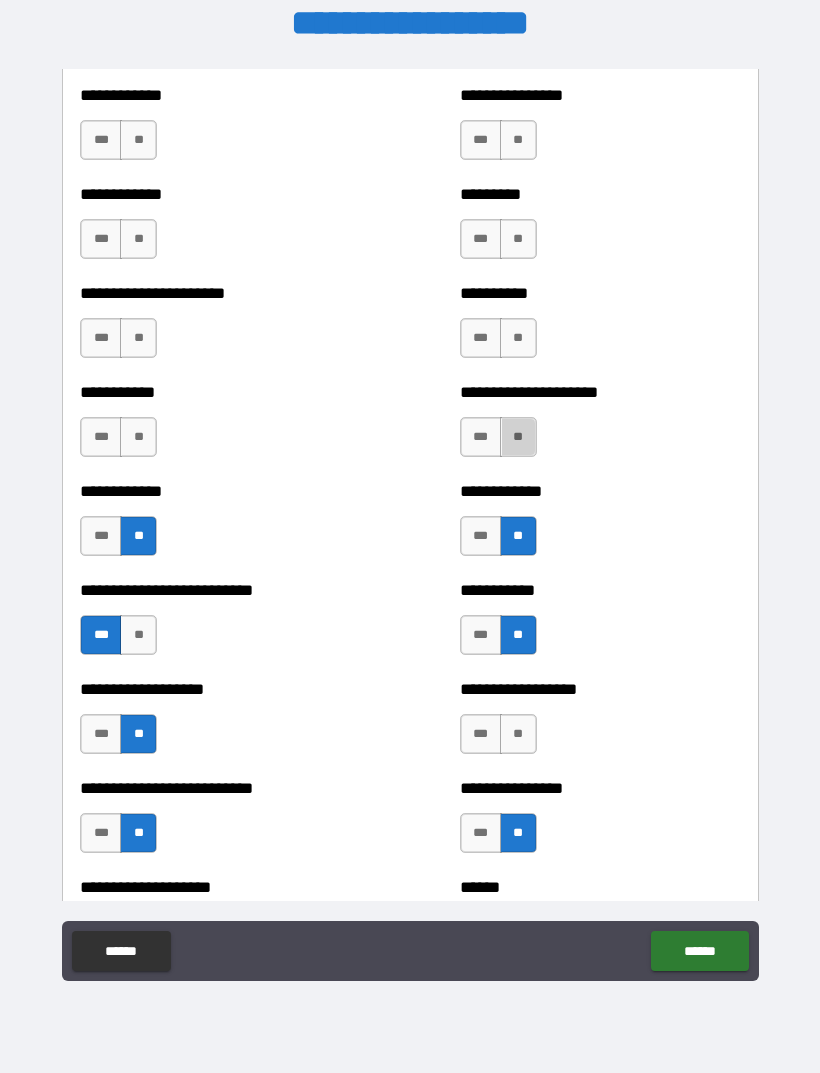 click on "**" at bounding box center [518, 437] 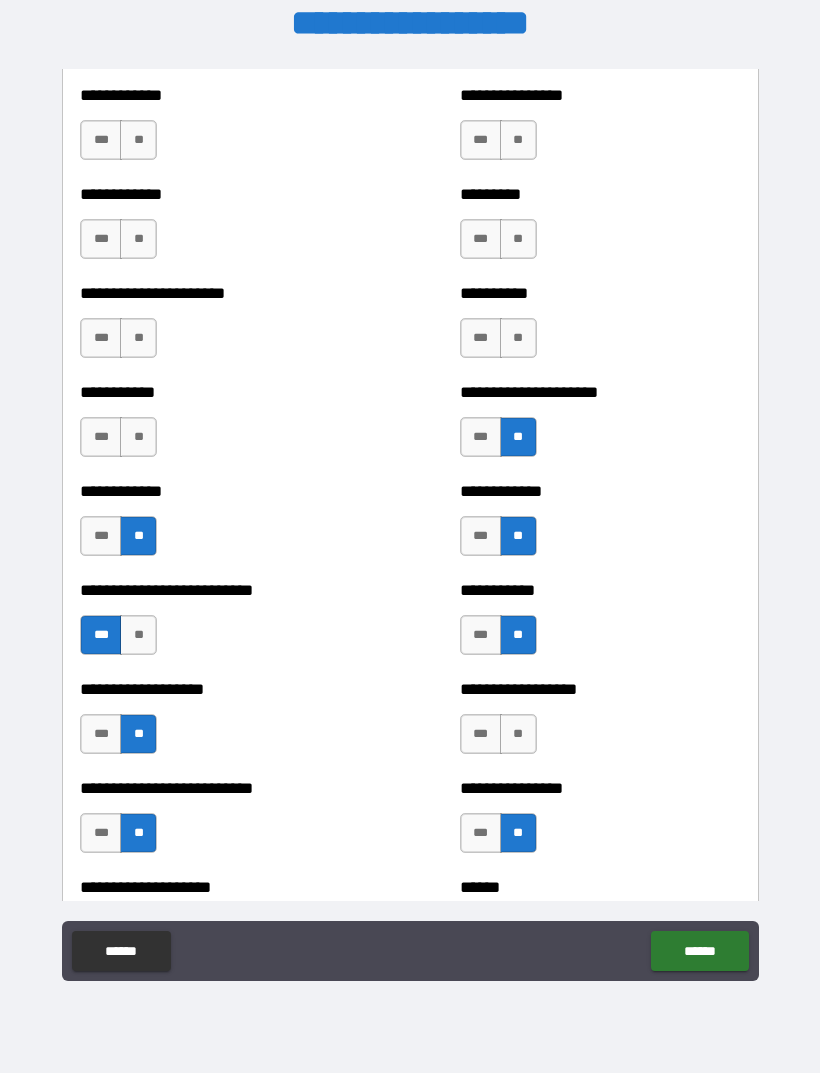 click on "**" at bounding box center [138, 437] 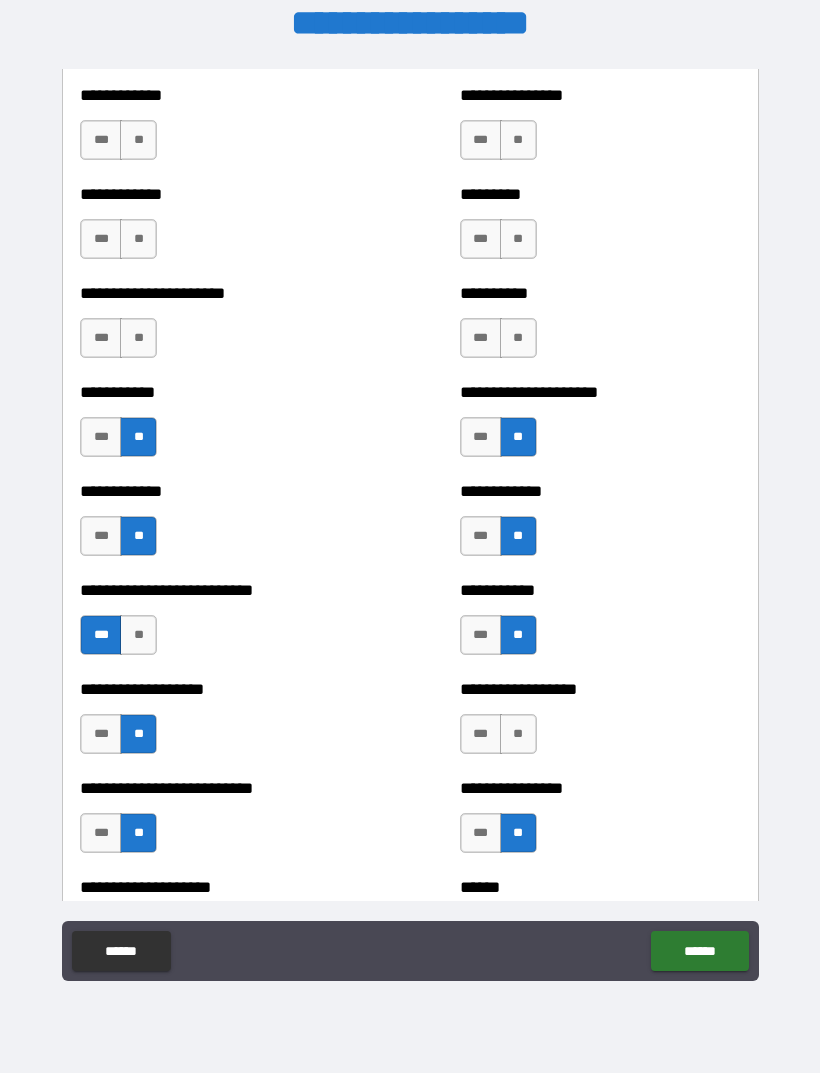 click on "**" at bounding box center (518, 338) 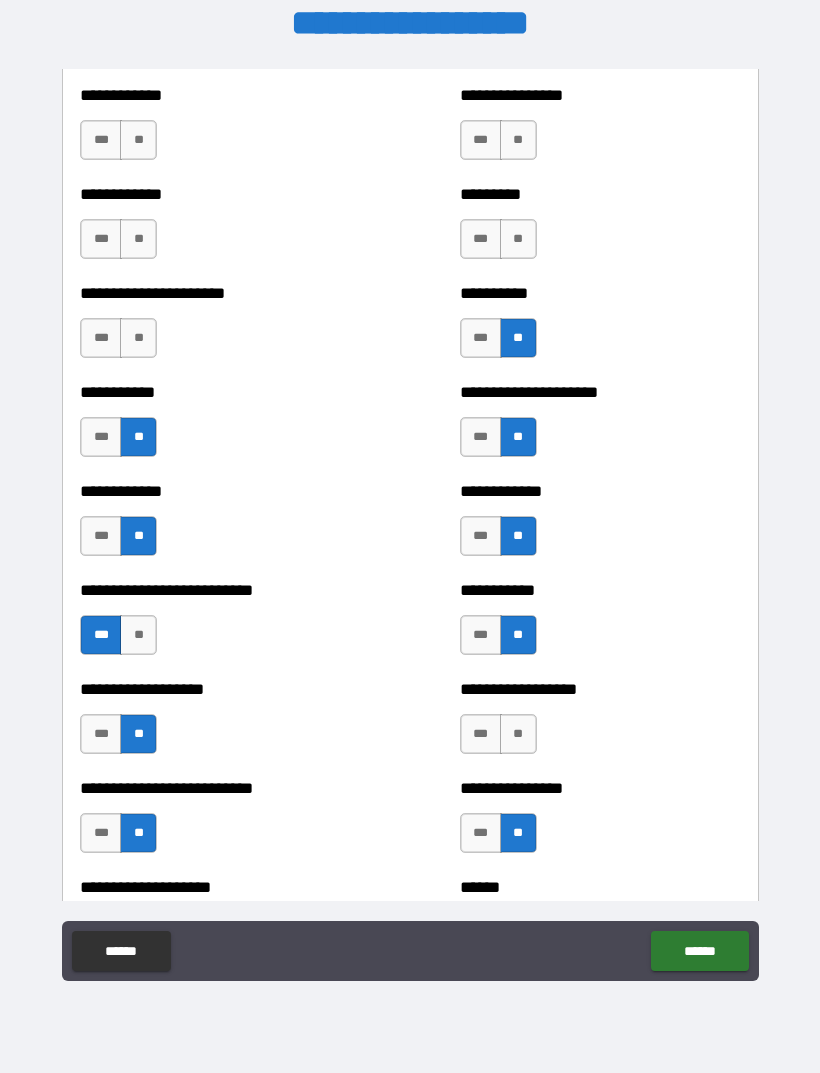 click on "**" at bounding box center [138, 338] 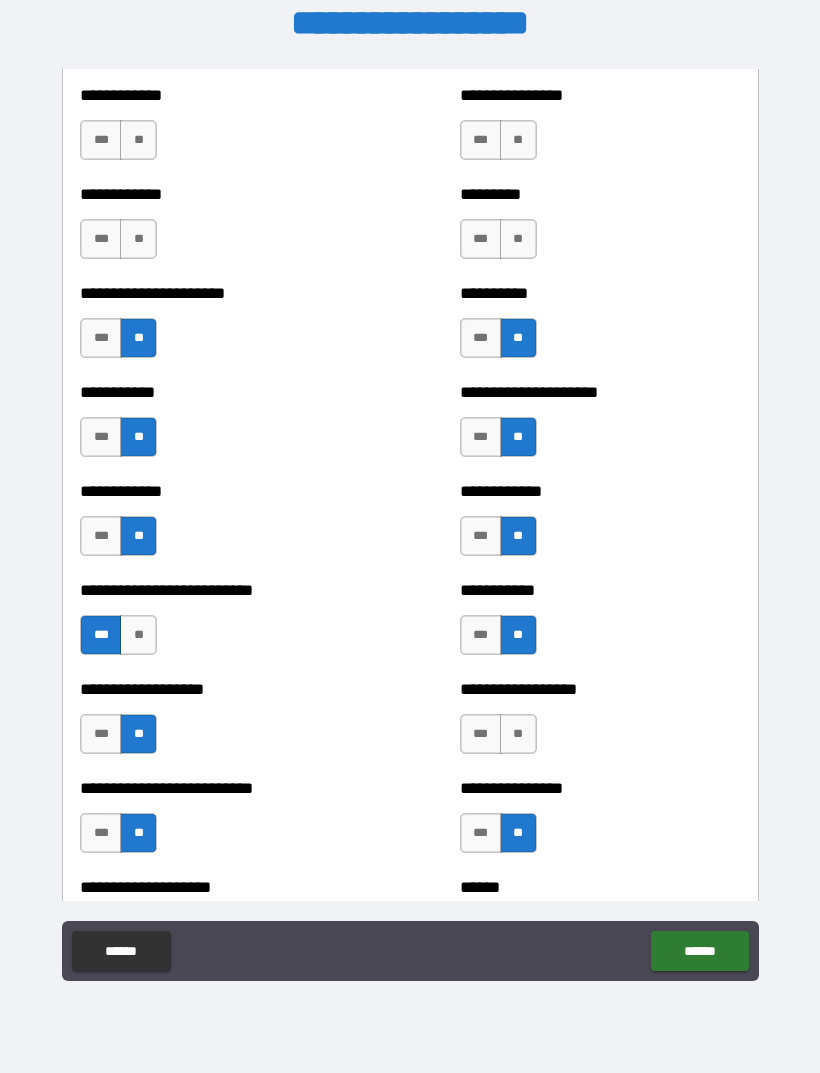 click on "***" at bounding box center [481, 338] 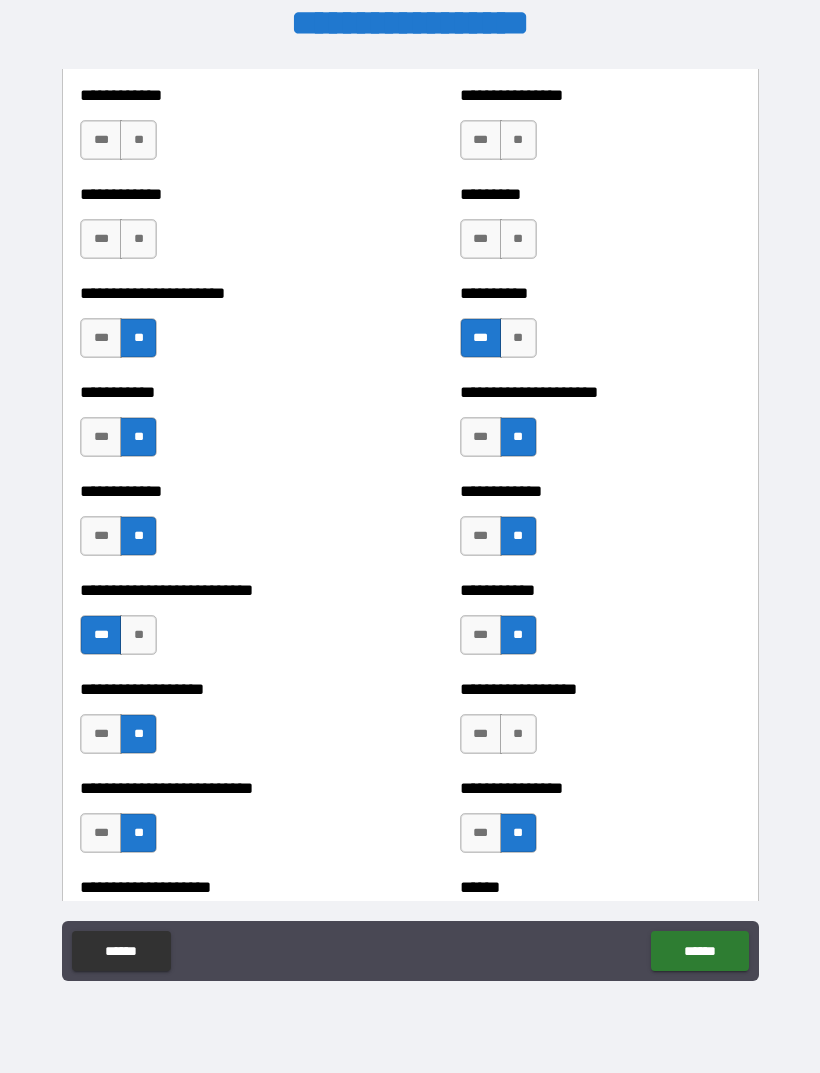 click on "**" at bounding box center (518, 239) 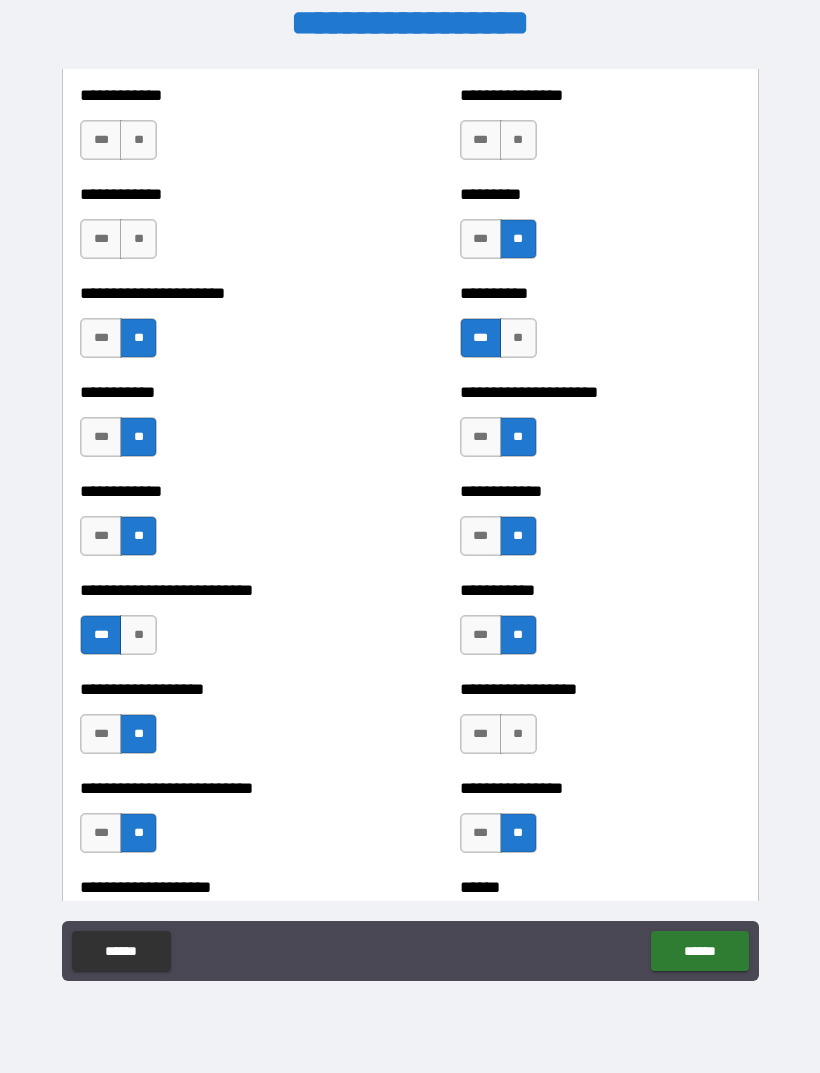 click on "***" at bounding box center [481, 239] 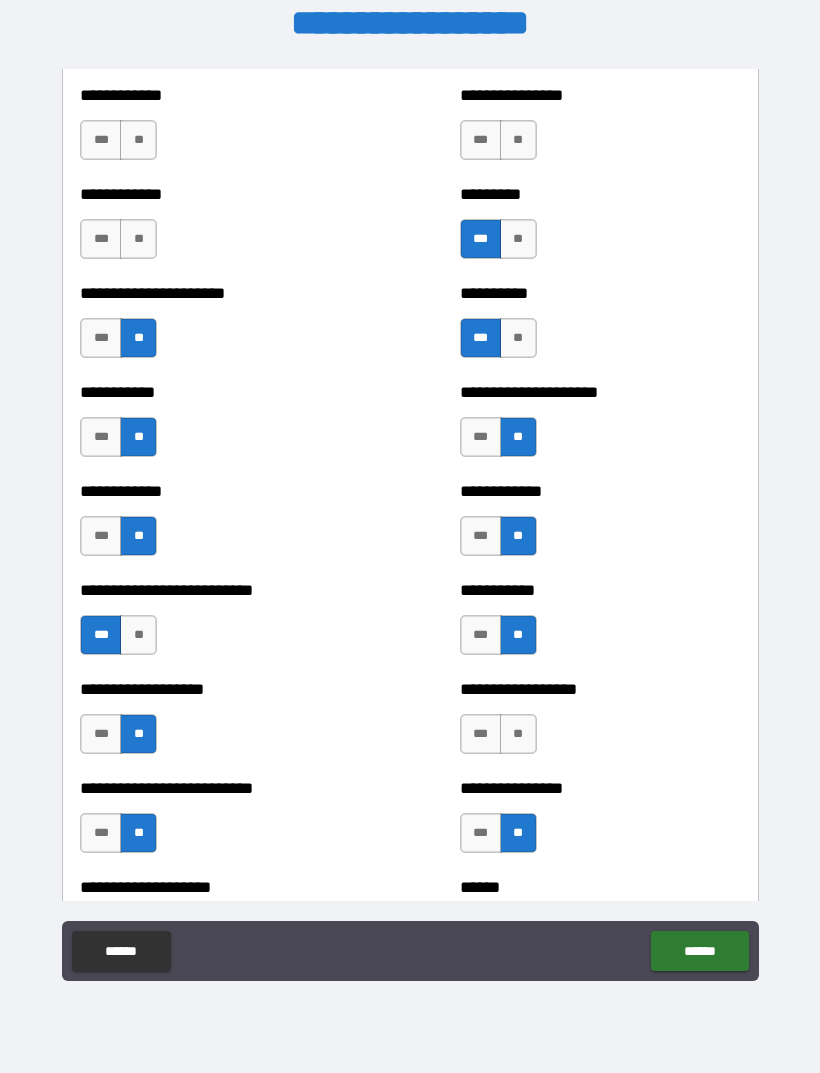 click on "**" at bounding box center (138, 239) 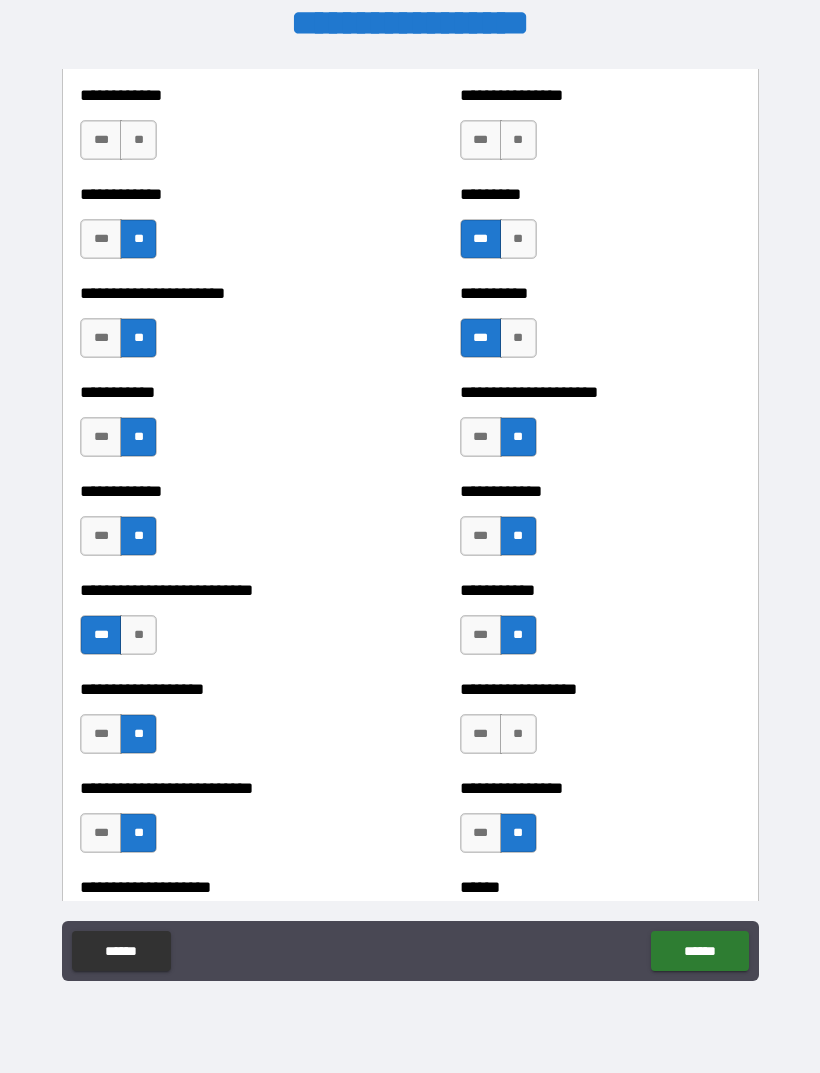click on "**" at bounding box center (518, 140) 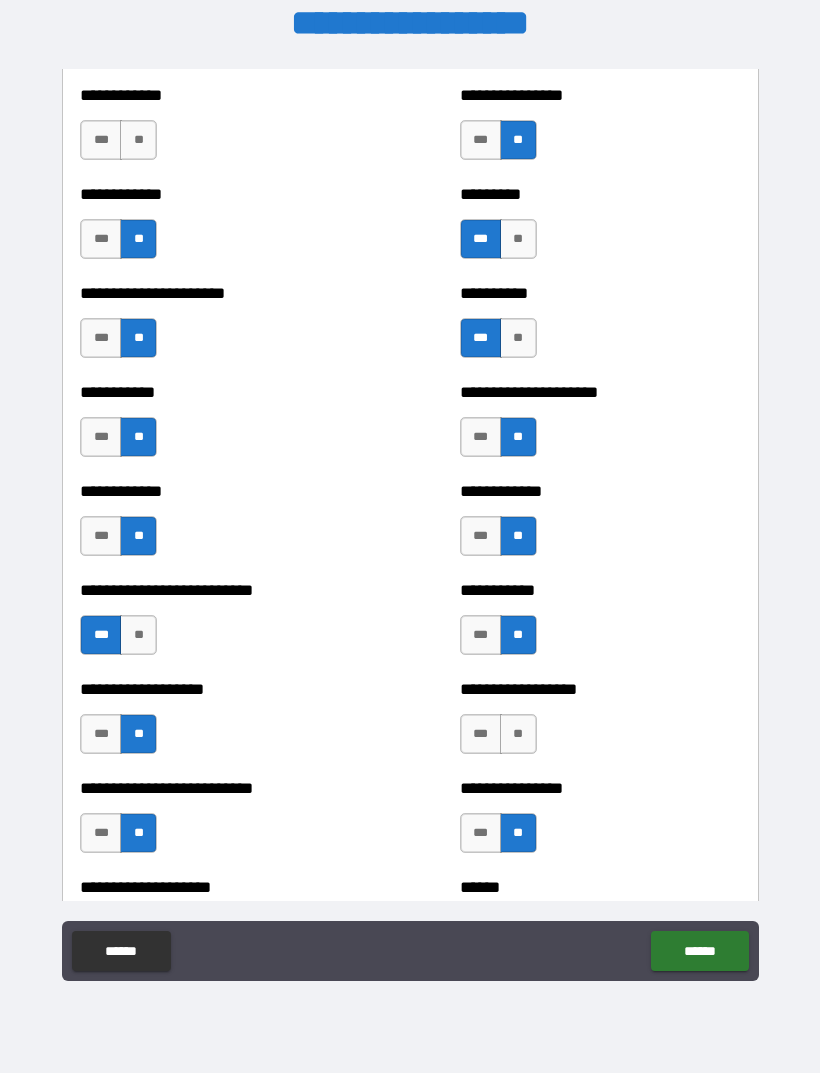click on "**" at bounding box center (138, 140) 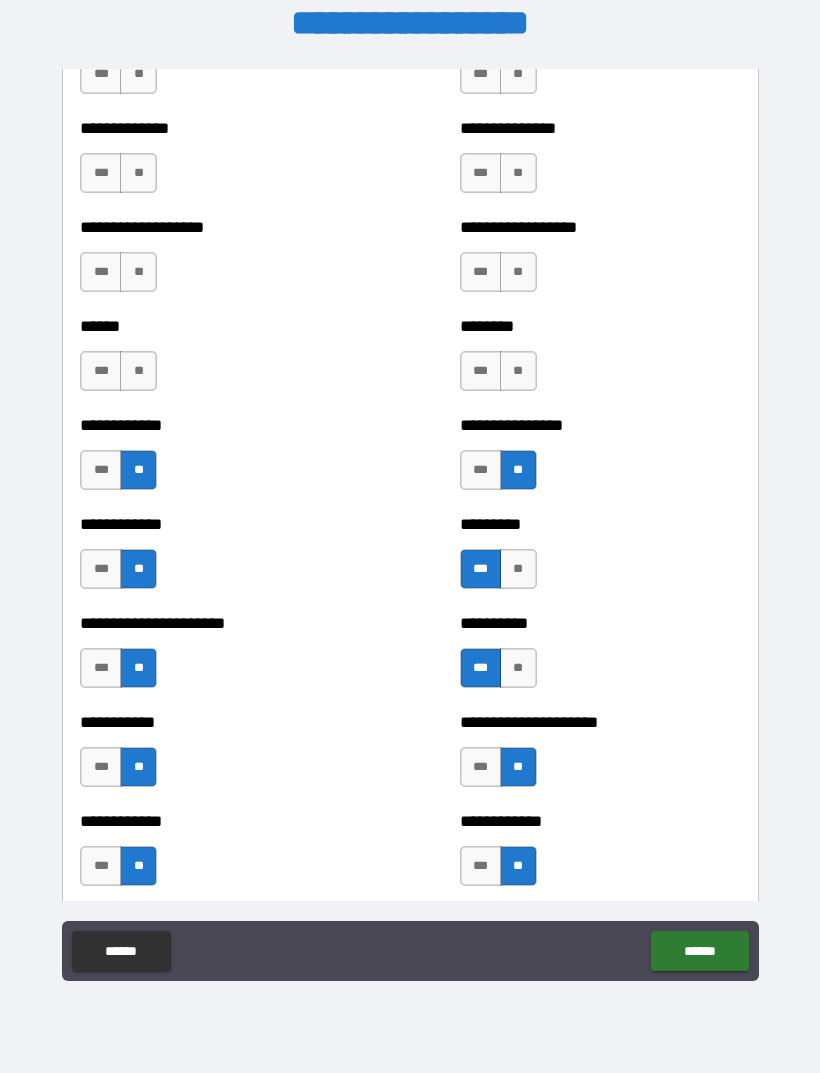 scroll, scrollTop: 4887, scrollLeft: 0, axis: vertical 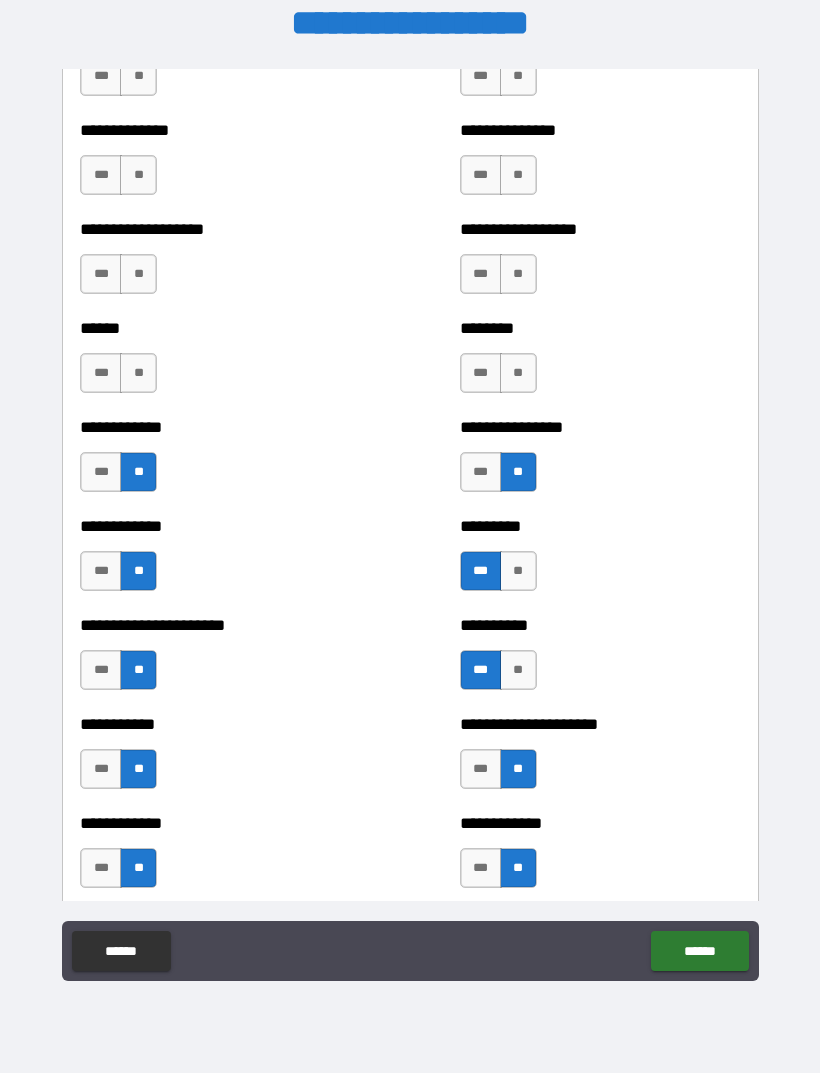 click on "**" at bounding box center (518, 373) 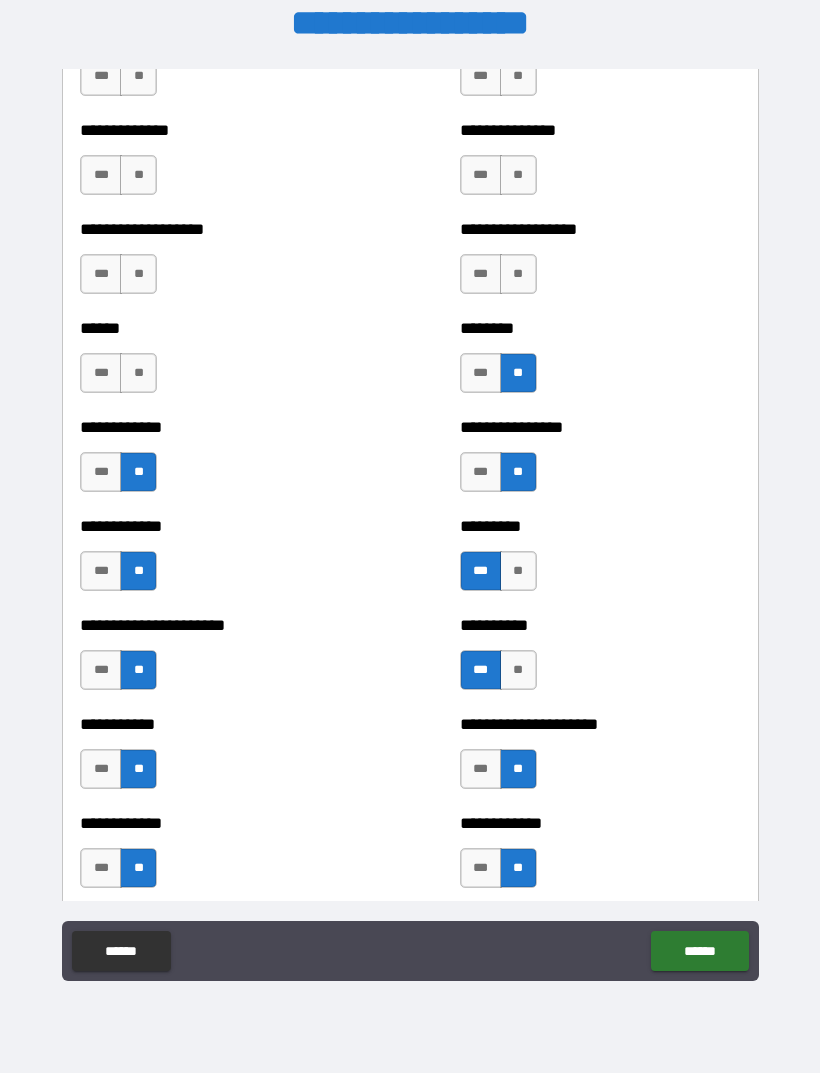 click on "**" at bounding box center [138, 373] 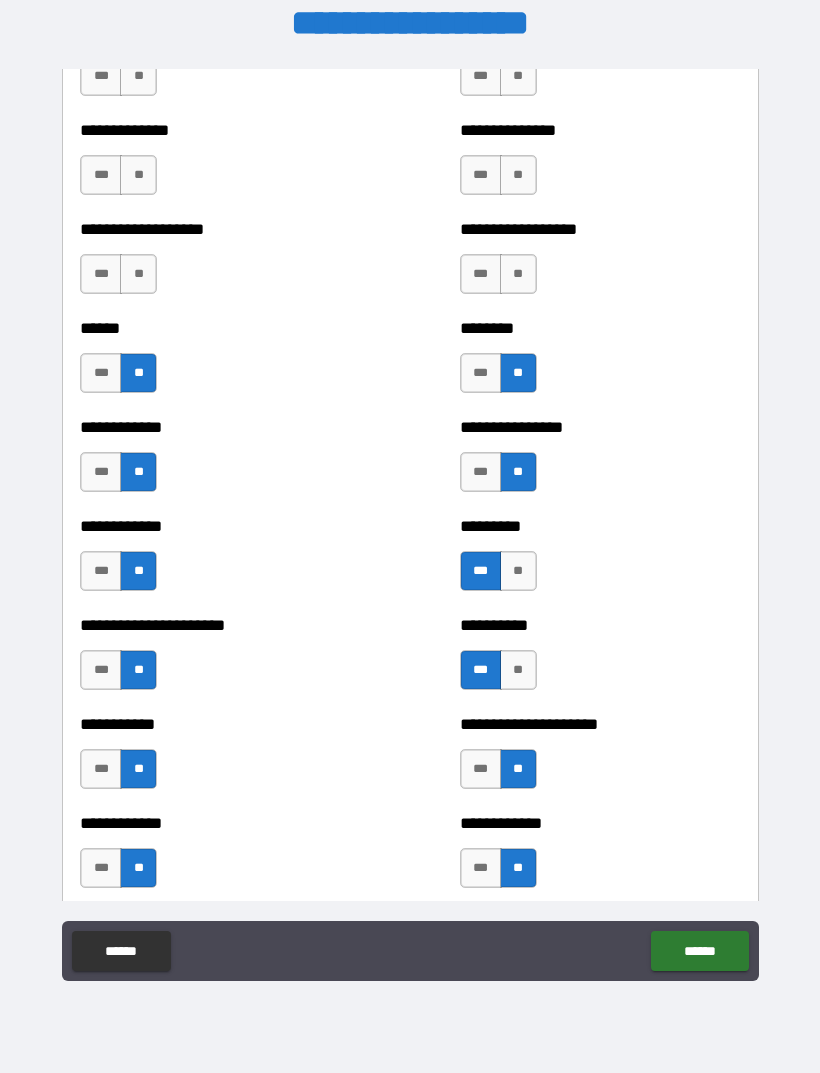 click on "**" at bounding box center [518, 274] 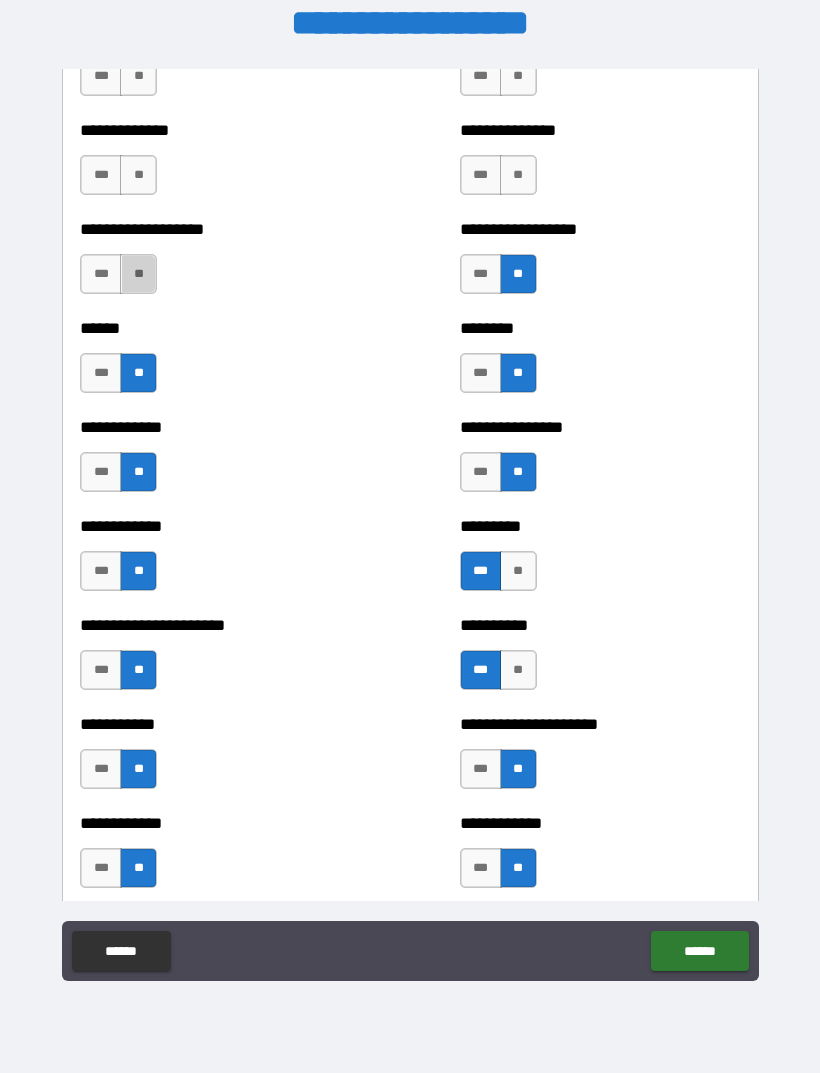 click on "**" at bounding box center (138, 274) 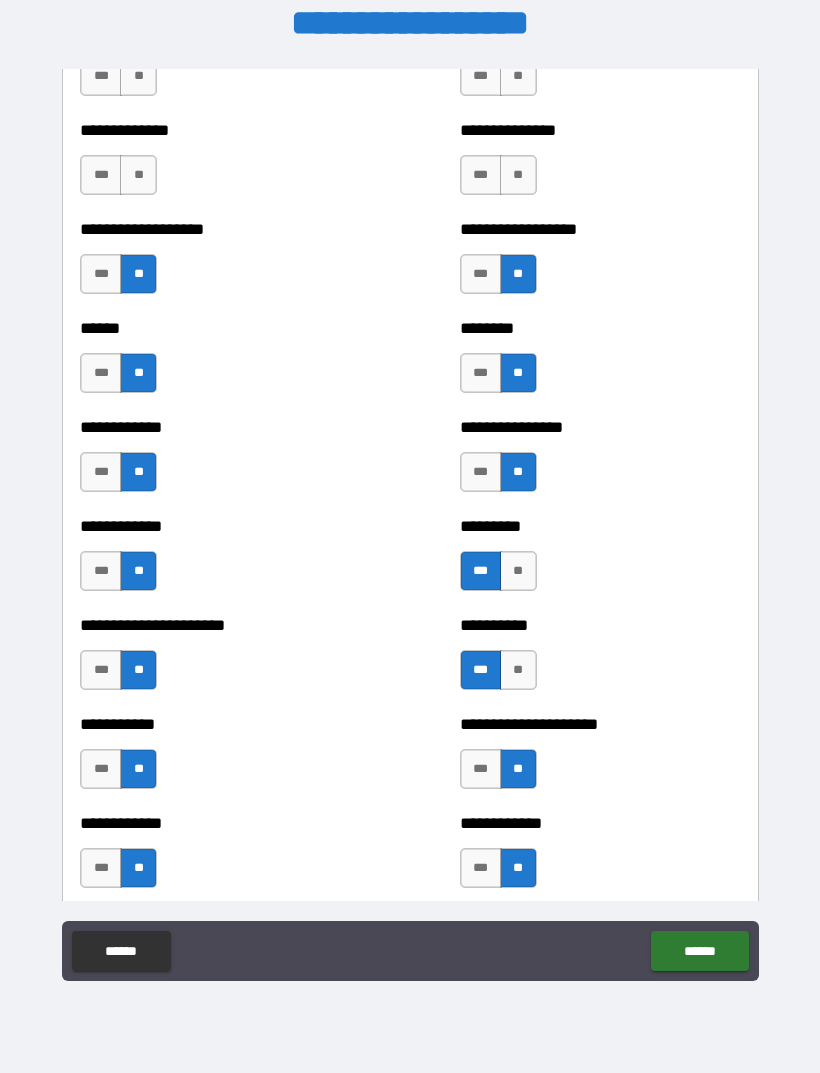 click on "**" at bounding box center [518, 175] 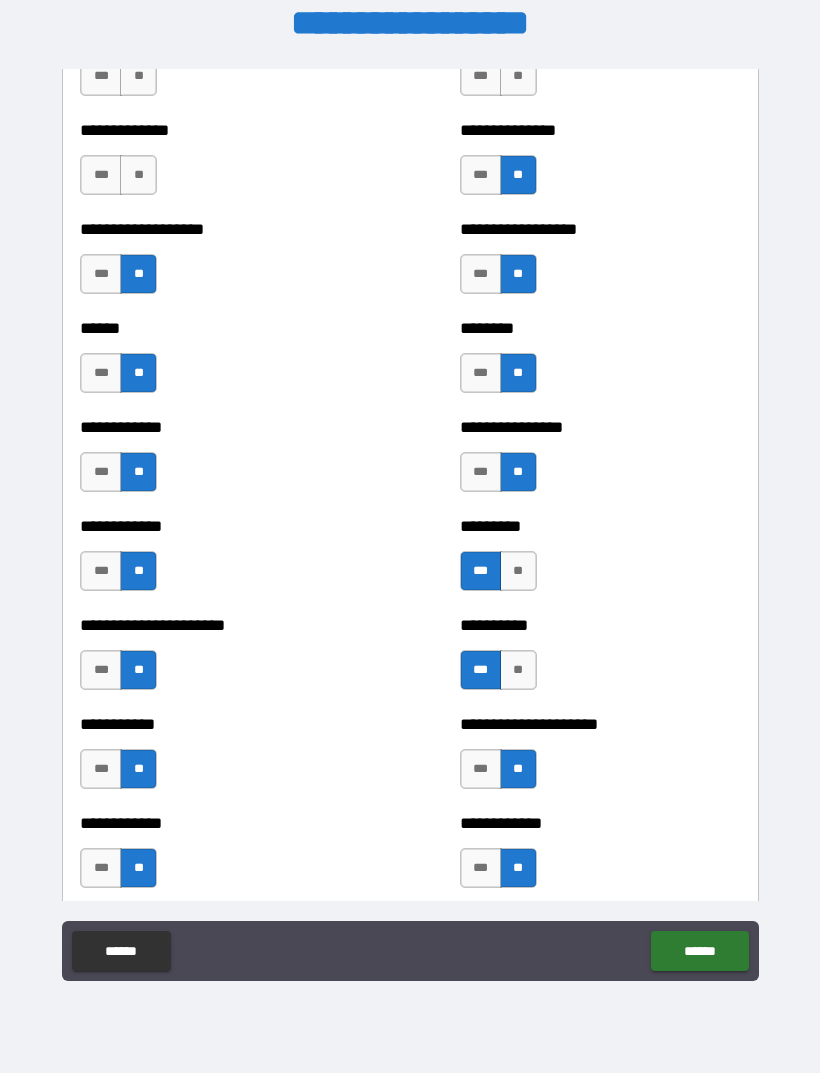 click on "**" at bounding box center (138, 175) 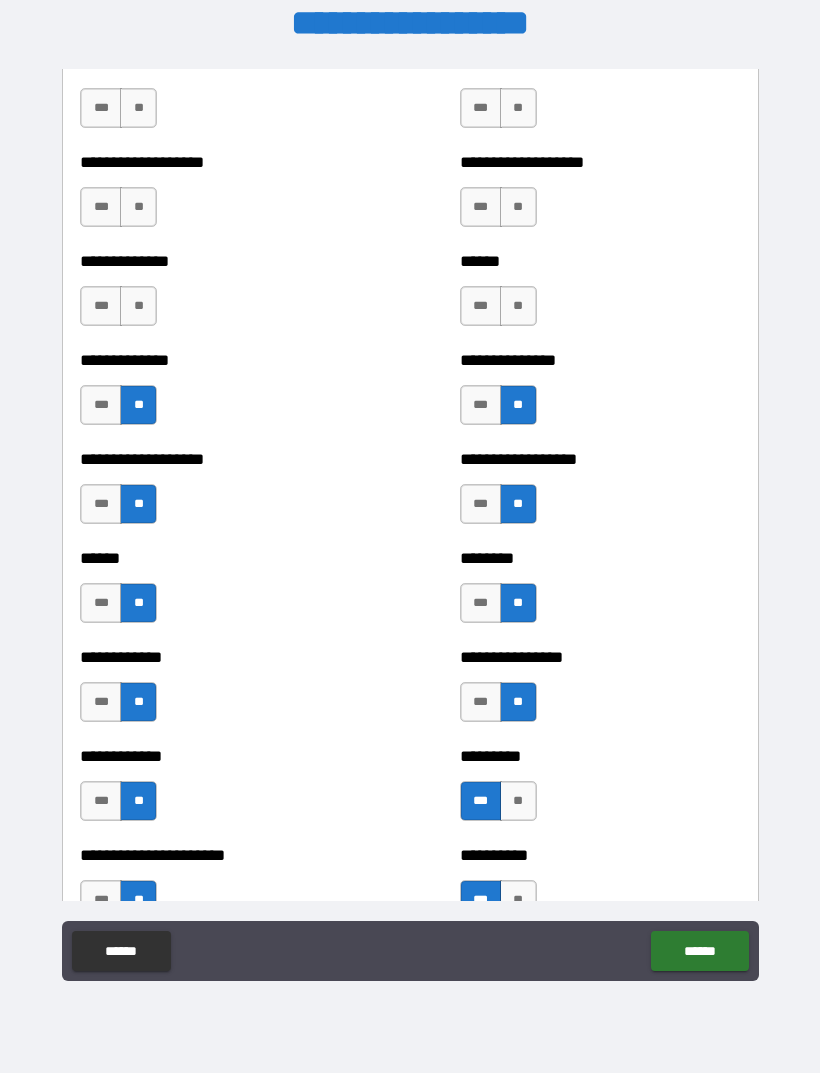scroll, scrollTop: 4657, scrollLeft: 0, axis: vertical 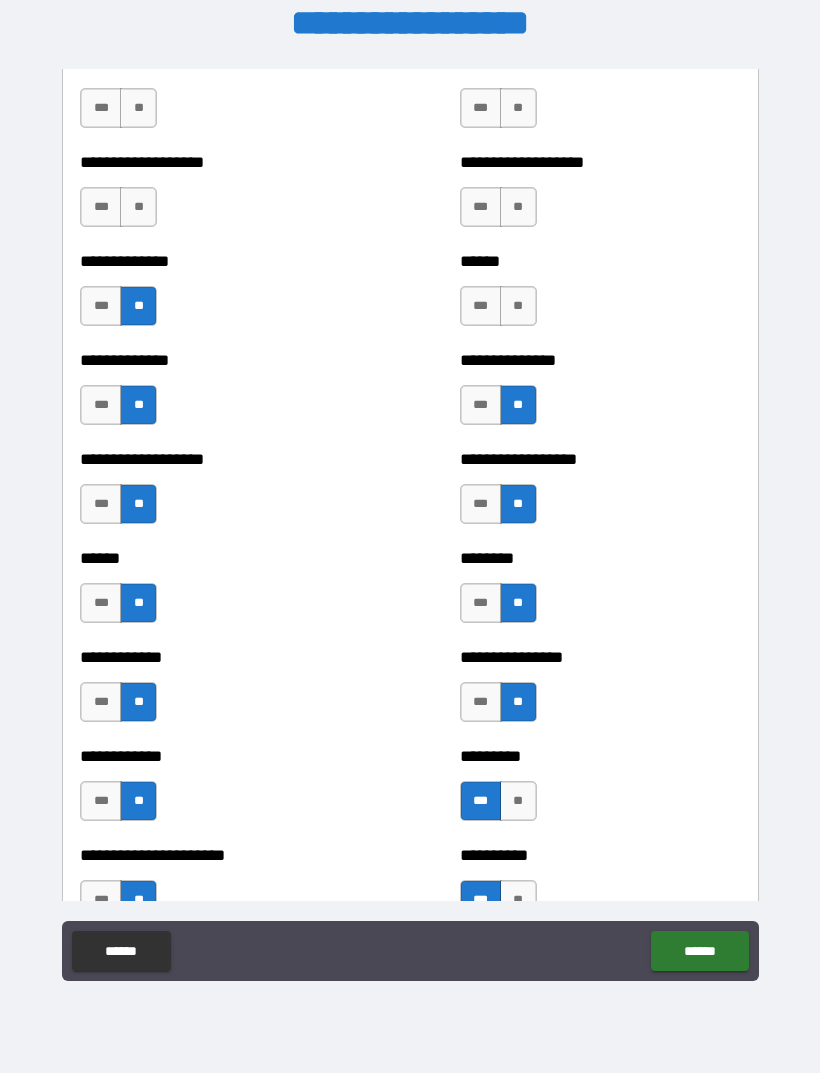 click on "**" at bounding box center (518, 306) 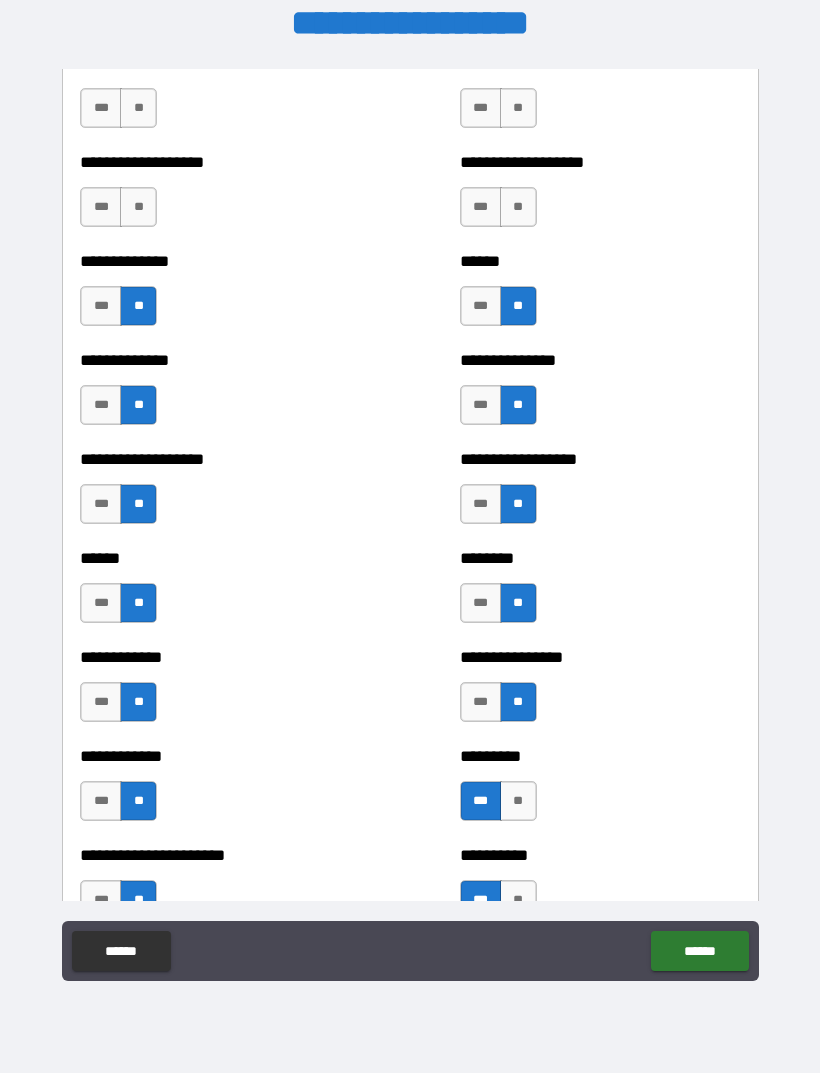 click on "**" at bounding box center (518, 207) 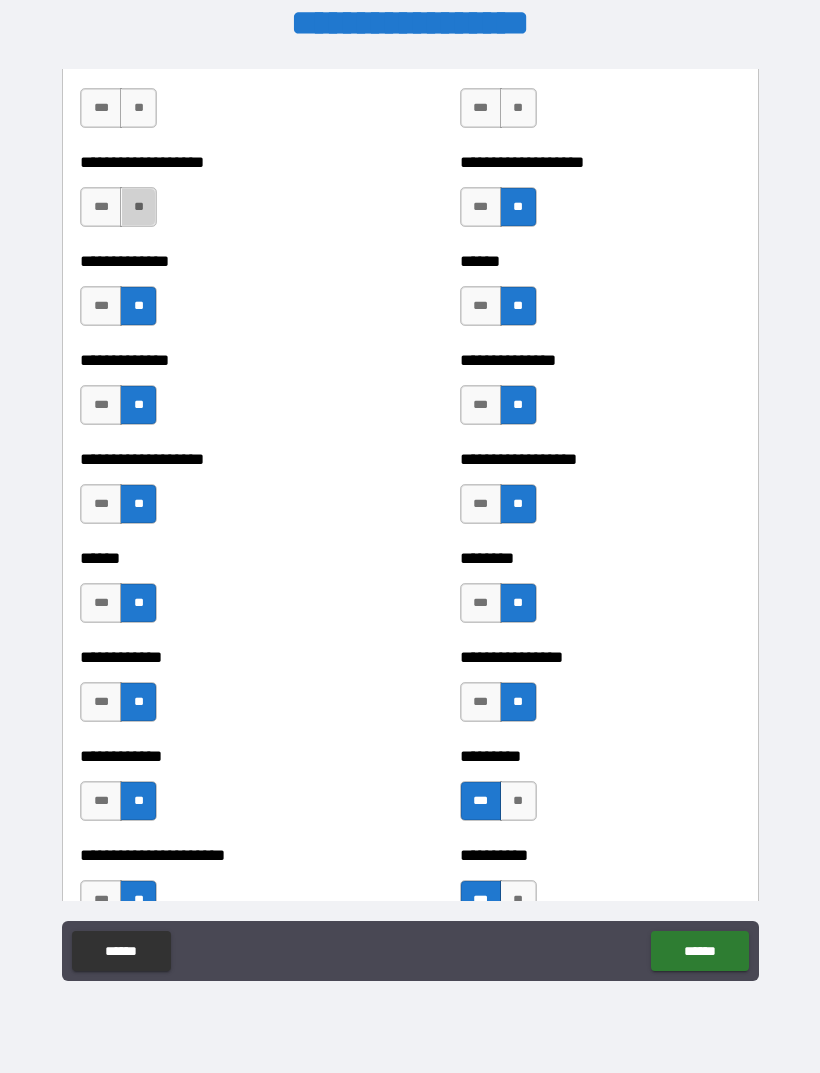 click on "**" at bounding box center (138, 207) 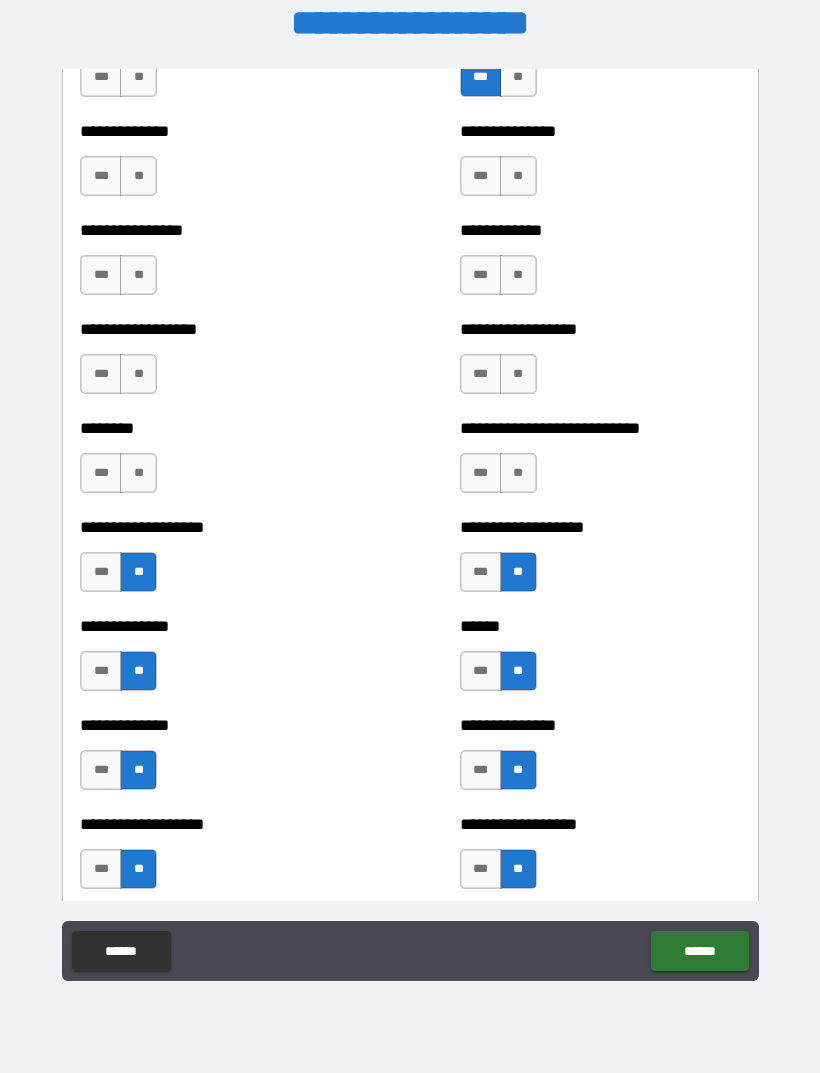 scroll, scrollTop: 4281, scrollLeft: 0, axis: vertical 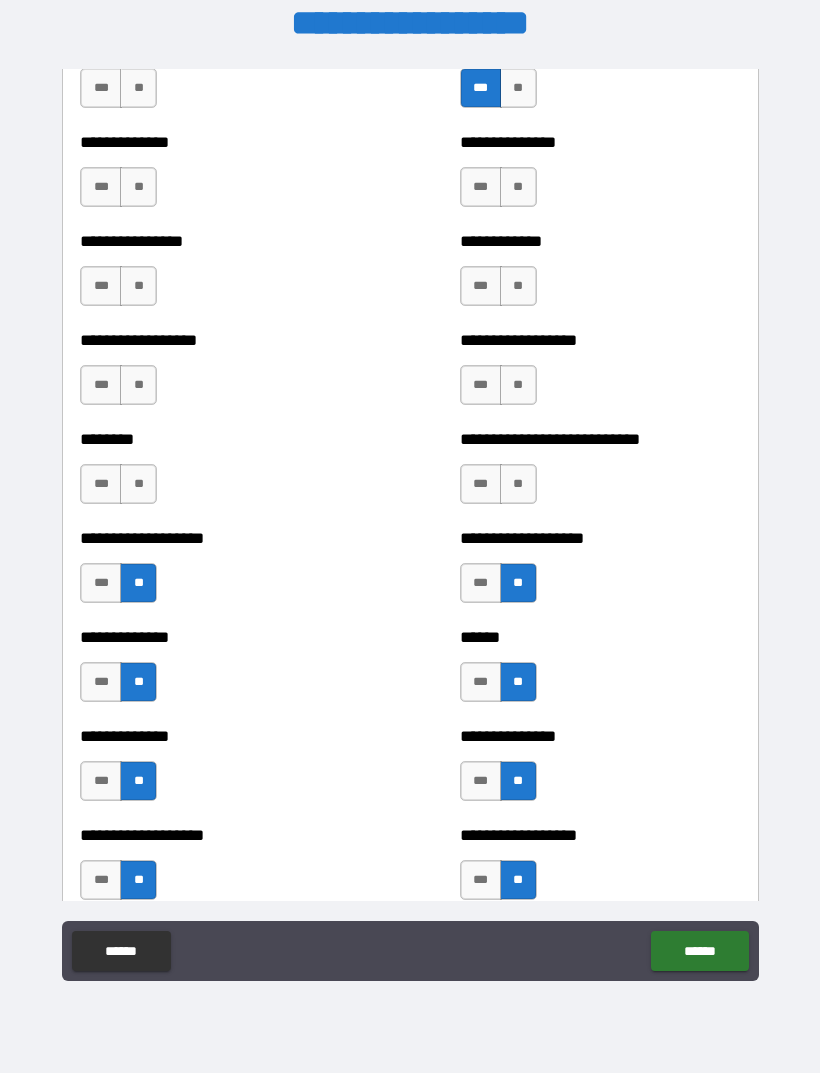 click on "**" at bounding box center (138, 484) 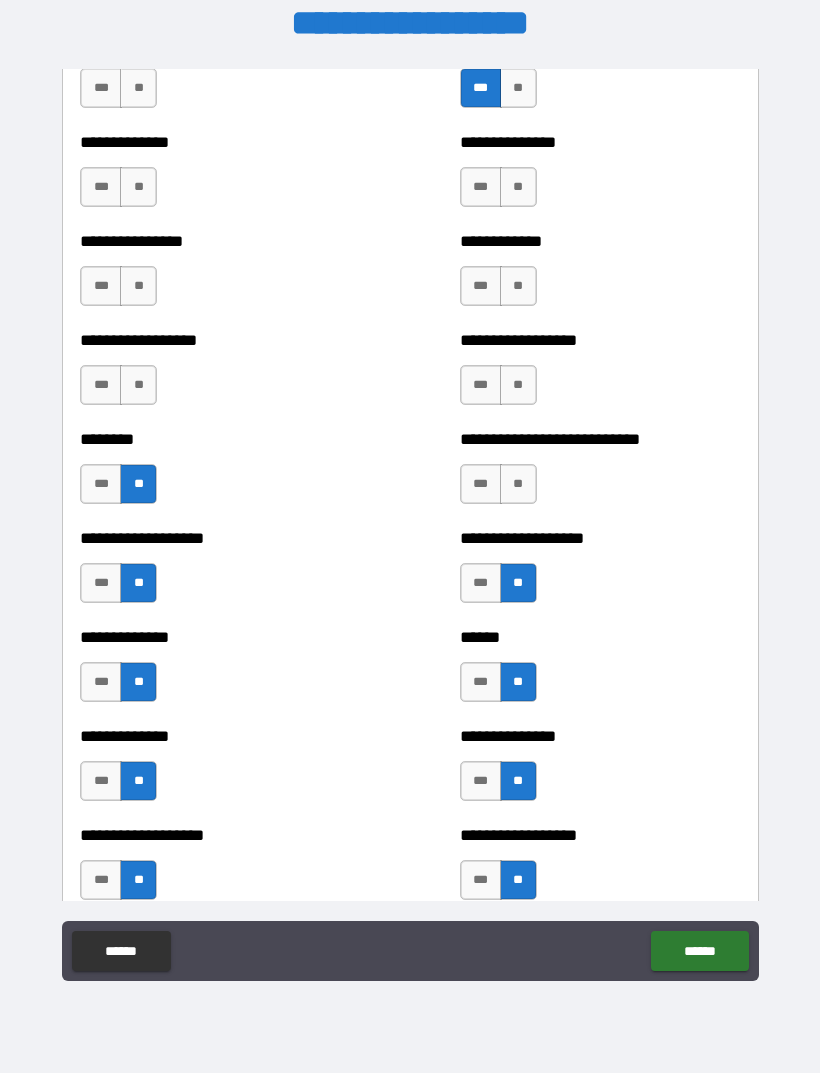 click on "**" at bounding box center (518, 484) 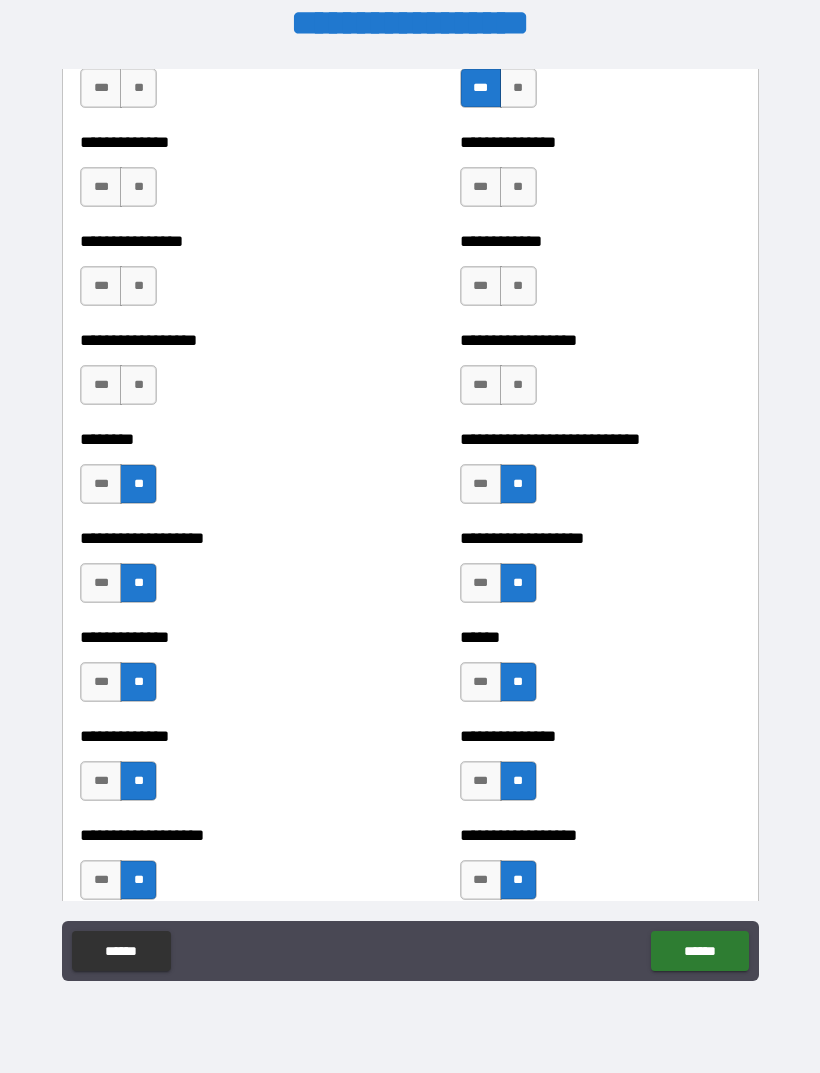 click on "**" at bounding box center (518, 385) 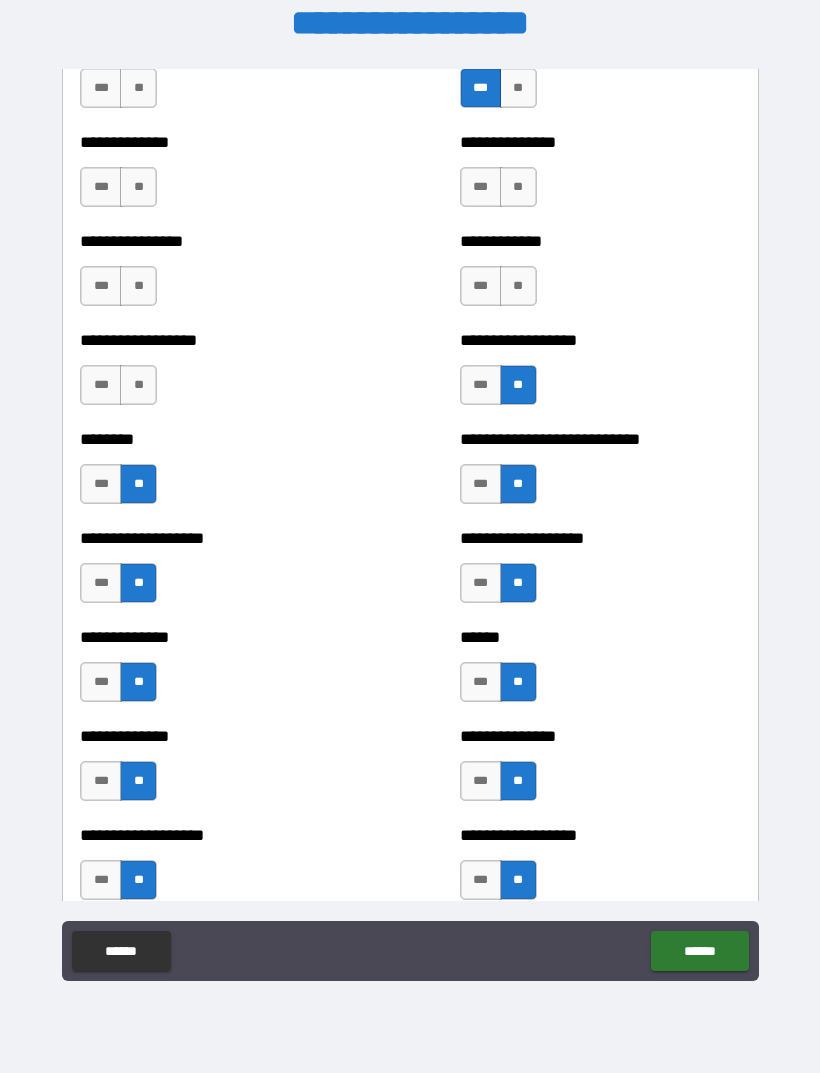 click on "**" at bounding box center [138, 385] 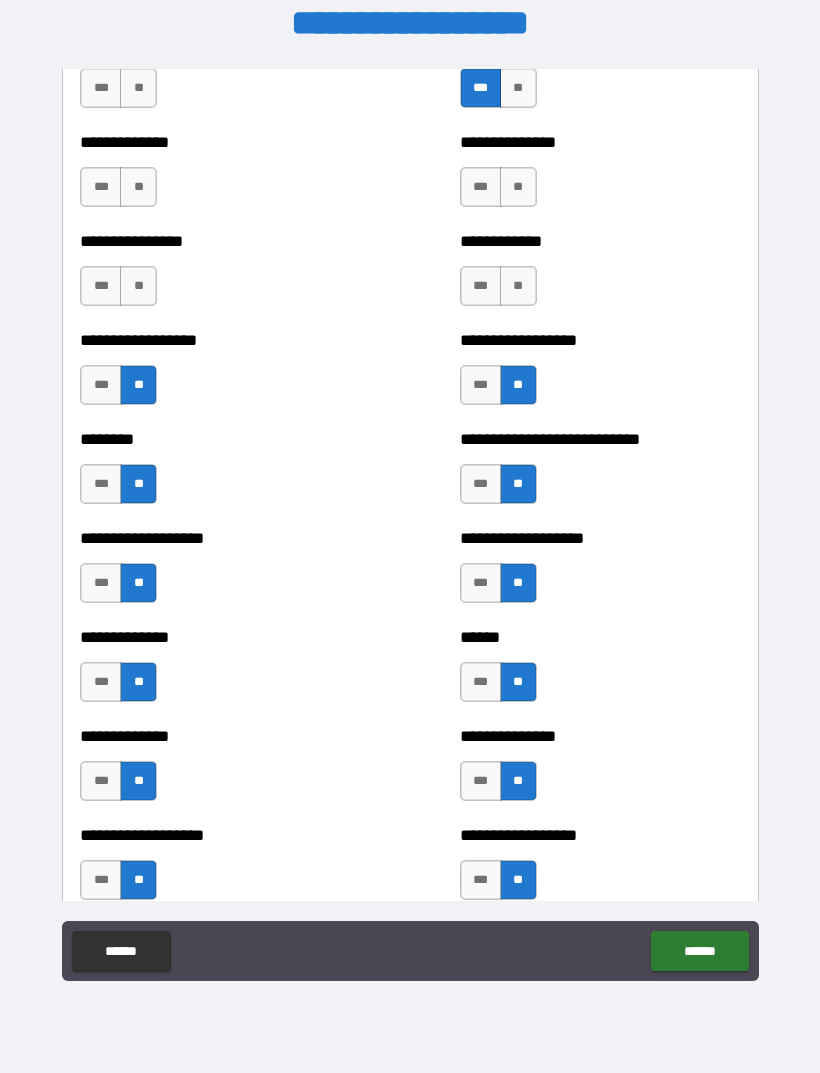 click on "**" at bounding box center [518, 286] 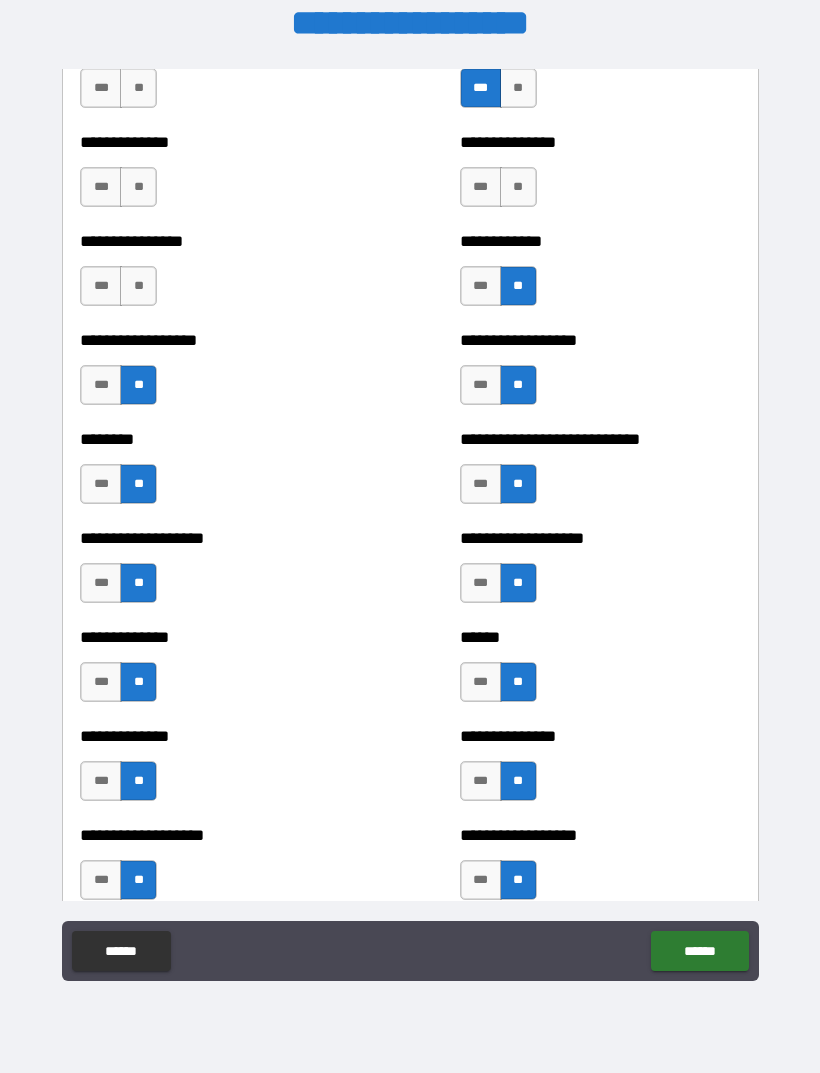 click on "**" at bounding box center [138, 286] 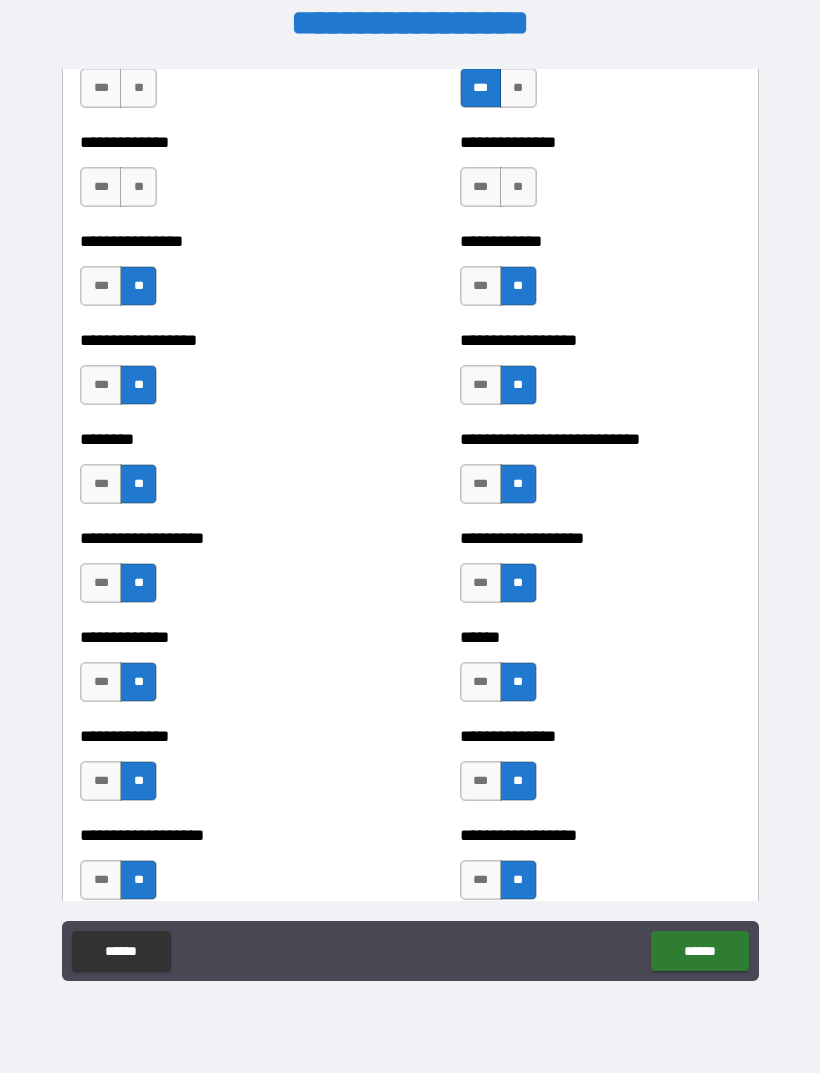 click on "**" at bounding box center (518, 187) 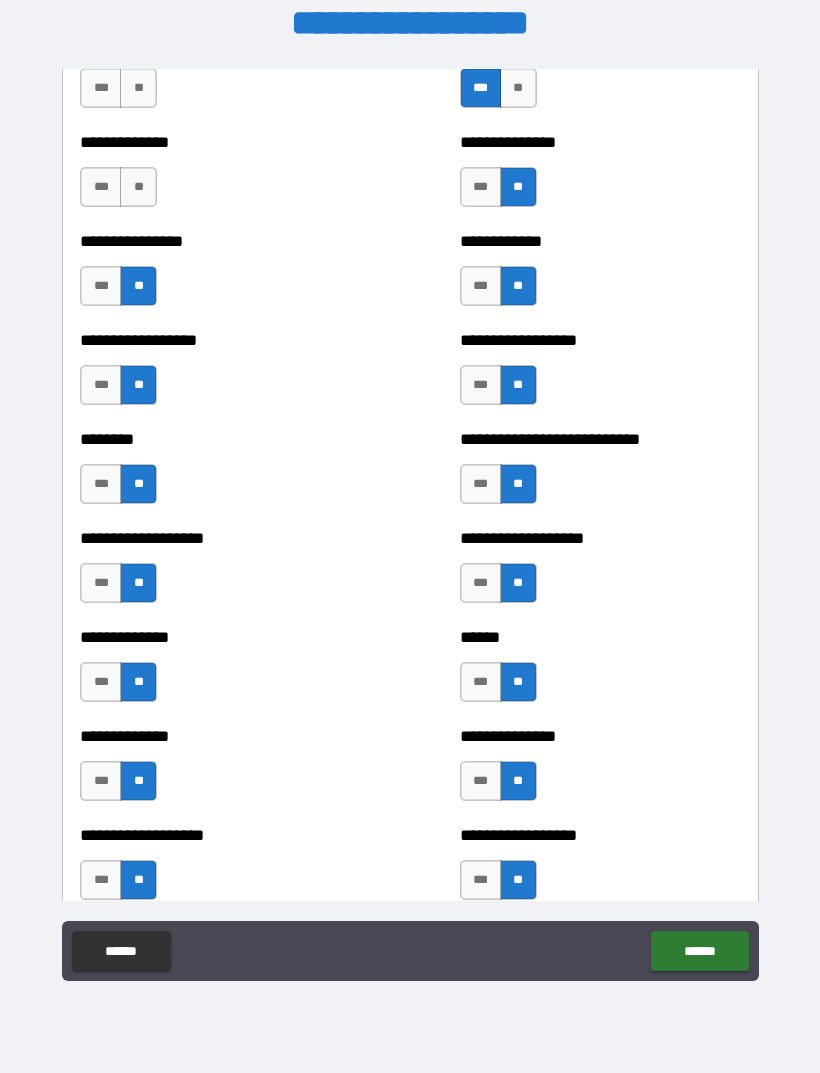 click on "**" at bounding box center (138, 187) 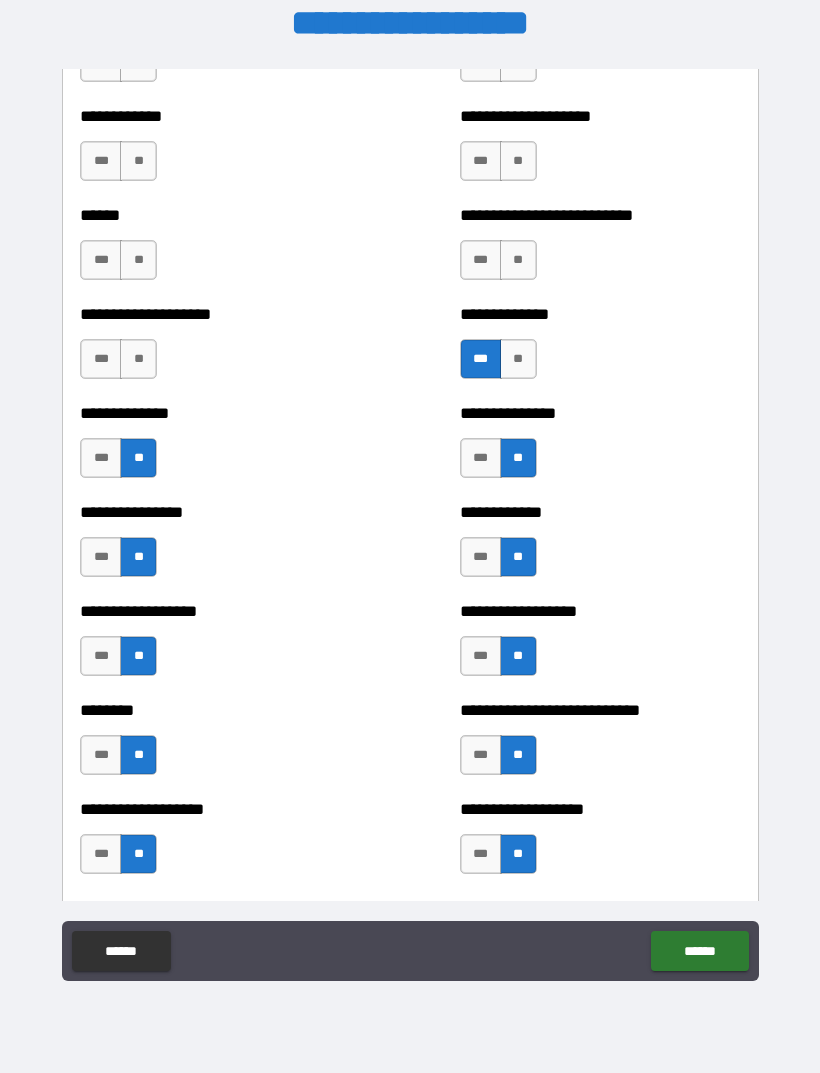scroll, scrollTop: 4004, scrollLeft: 0, axis: vertical 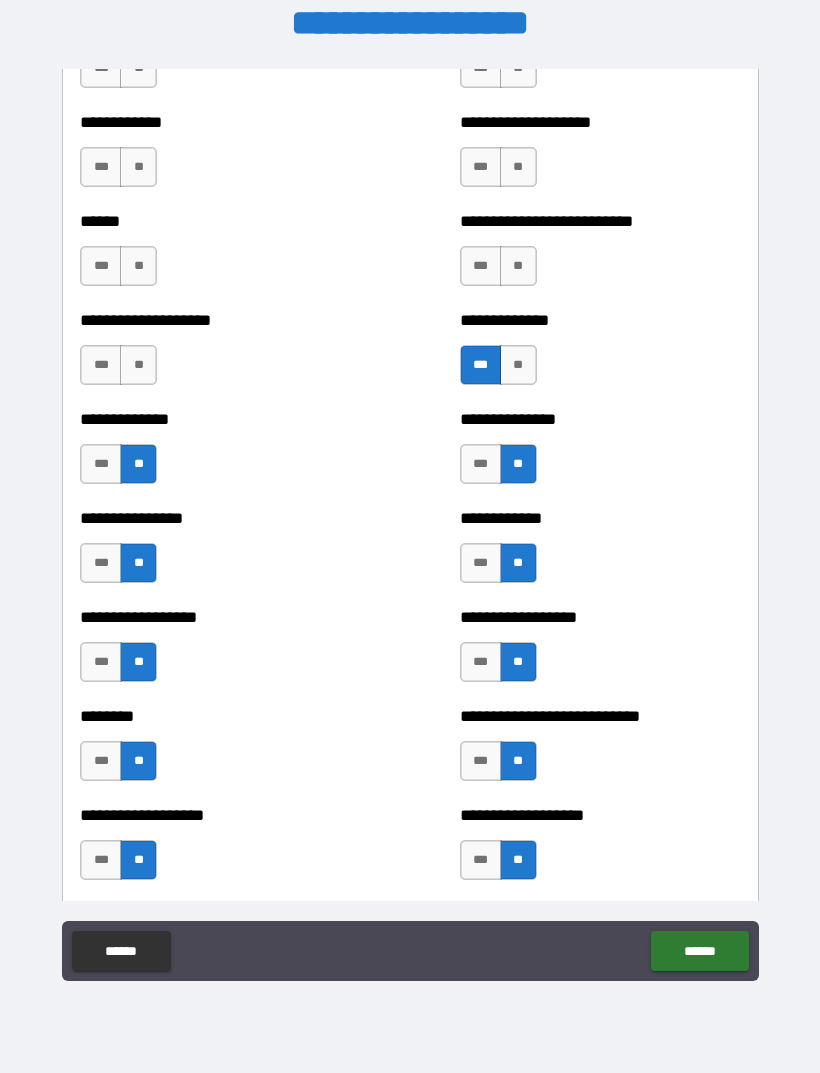 click on "**" at bounding box center (518, 266) 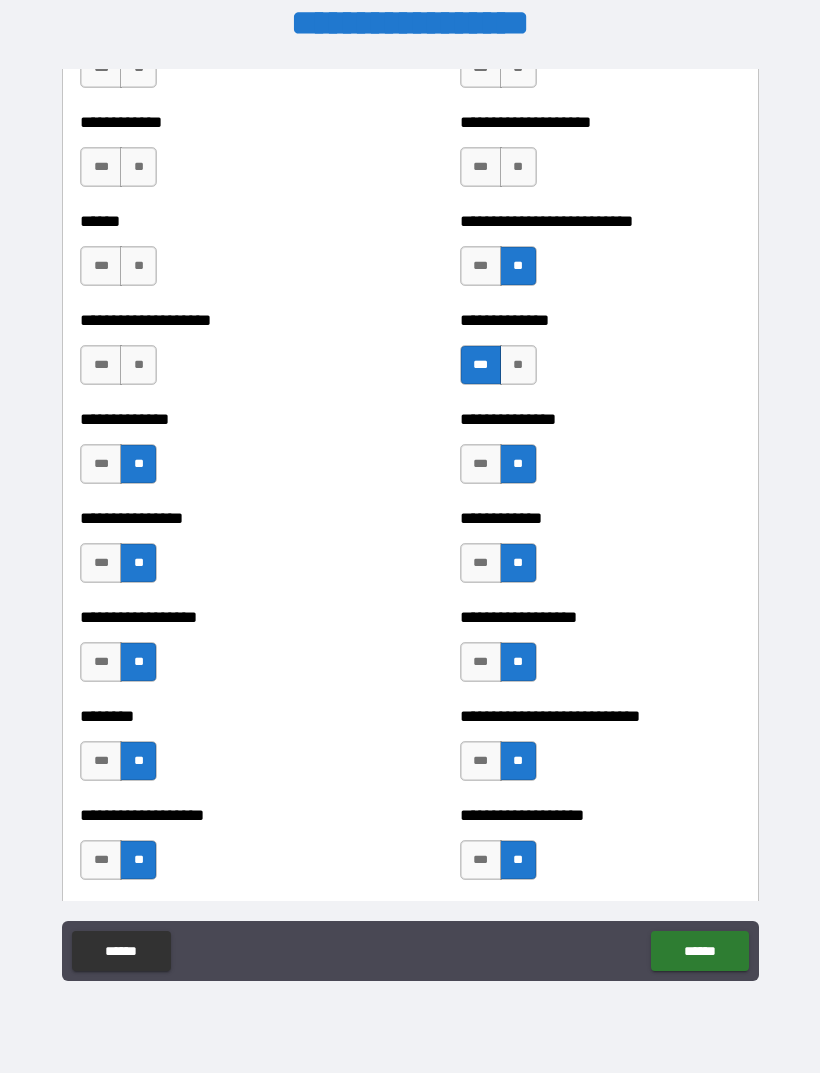 click on "**" at bounding box center [138, 365] 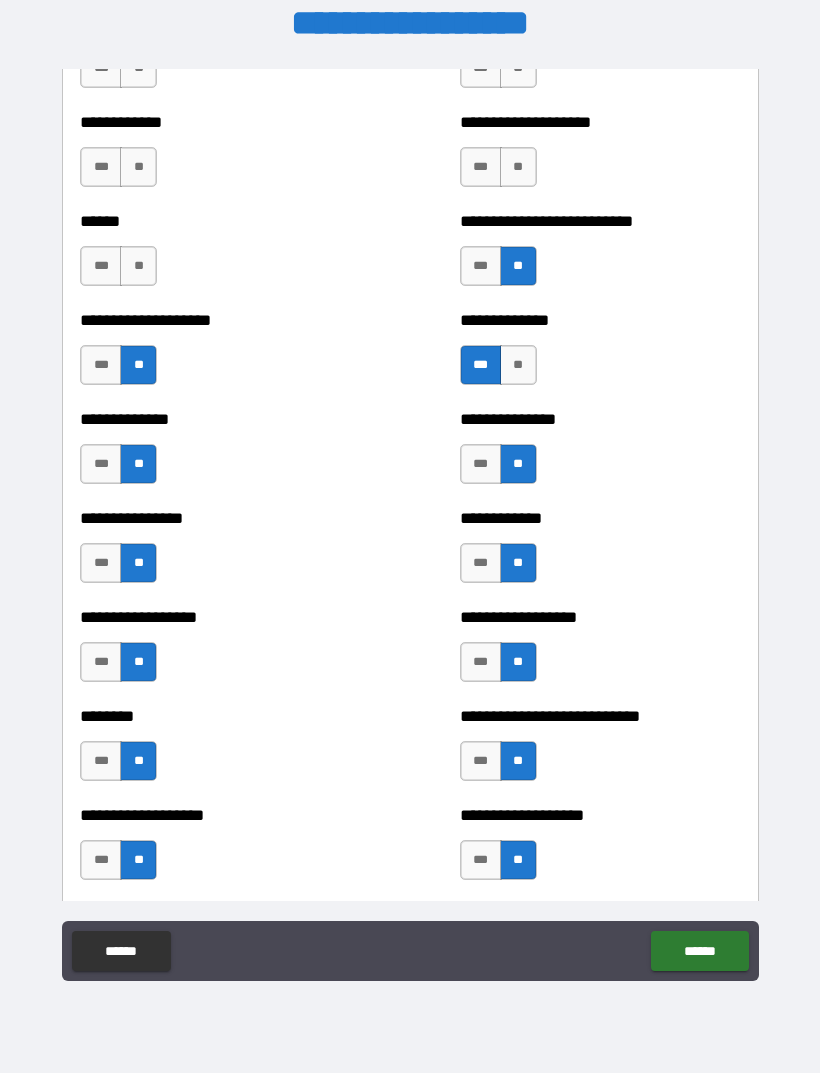 click on "**" at bounding box center (138, 266) 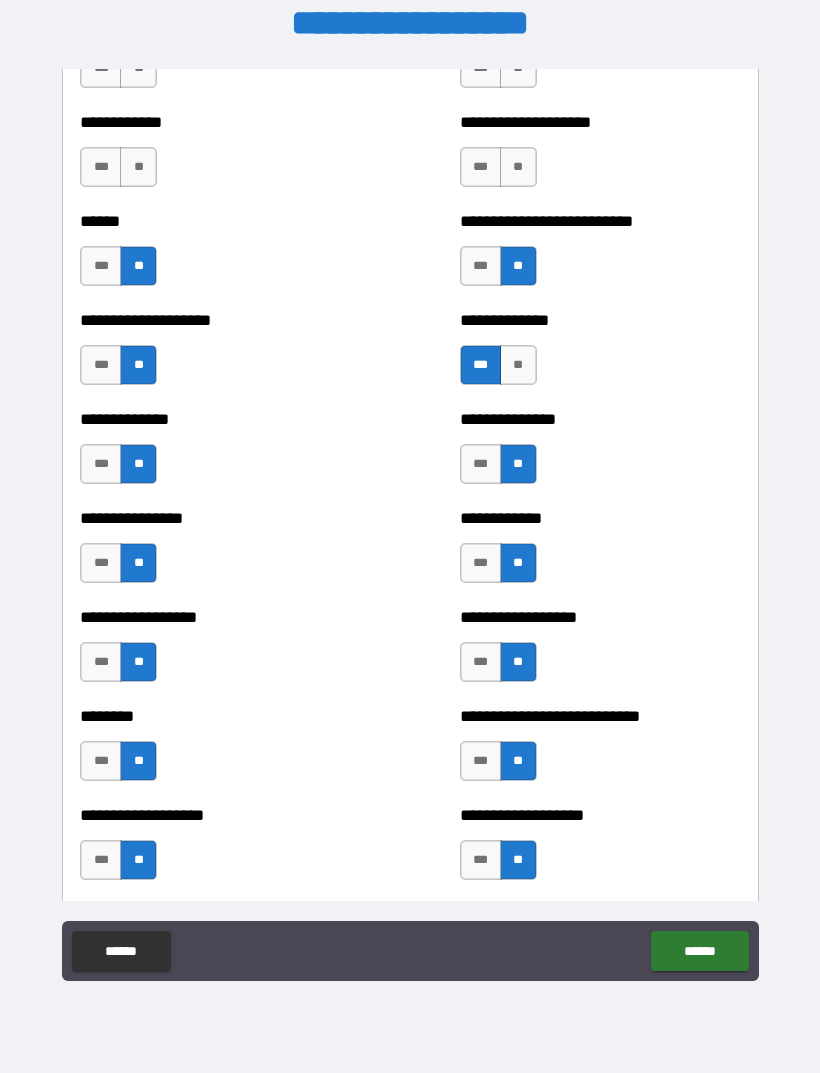 click on "**" at bounding box center [518, 167] 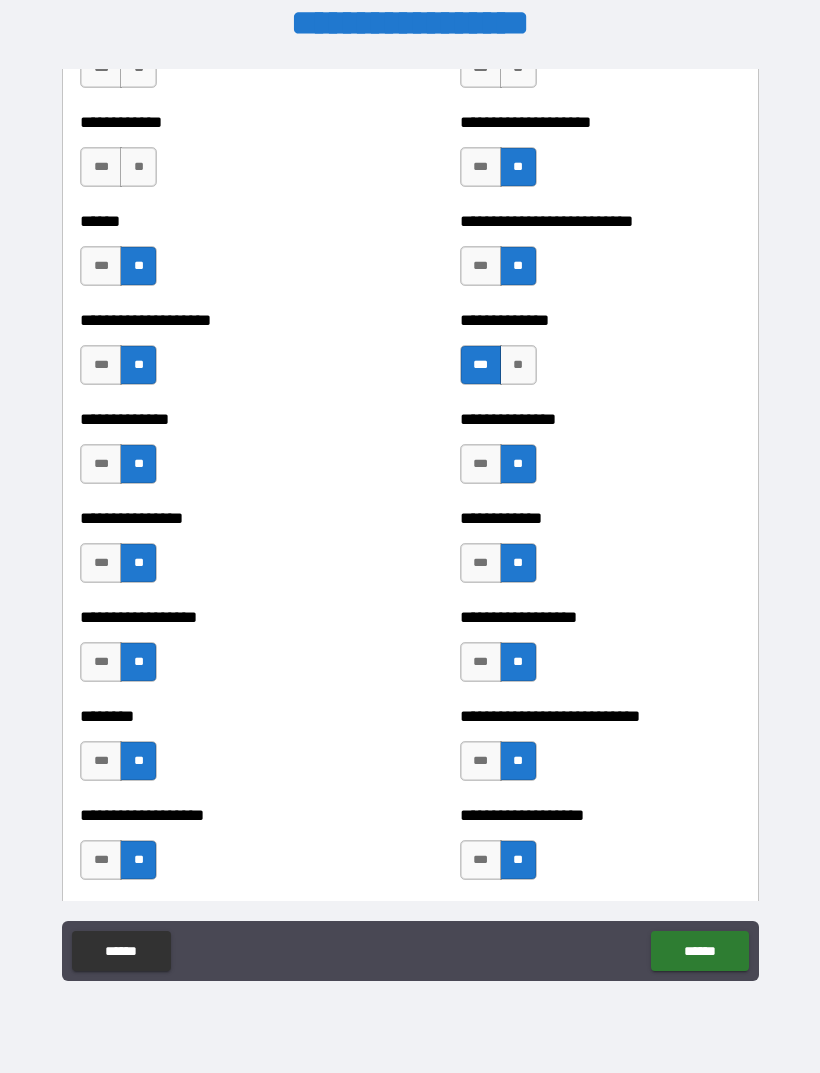 click on "**" at bounding box center (138, 167) 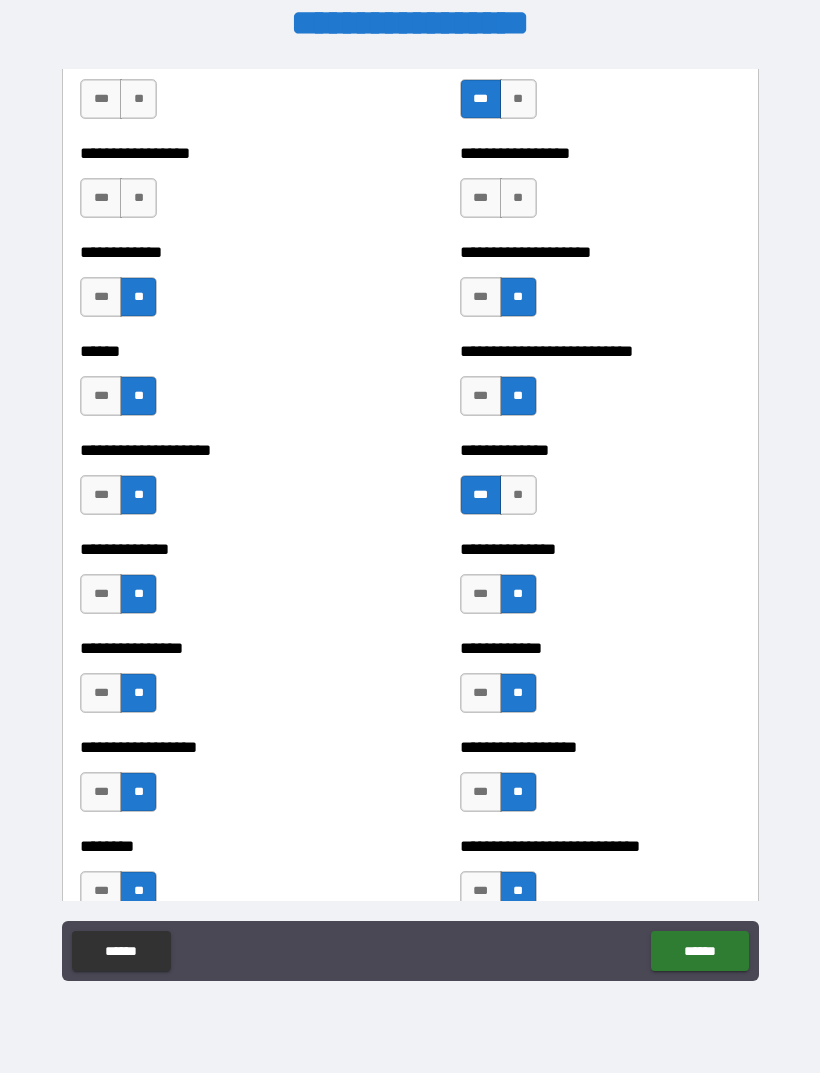 scroll, scrollTop: 3856, scrollLeft: 0, axis: vertical 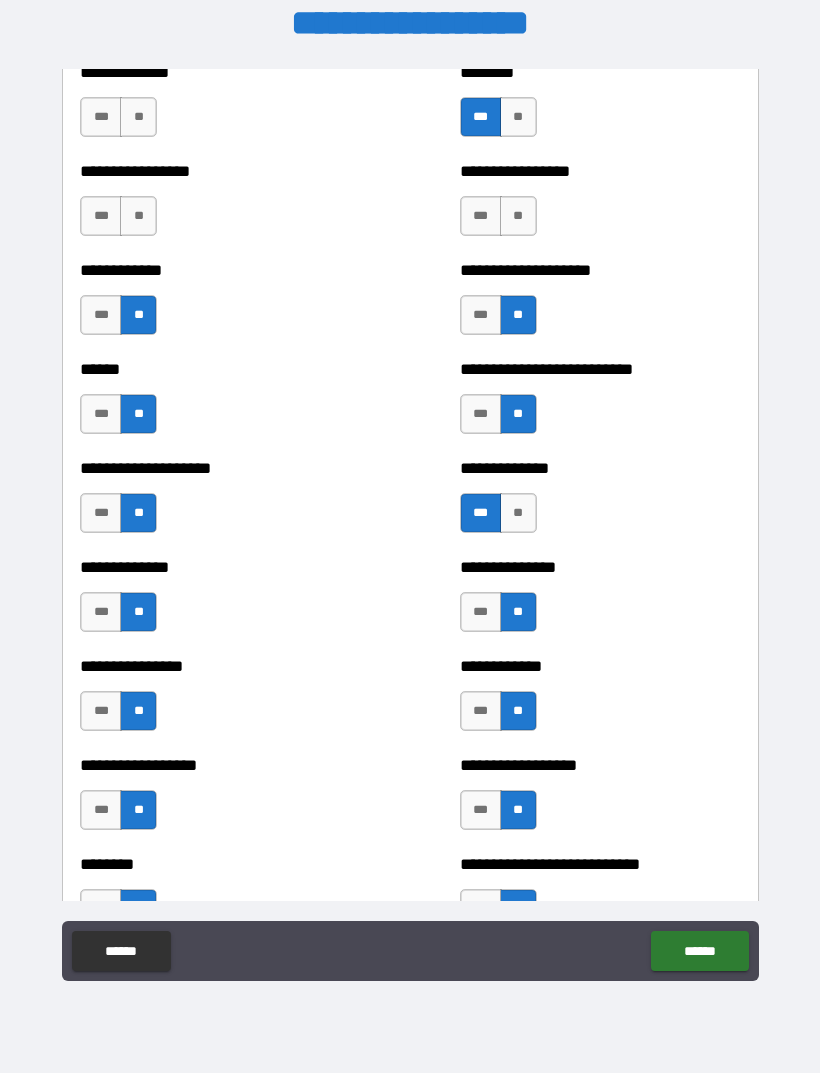 click on "**" at bounding box center [138, 216] 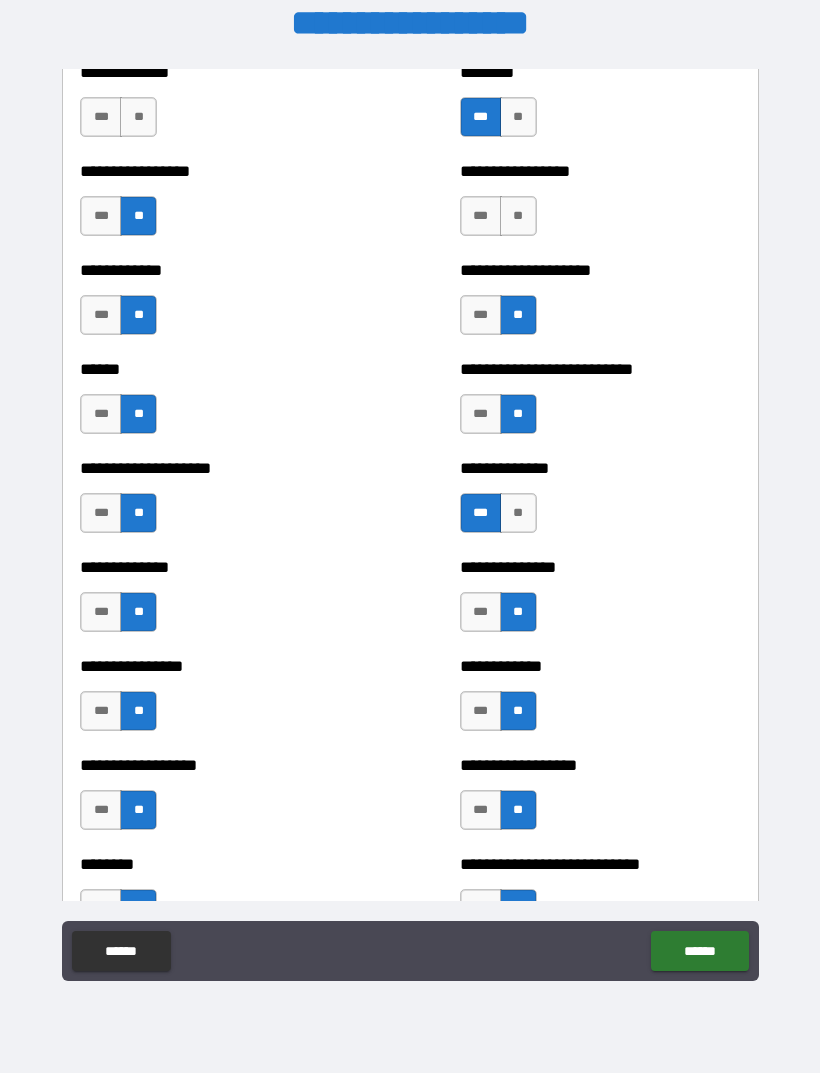 click on "**" at bounding box center [518, 216] 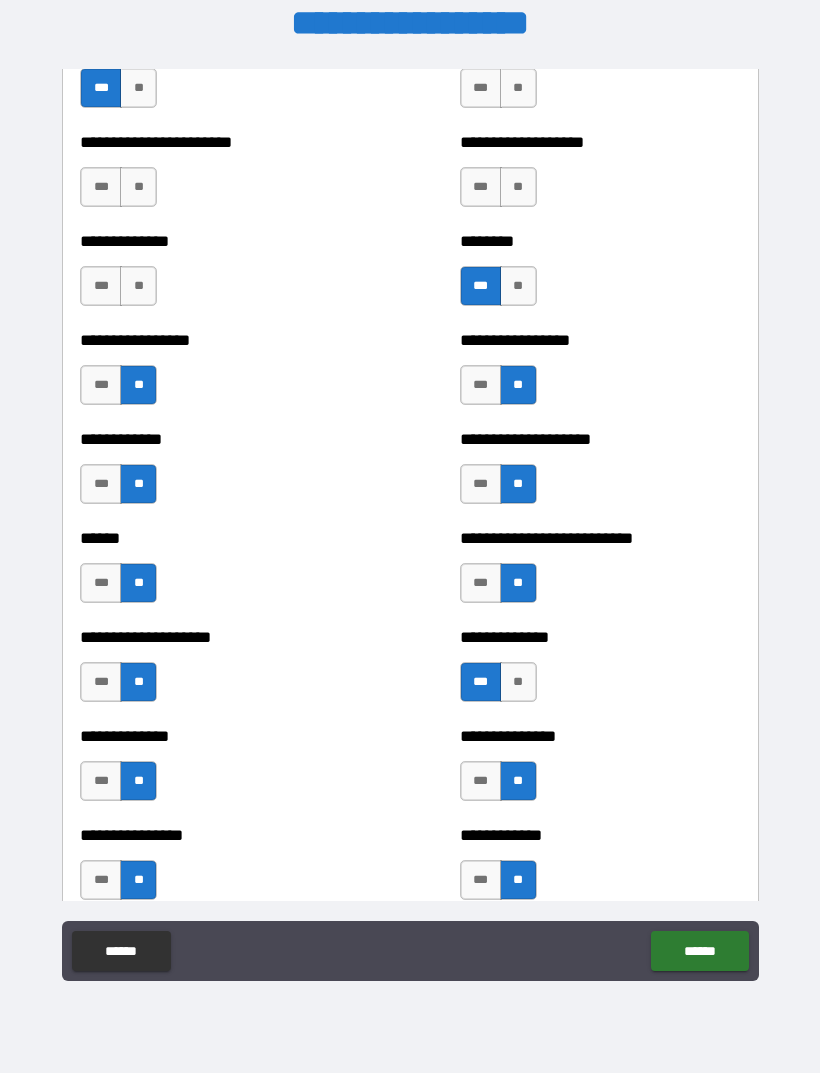 scroll, scrollTop: 3677, scrollLeft: 0, axis: vertical 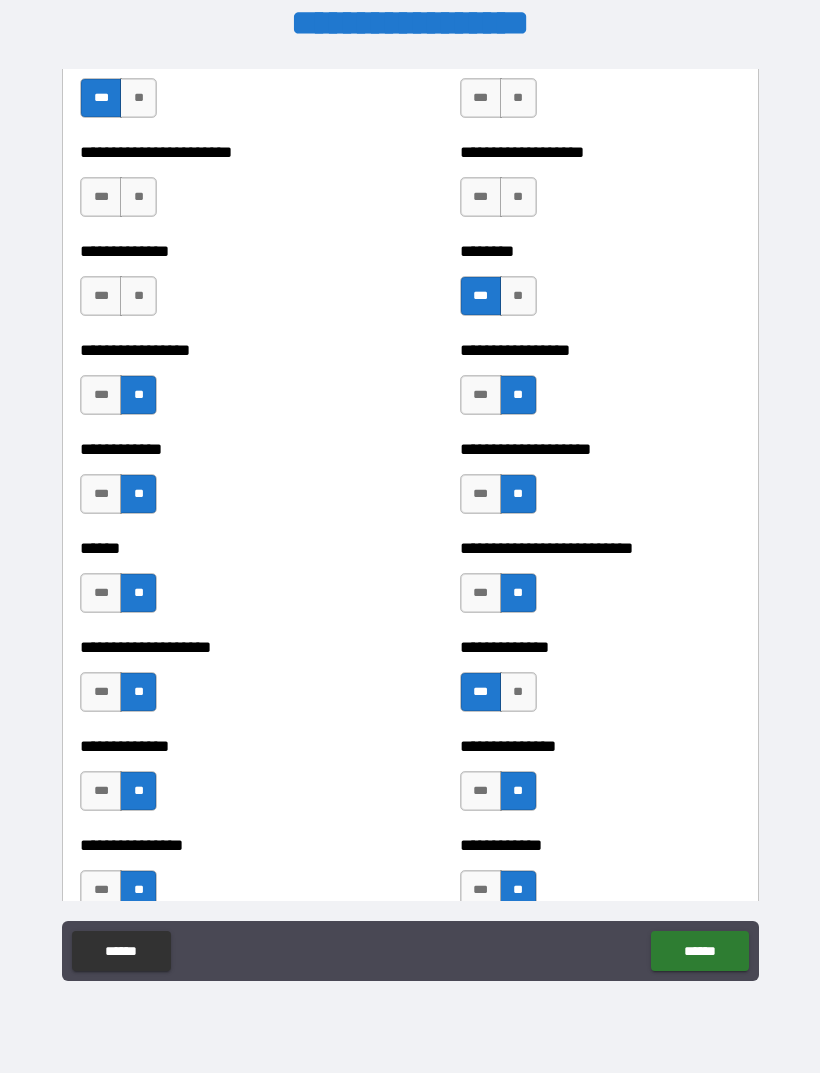 click on "**" at bounding box center (138, 296) 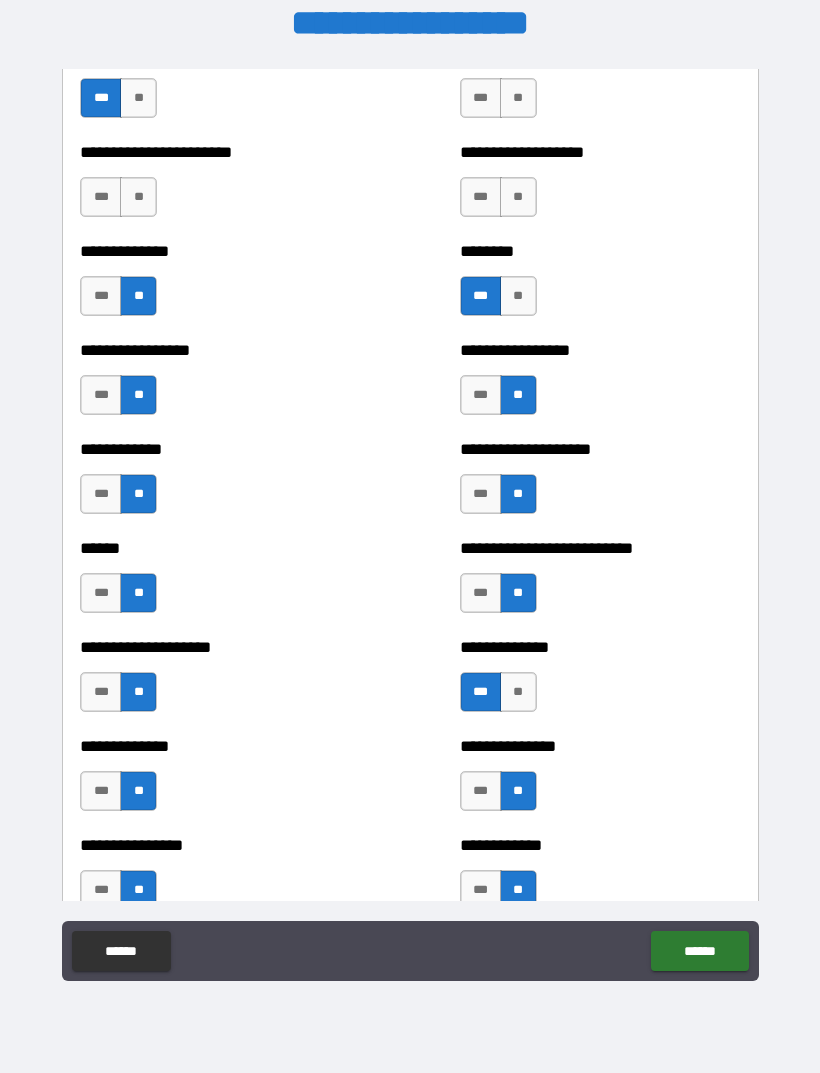 click on "**" at bounding box center [518, 197] 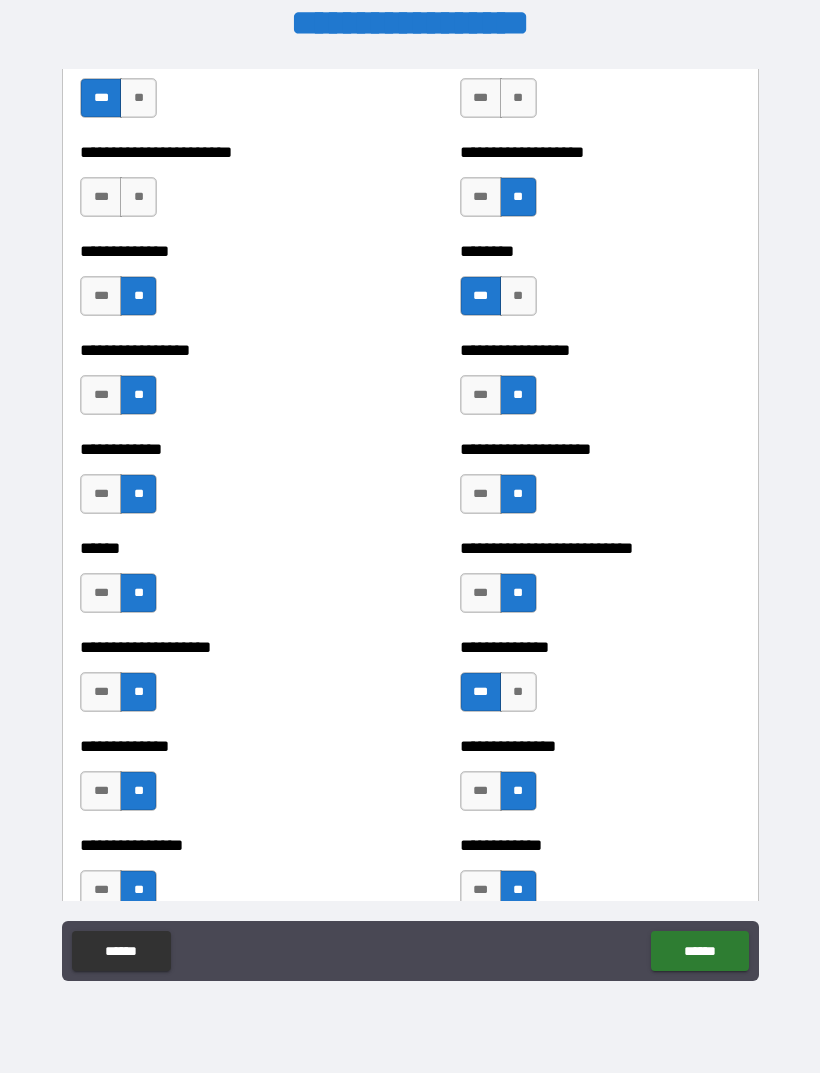 click on "**" at bounding box center (138, 197) 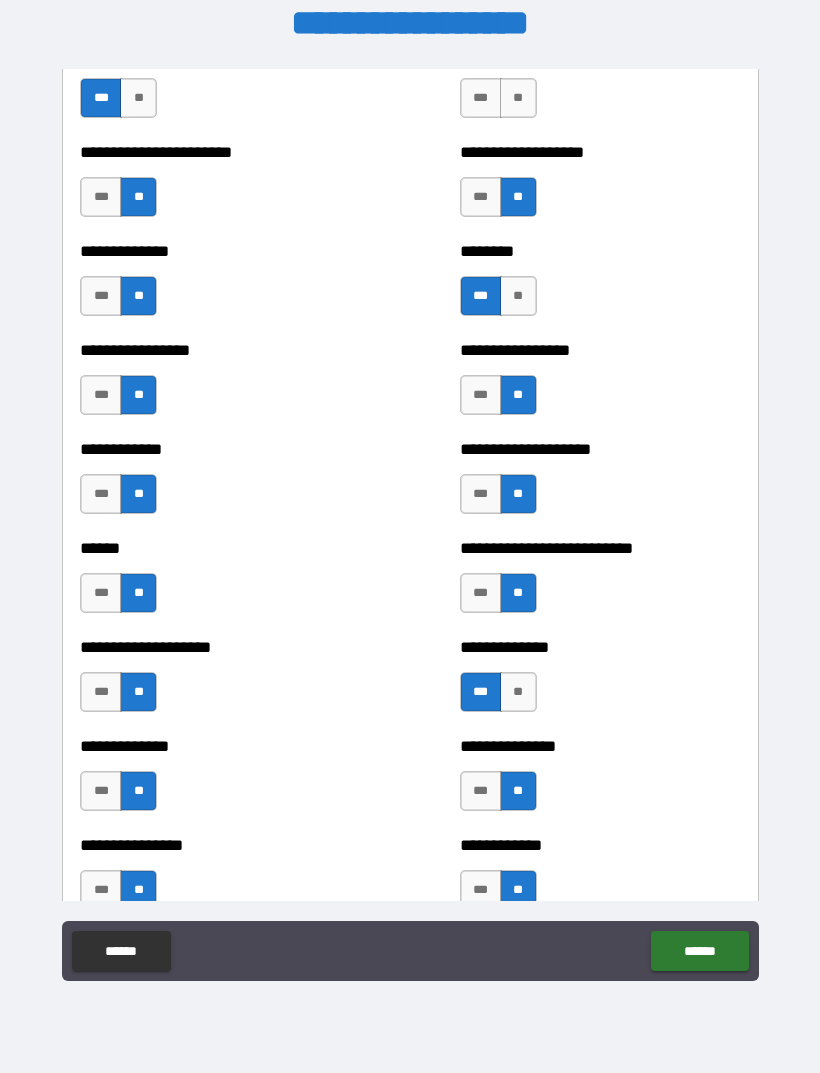 click on "**" at bounding box center [518, 98] 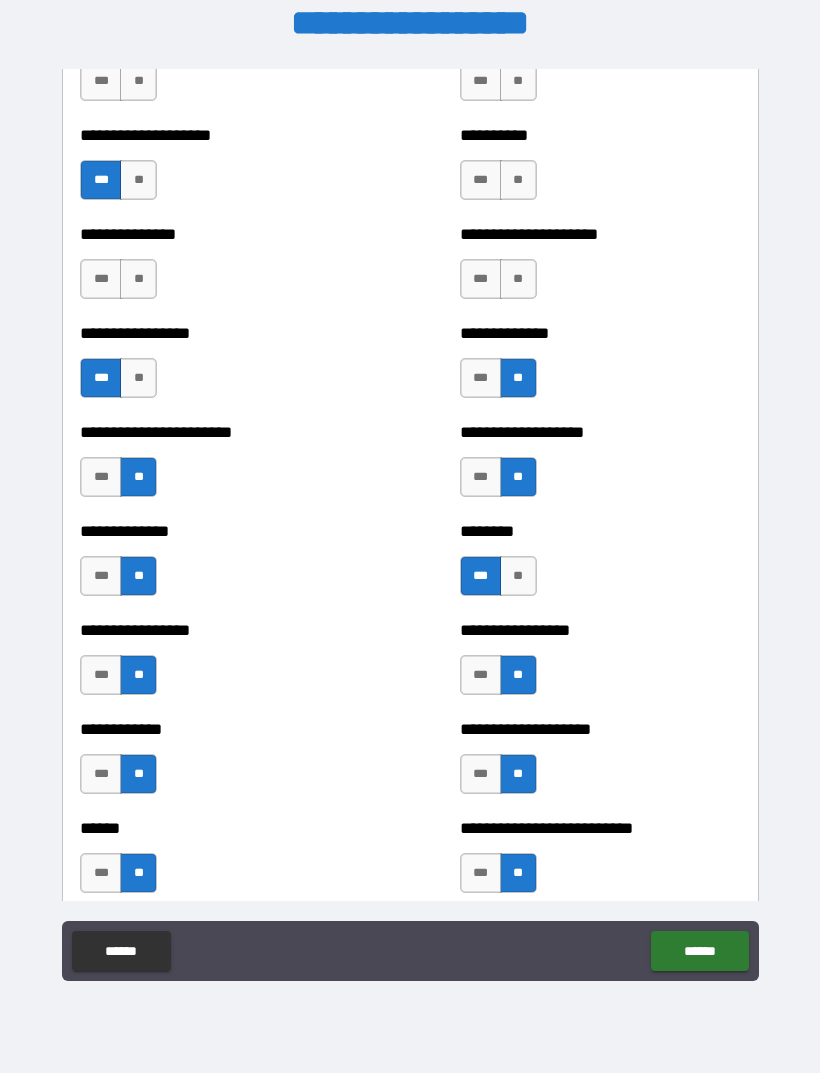 scroll, scrollTop: 3385, scrollLeft: 0, axis: vertical 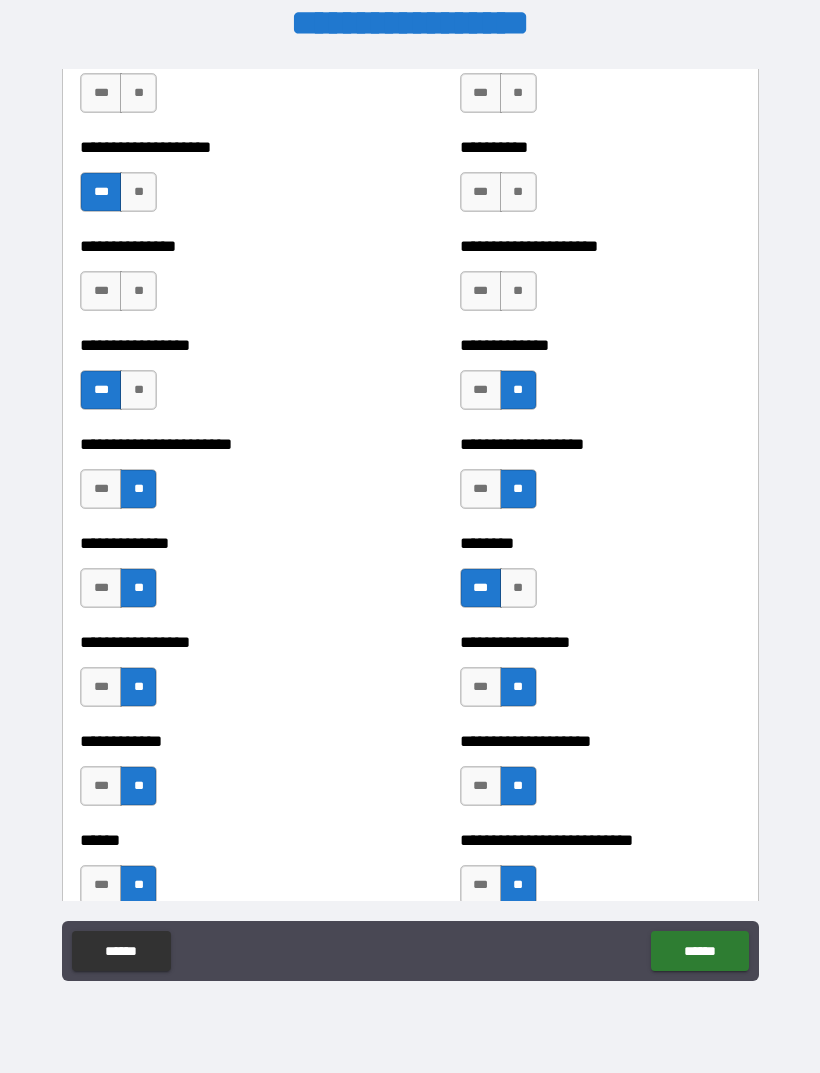 click on "**" at bounding box center (518, 291) 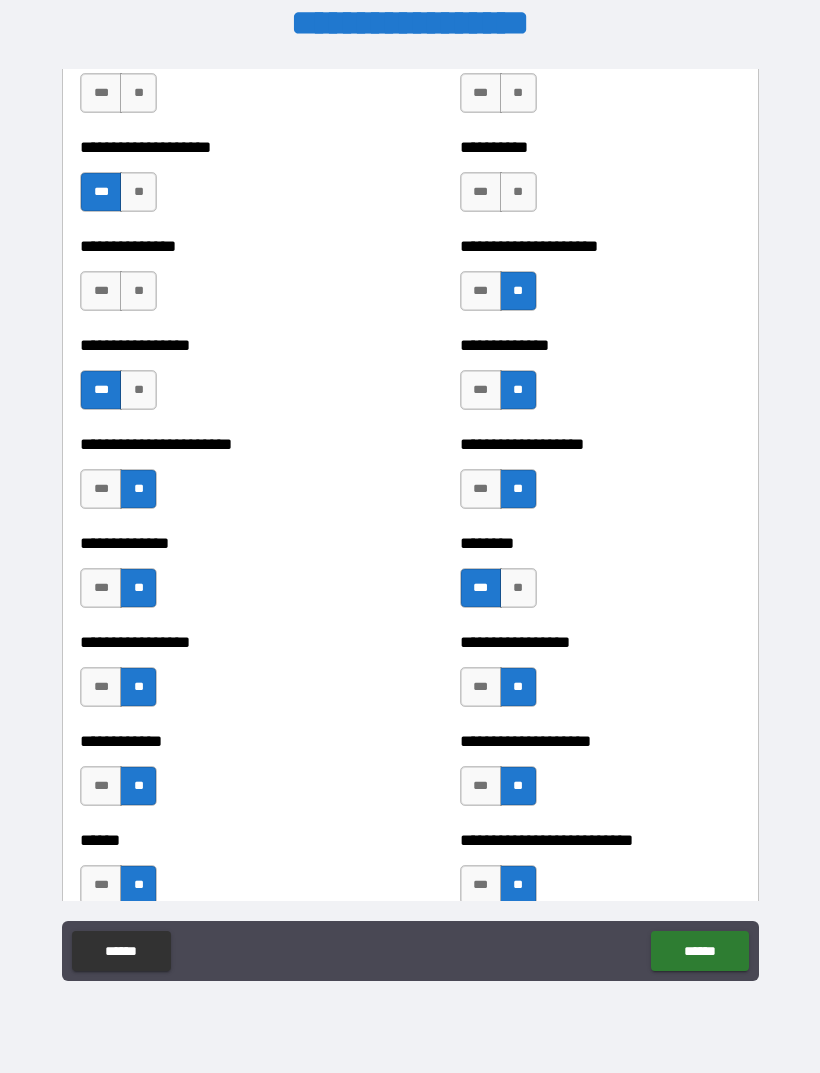 click on "**" at bounding box center (138, 291) 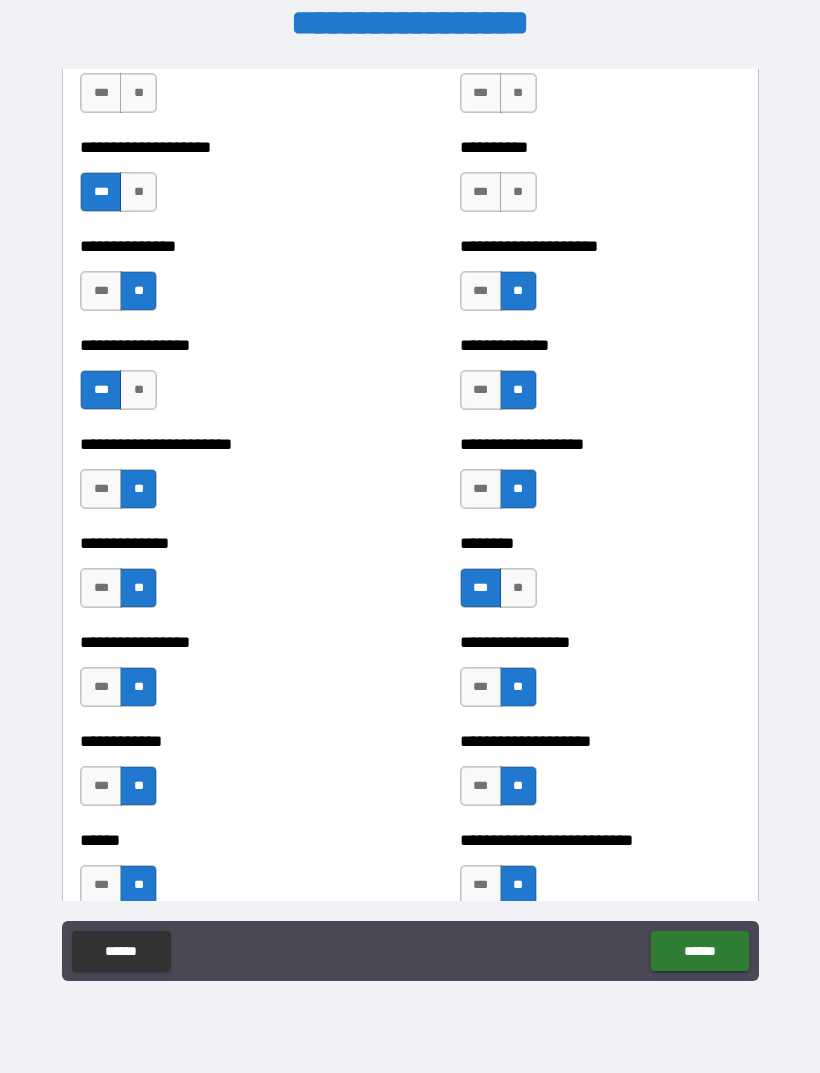 click on "**" at bounding box center (518, 192) 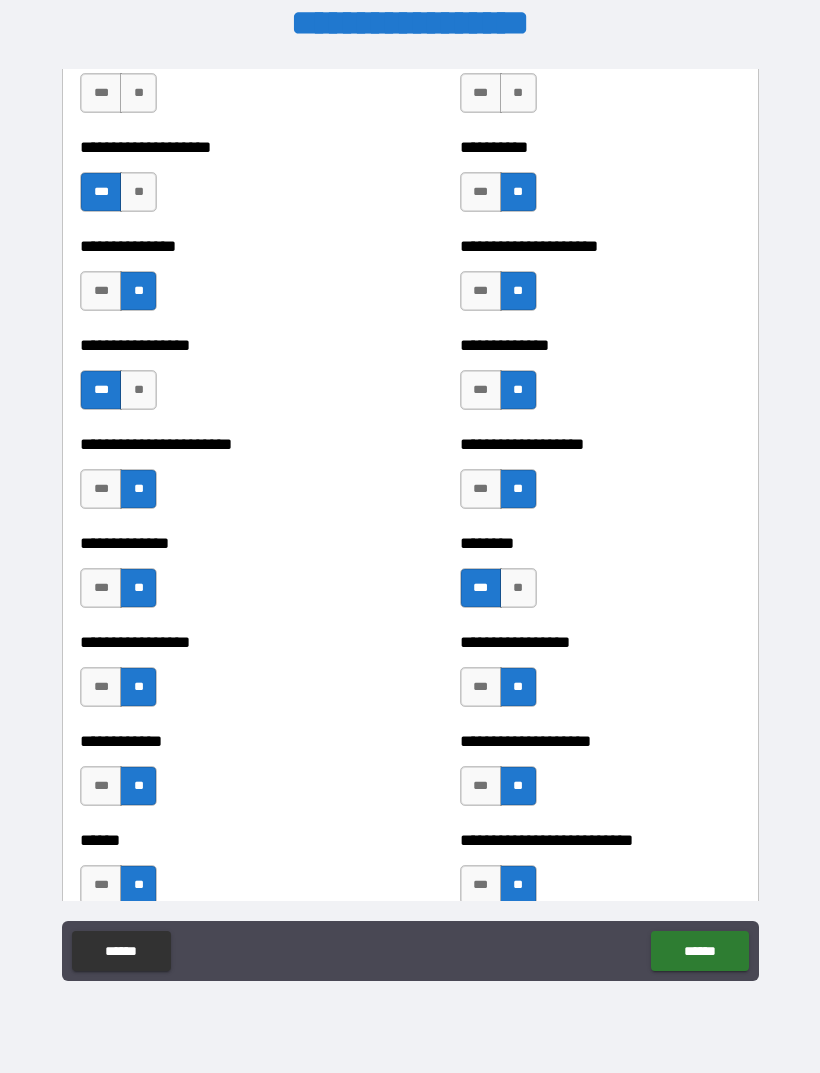click on "**" at bounding box center (518, 93) 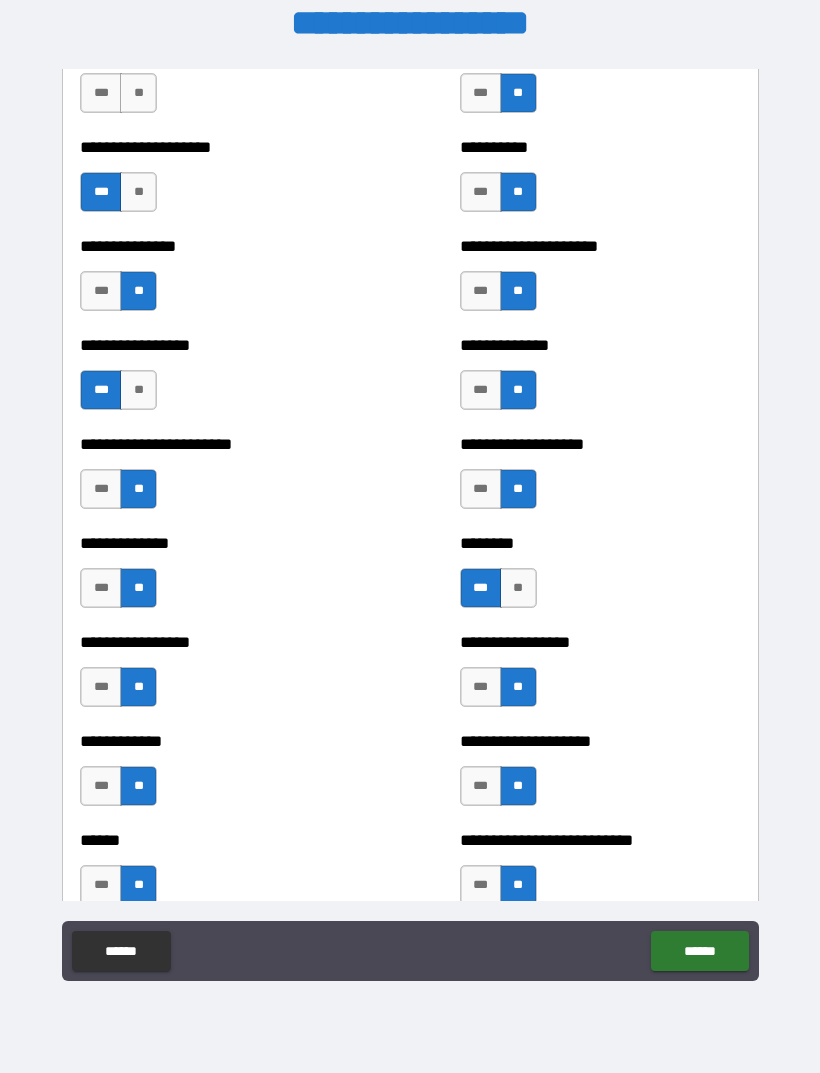 click on "**" at bounding box center [138, 93] 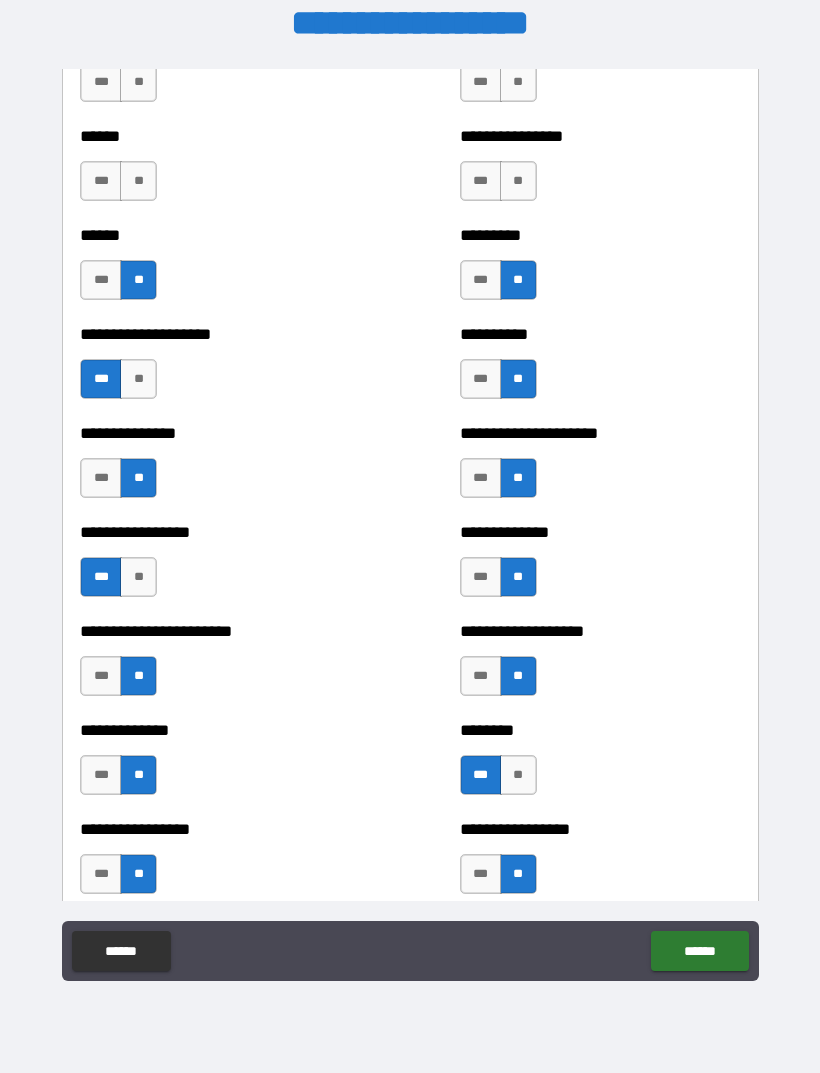 scroll, scrollTop: 3157, scrollLeft: 0, axis: vertical 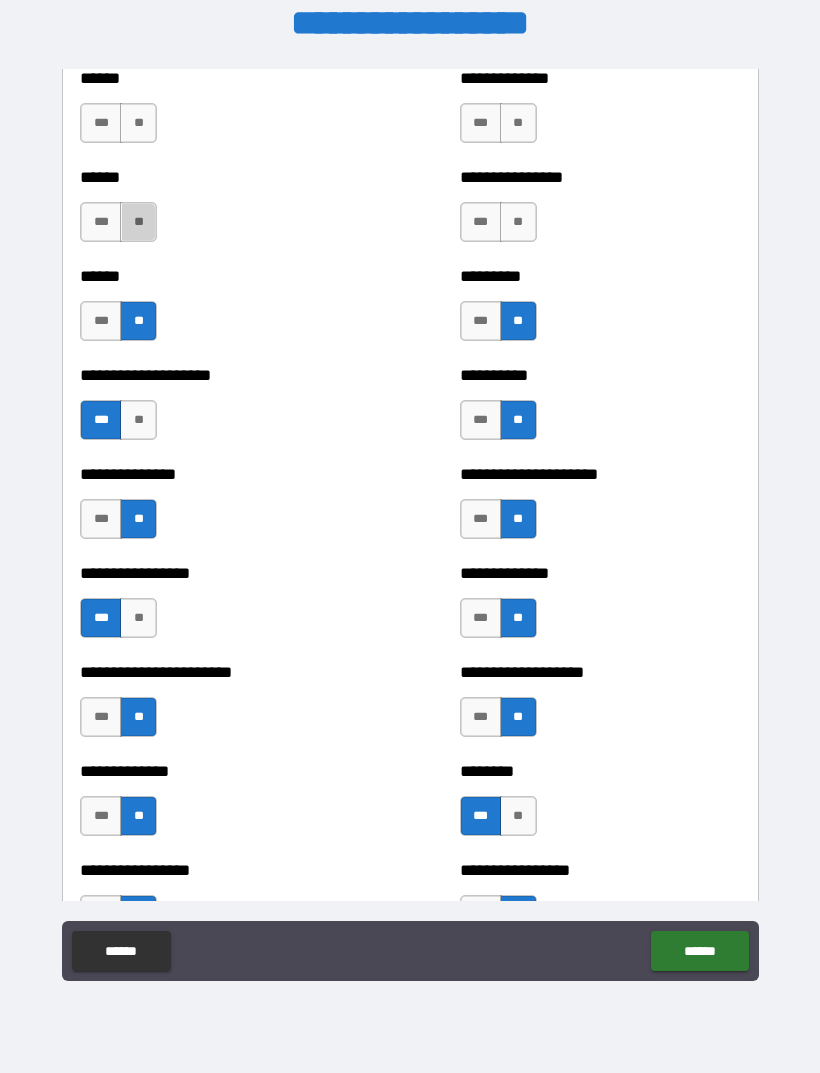 click on "**" at bounding box center (138, 222) 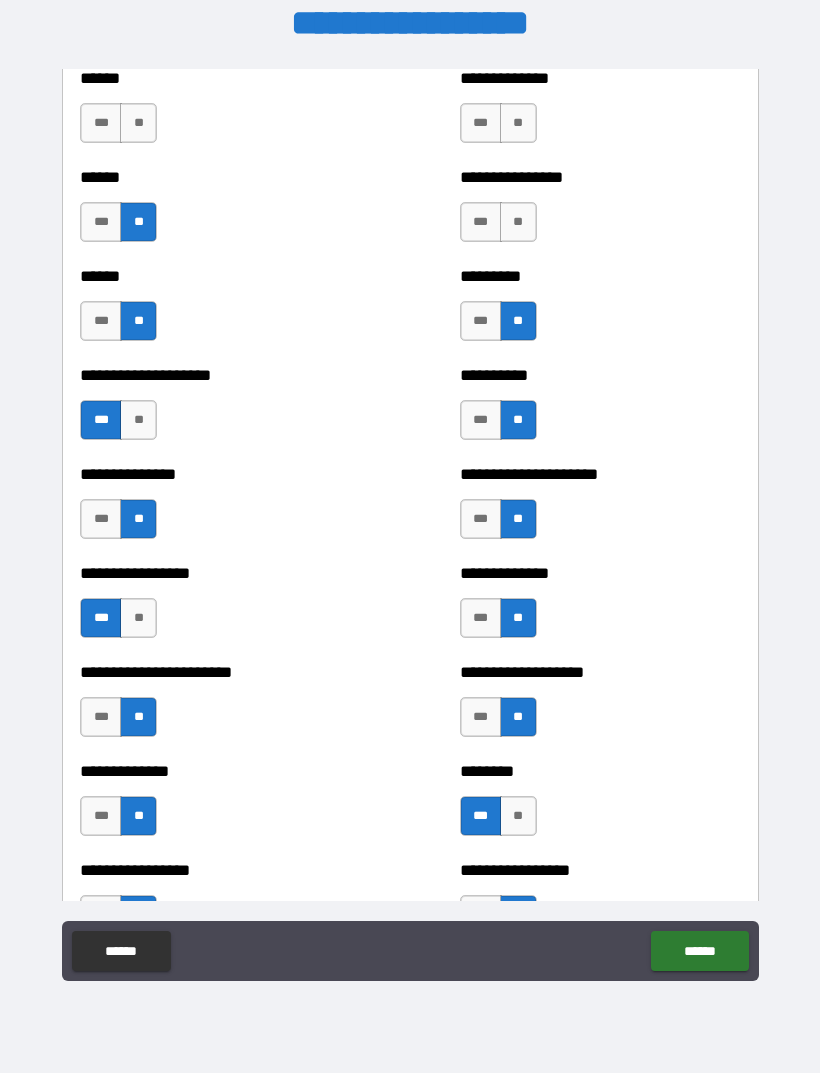 click on "**" at bounding box center [518, 123] 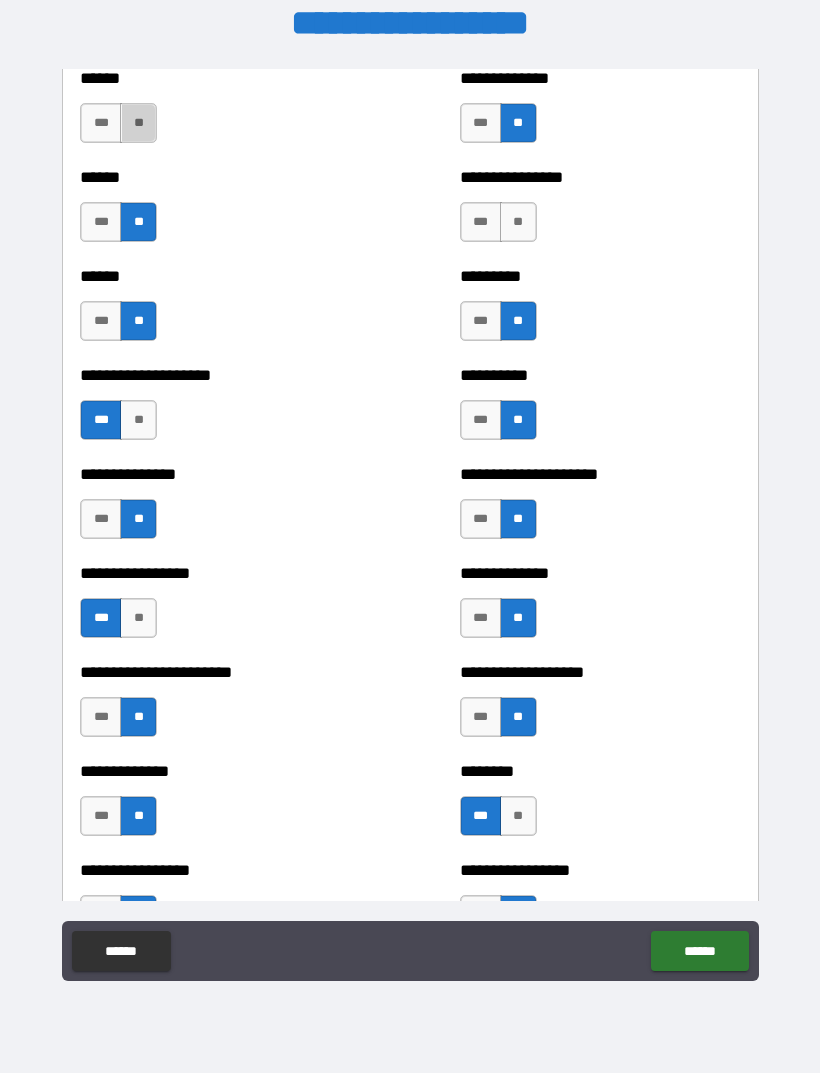 click on "**" at bounding box center [138, 123] 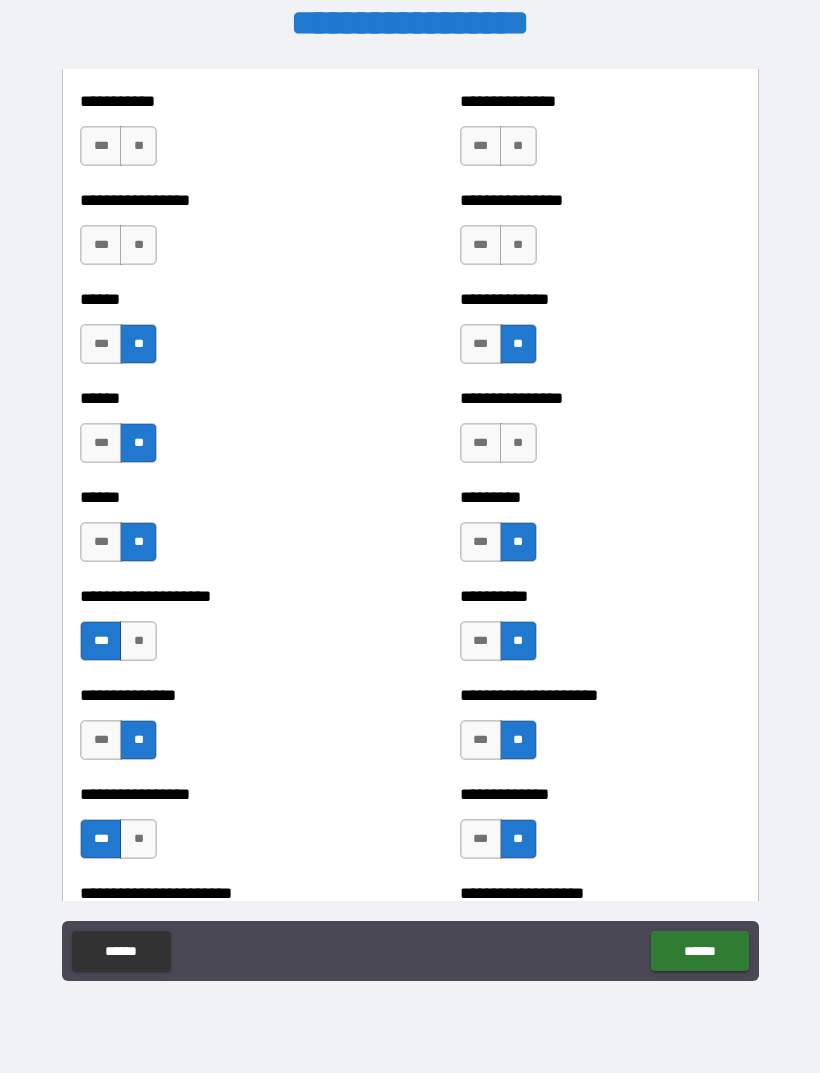 scroll, scrollTop: 2934, scrollLeft: 0, axis: vertical 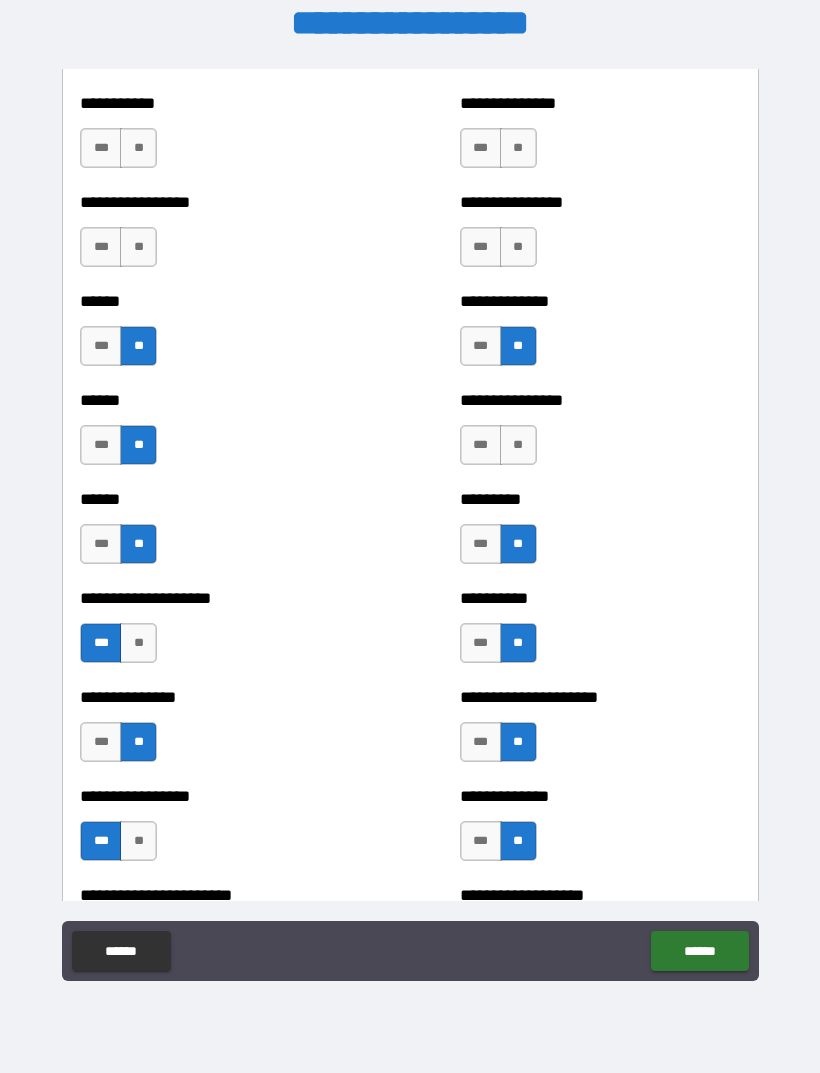 click on "**" at bounding box center (138, 247) 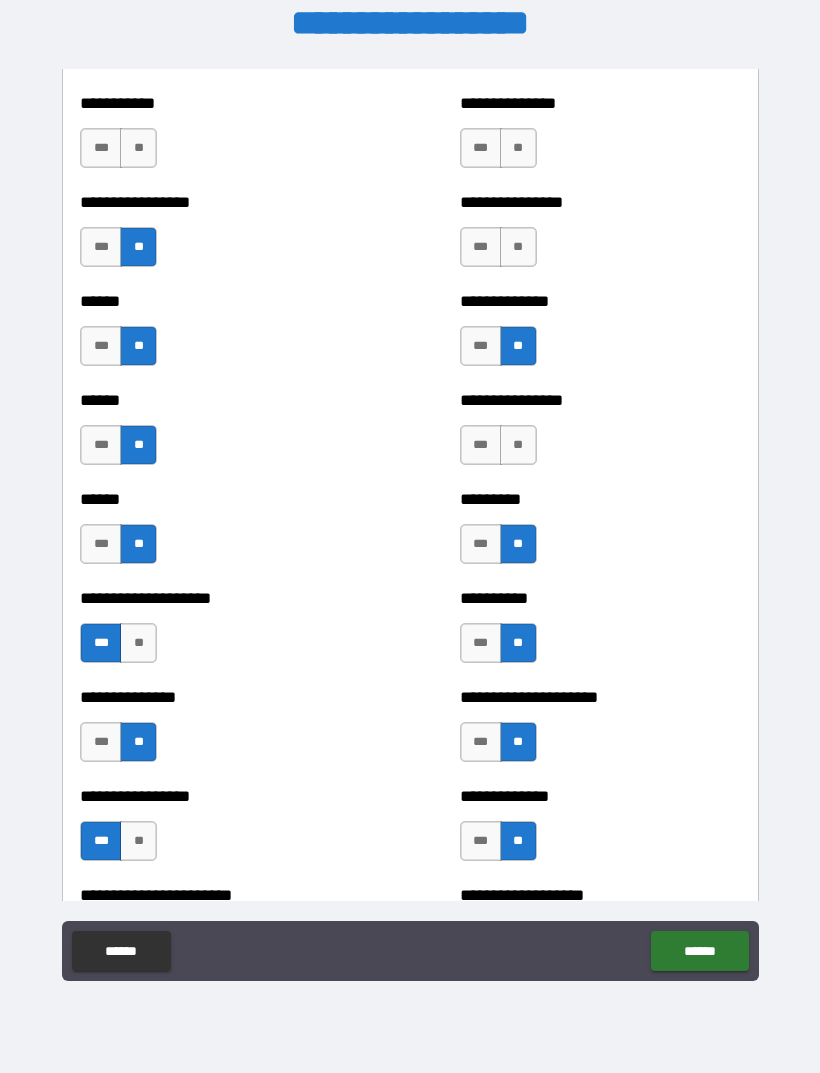 click on "**" at bounding box center (518, 247) 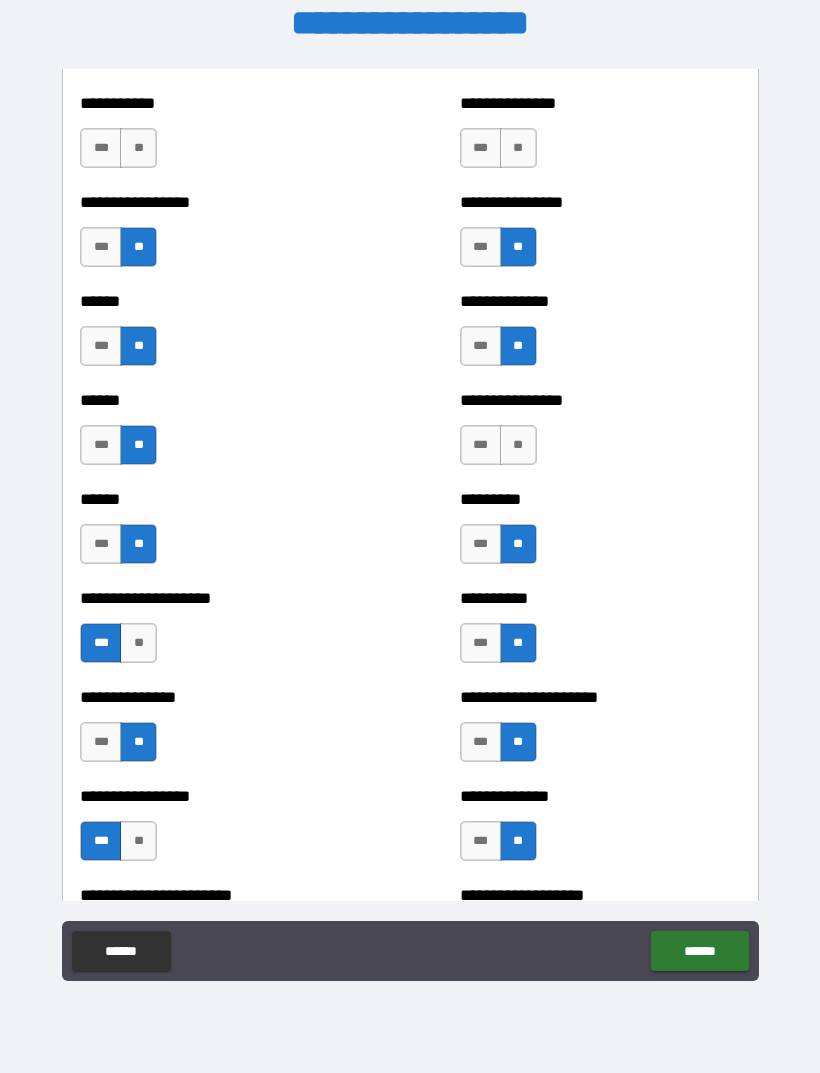 click on "**" at bounding box center (138, 148) 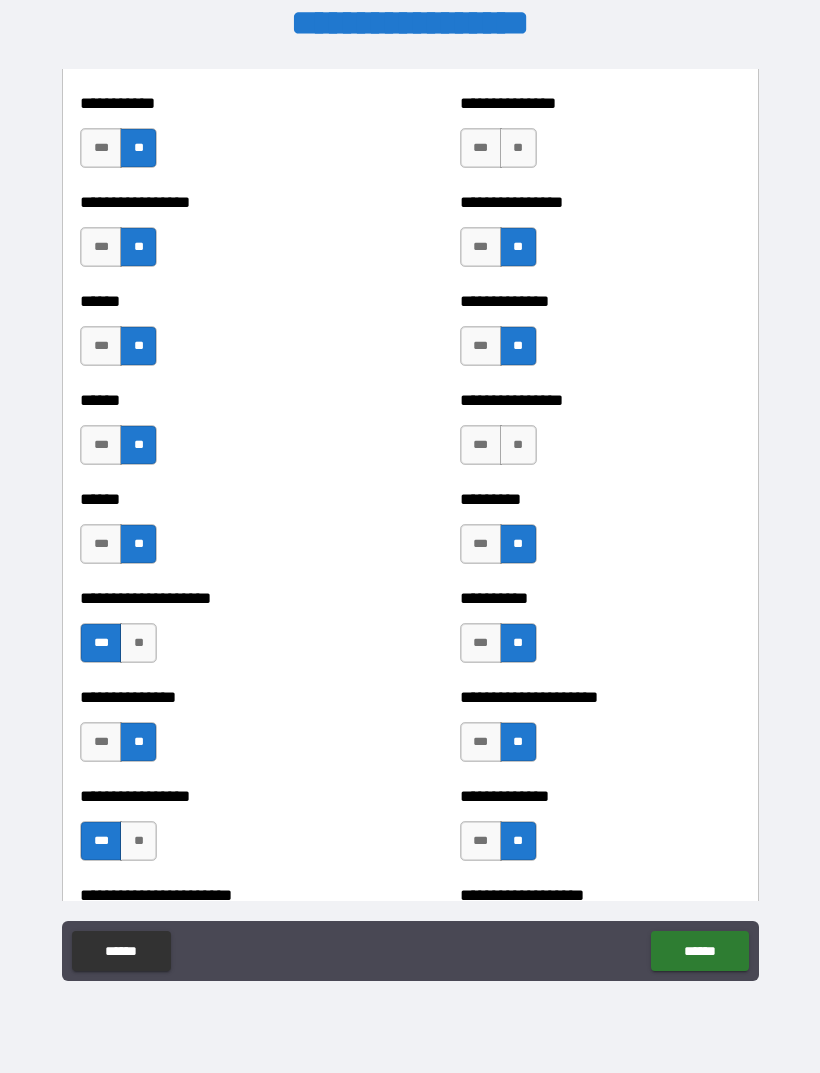 click on "**" at bounding box center [518, 148] 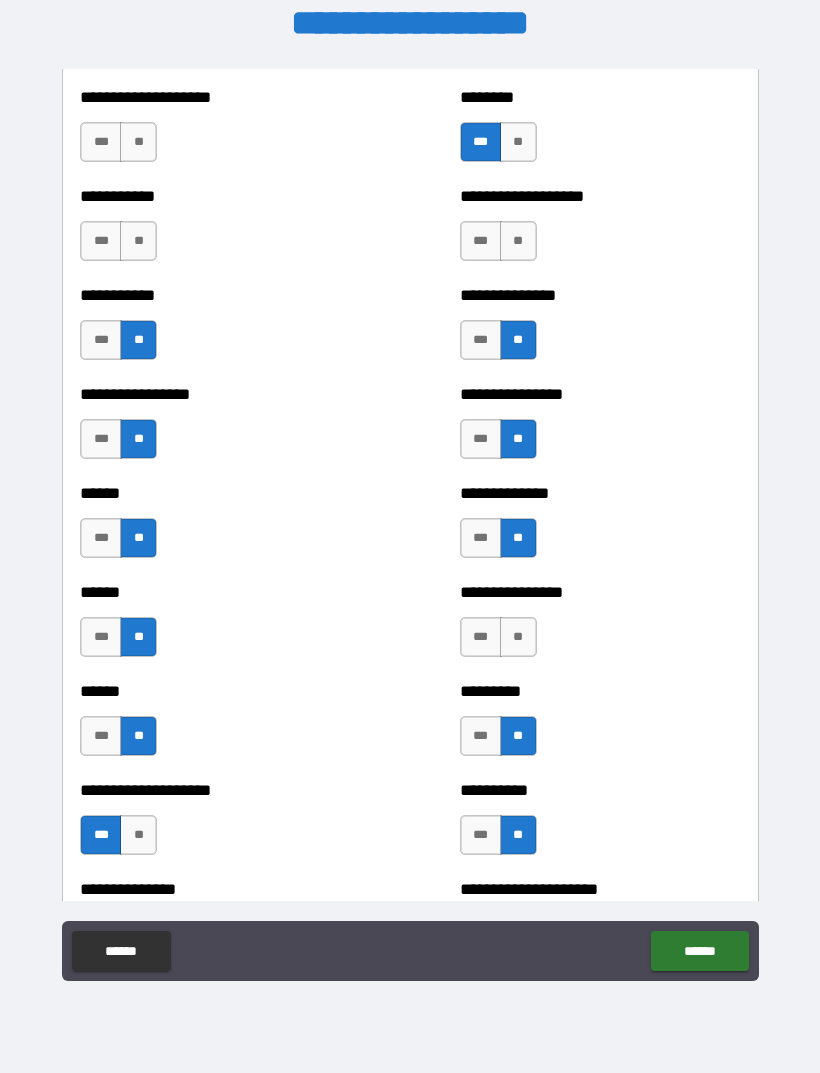 scroll, scrollTop: 2715, scrollLeft: 0, axis: vertical 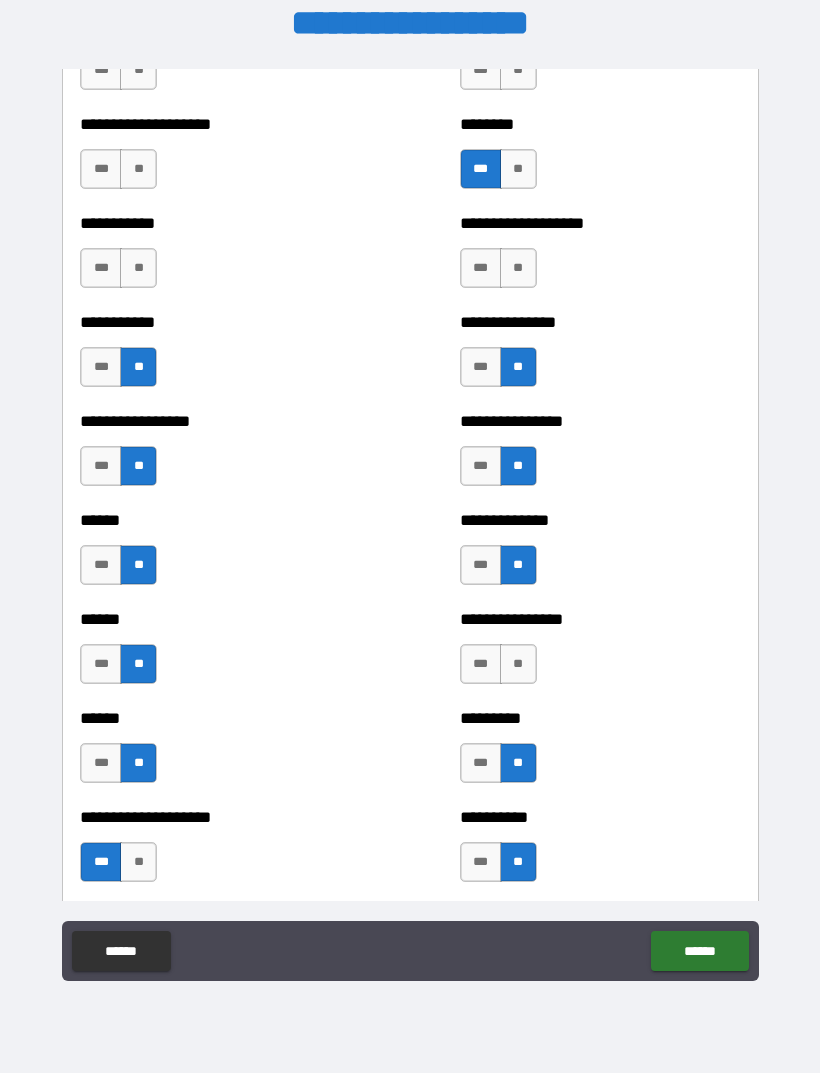 click on "**" at bounding box center (518, 268) 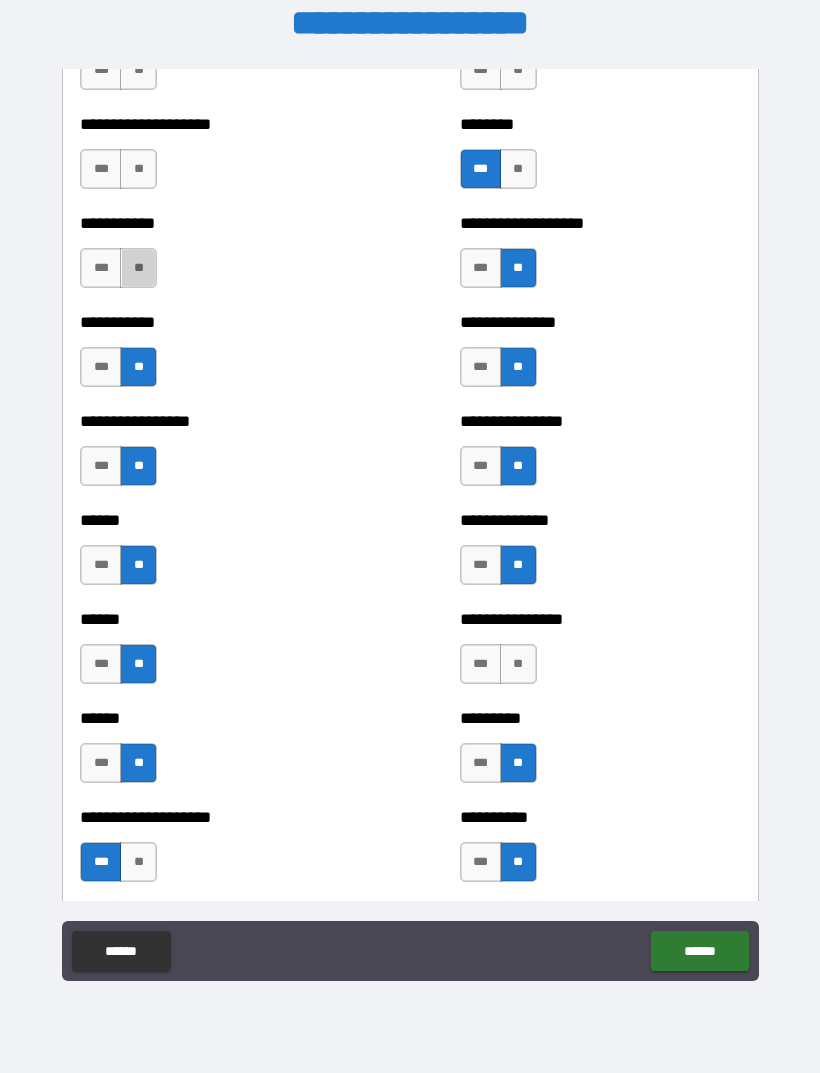 click on "**" at bounding box center [138, 268] 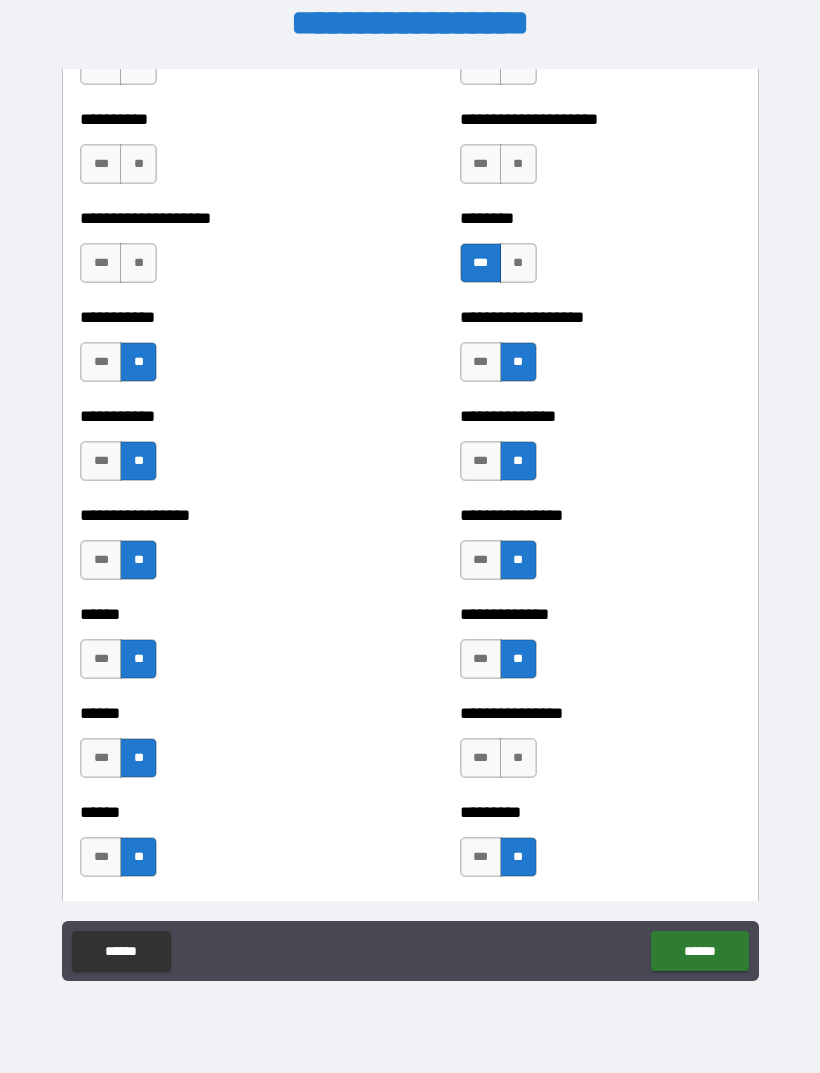scroll, scrollTop: 2622, scrollLeft: 0, axis: vertical 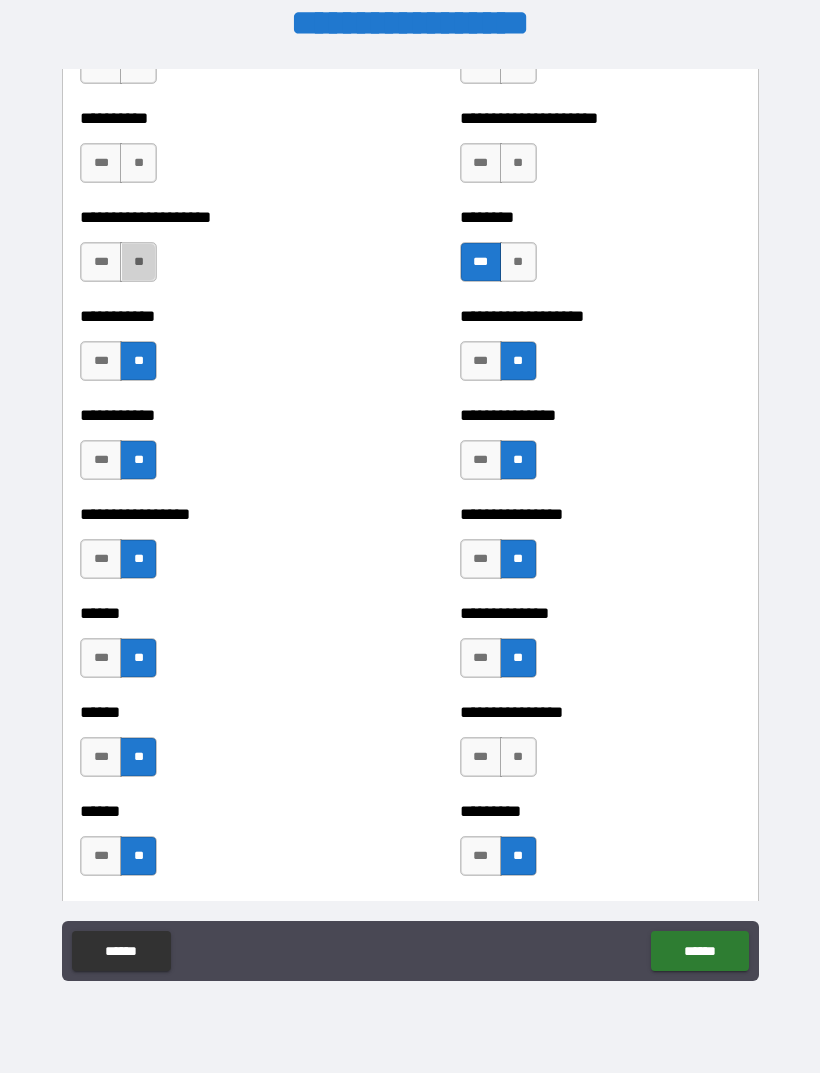 click on "**" at bounding box center [138, 262] 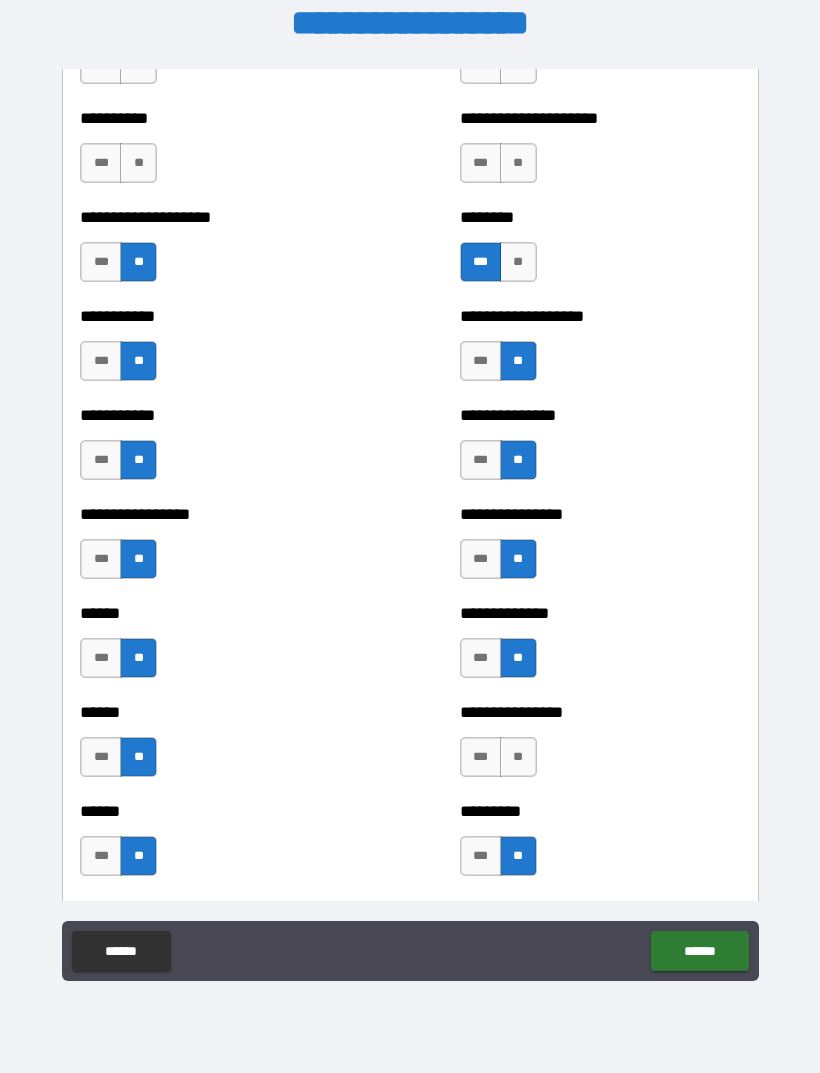 click on "**" at bounding box center [518, 163] 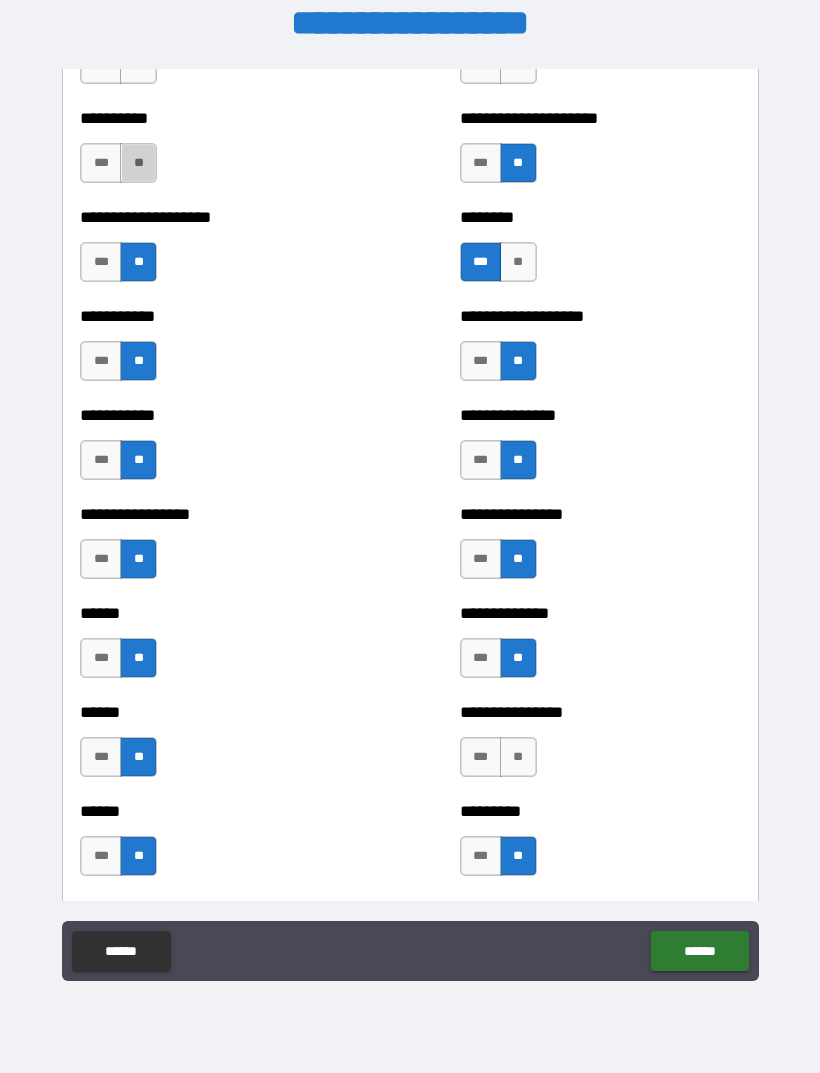 click on "**" at bounding box center [138, 163] 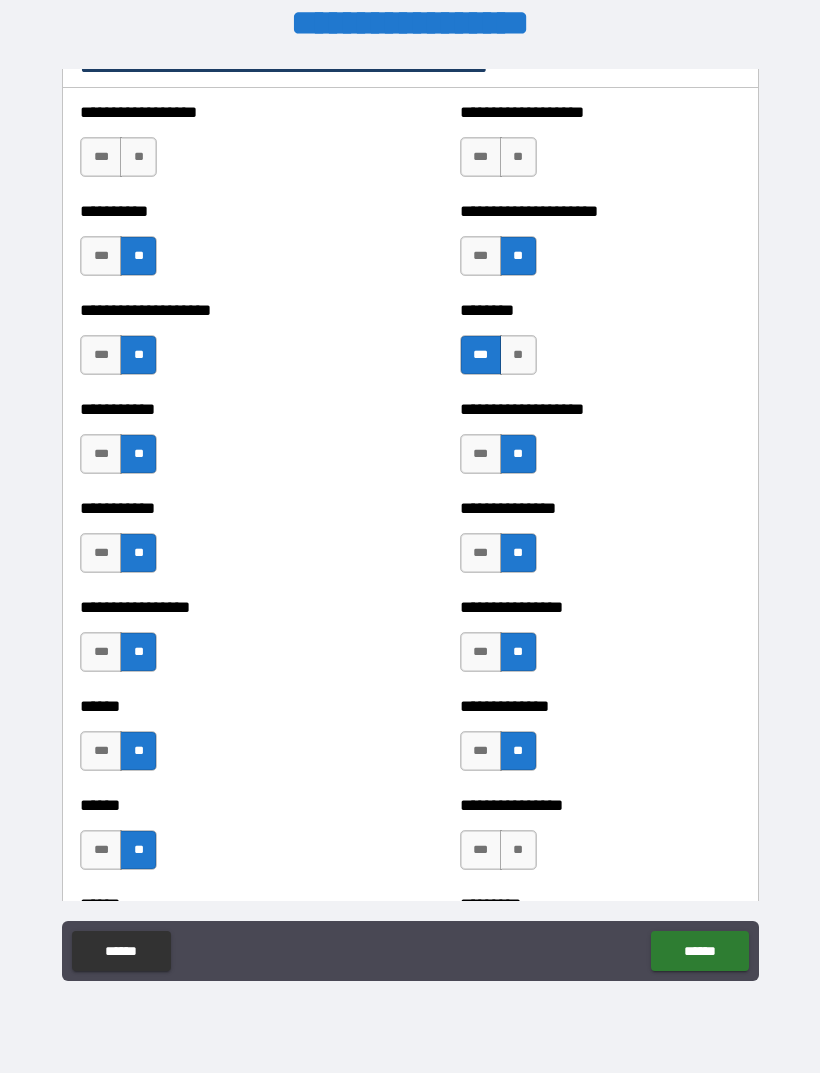 scroll, scrollTop: 2520, scrollLeft: 0, axis: vertical 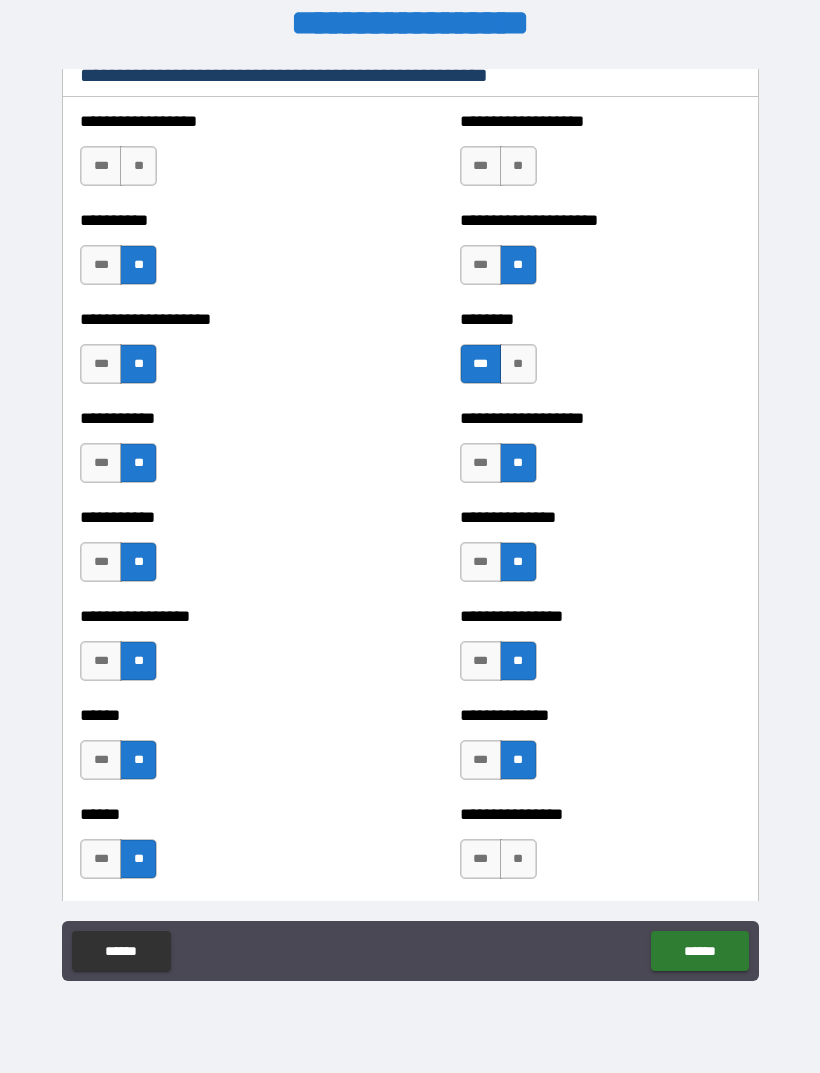 click on "**" at bounding box center (518, 166) 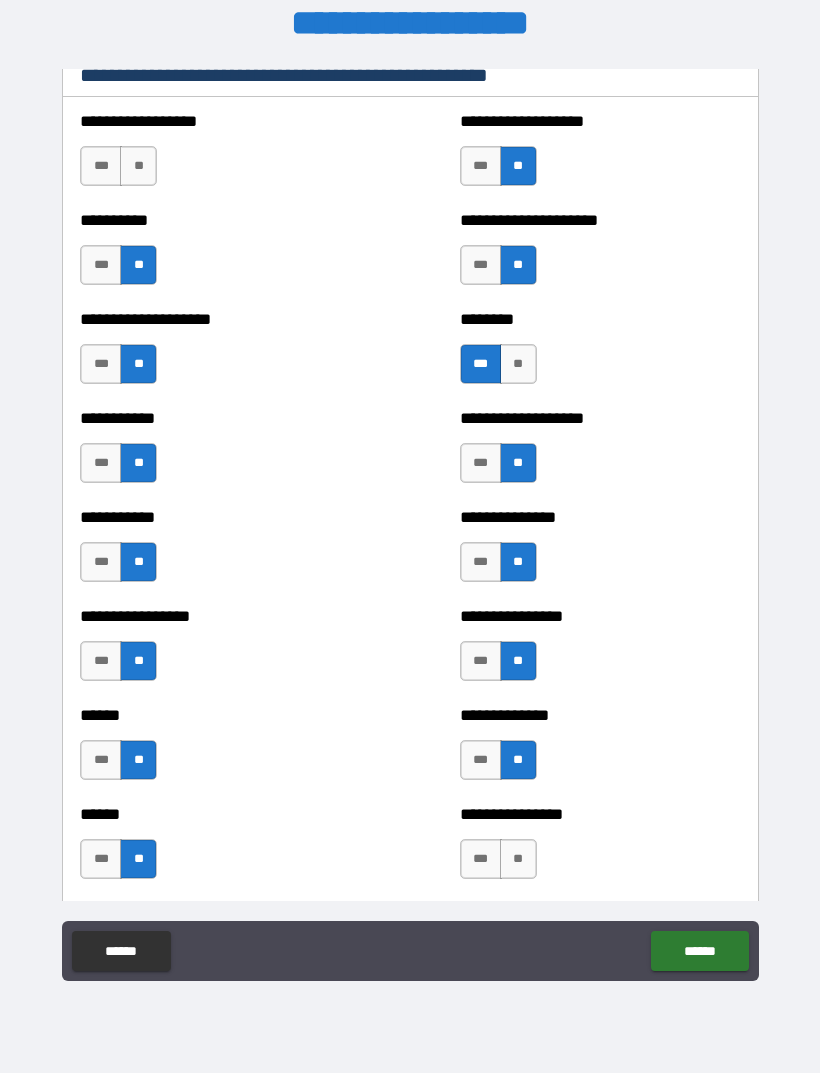 click on "**" at bounding box center [138, 166] 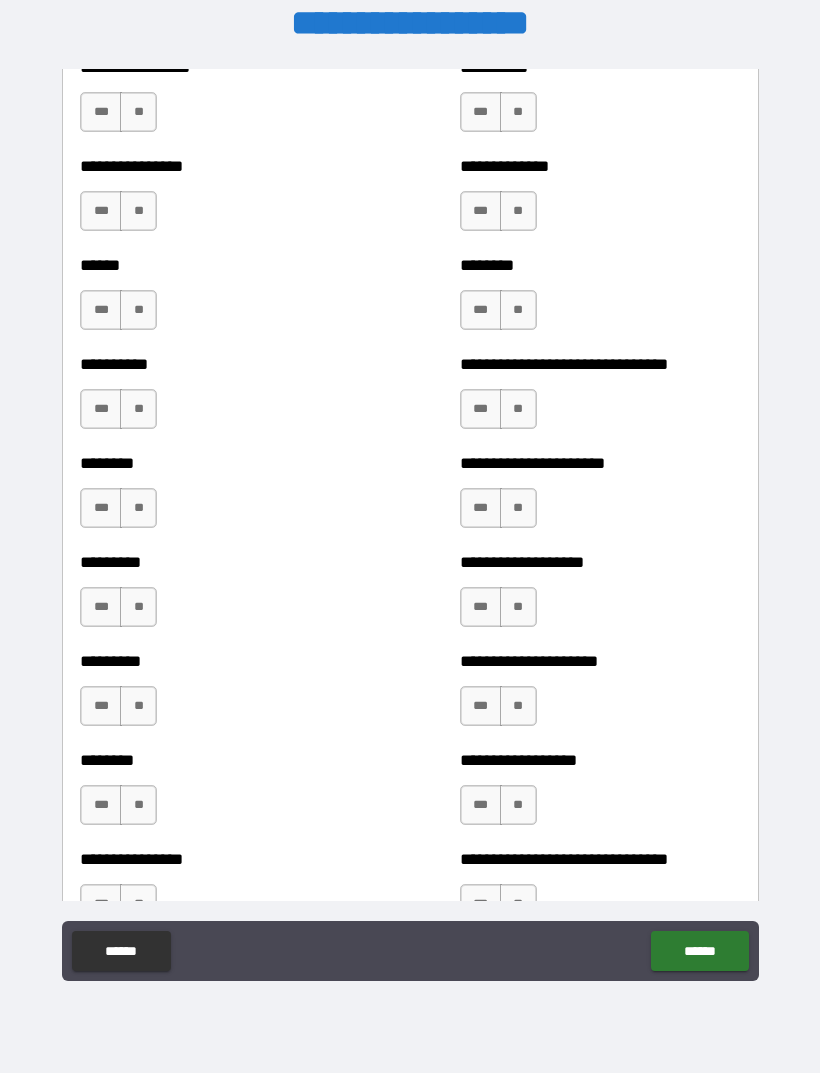 scroll, scrollTop: 6761, scrollLeft: 0, axis: vertical 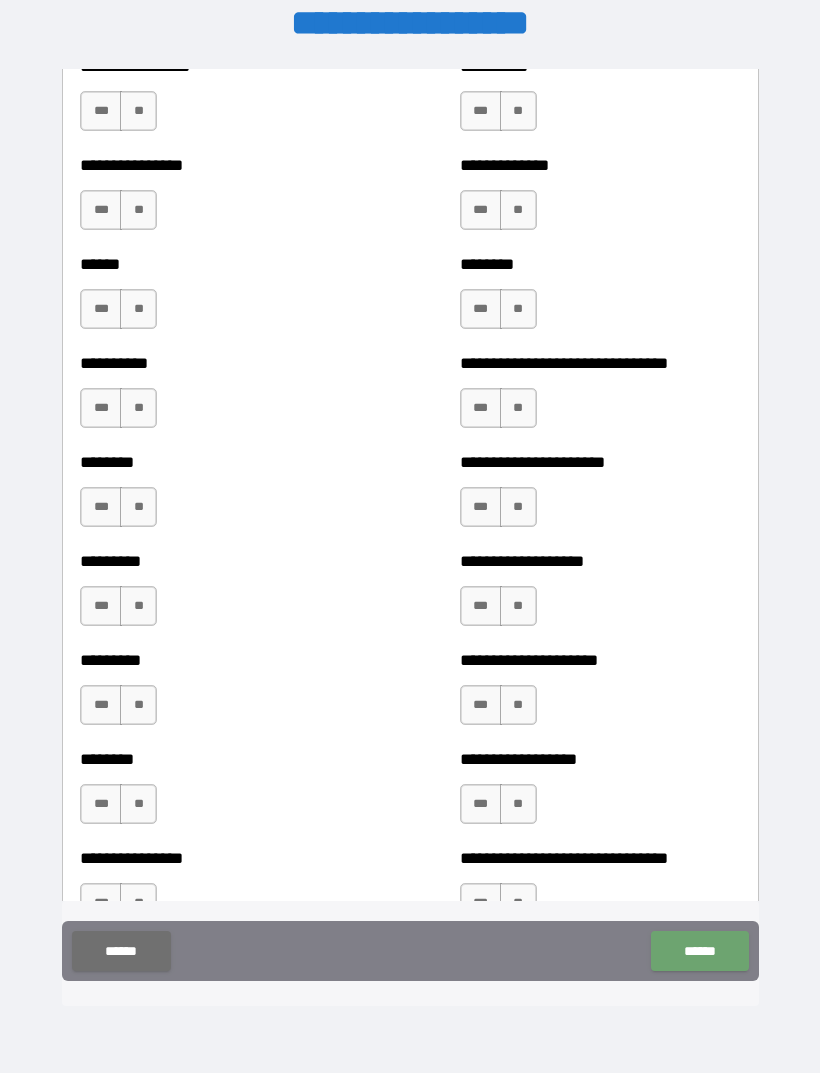 click on "******" at bounding box center (699, 951) 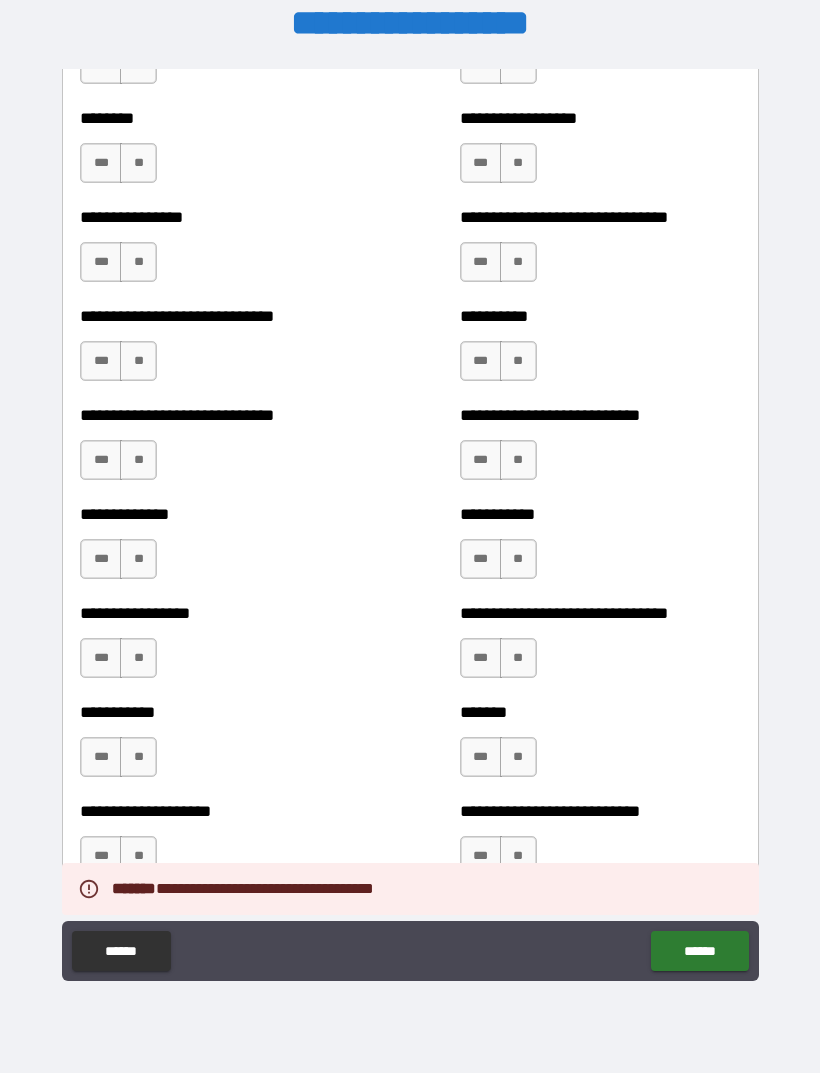 click on "******" at bounding box center [121, 951] 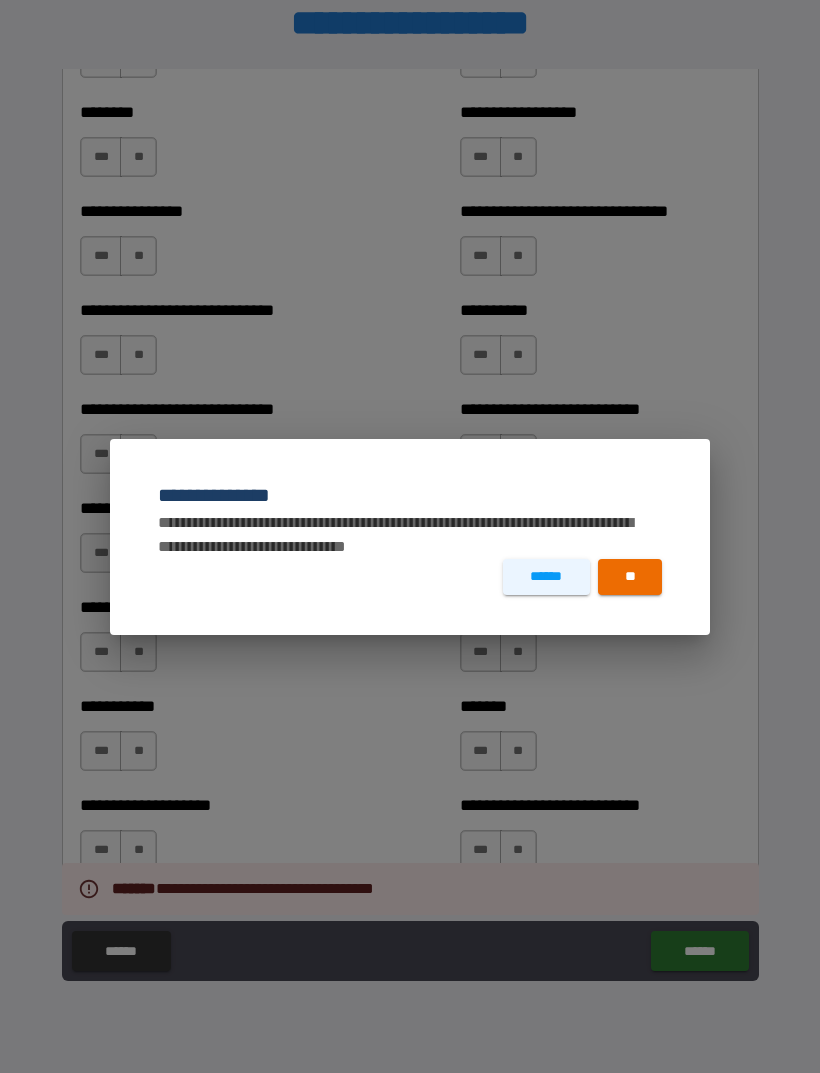 scroll, scrollTop: 7409, scrollLeft: 0, axis: vertical 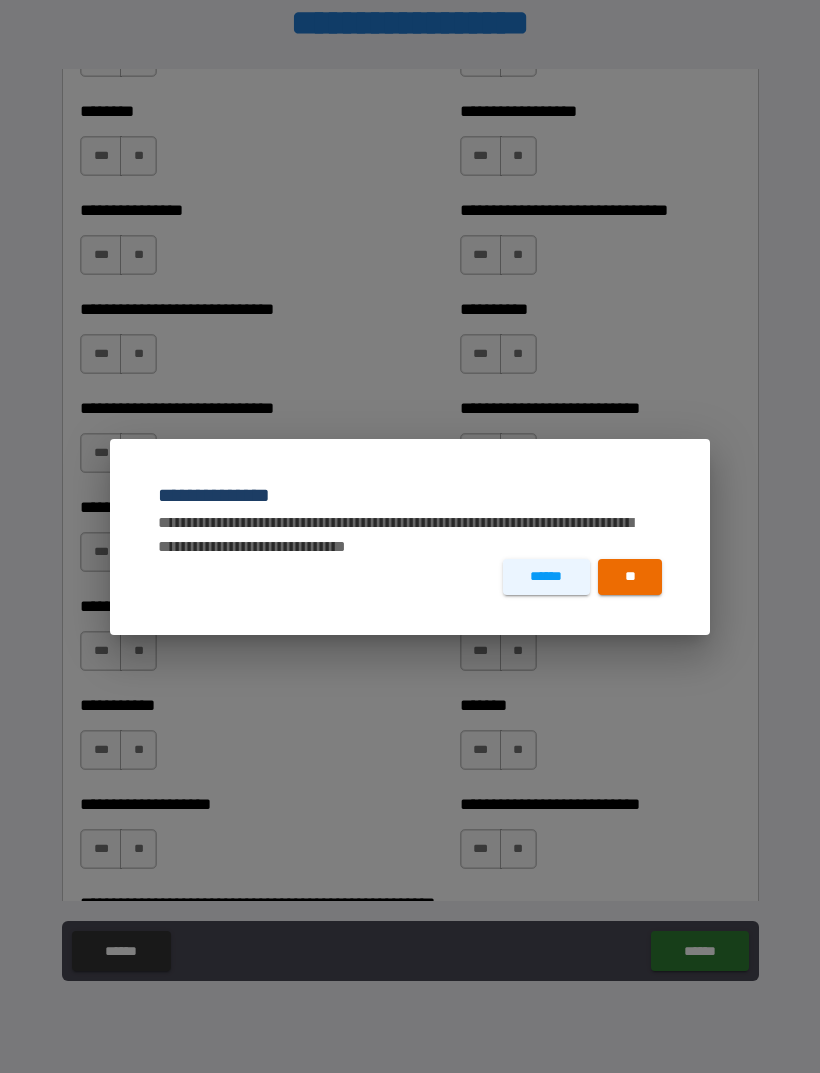 click on "**" at bounding box center [630, 577] 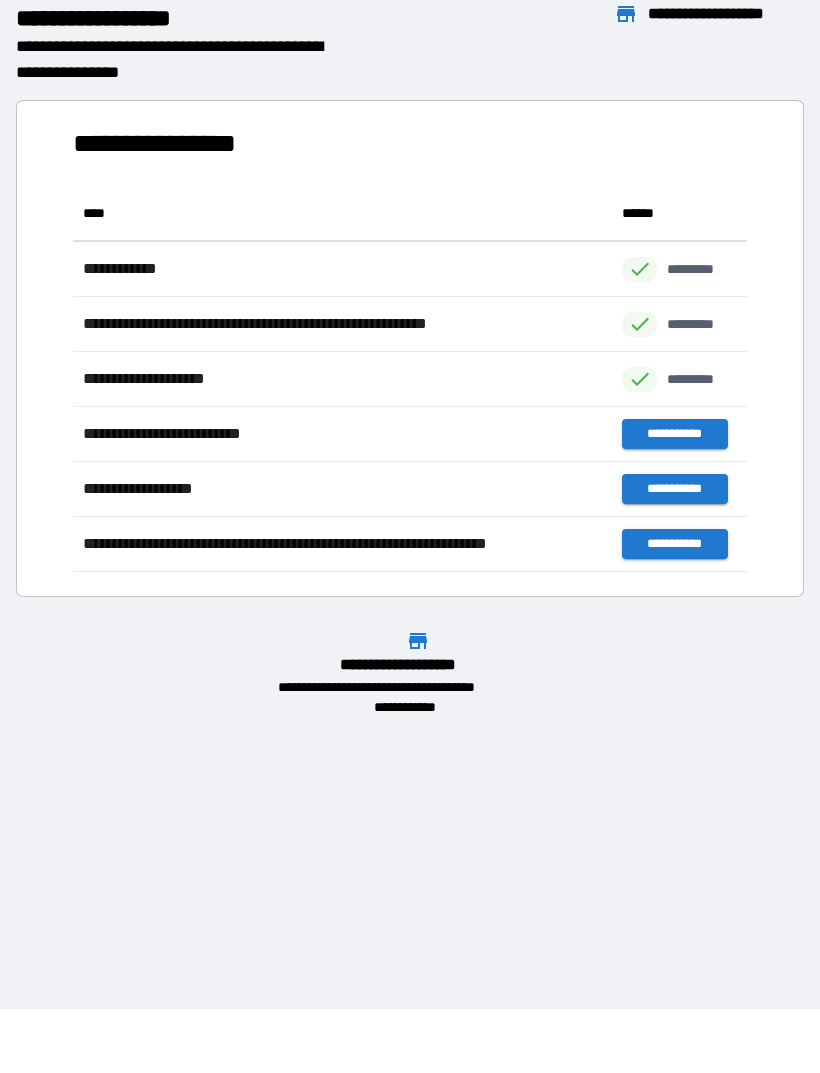 scroll, scrollTop: 1, scrollLeft: 1, axis: both 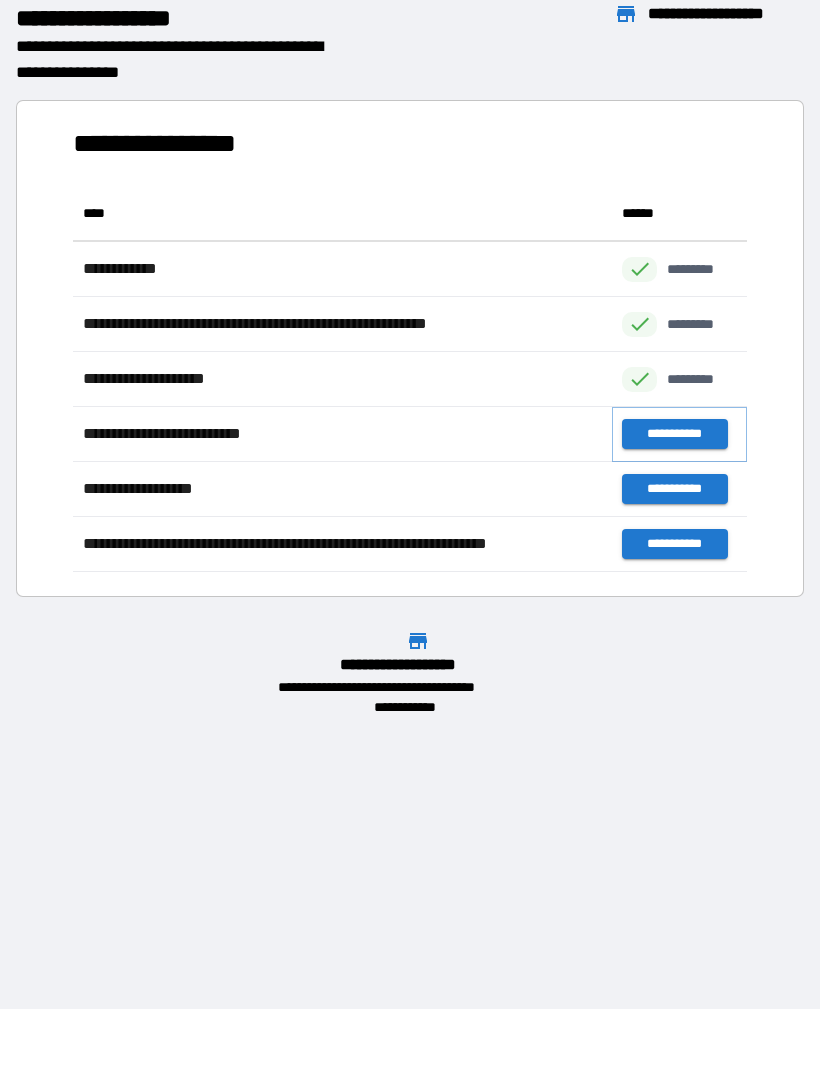 click on "**********" at bounding box center (674, 434) 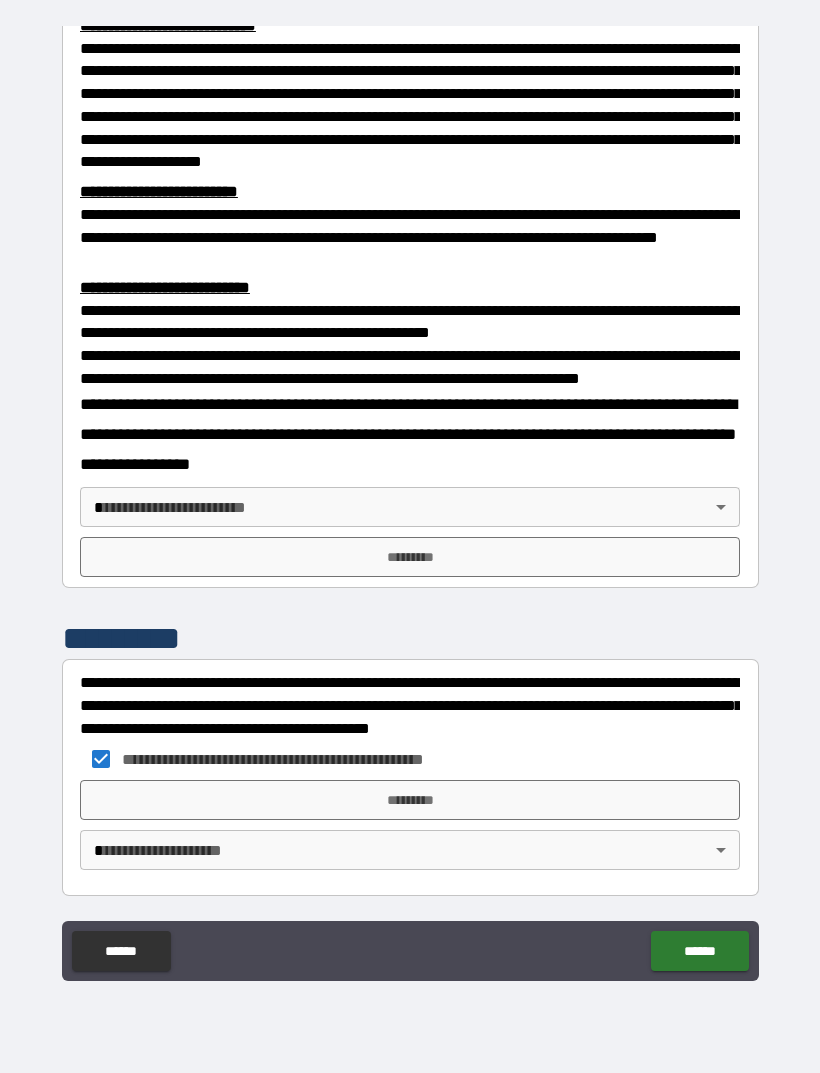 scroll, scrollTop: 549, scrollLeft: 0, axis: vertical 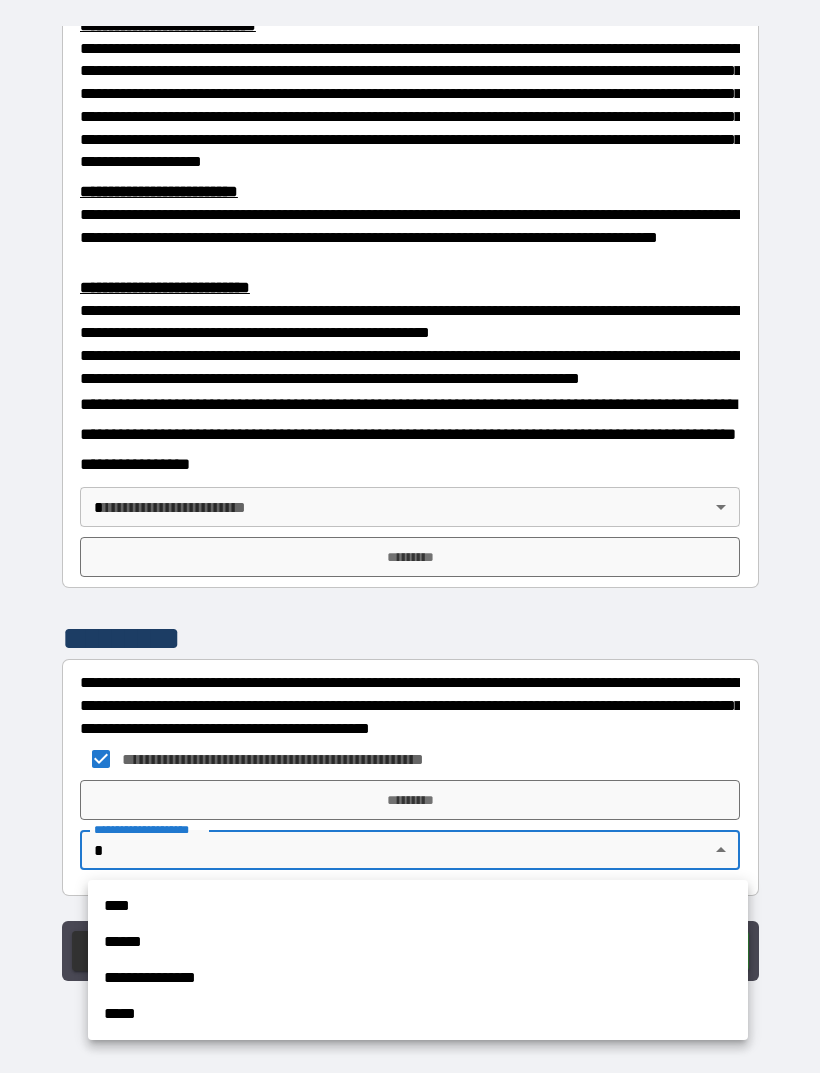 click at bounding box center [410, 536] 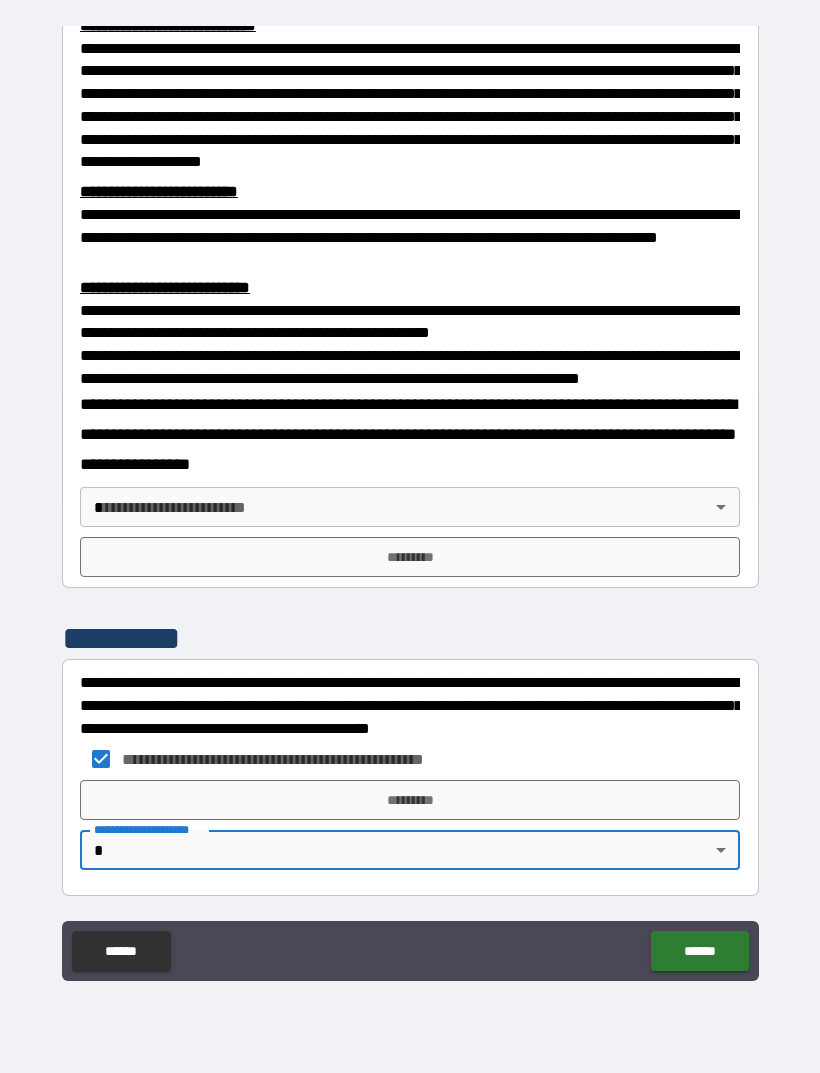 click on "*********" at bounding box center (410, 800) 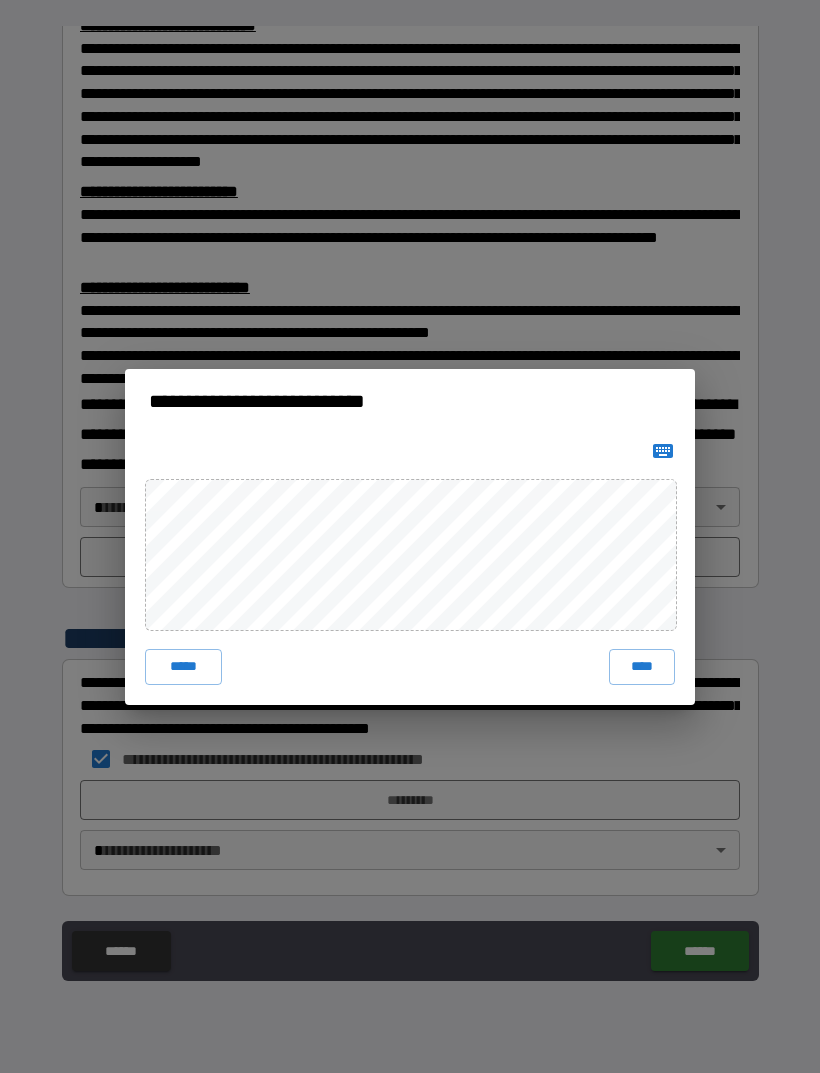 click on "****" at bounding box center [642, 667] 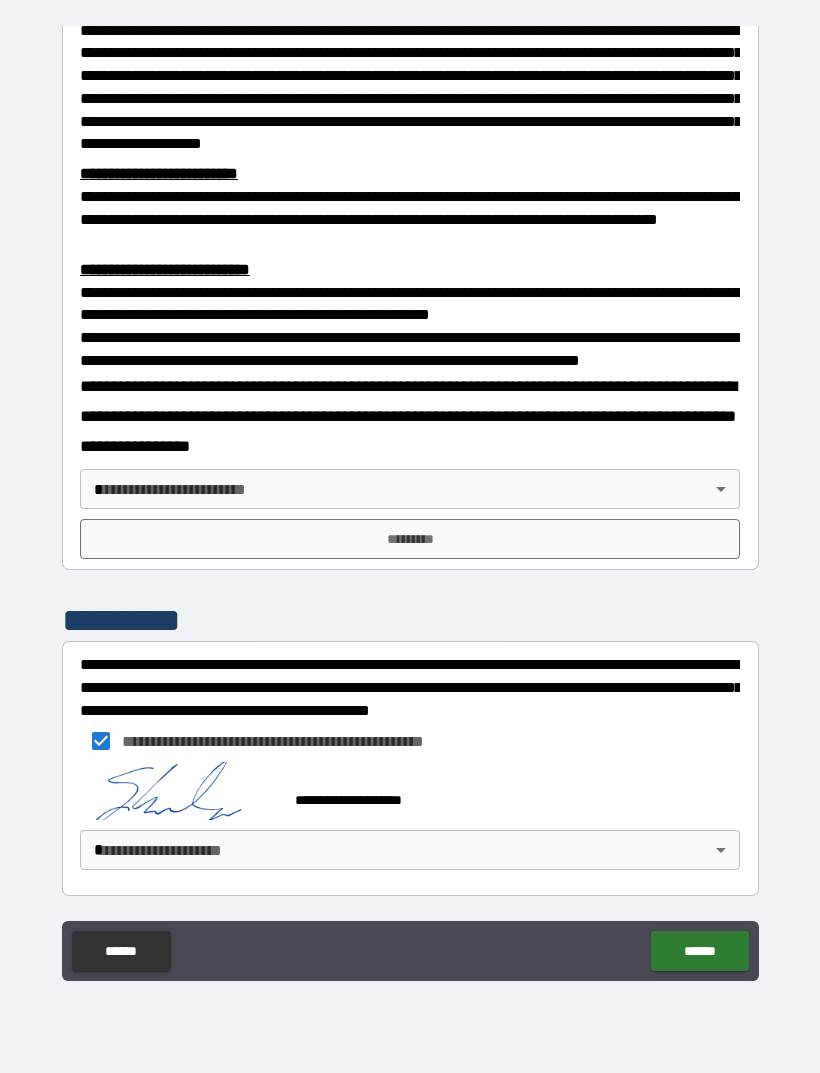 click on "**********" at bounding box center [410, 504] 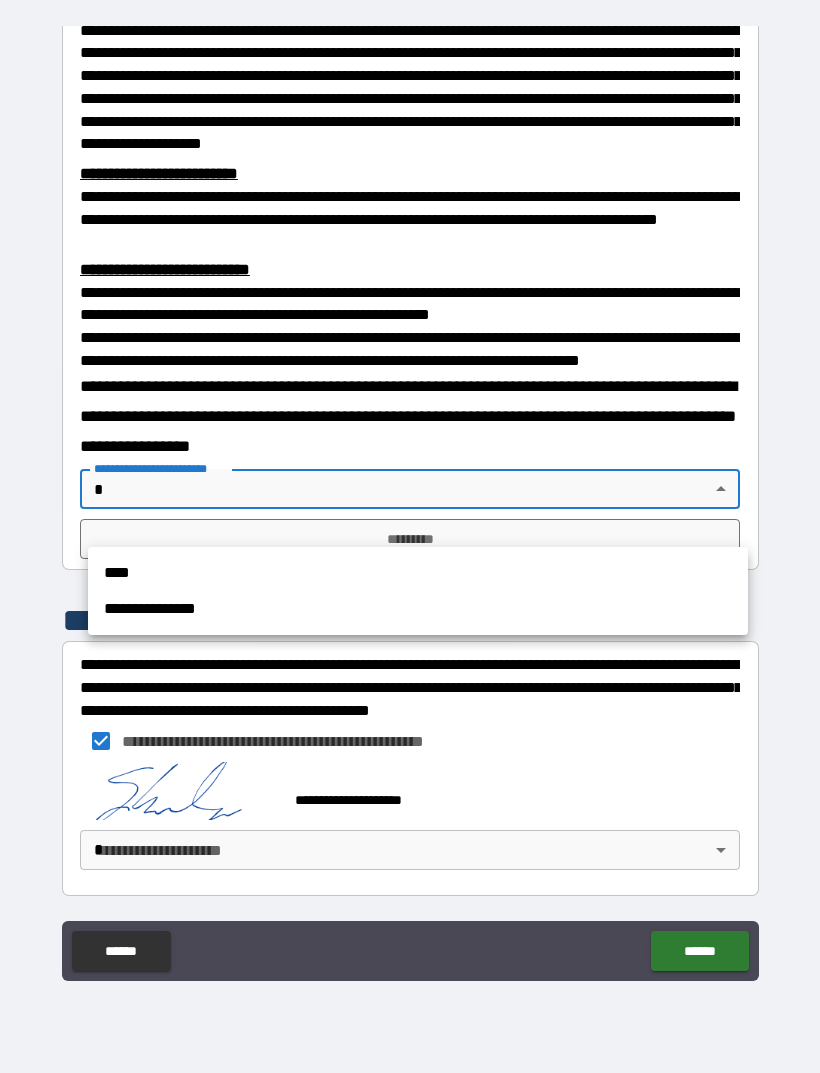 click on "**********" at bounding box center [418, 591] 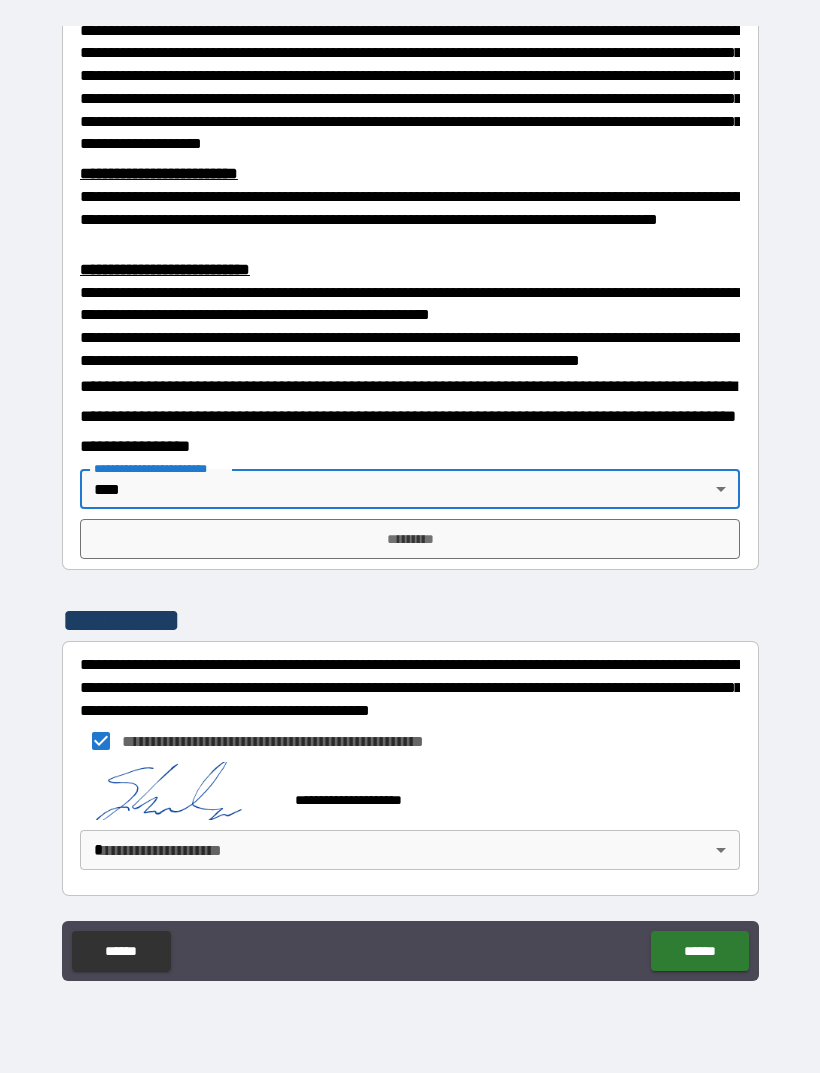 click on "*********" at bounding box center (410, 539) 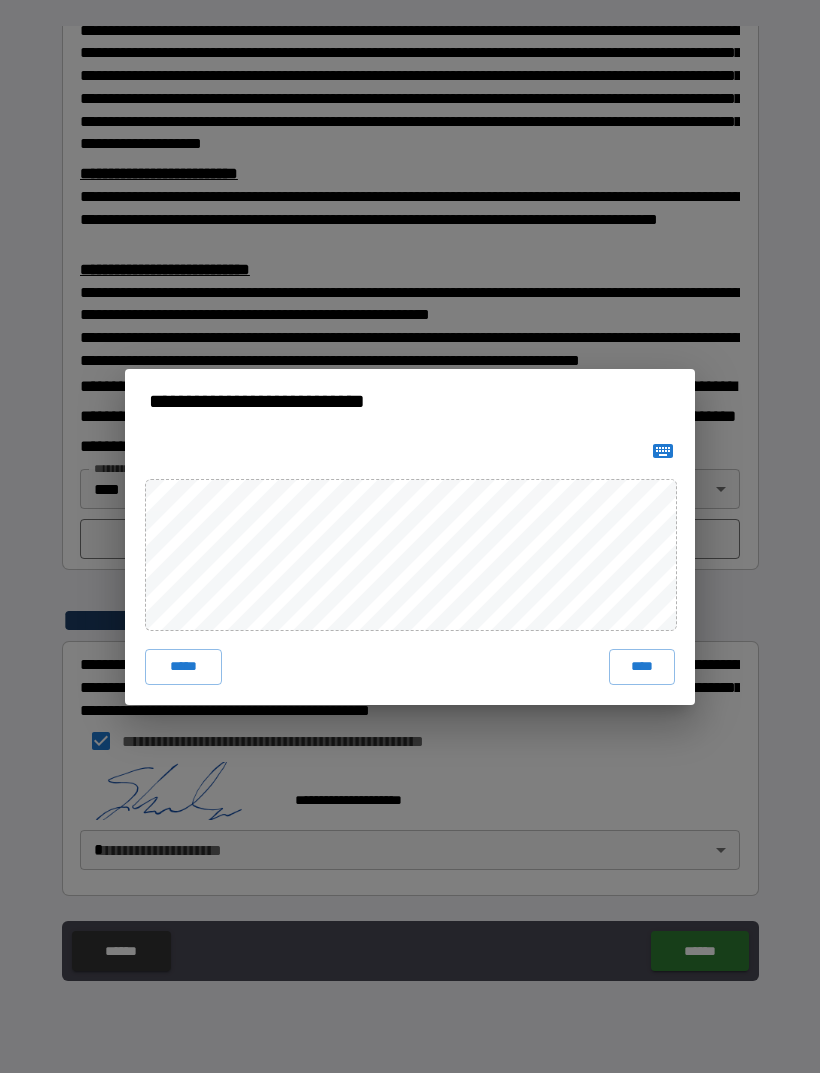 click on "****" at bounding box center [642, 667] 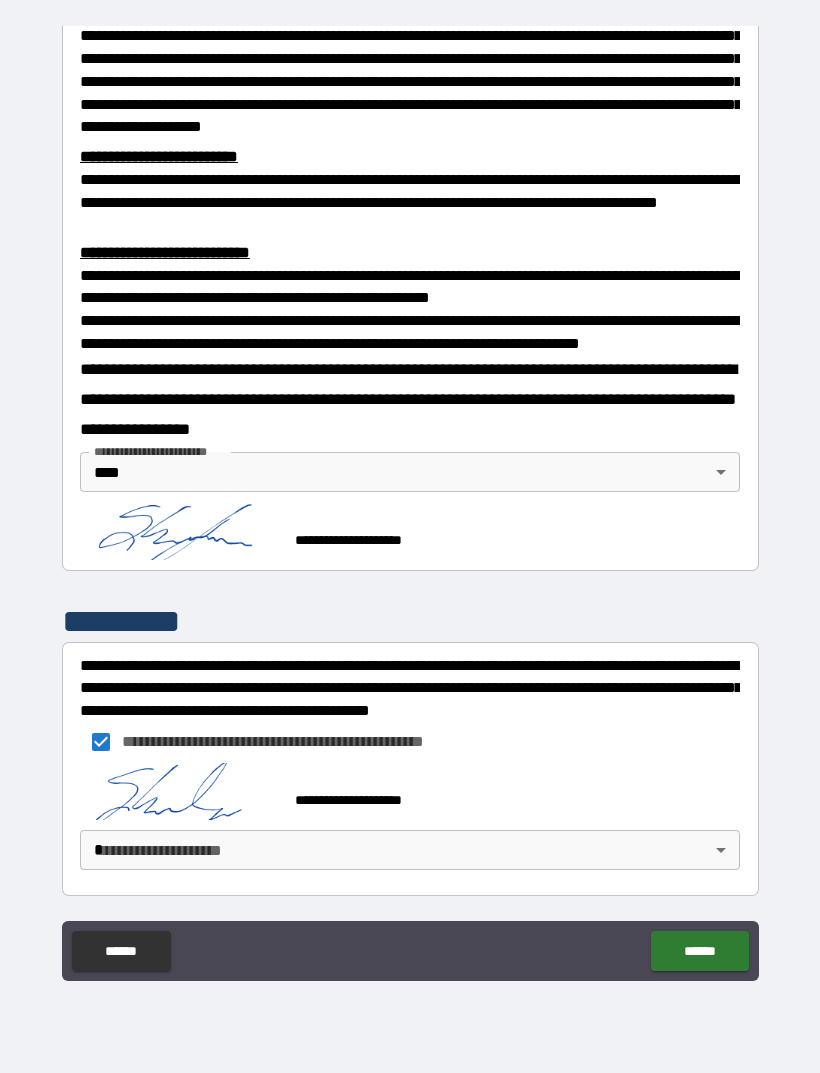 click on "******" at bounding box center [699, 951] 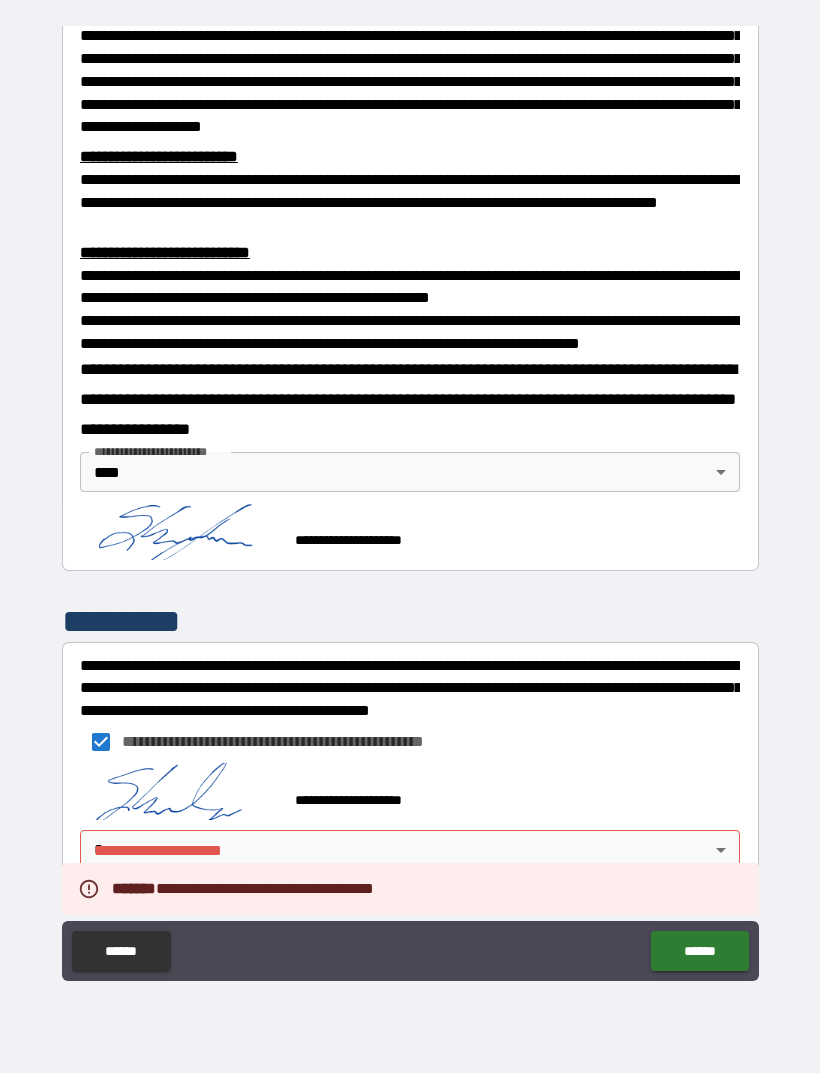 scroll, scrollTop: 583, scrollLeft: 0, axis: vertical 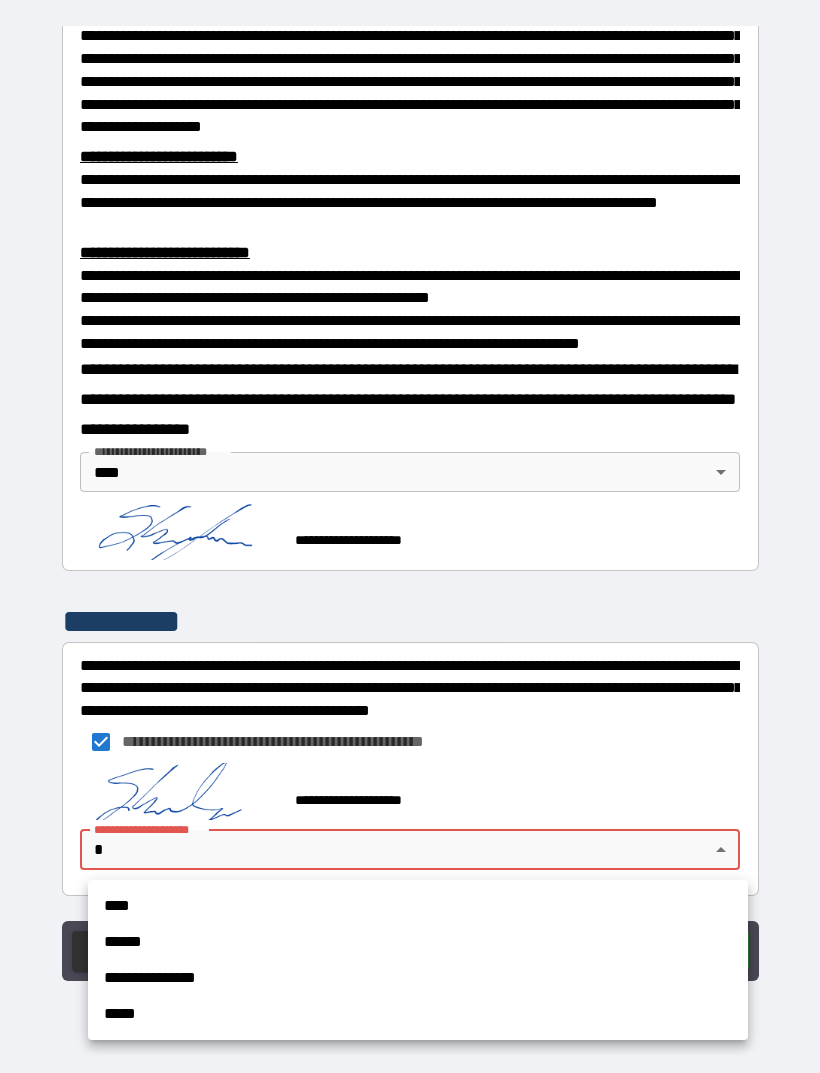 click at bounding box center [410, 536] 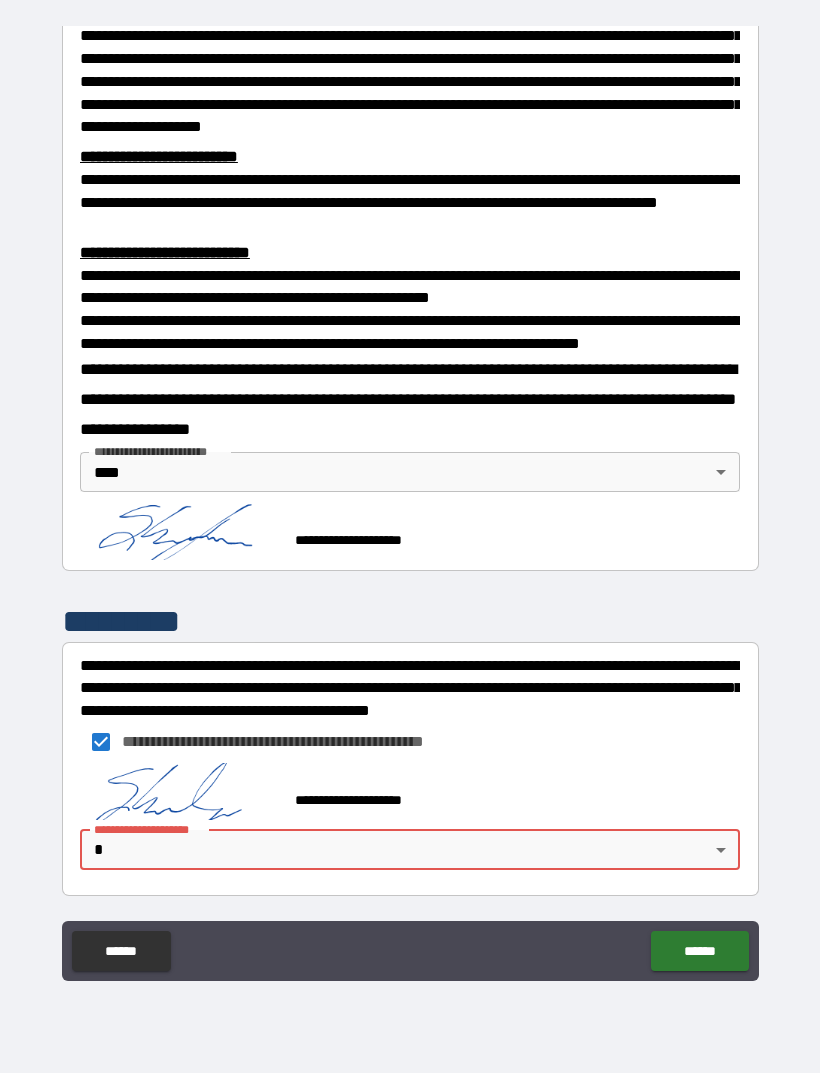 click on "**********" at bounding box center [410, 504] 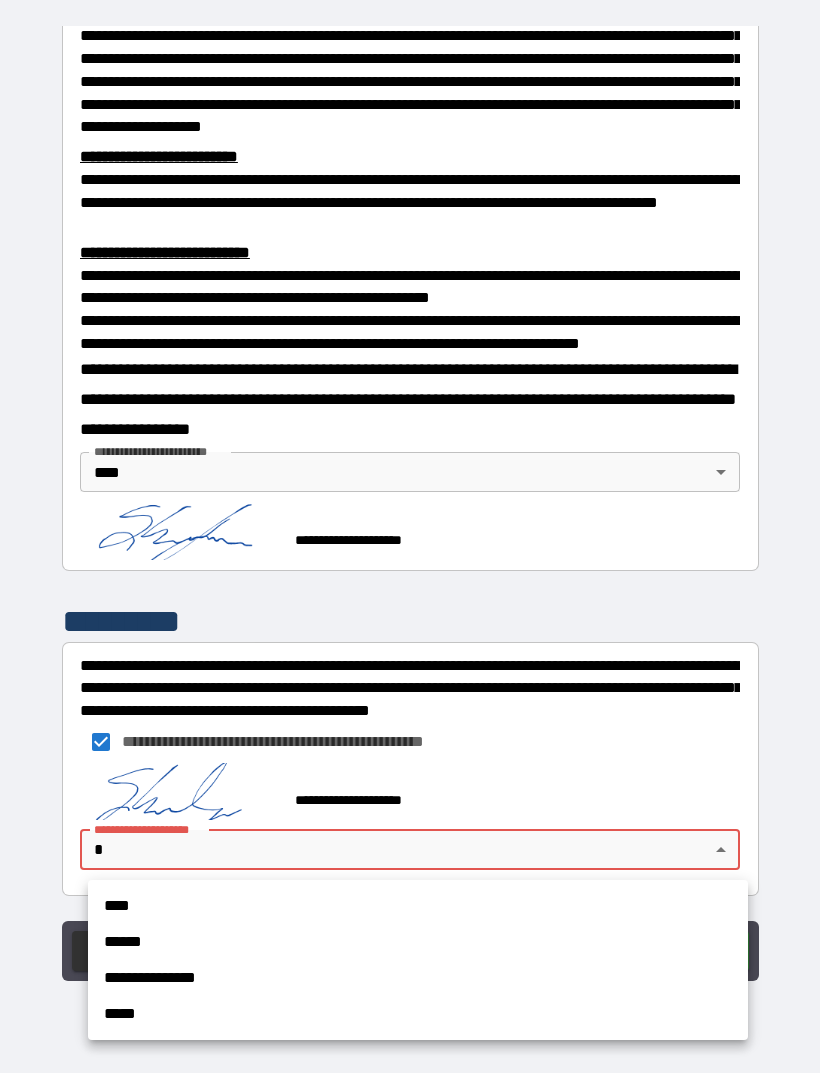 click on "****" at bounding box center [418, 906] 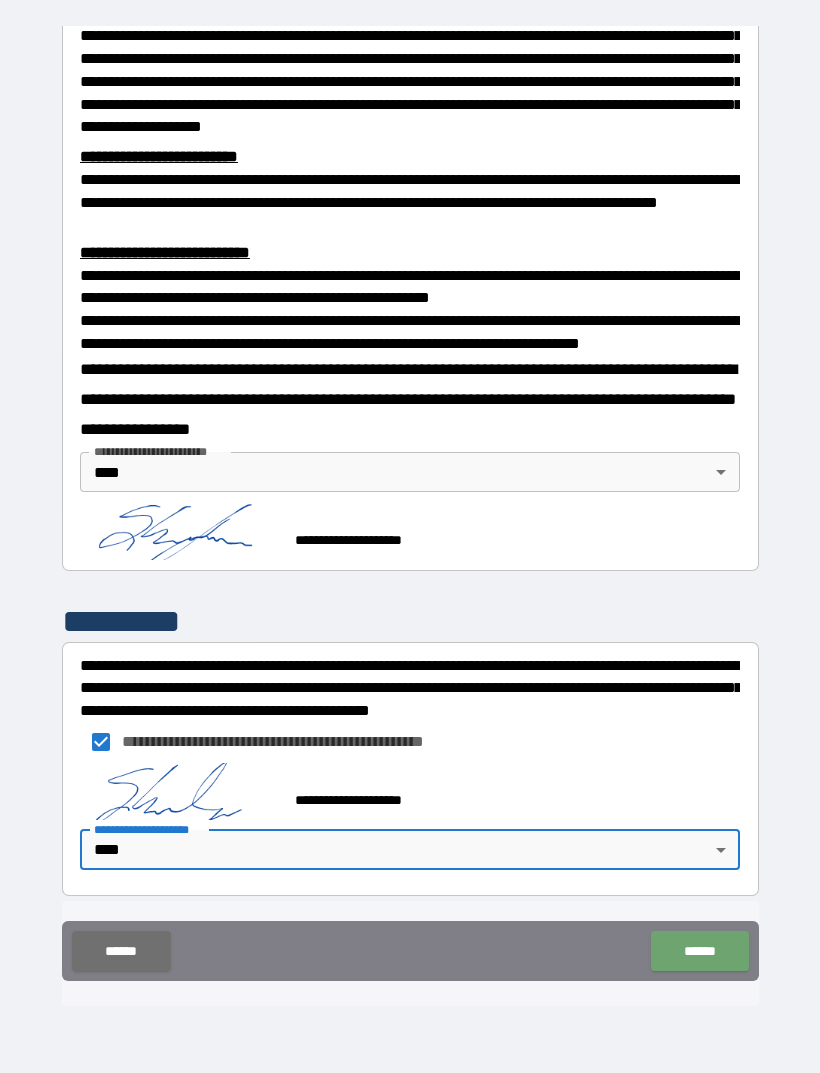 click on "******" at bounding box center (699, 951) 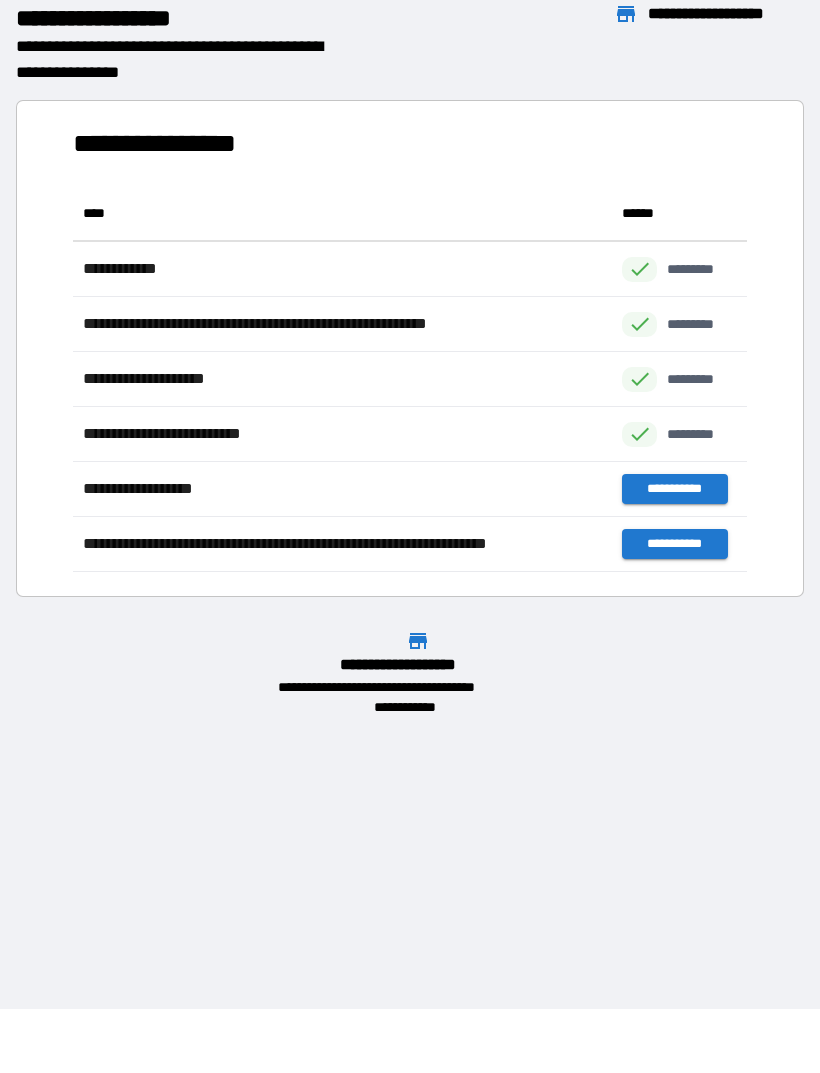 scroll, scrollTop: 386, scrollLeft: 674, axis: both 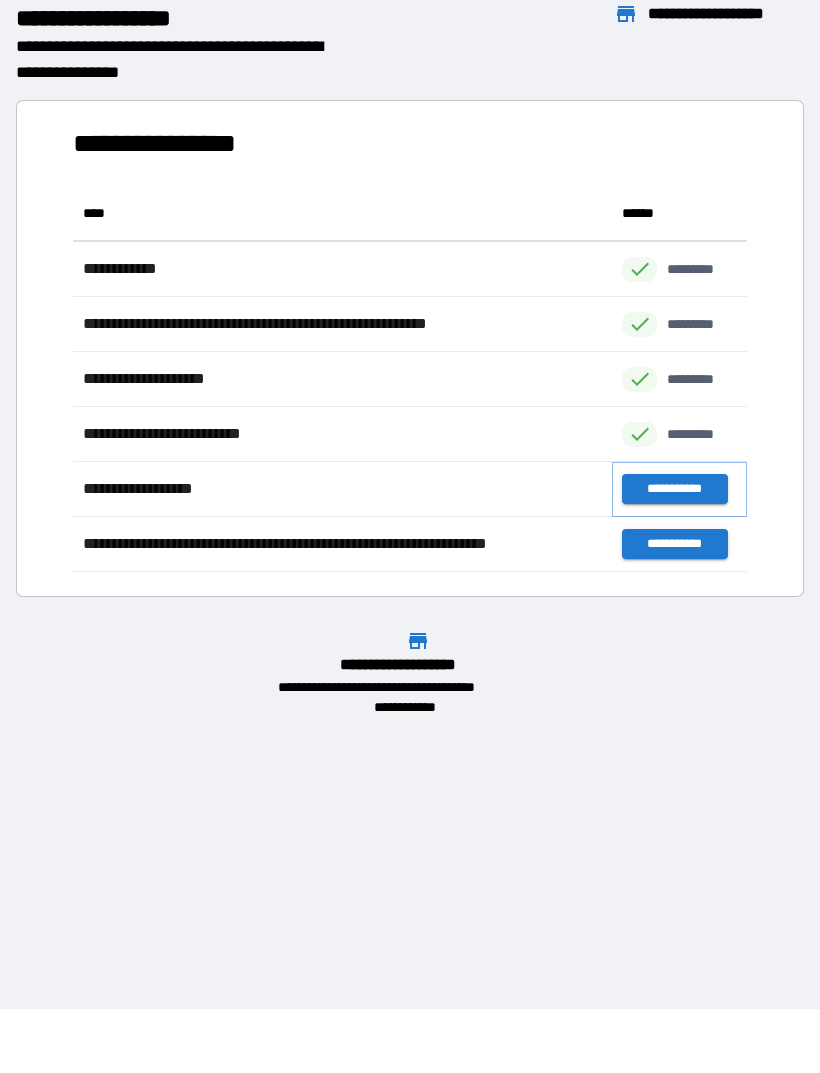 click on "**********" at bounding box center (674, 489) 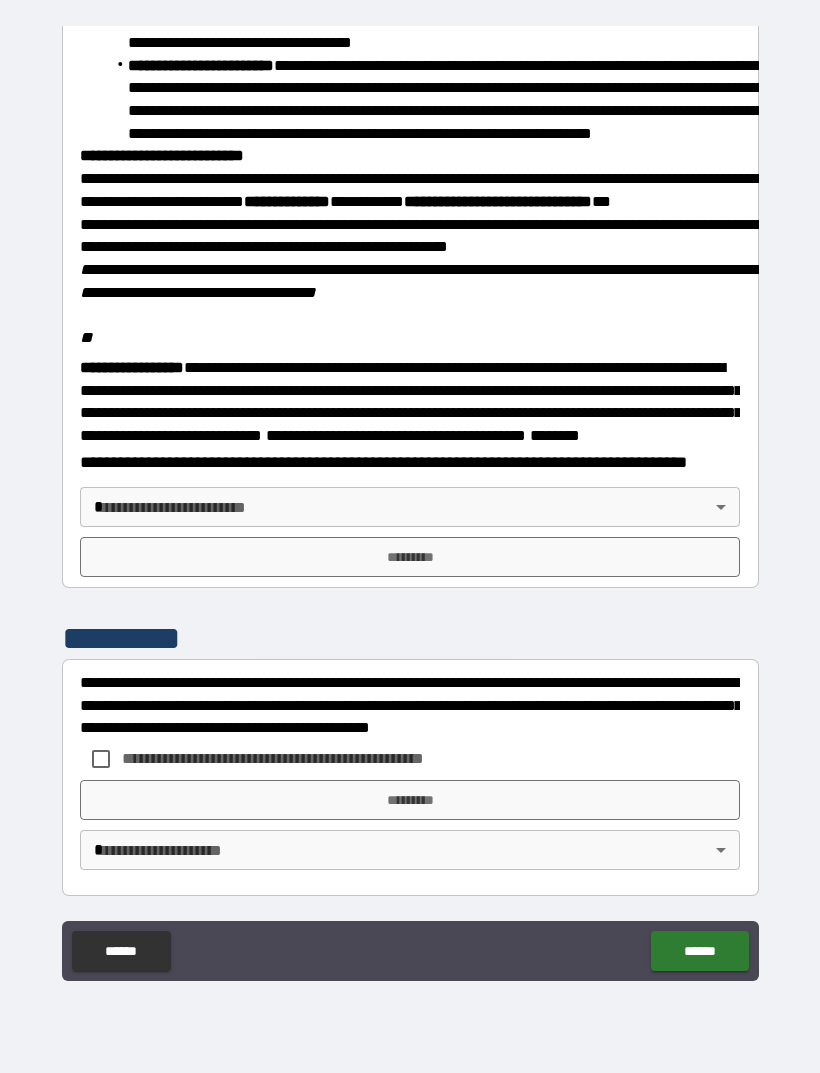 scroll, scrollTop: 2234, scrollLeft: 0, axis: vertical 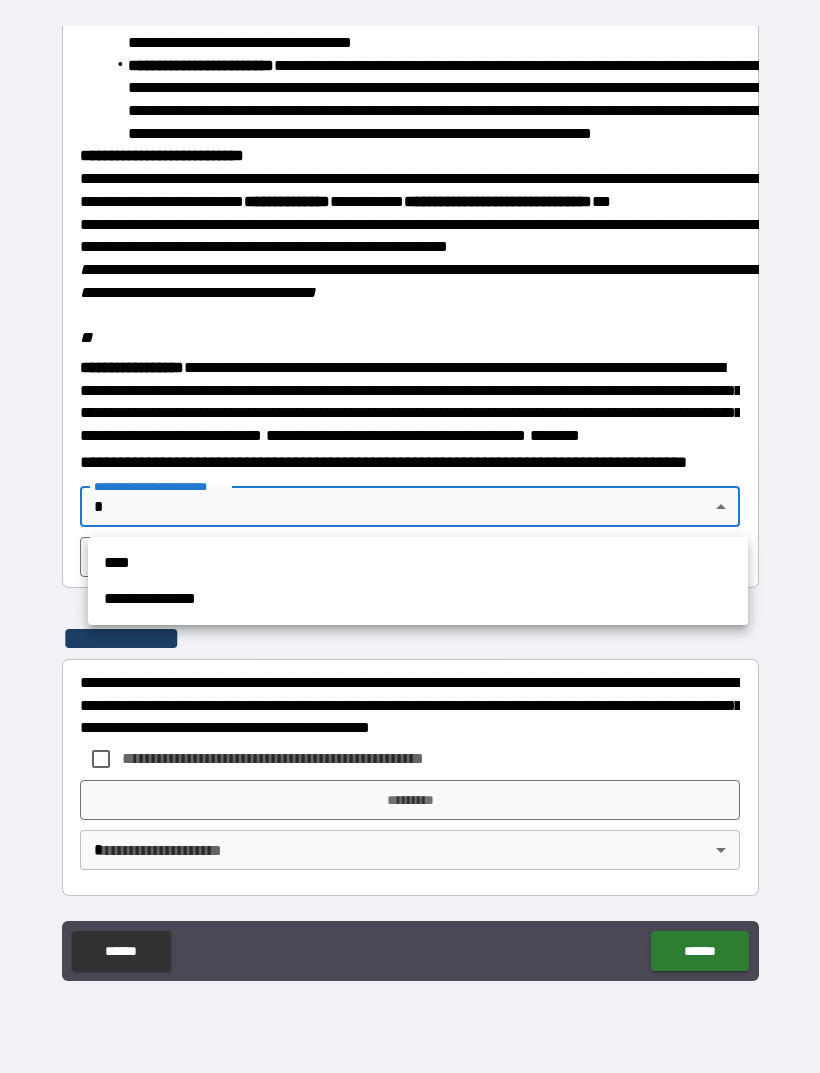 click on "****" at bounding box center (418, 563) 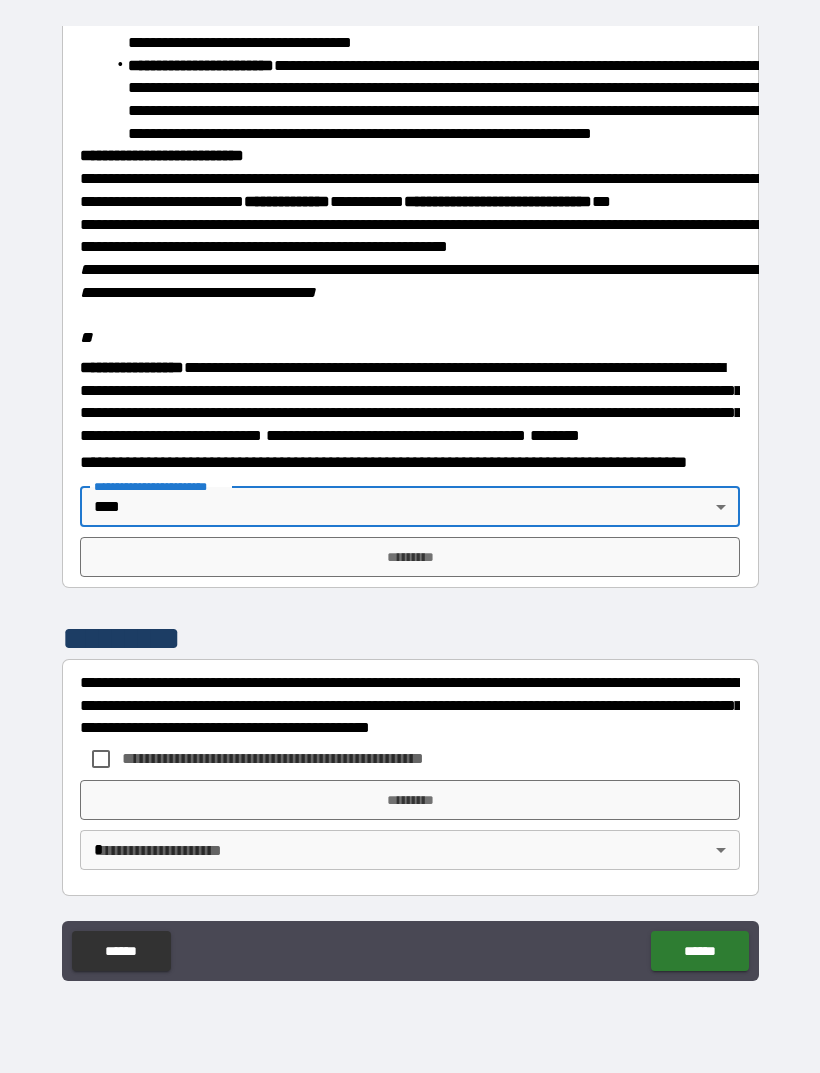 click on "*********" at bounding box center [410, 557] 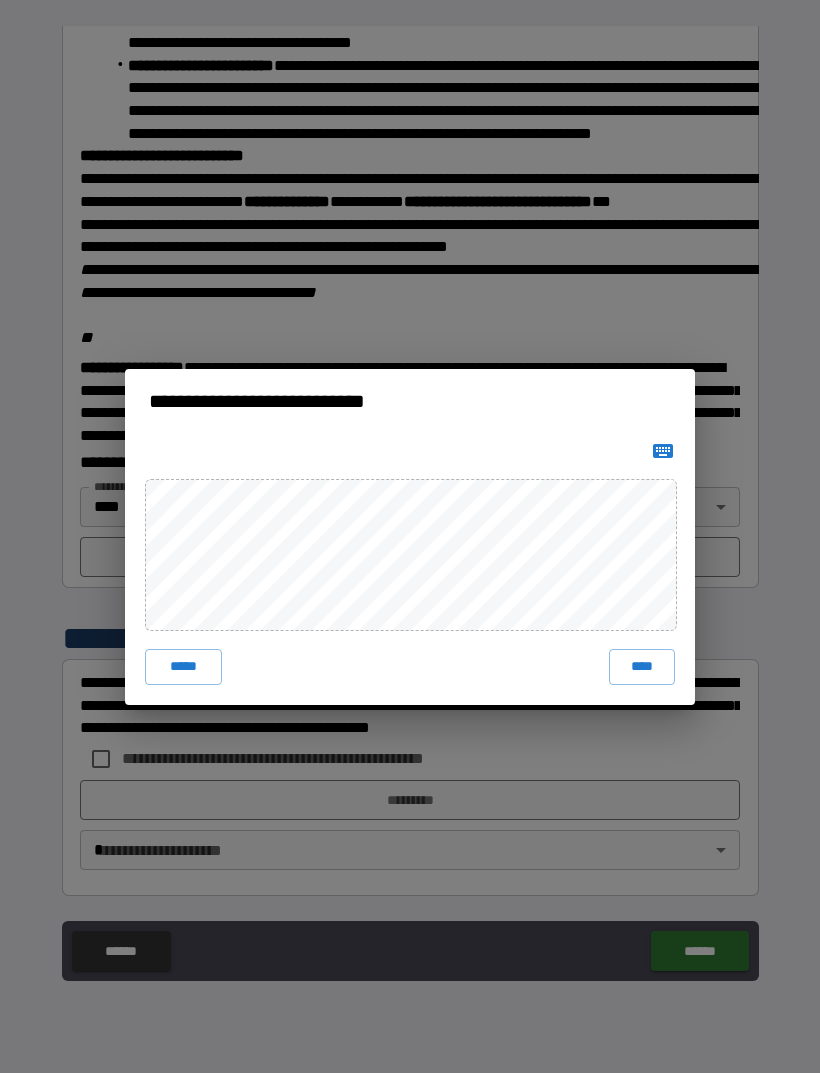 click on "****" at bounding box center (642, 667) 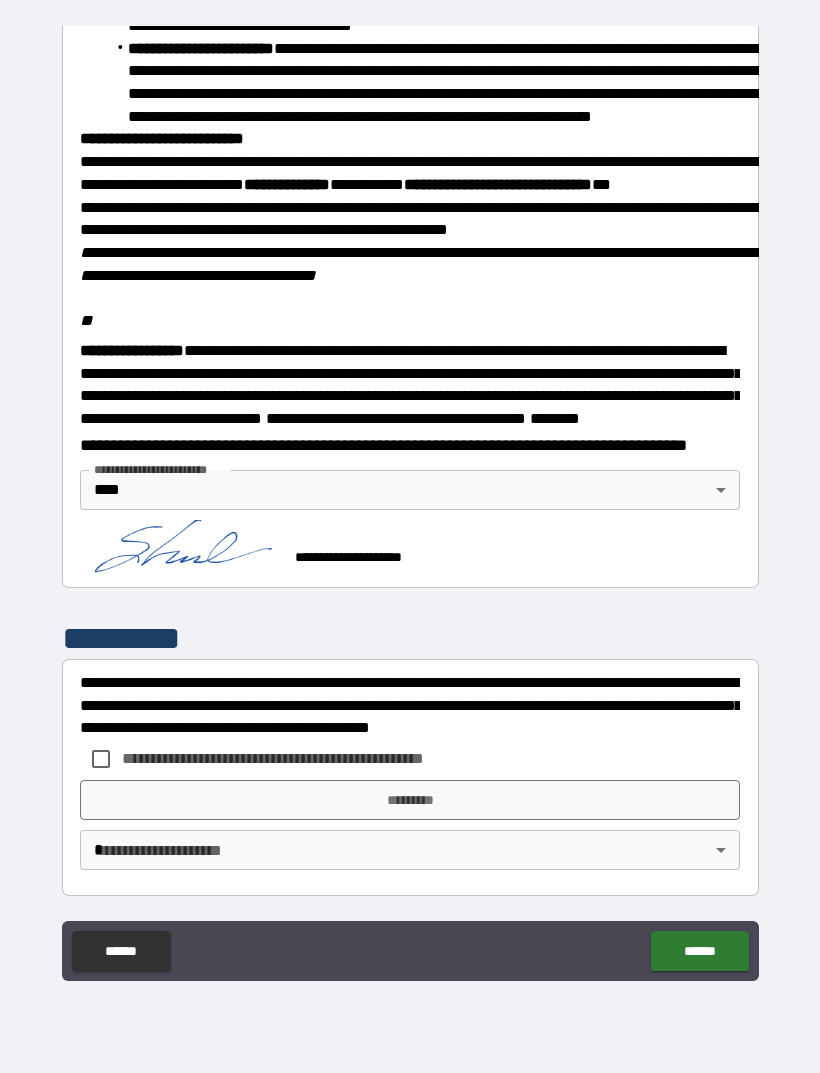 scroll, scrollTop: 2245, scrollLeft: 0, axis: vertical 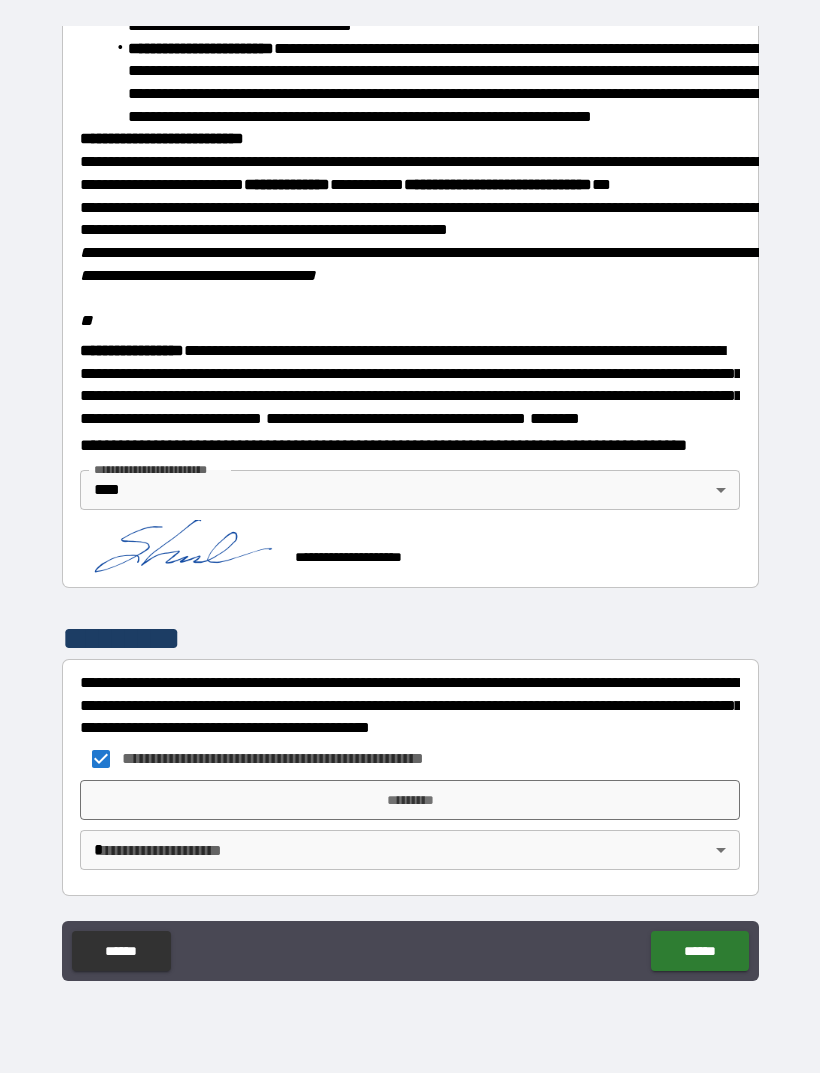 click on "*********" at bounding box center (410, 800) 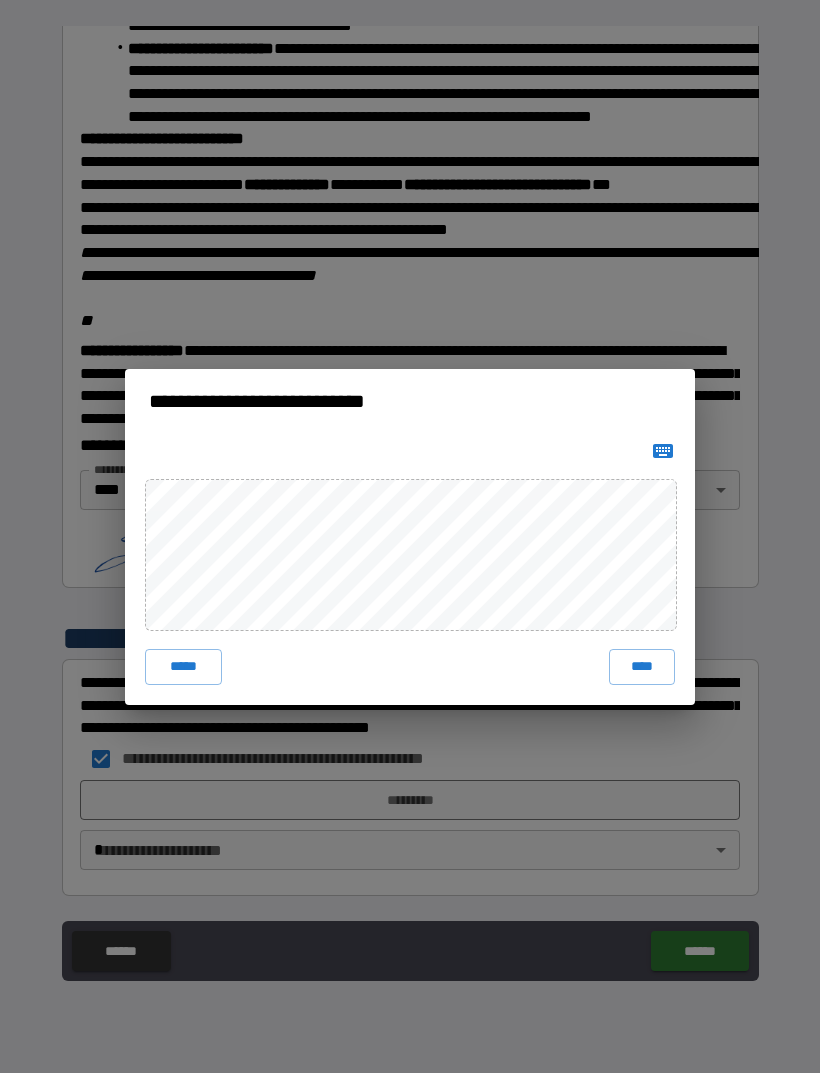 click on "****" at bounding box center [642, 667] 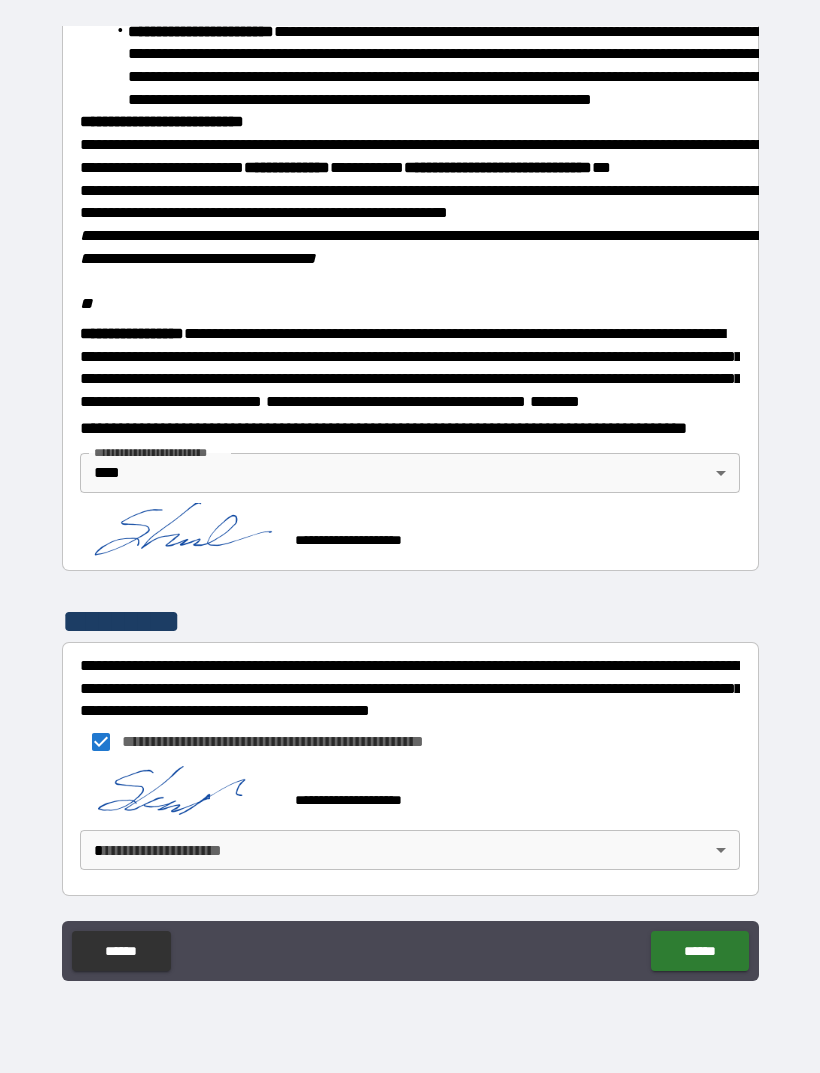 click on "**********" at bounding box center (410, 504) 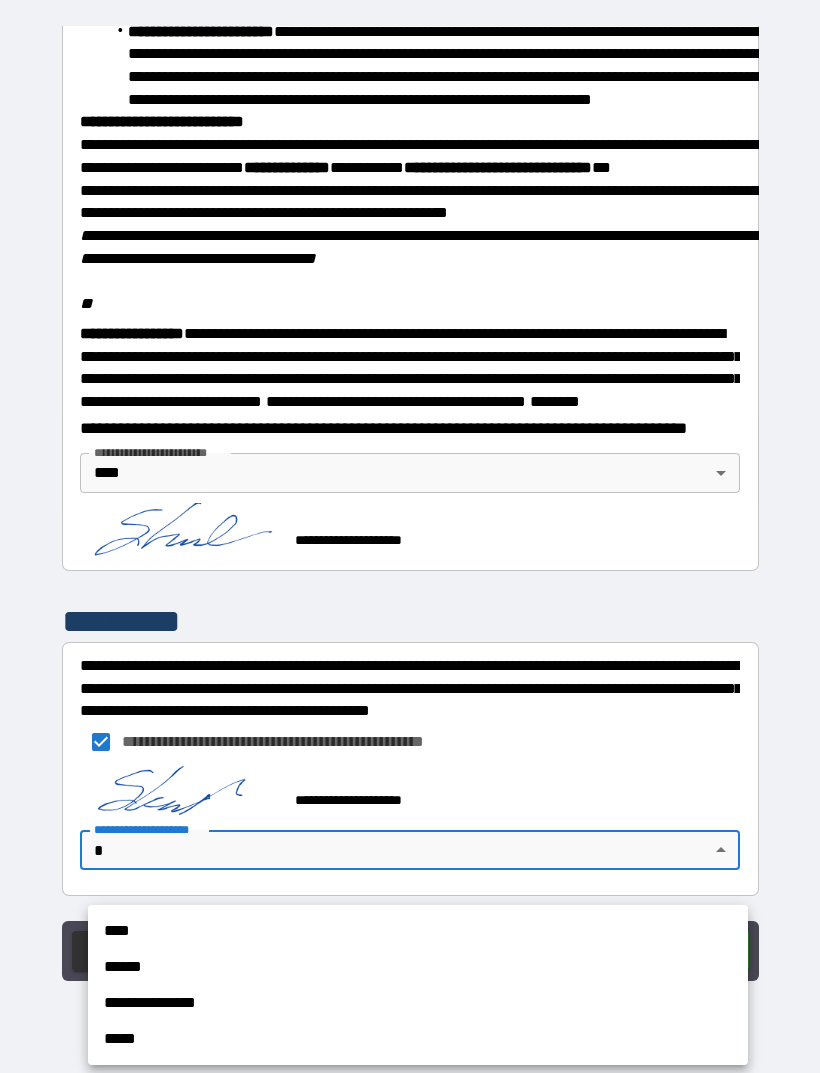 click on "****" at bounding box center (418, 931) 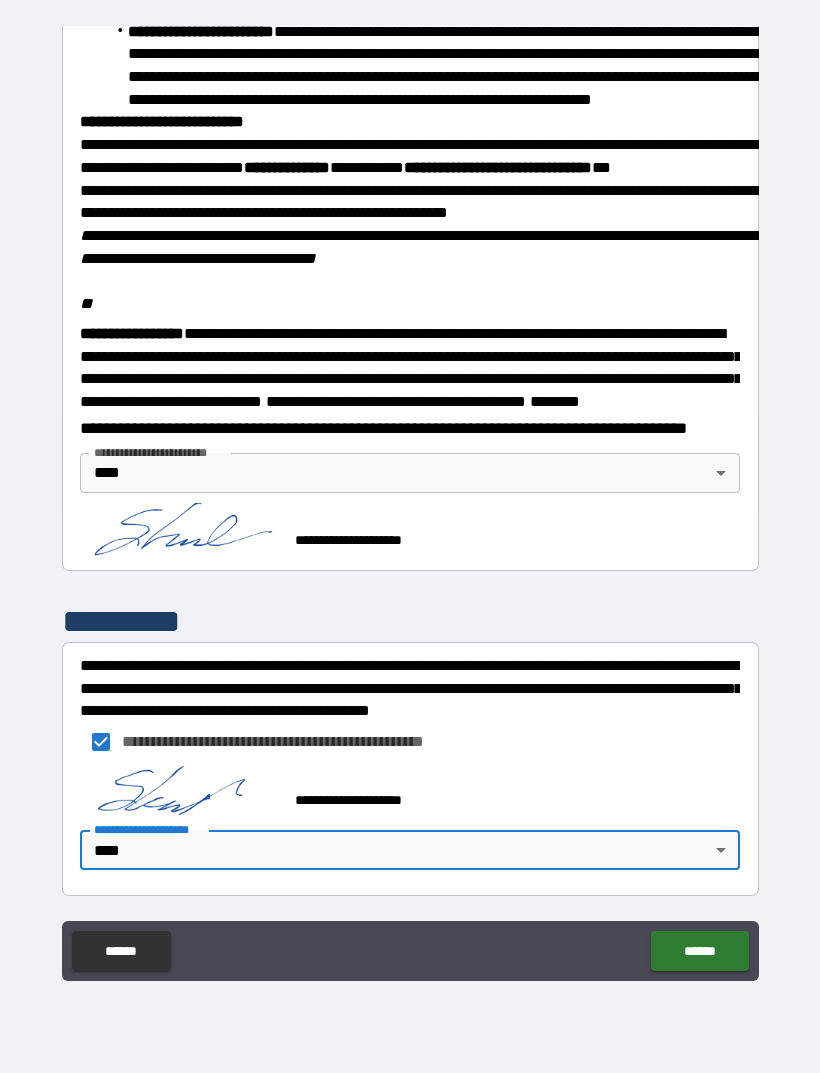 scroll, scrollTop: 2291, scrollLeft: 0, axis: vertical 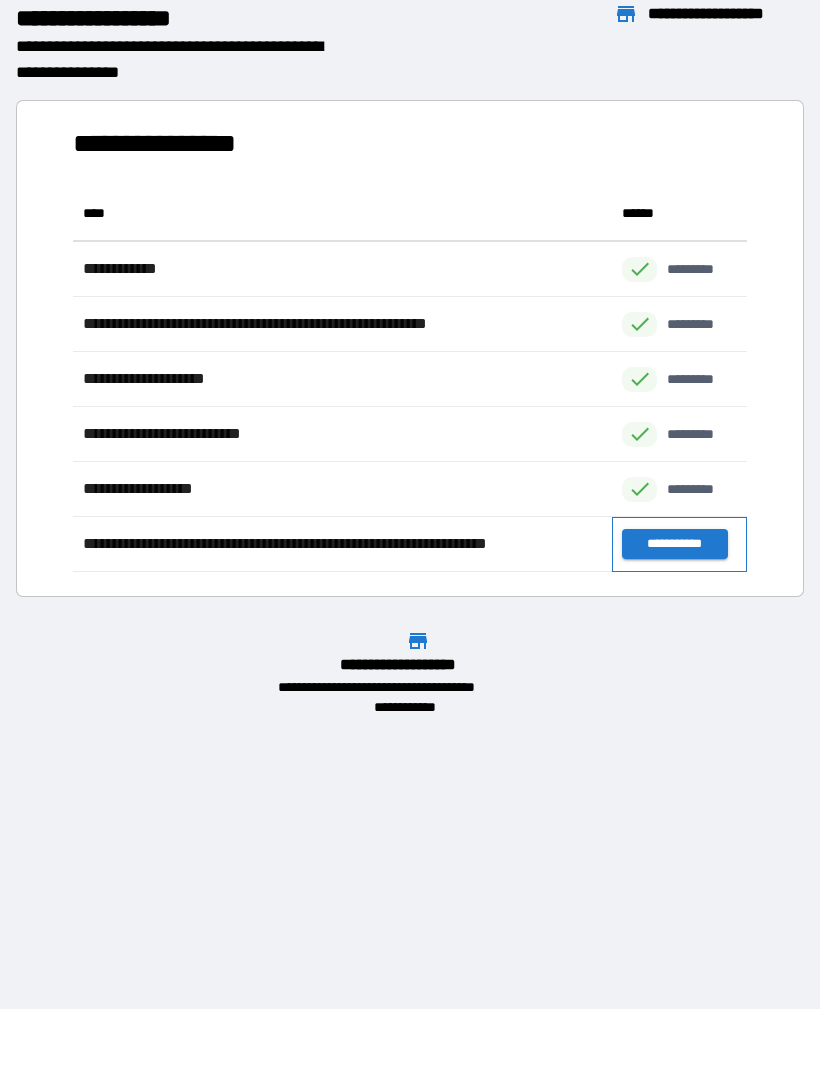 click on "**********" at bounding box center (679, 544) 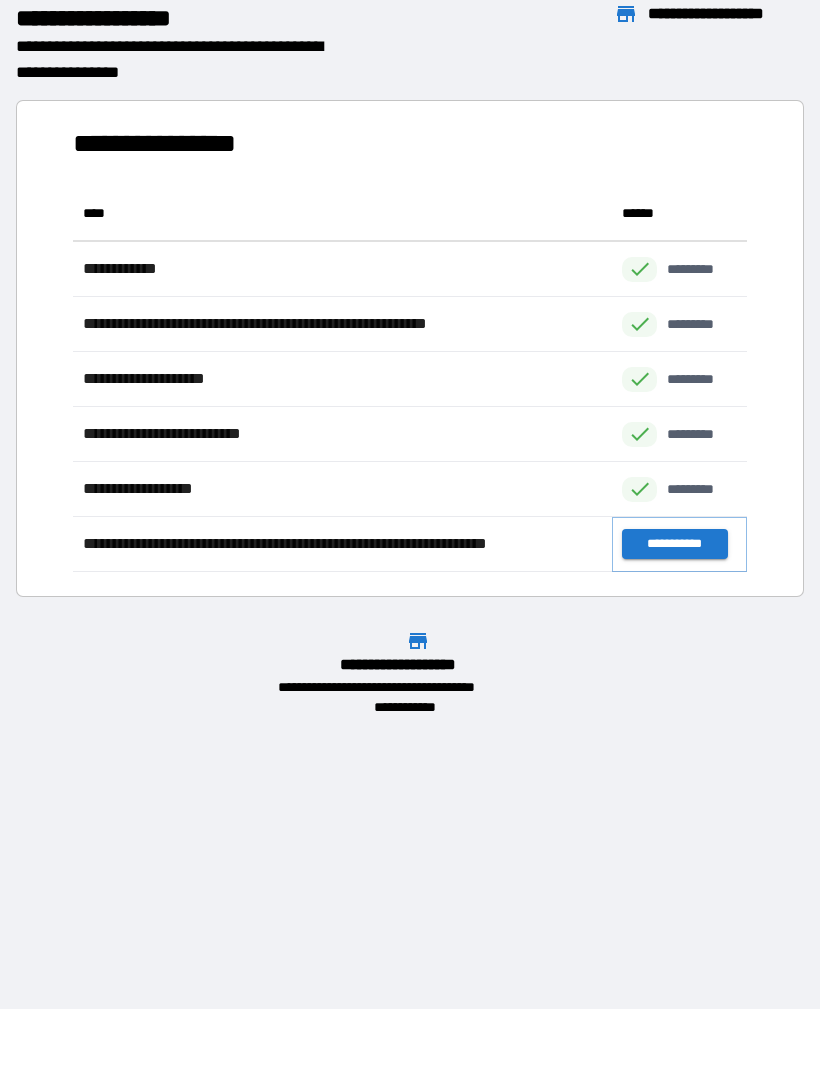 click on "**********" at bounding box center [674, 544] 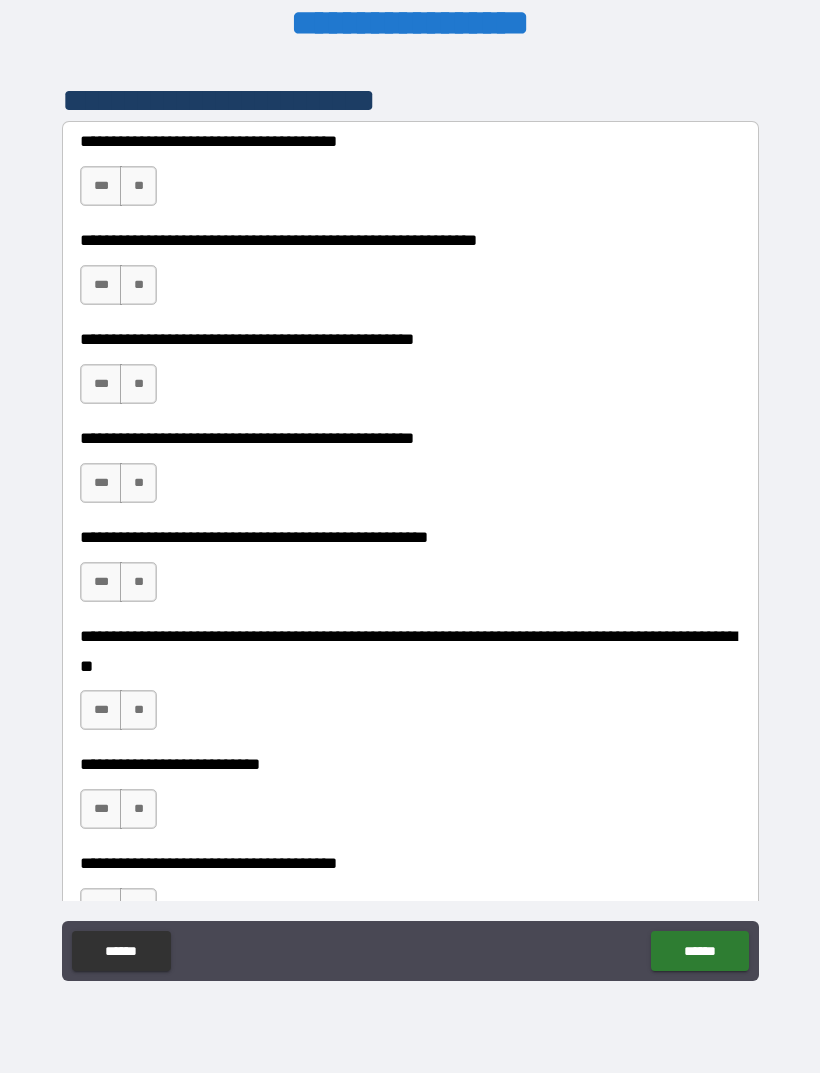 scroll, scrollTop: 437, scrollLeft: 0, axis: vertical 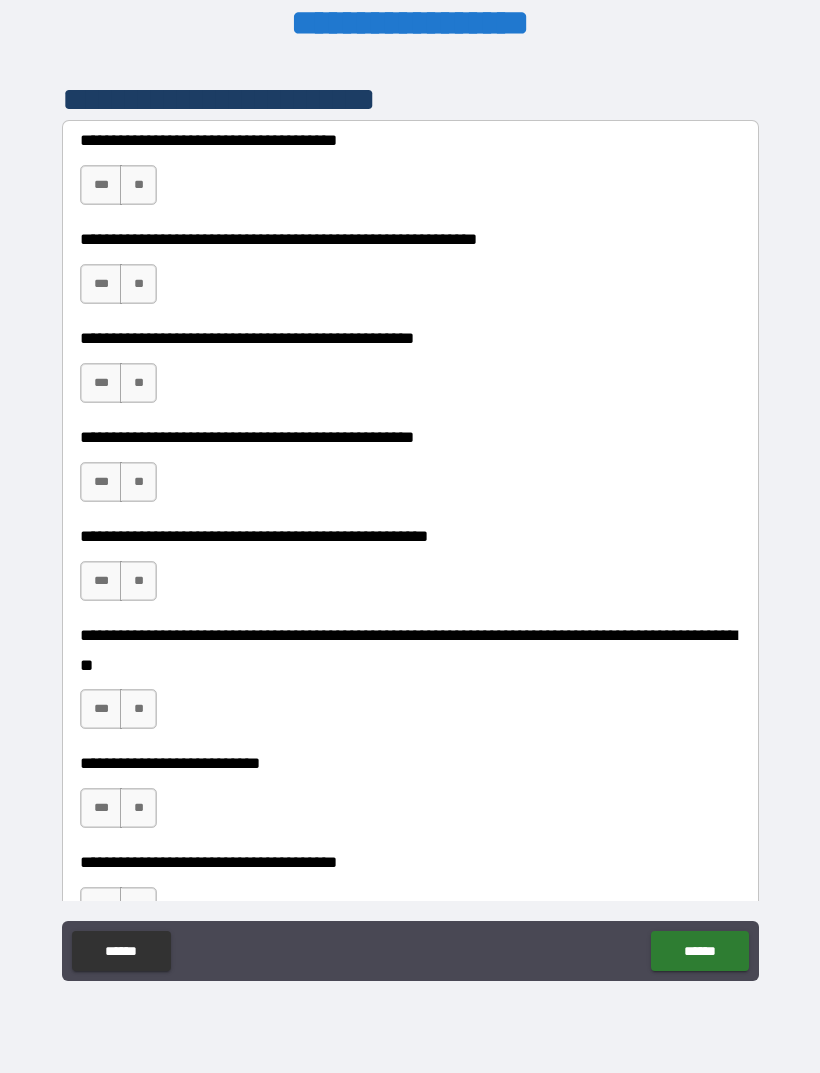 click on "**" at bounding box center (138, 185) 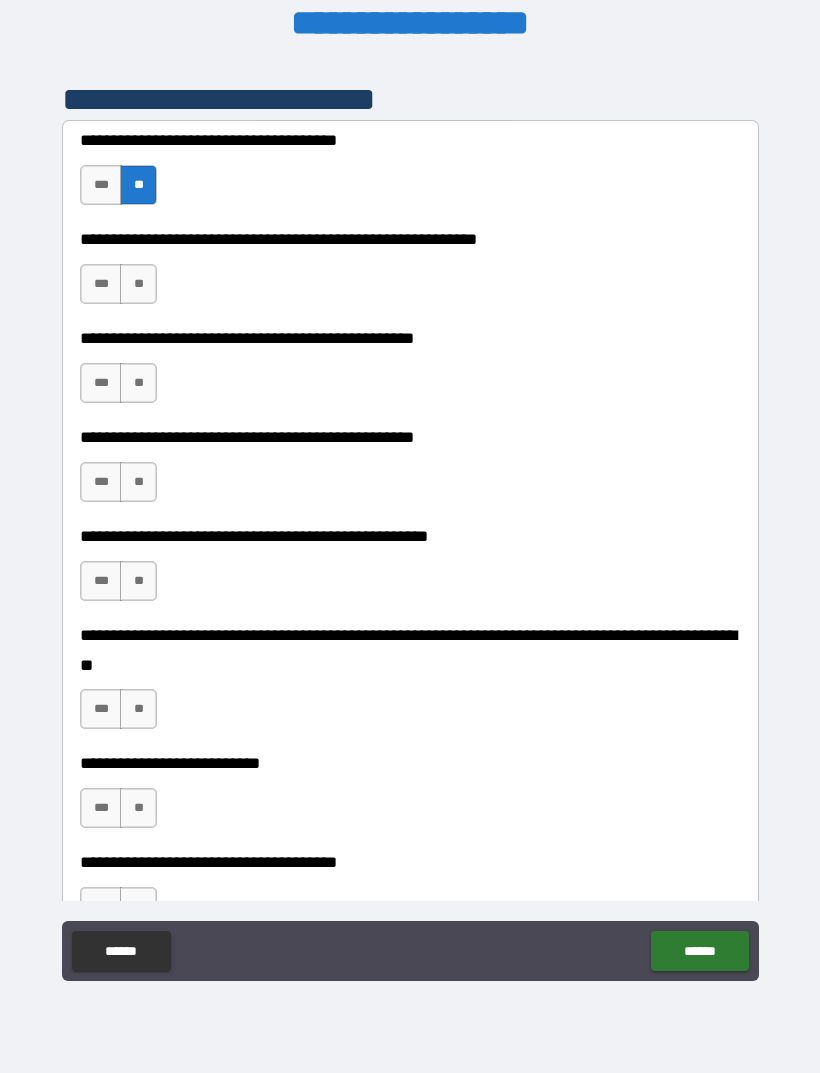 click on "**" at bounding box center (138, 284) 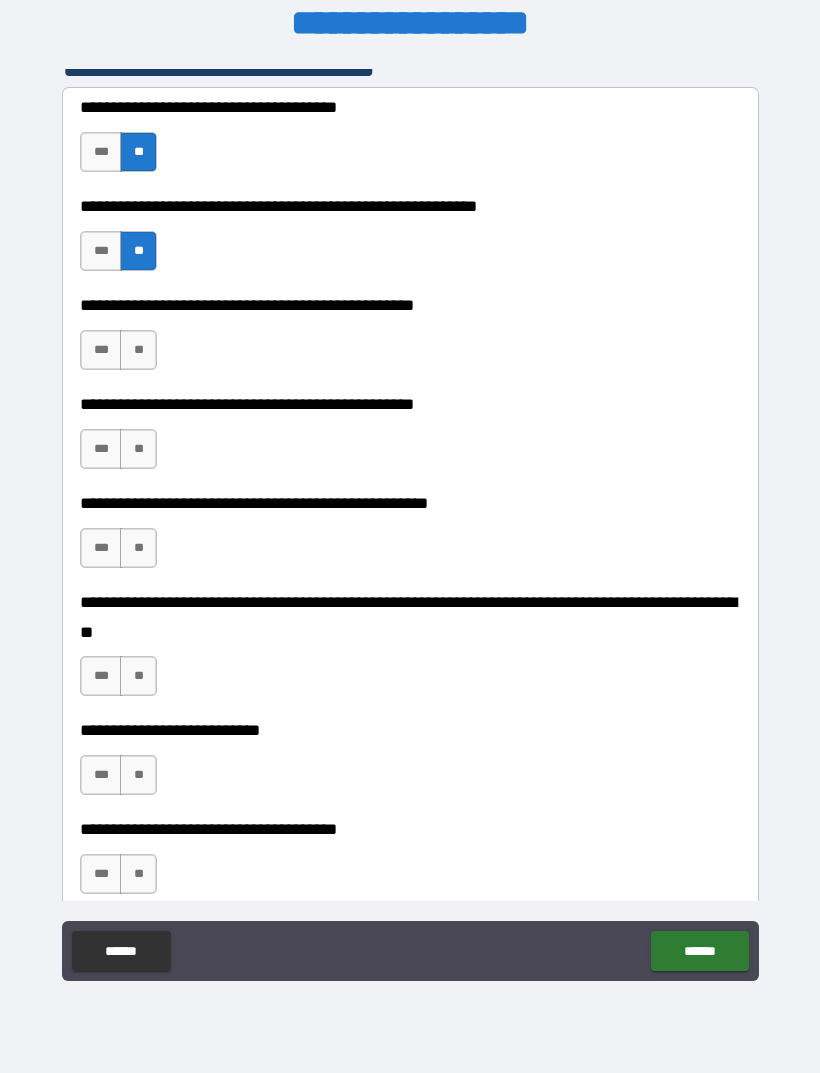 scroll, scrollTop: 466, scrollLeft: 0, axis: vertical 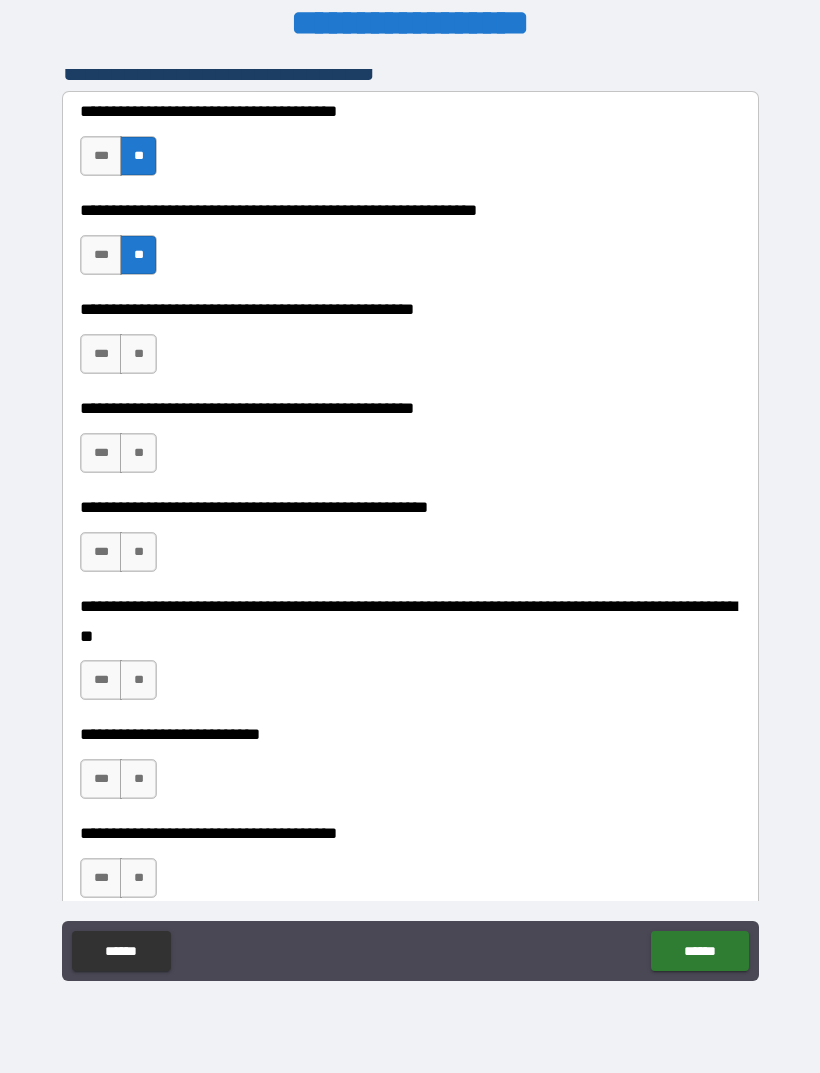 click on "***" at bounding box center [101, 255] 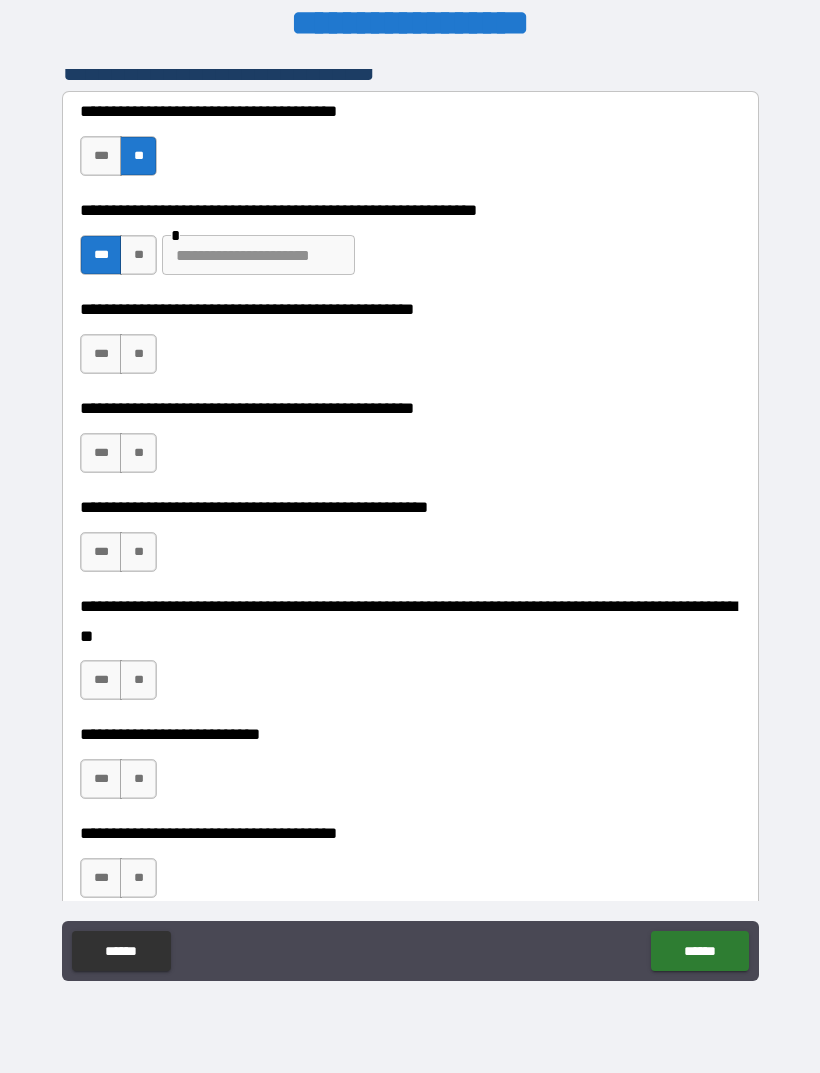 click at bounding box center (258, 255) 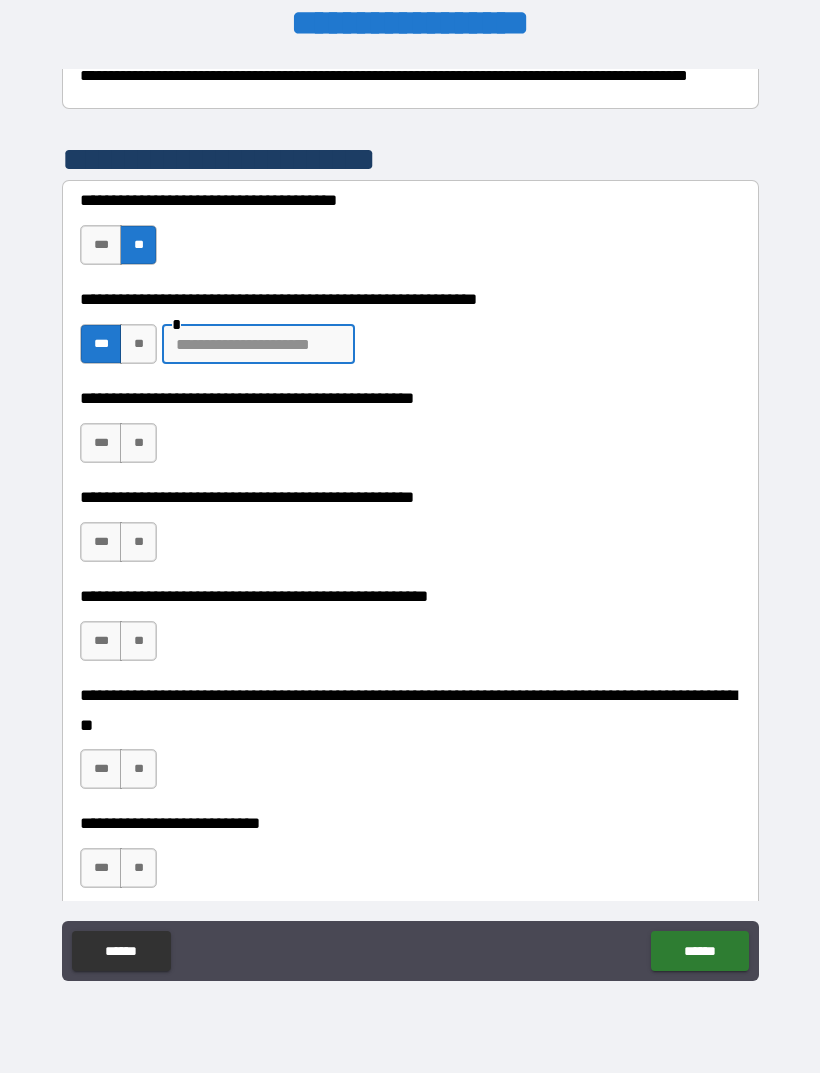 scroll, scrollTop: 388, scrollLeft: 0, axis: vertical 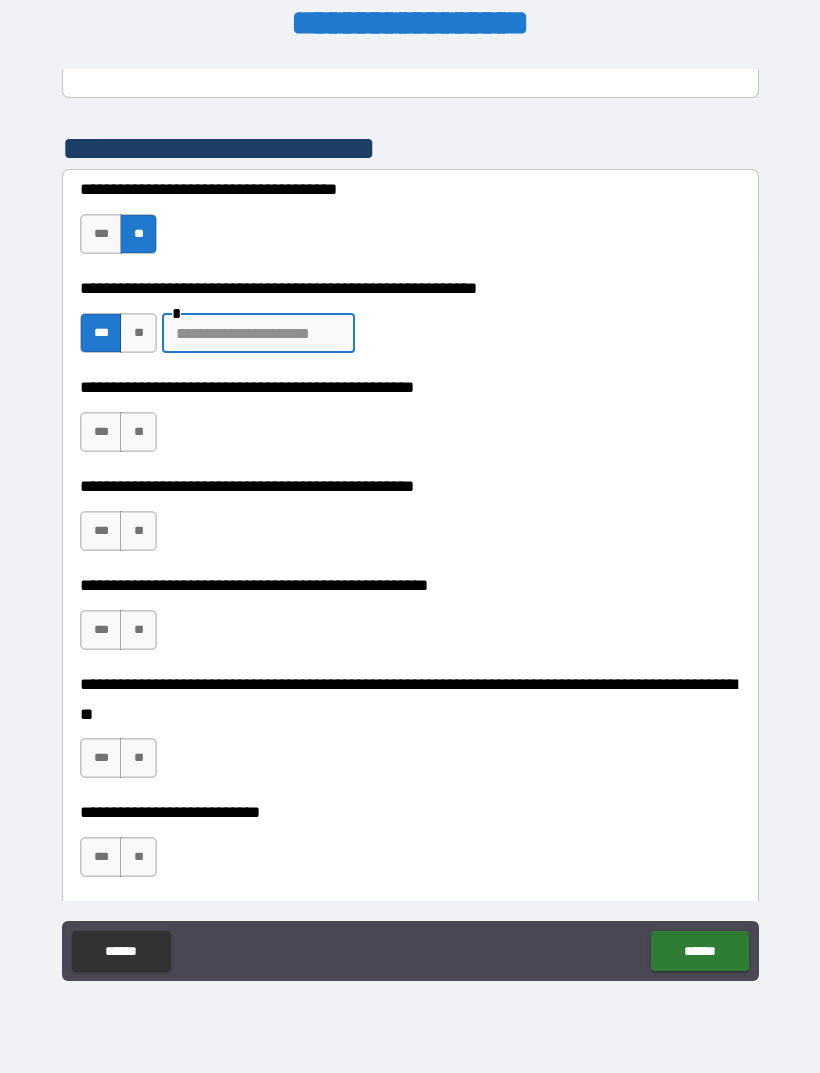 click on "**" at bounding box center (138, 432) 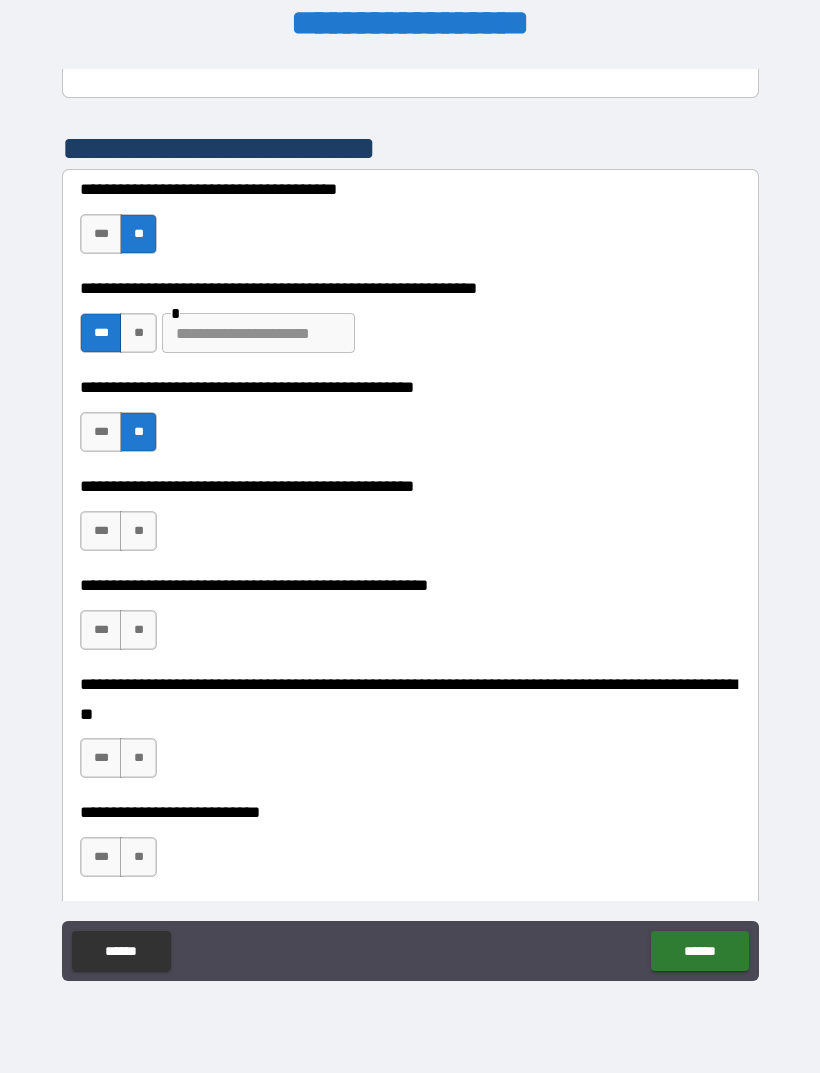 click on "***" at bounding box center (101, 531) 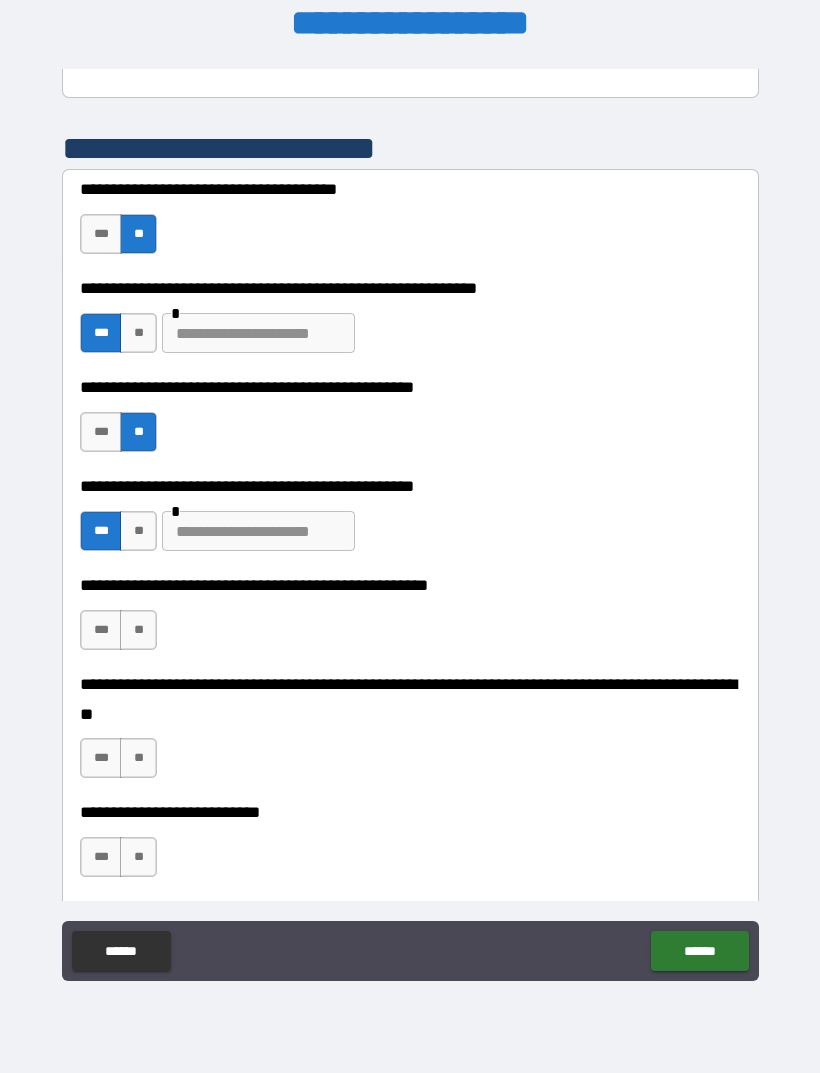 click on "**" at bounding box center [138, 630] 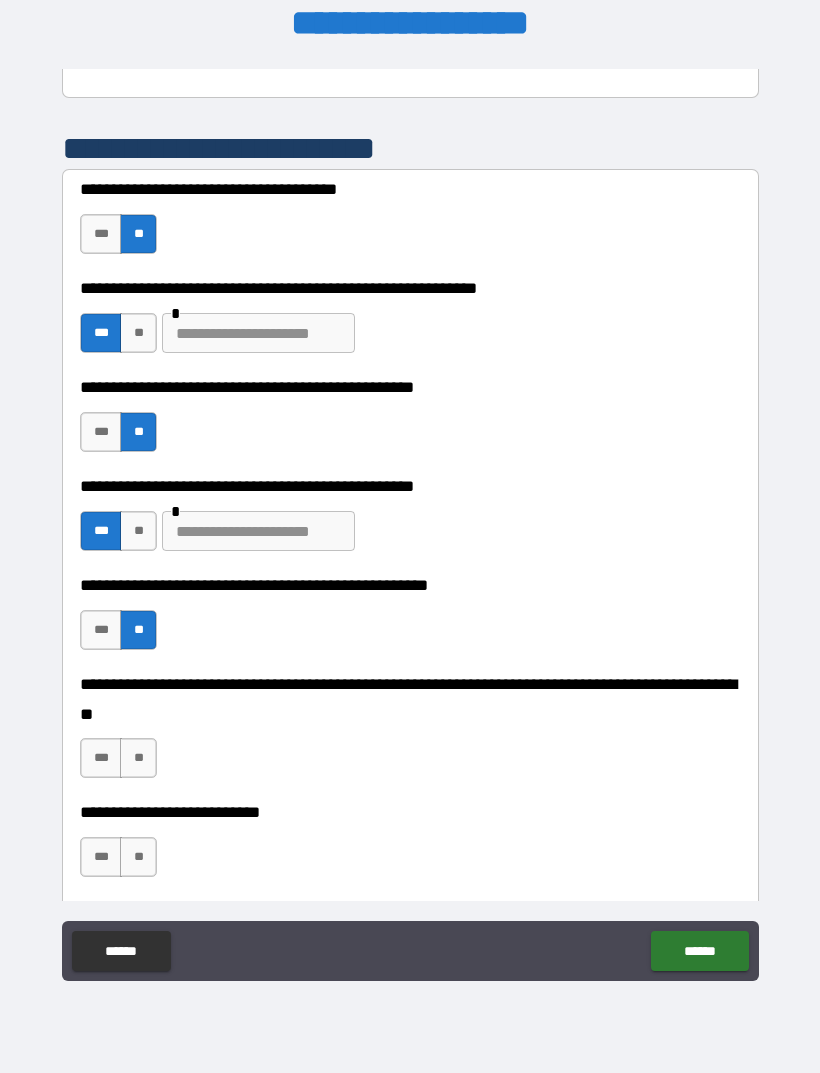 click on "**" at bounding box center (138, 758) 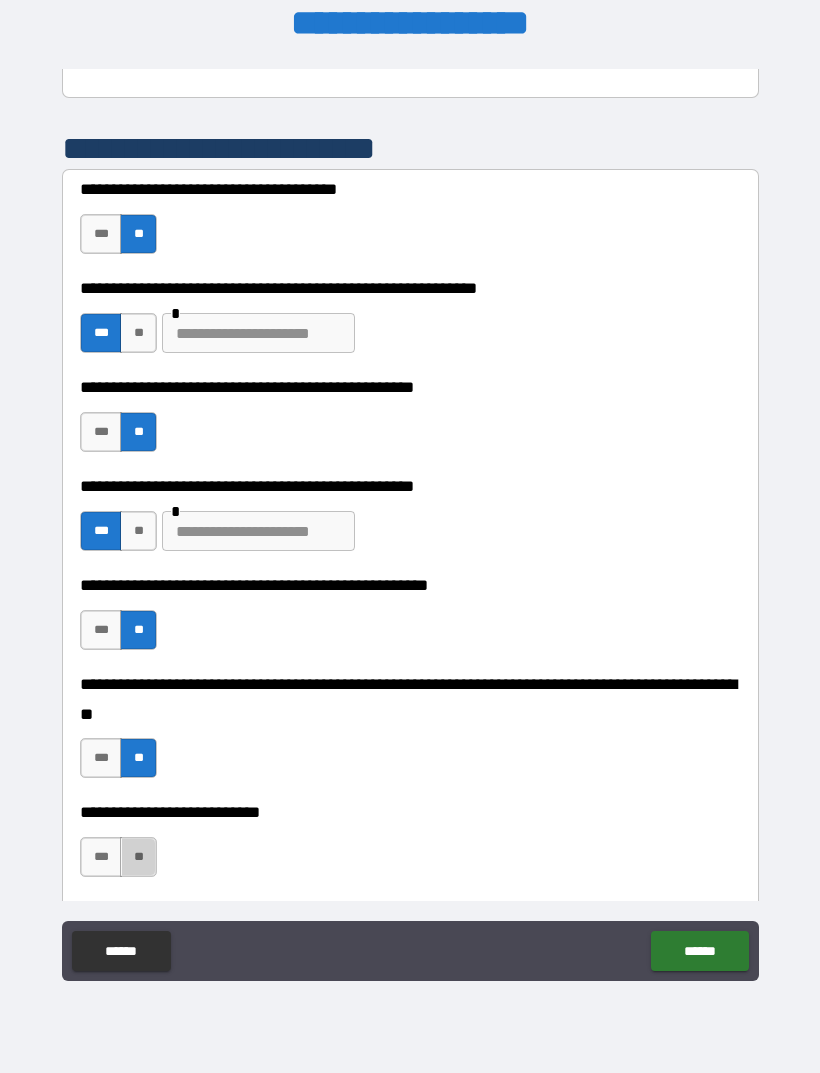 click on "**" at bounding box center (138, 857) 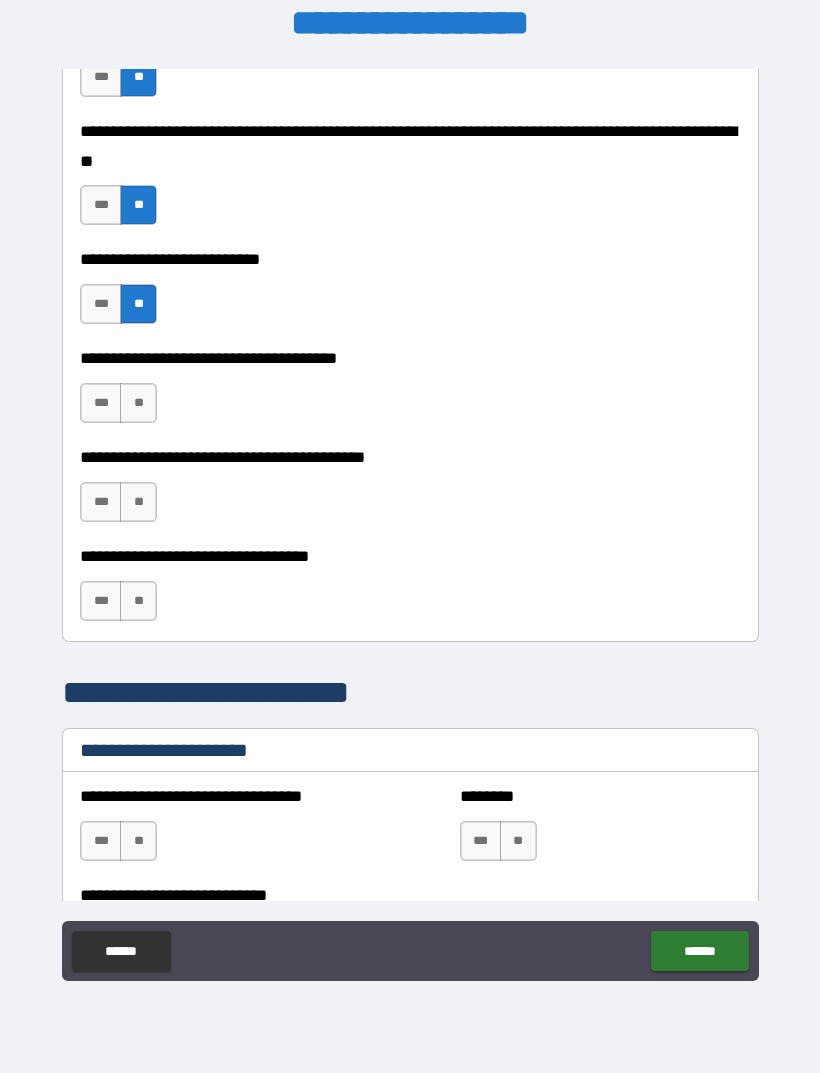 scroll, scrollTop: 942, scrollLeft: 0, axis: vertical 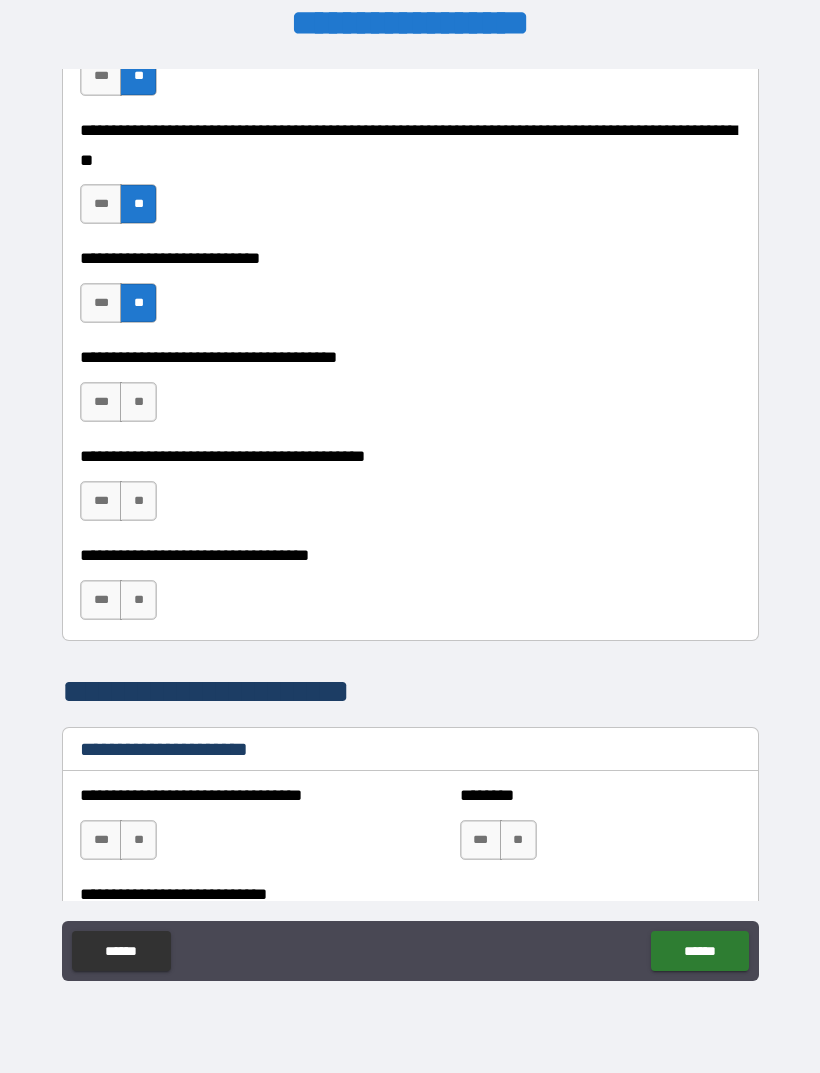 click on "***" at bounding box center [101, 402] 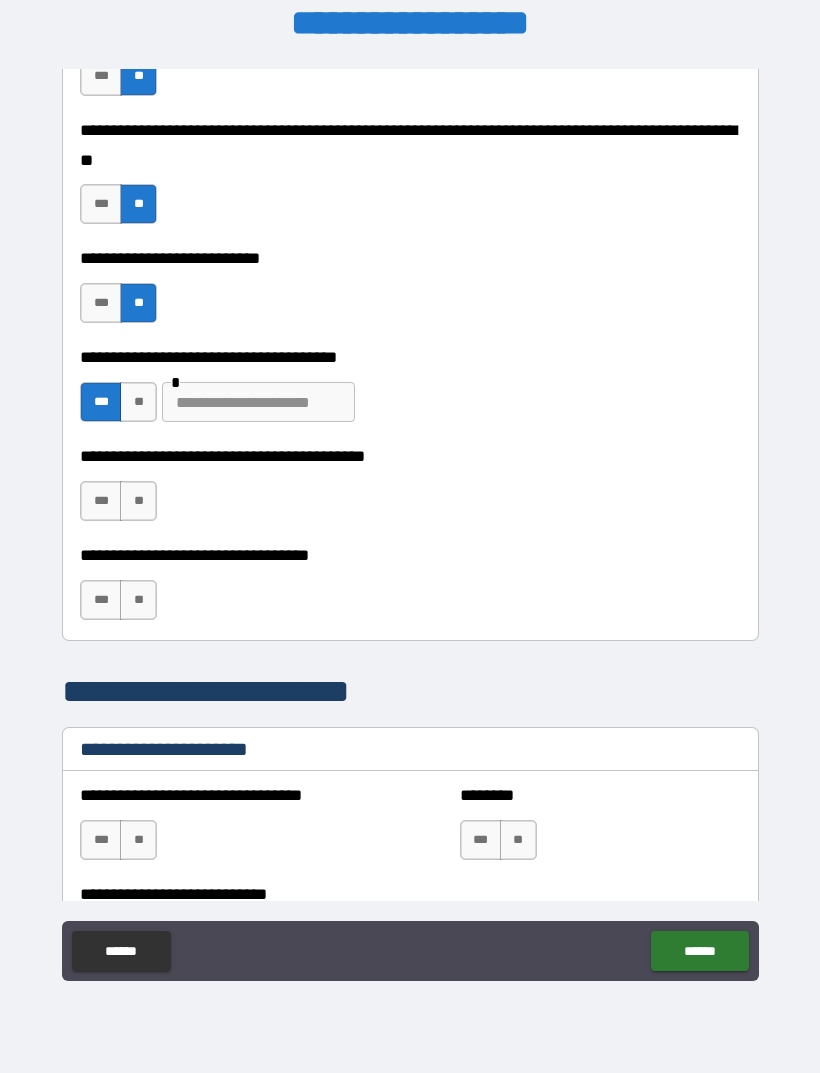 click at bounding box center (258, 402) 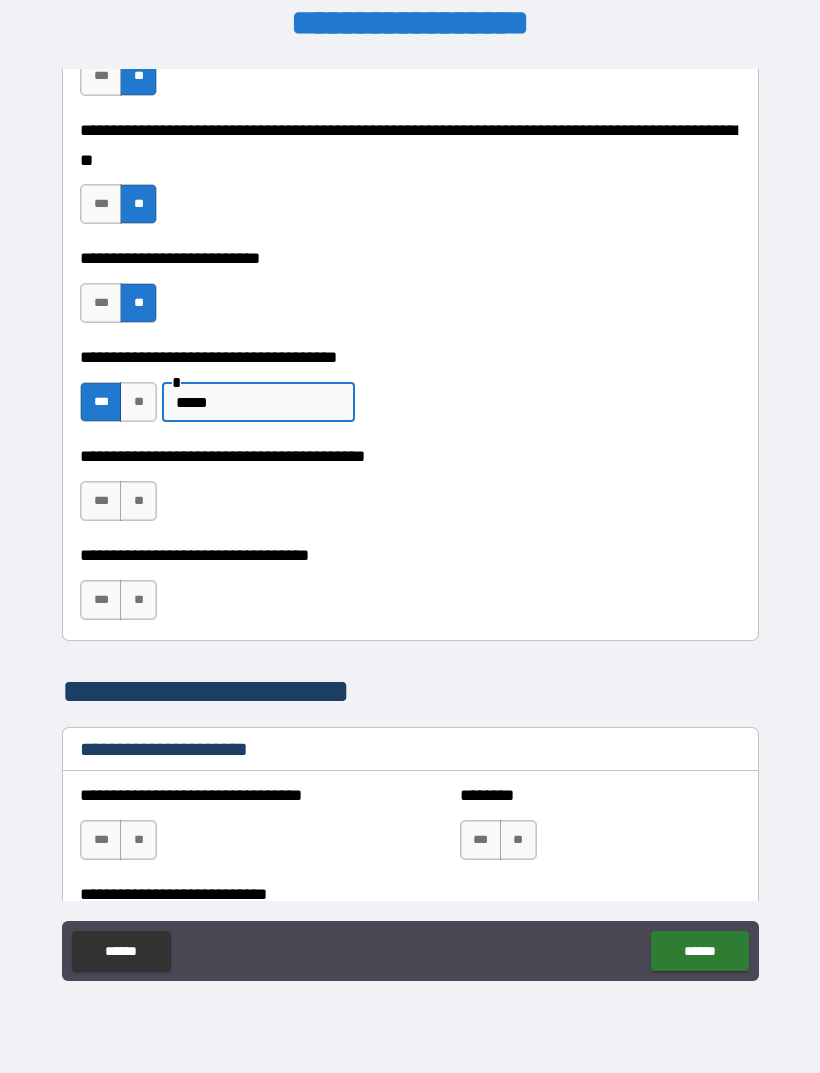 click on "***" at bounding box center [101, 501] 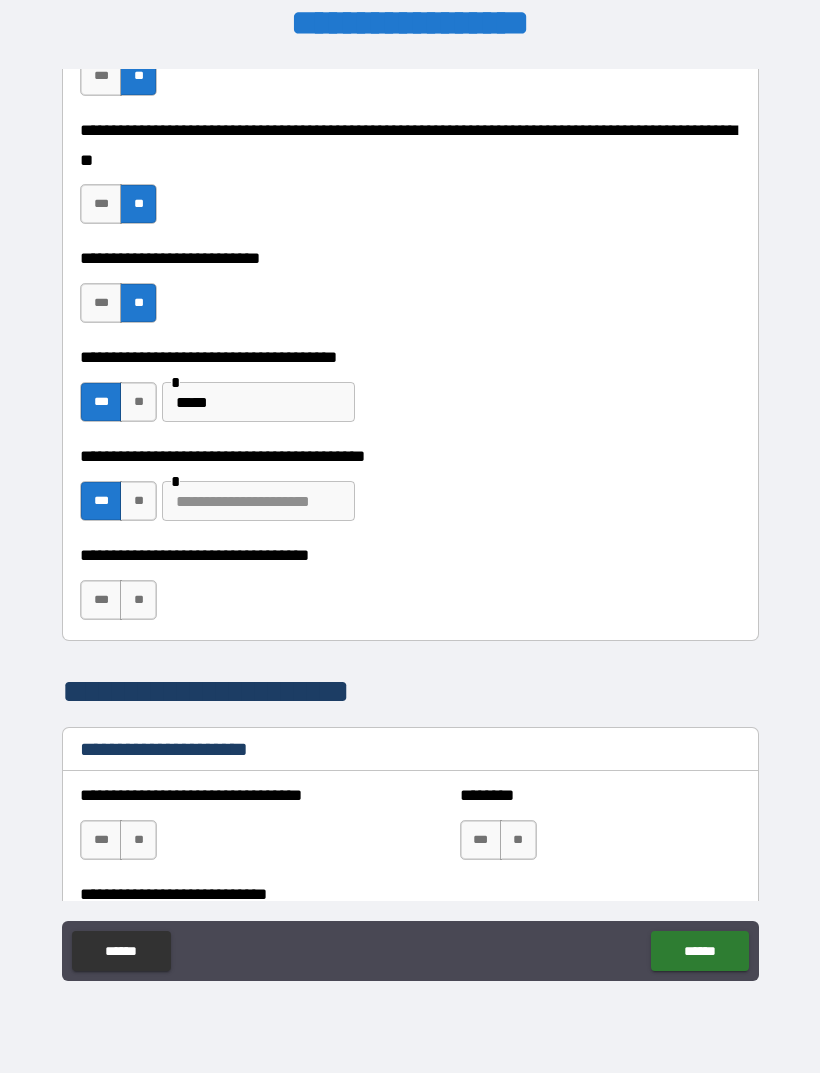 click at bounding box center (258, 501) 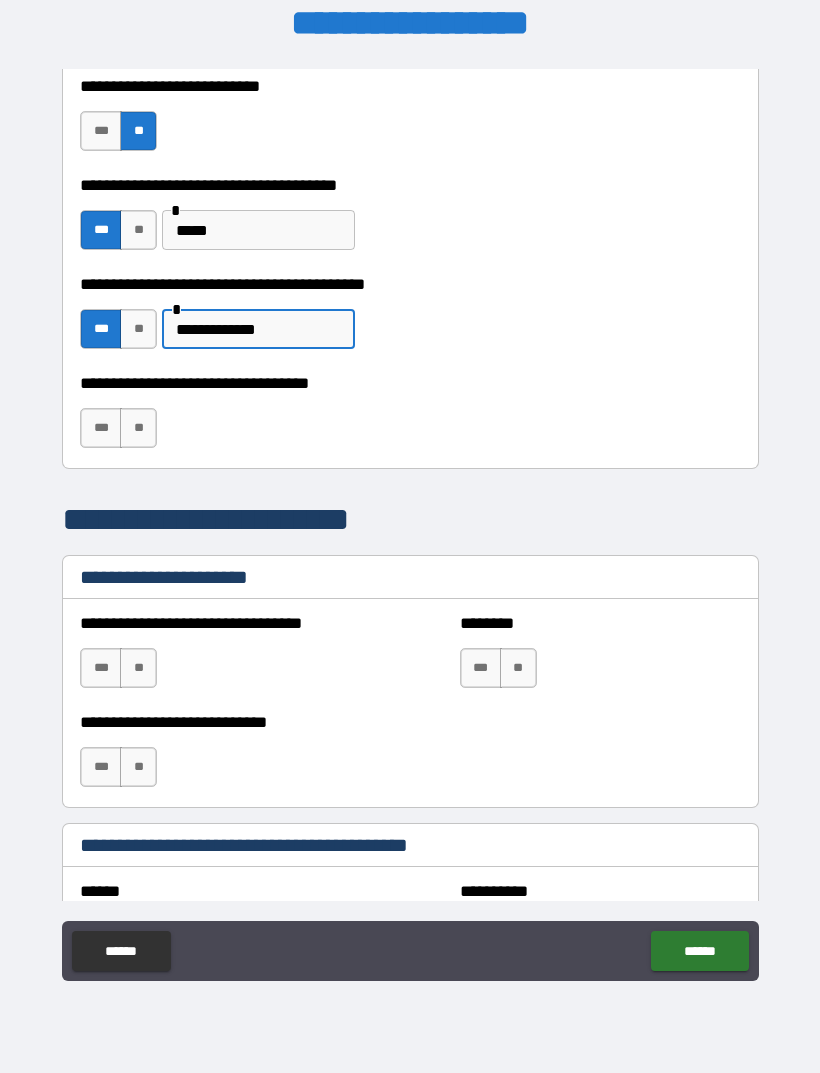 scroll, scrollTop: 1118, scrollLeft: 0, axis: vertical 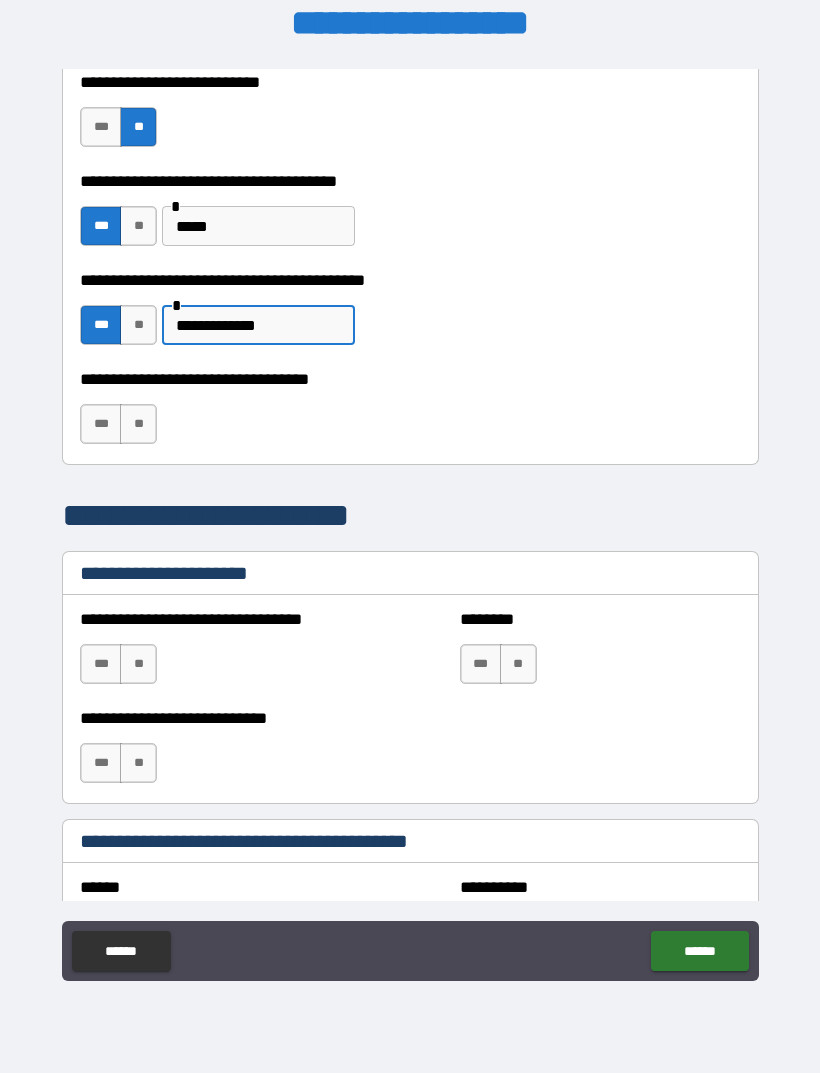 click on "**" at bounding box center [138, 424] 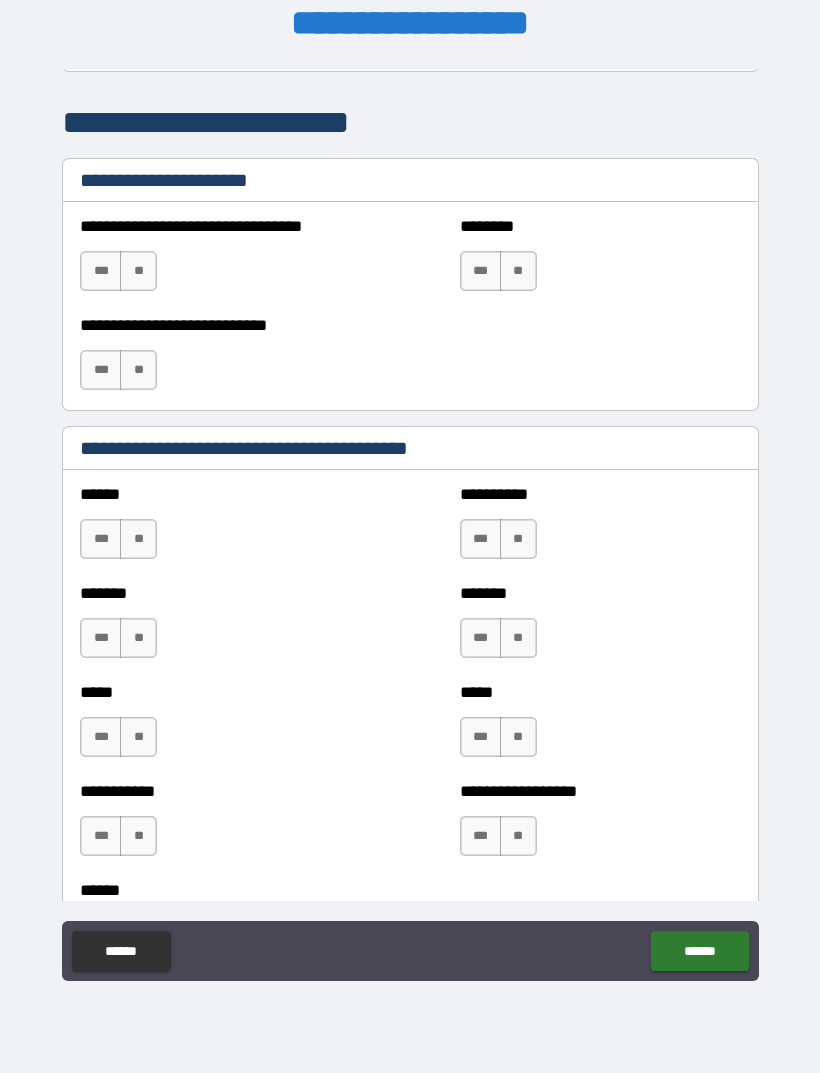 scroll, scrollTop: 1512, scrollLeft: 0, axis: vertical 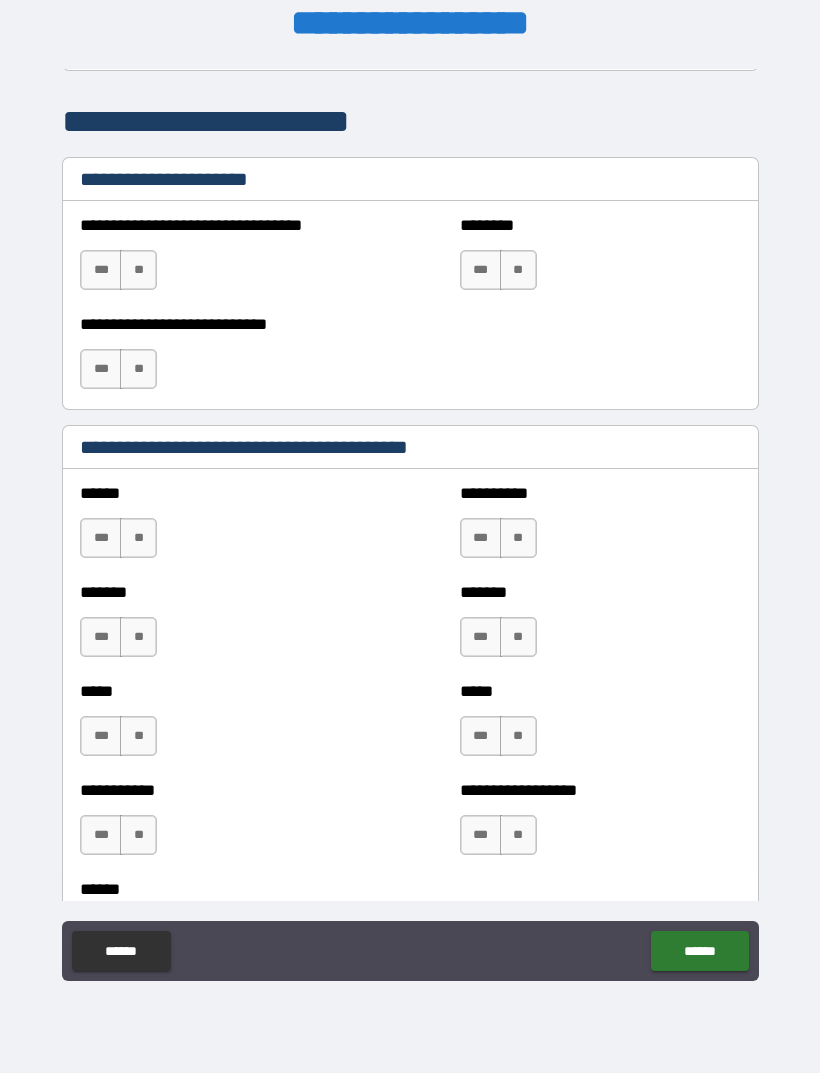click on "**" at bounding box center (138, 538) 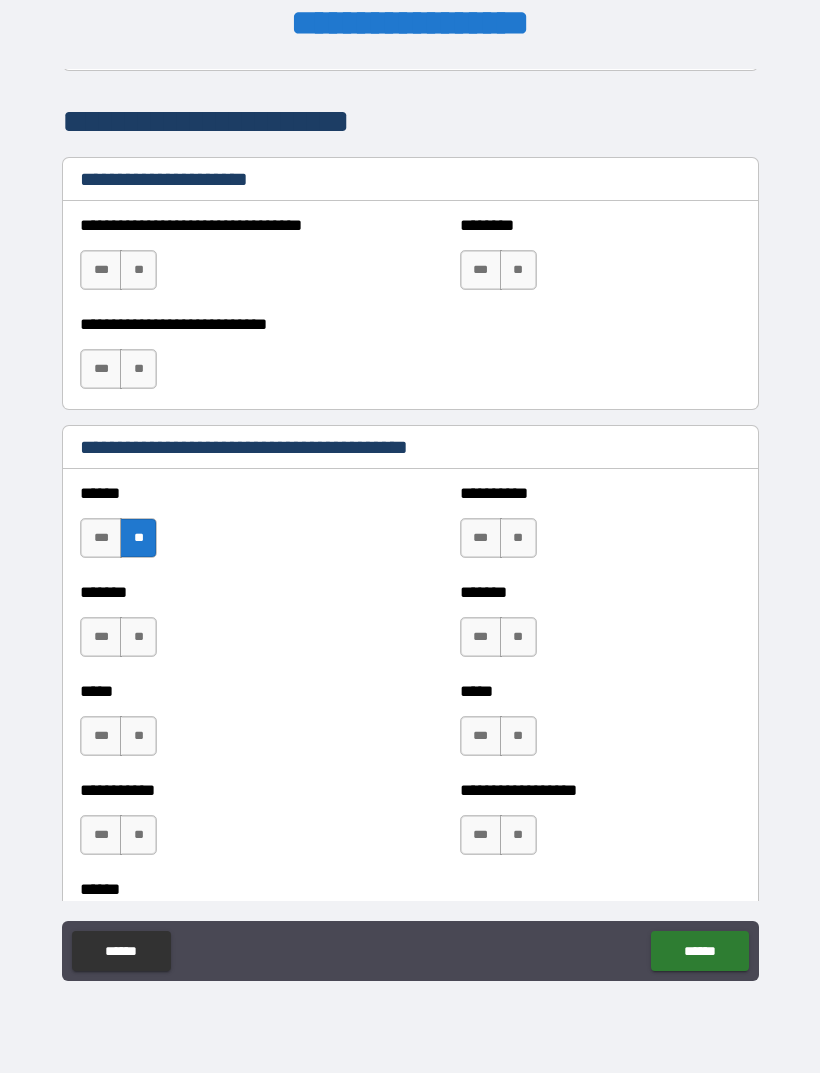click on "**" at bounding box center [518, 538] 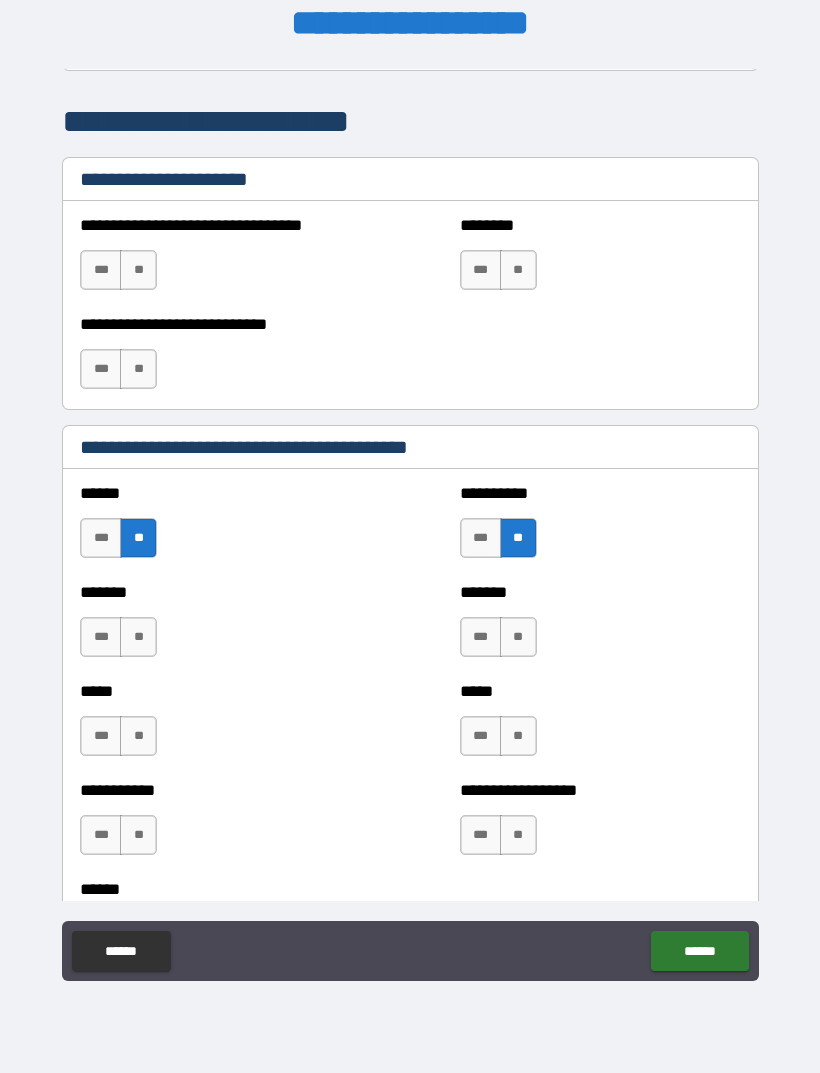 click on "**" at bounding box center [138, 637] 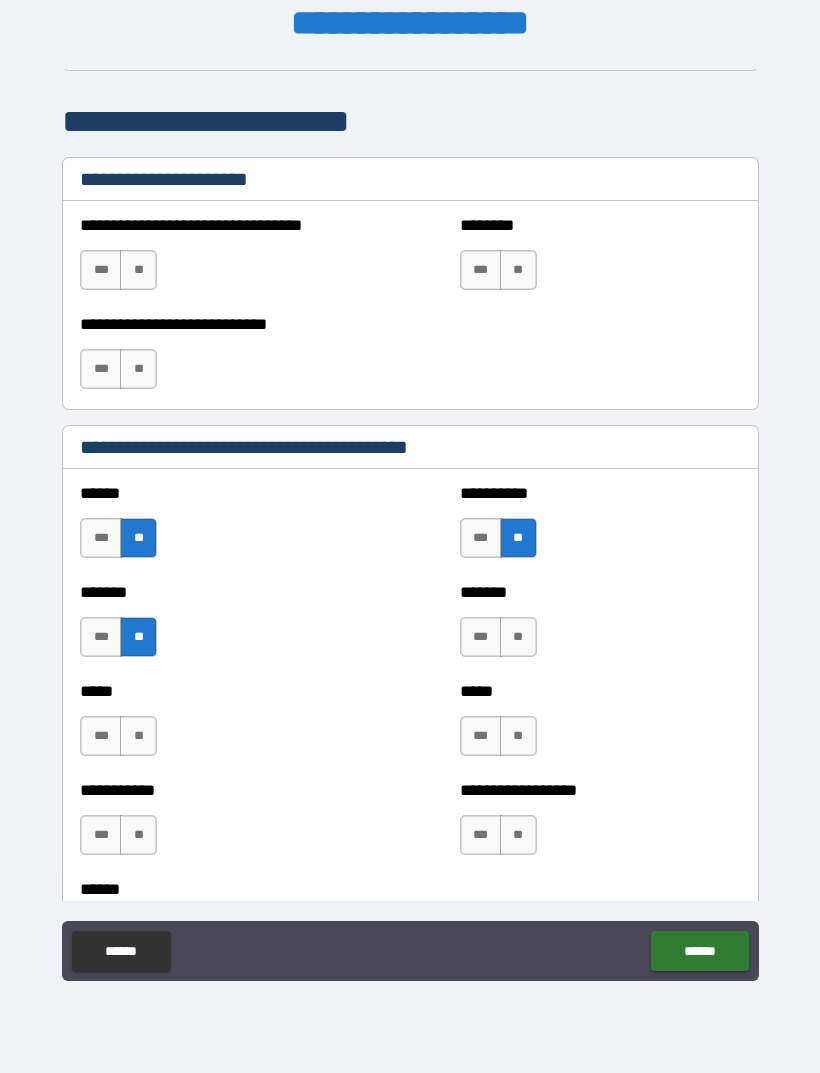click on "**" at bounding box center (518, 637) 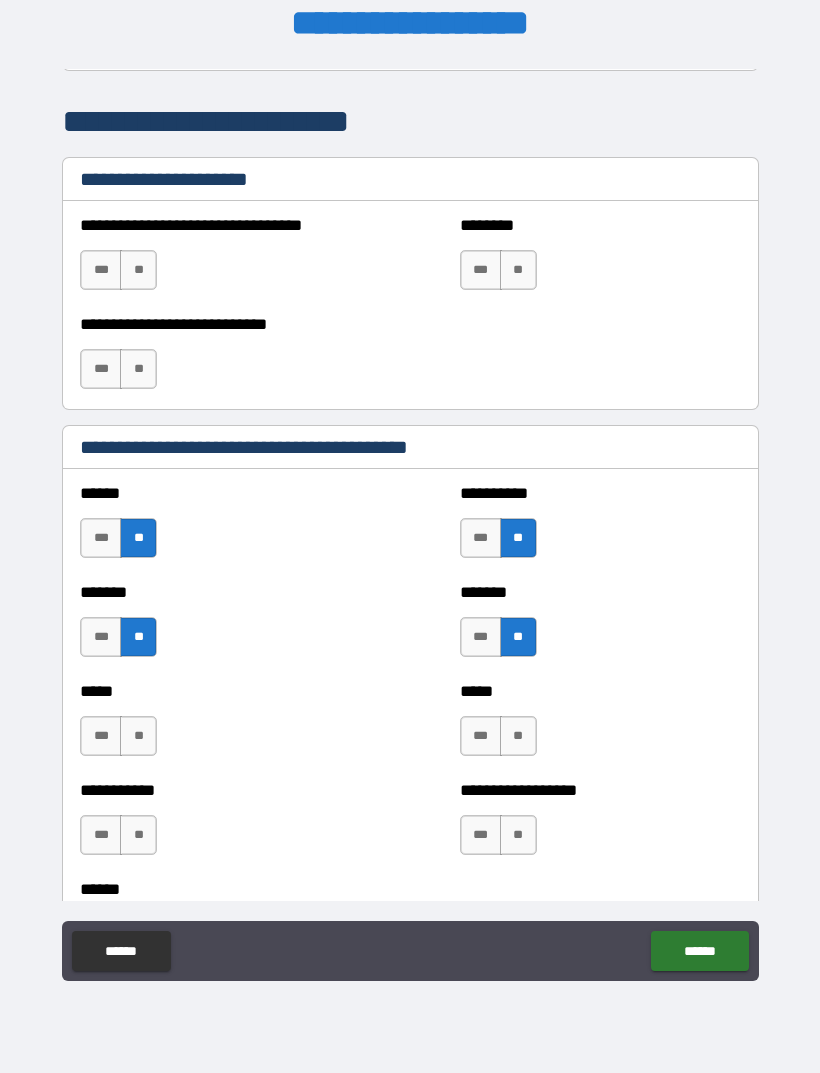 click on "**" at bounding box center (138, 736) 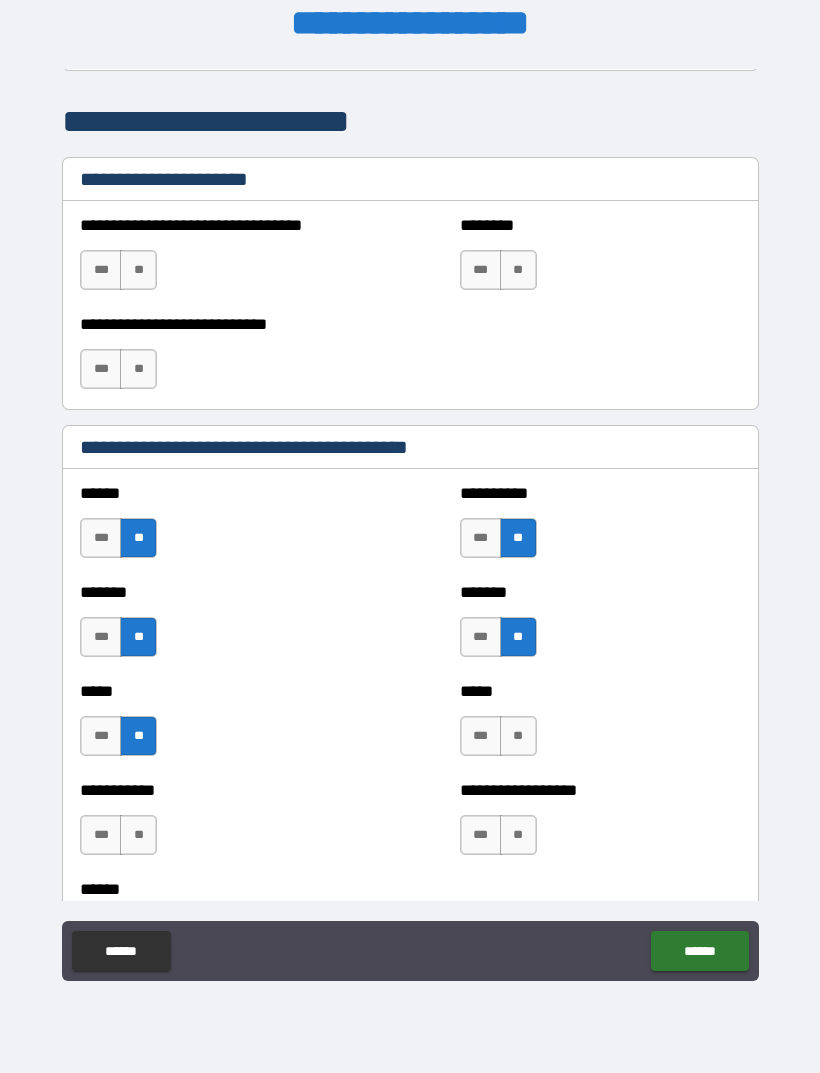 click on "**" at bounding box center (518, 736) 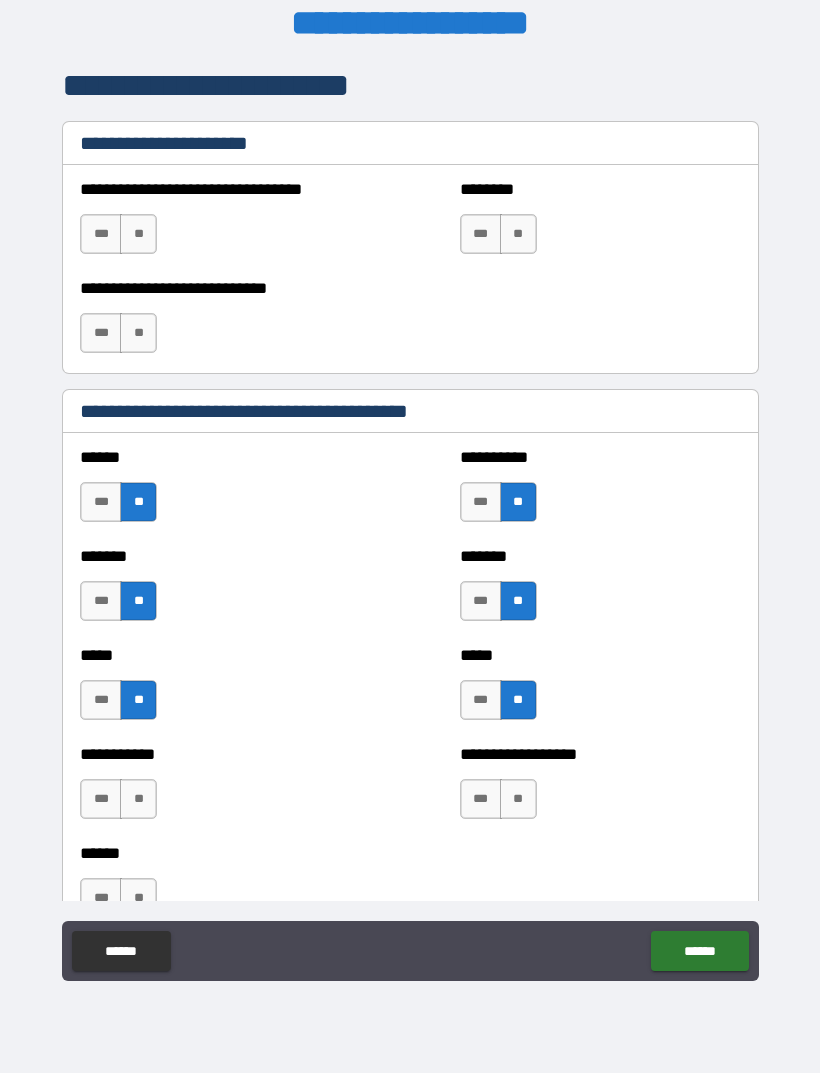 scroll, scrollTop: 1574, scrollLeft: 0, axis: vertical 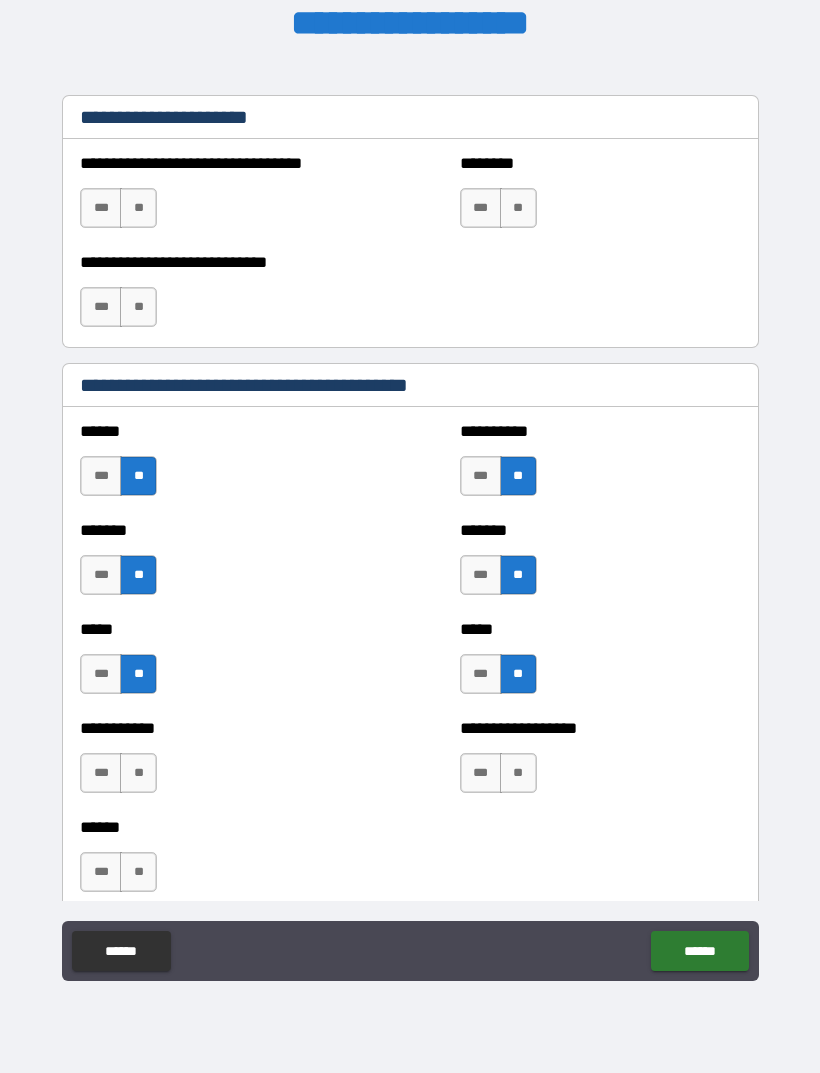 click on "**" at bounding box center (138, 773) 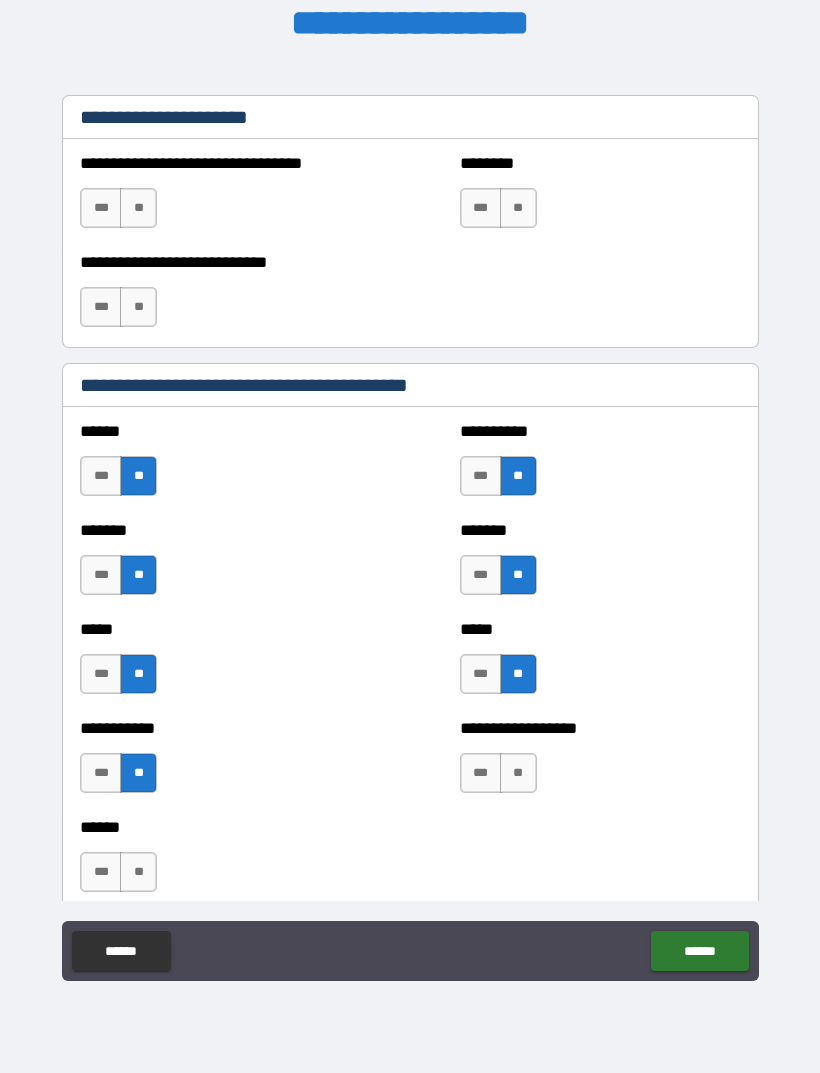 click on "**" at bounding box center (518, 773) 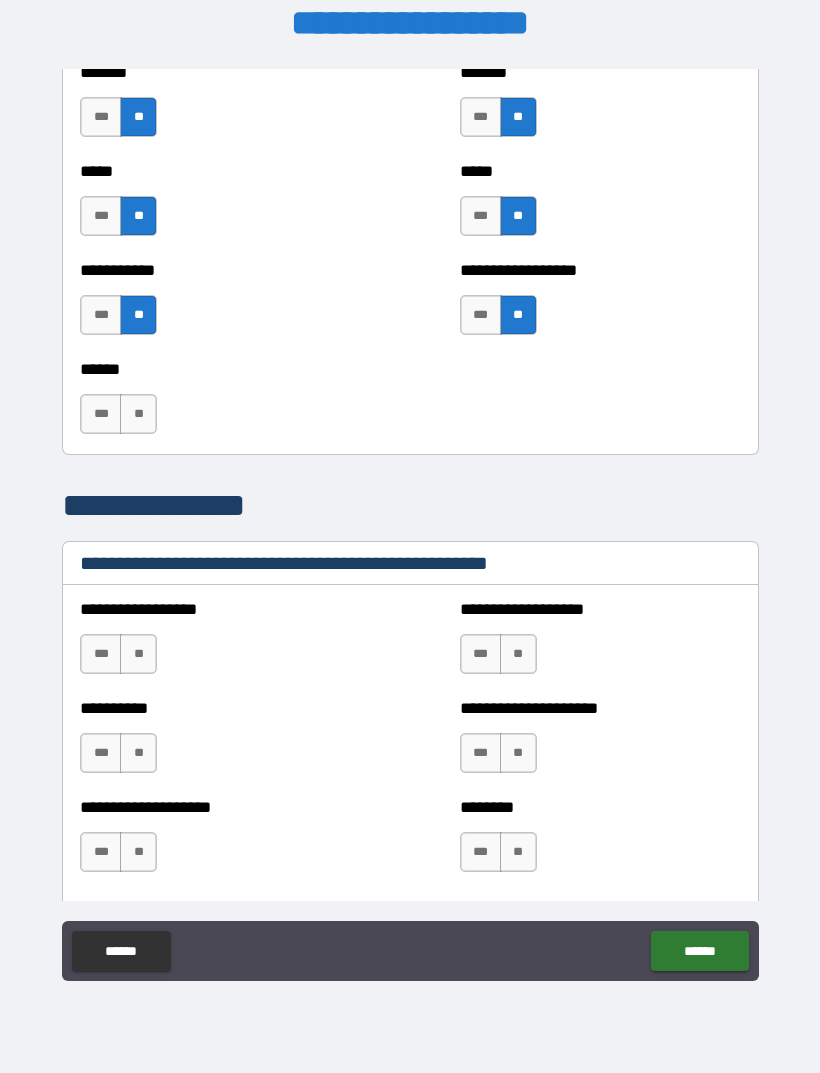 scroll, scrollTop: 2033, scrollLeft: 0, axis: vertical 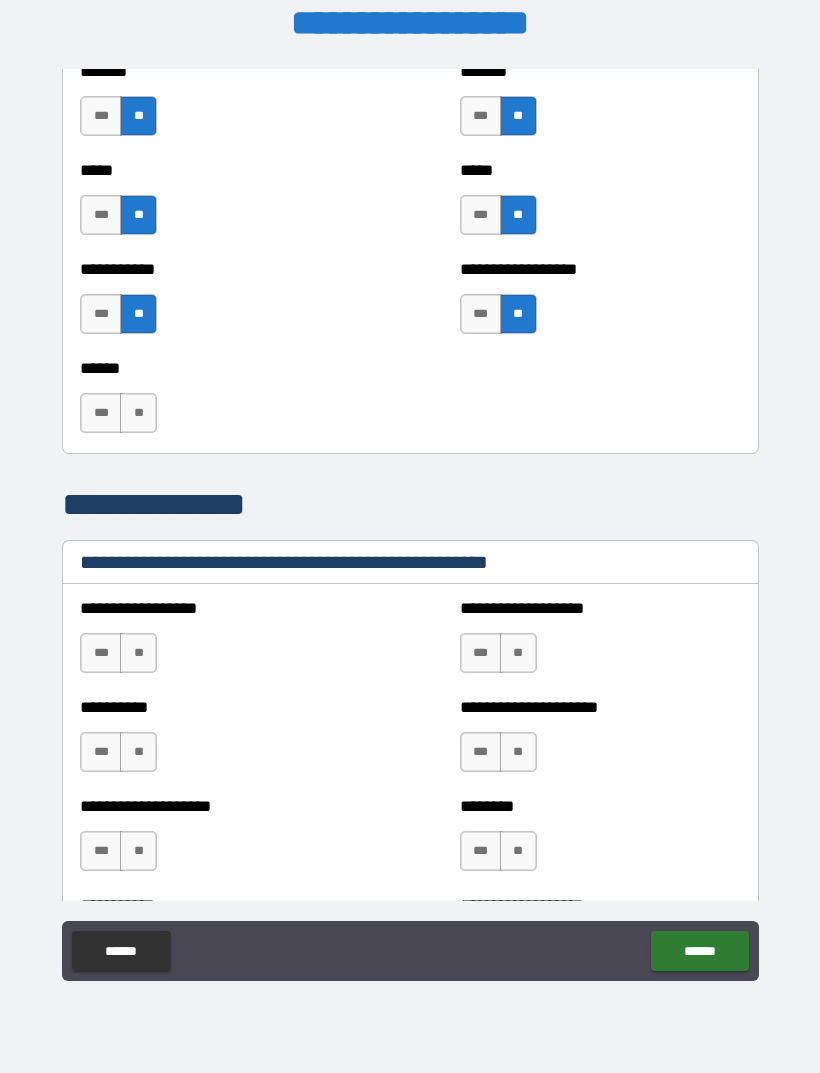 click on "**" at bounding box center (138, 413) 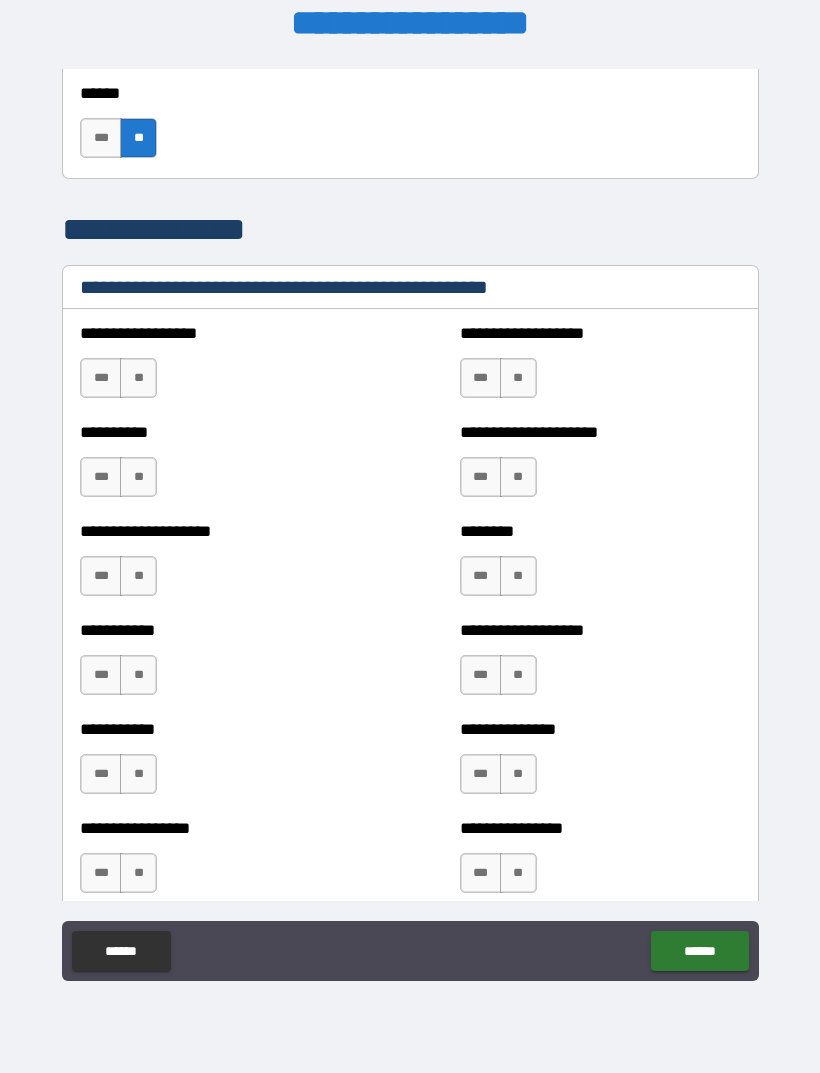 scroll, scrollTop: 2309, scrollLeft: 0, axis: vertical 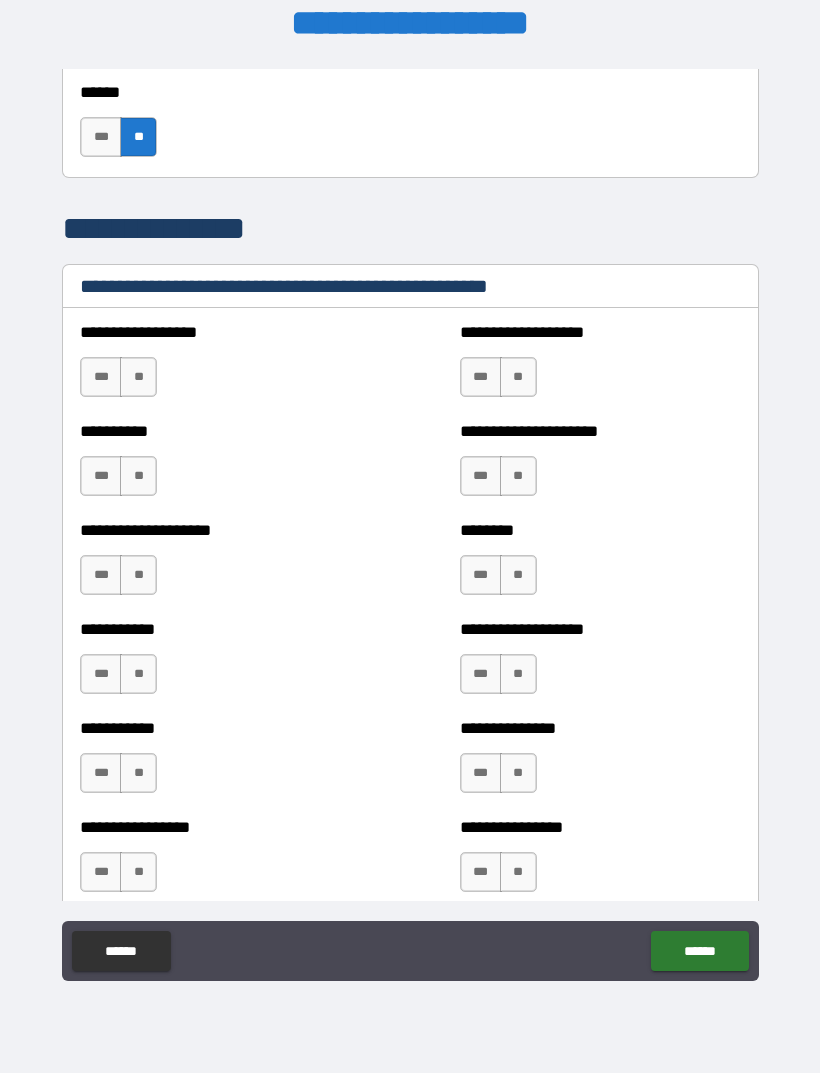 click on "**" at bounding box center (138, 377) 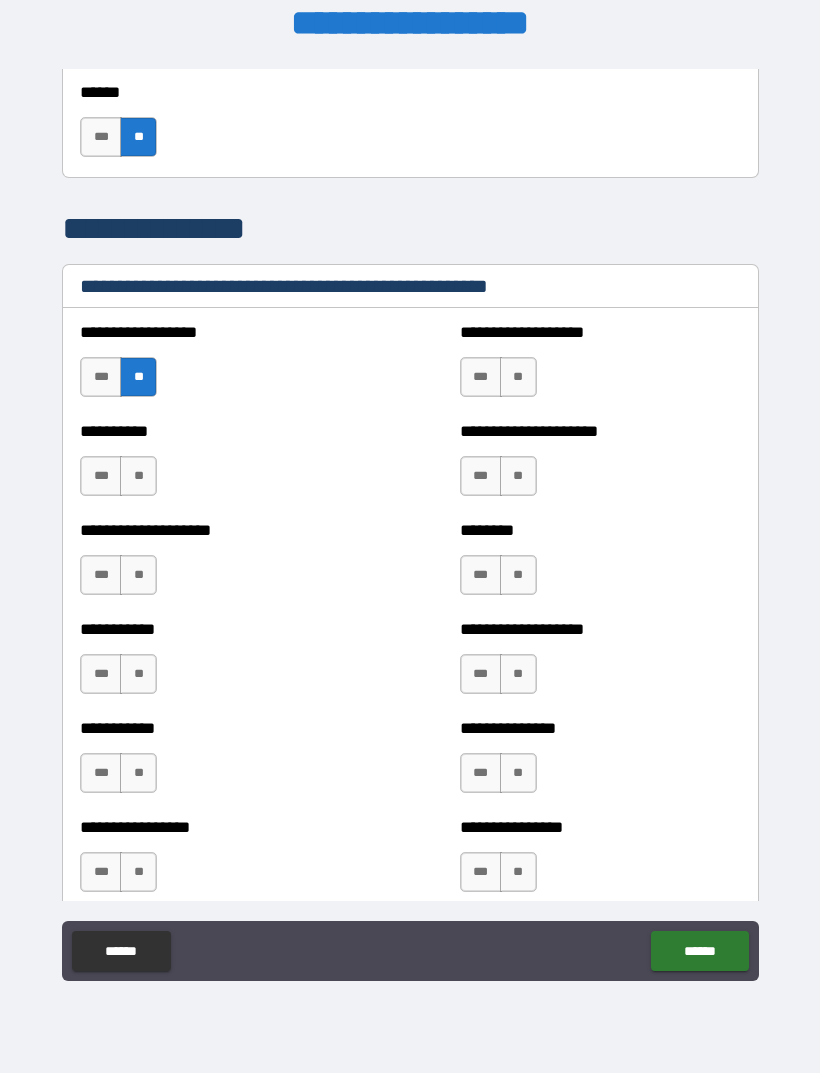 click on "**" at bounding box center [518, 377] 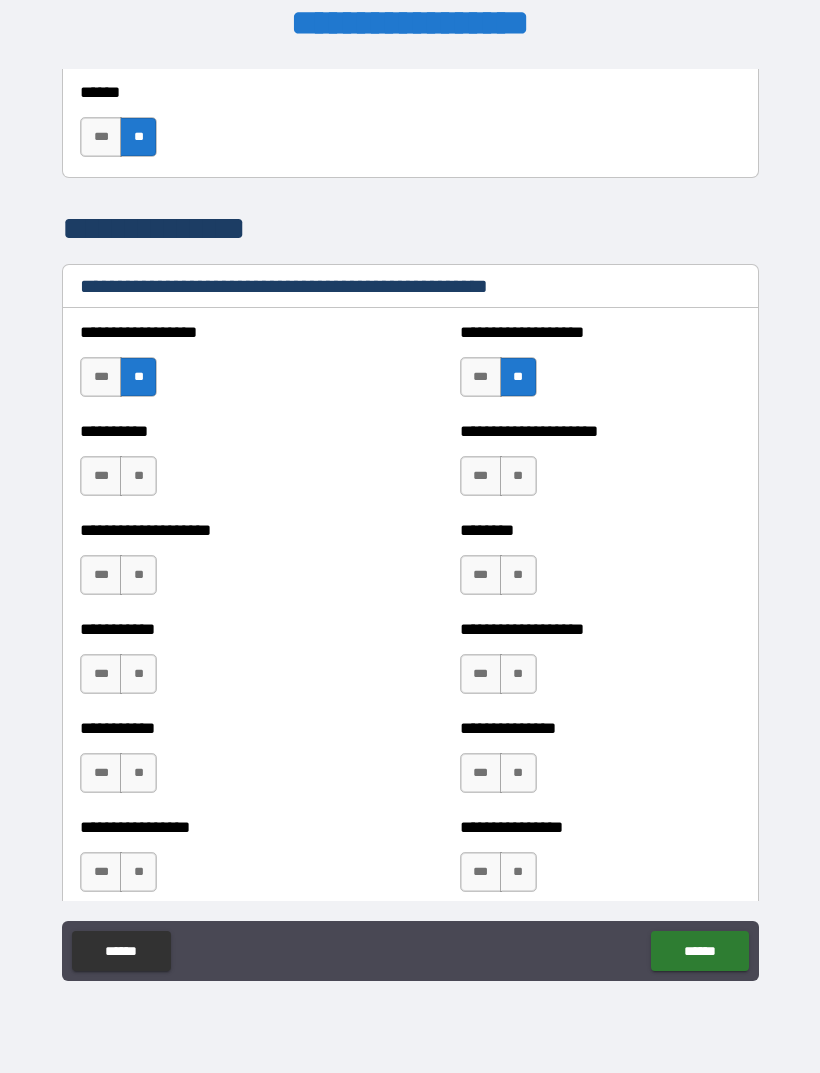click on "***" at bounding box center [481, 377] 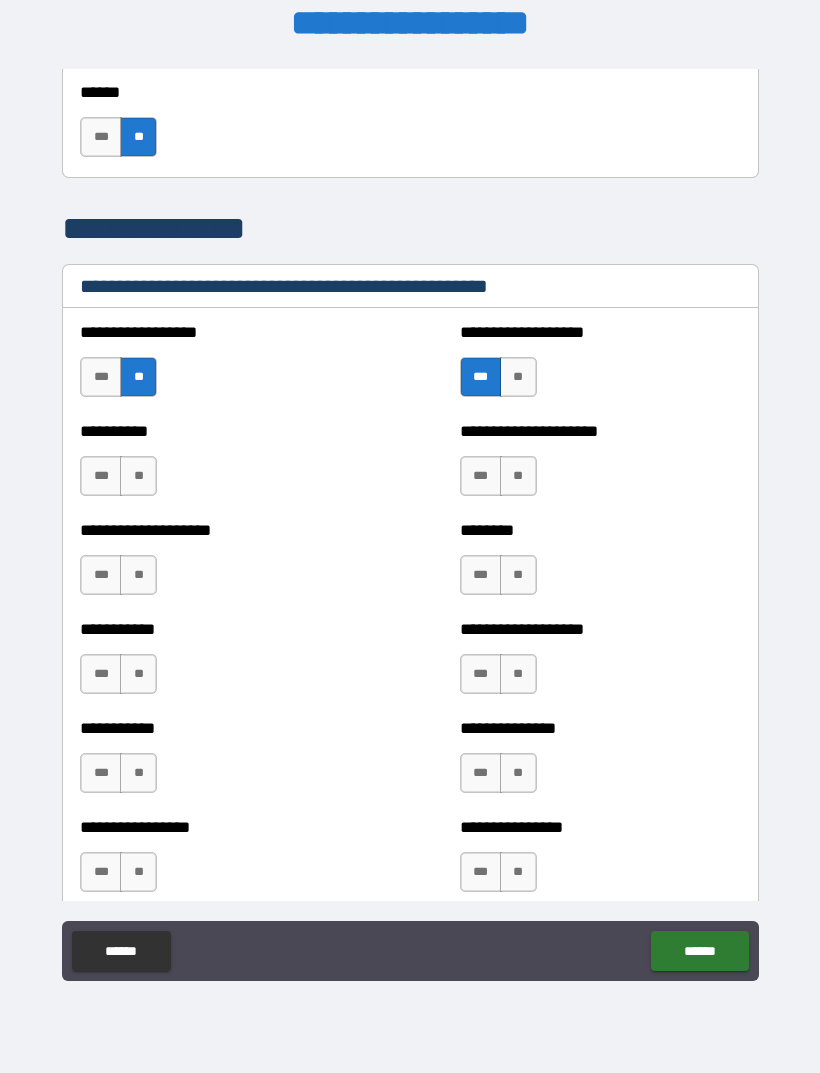 click on "**" at bounding box center (138, 476) 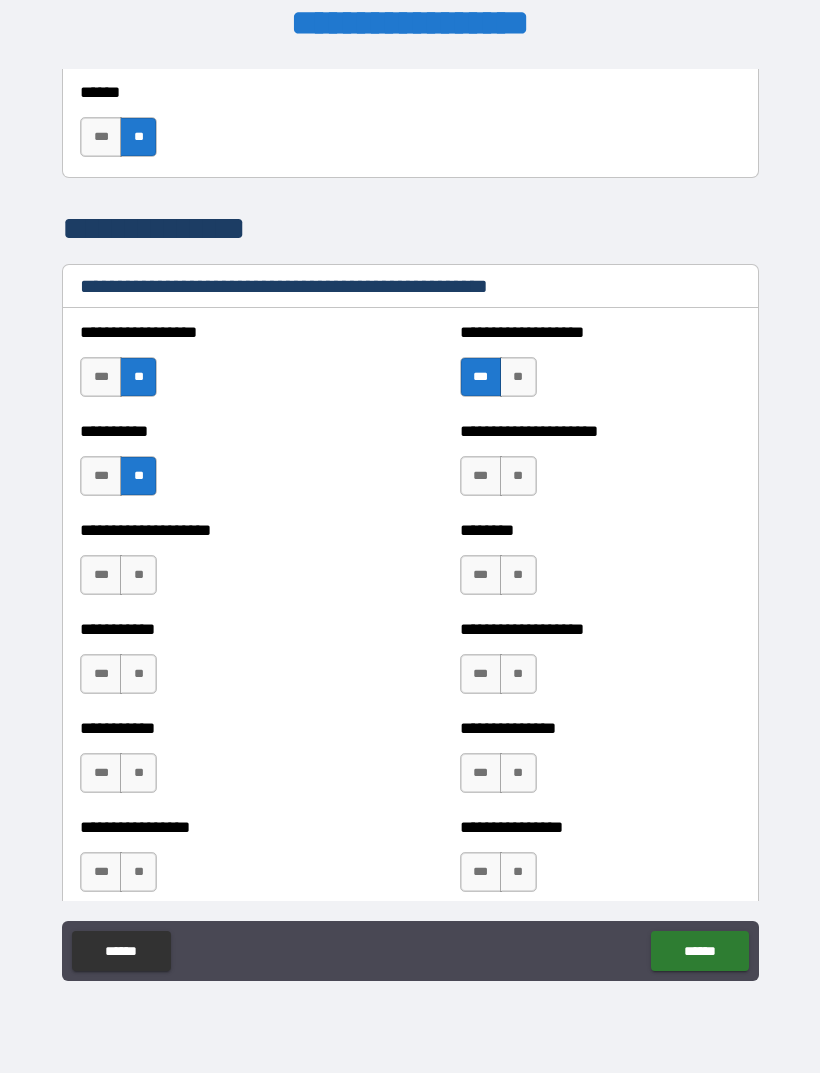 click on "**" at bounding box center (518, 476) 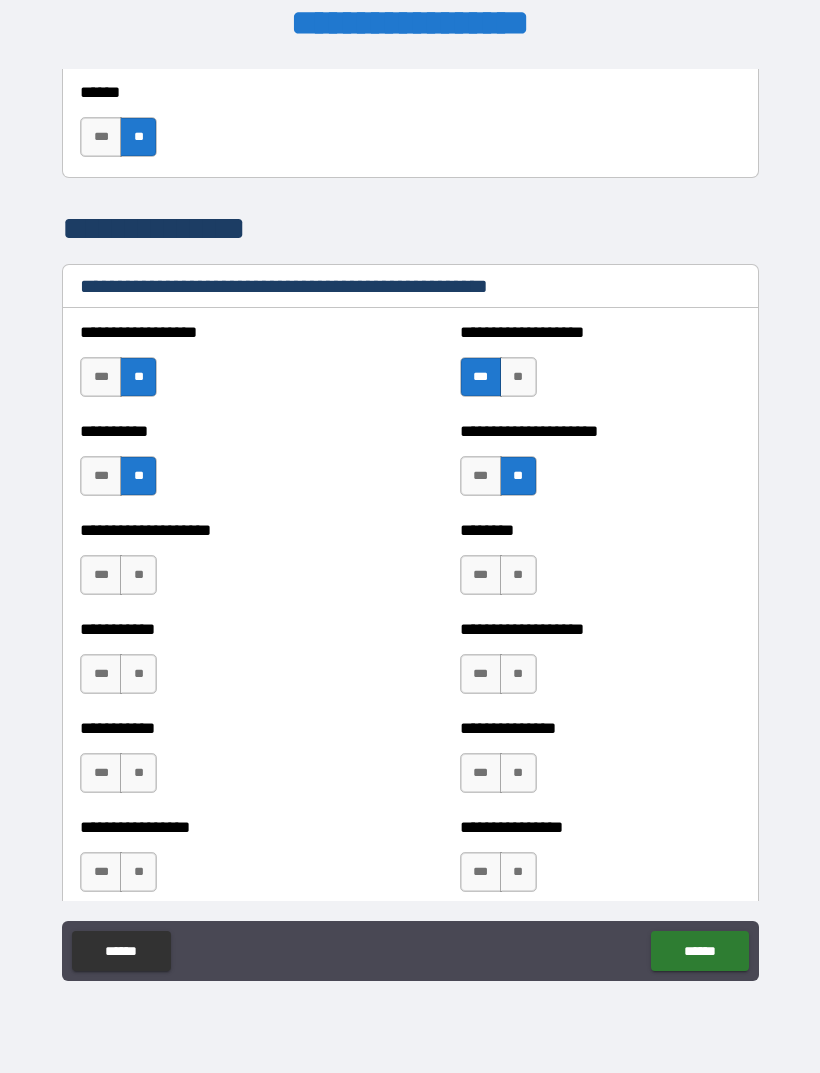 click on "**" at bounding box center [138, 575] 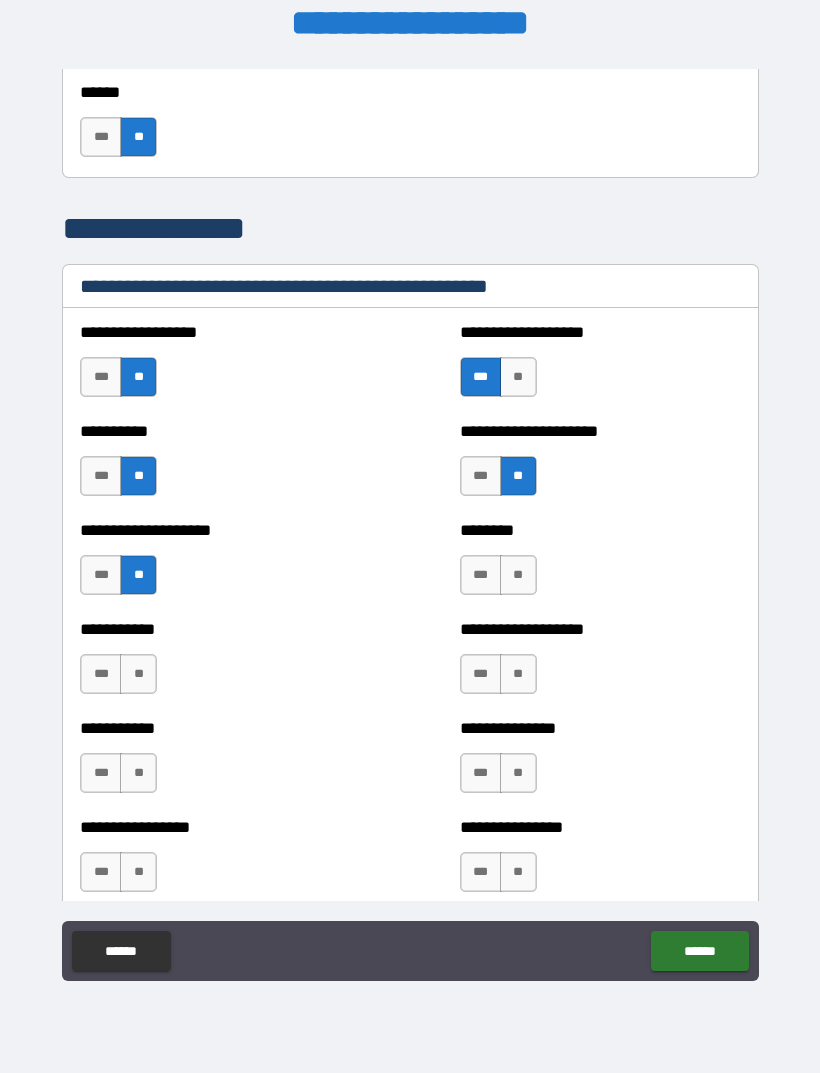 click on "***" at bounding box center (481, 575) 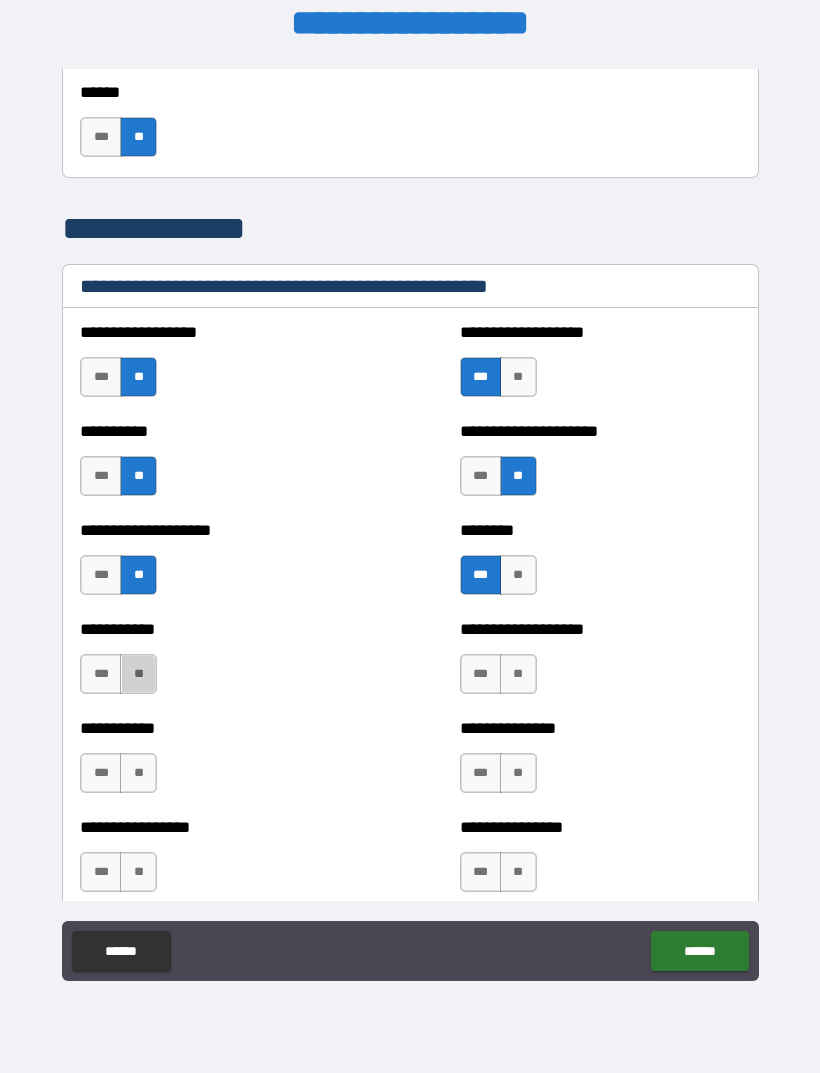 click on "**" at bounding box center [138, 674] 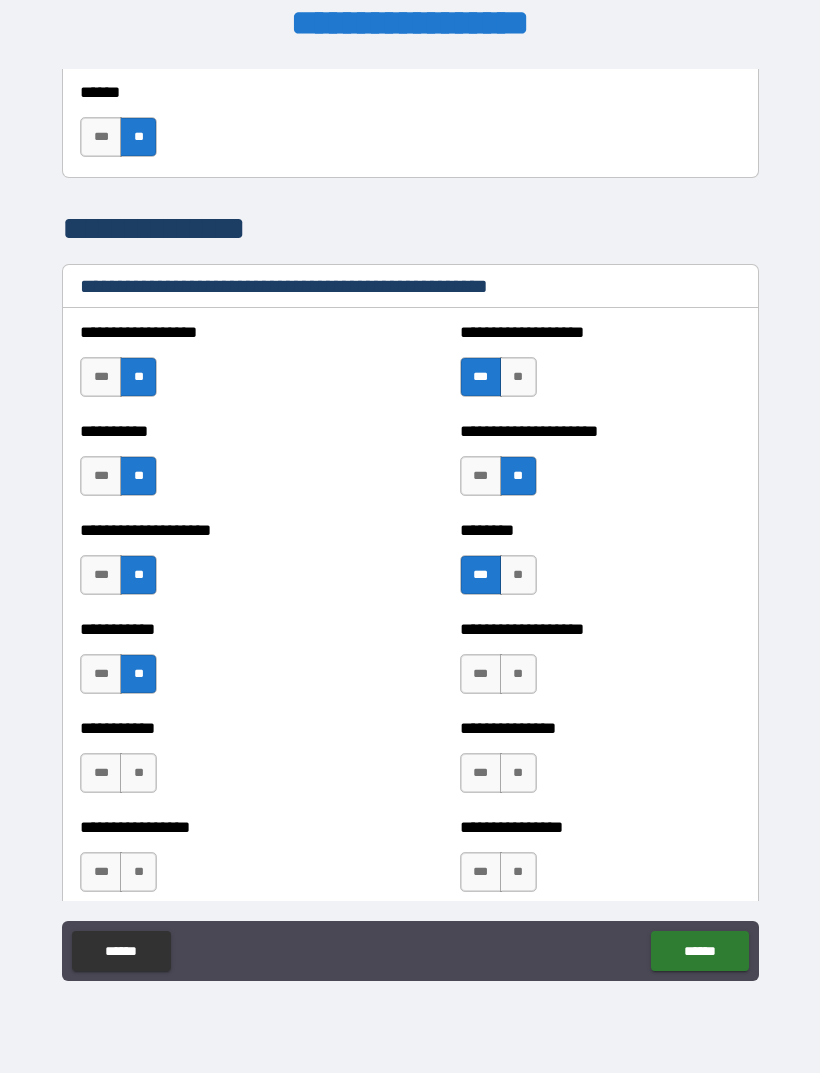 click on "**" at bounding box center (518, 674) 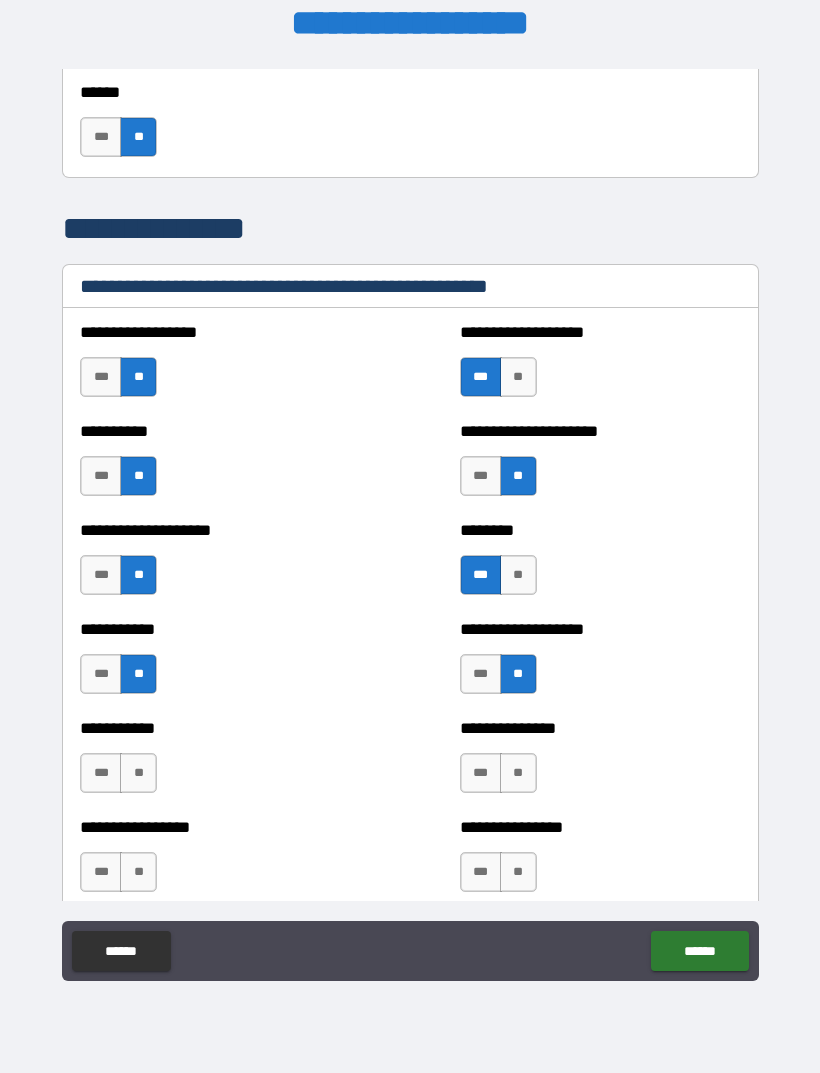 click on "**" at bounding box center [138, 773] 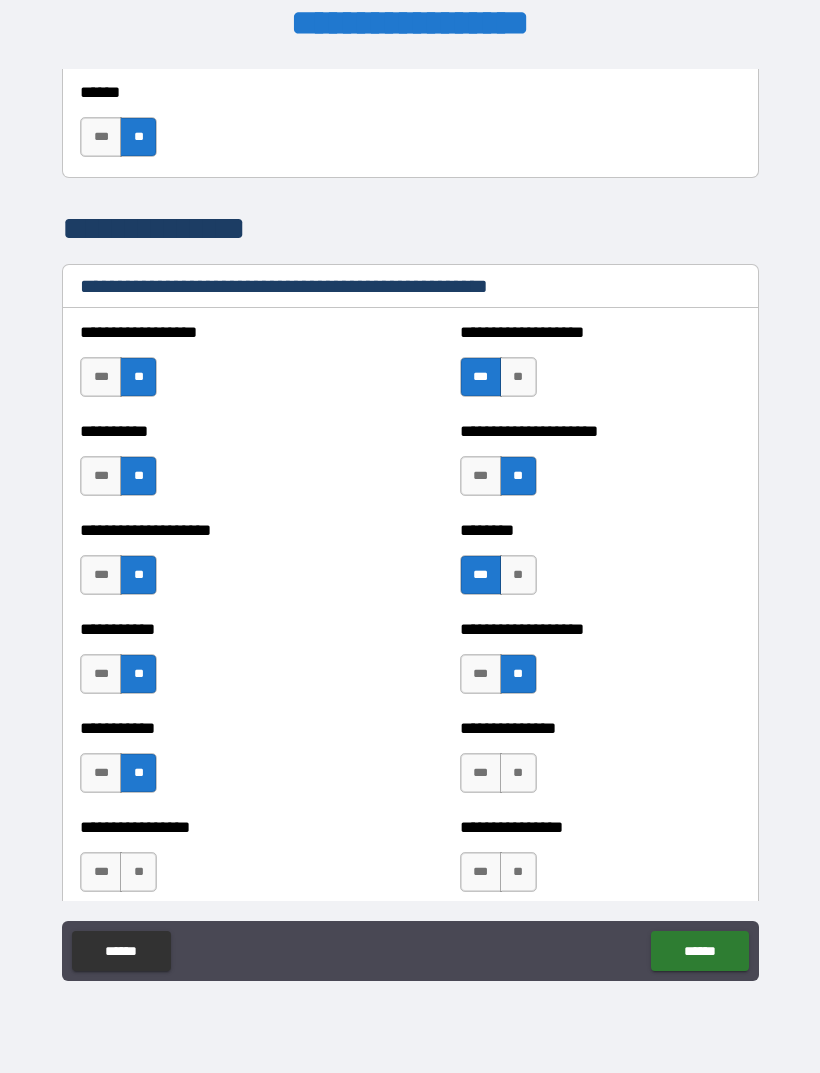 click on "**" at bounding box center [518, 773] 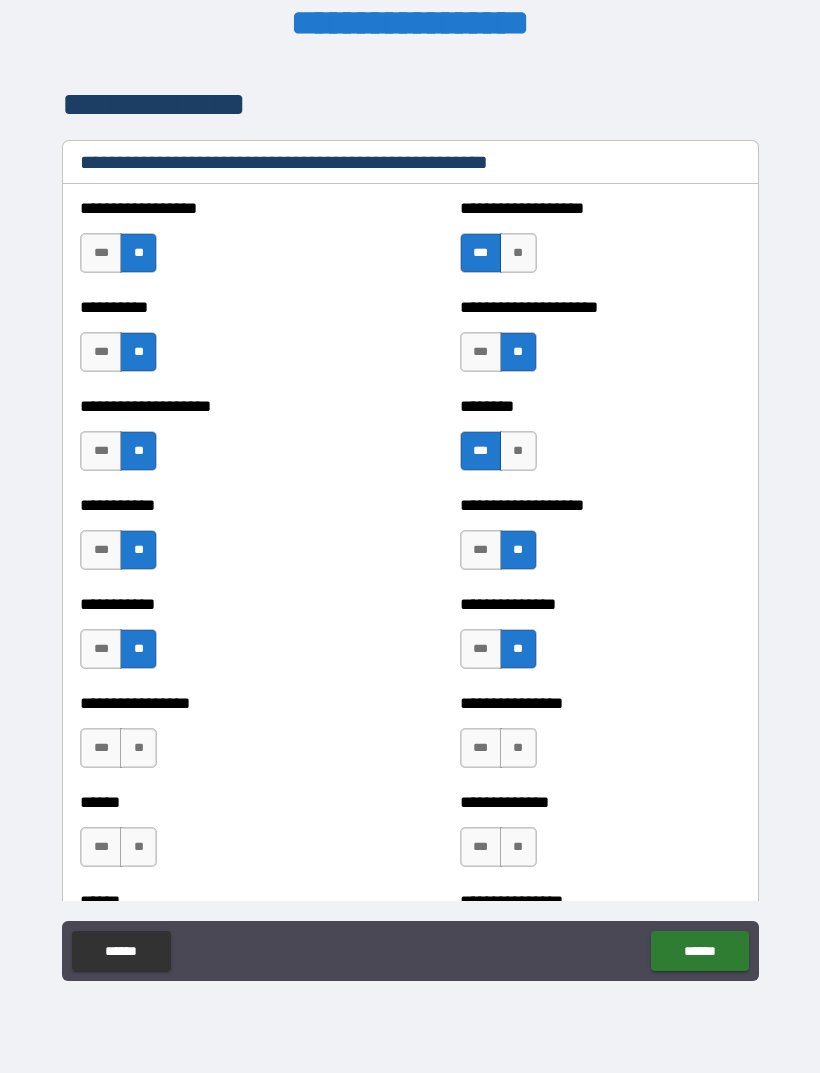scroll, scrollTop: 2442, scrollLeft: 0, axis: vertical 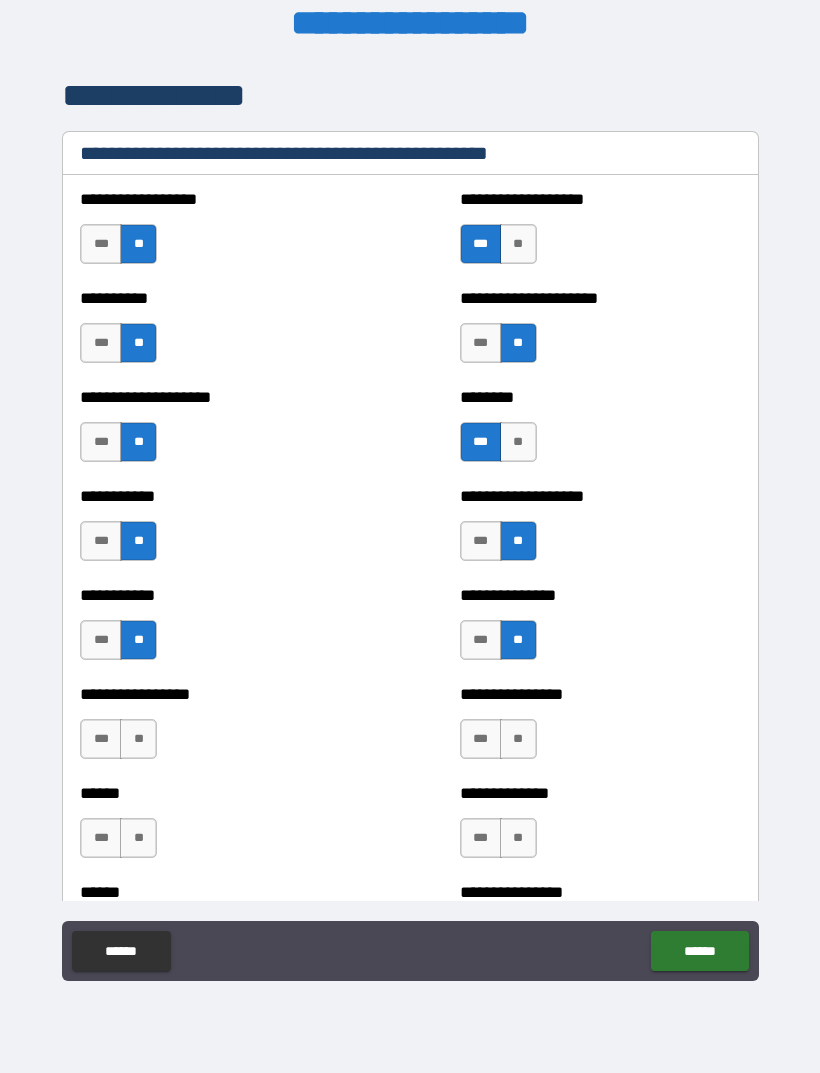 click on "**" at bounding box center [138, 739] 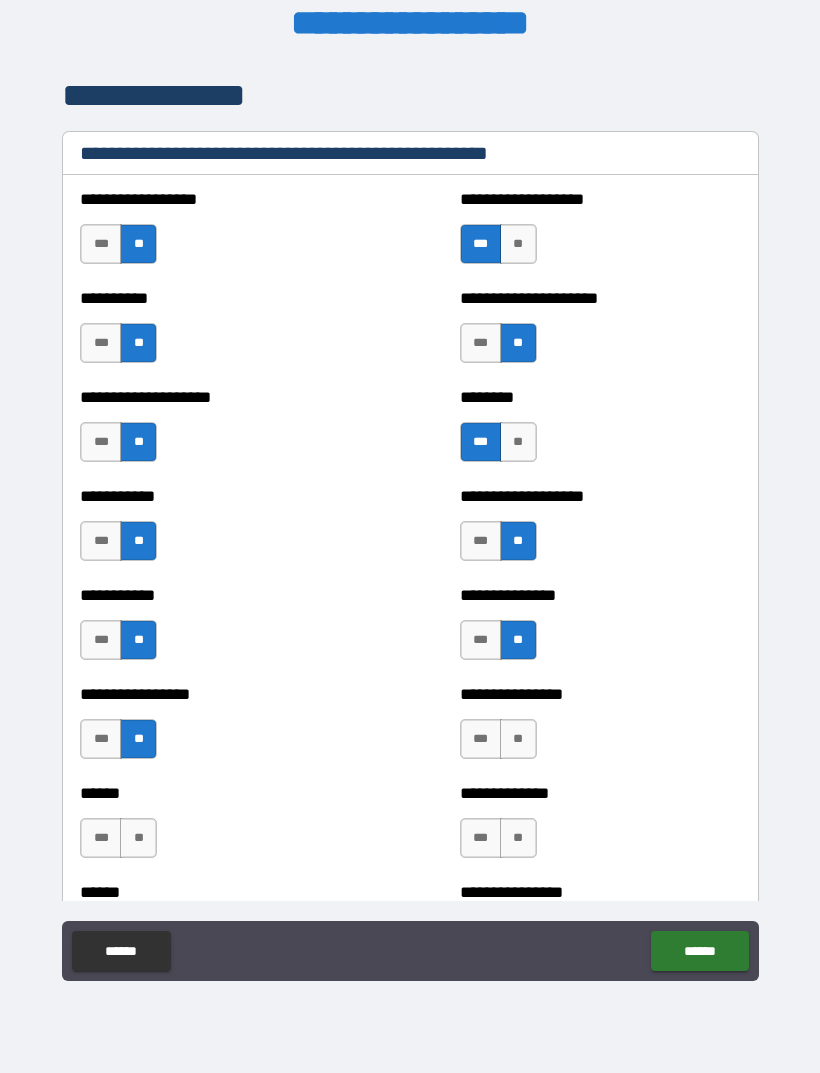 click on "**" at bounding box center [518, 739] 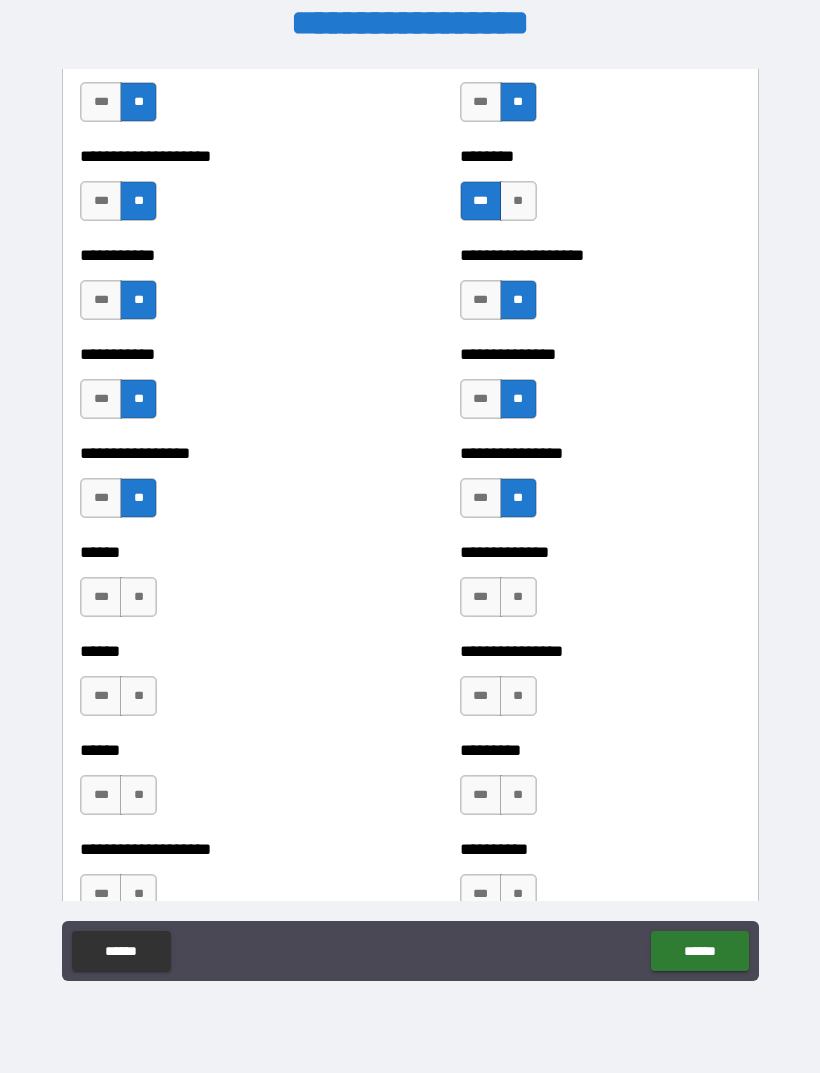 scroll, scrollTop: 2683, scrollLeft: 0, axis: vertical 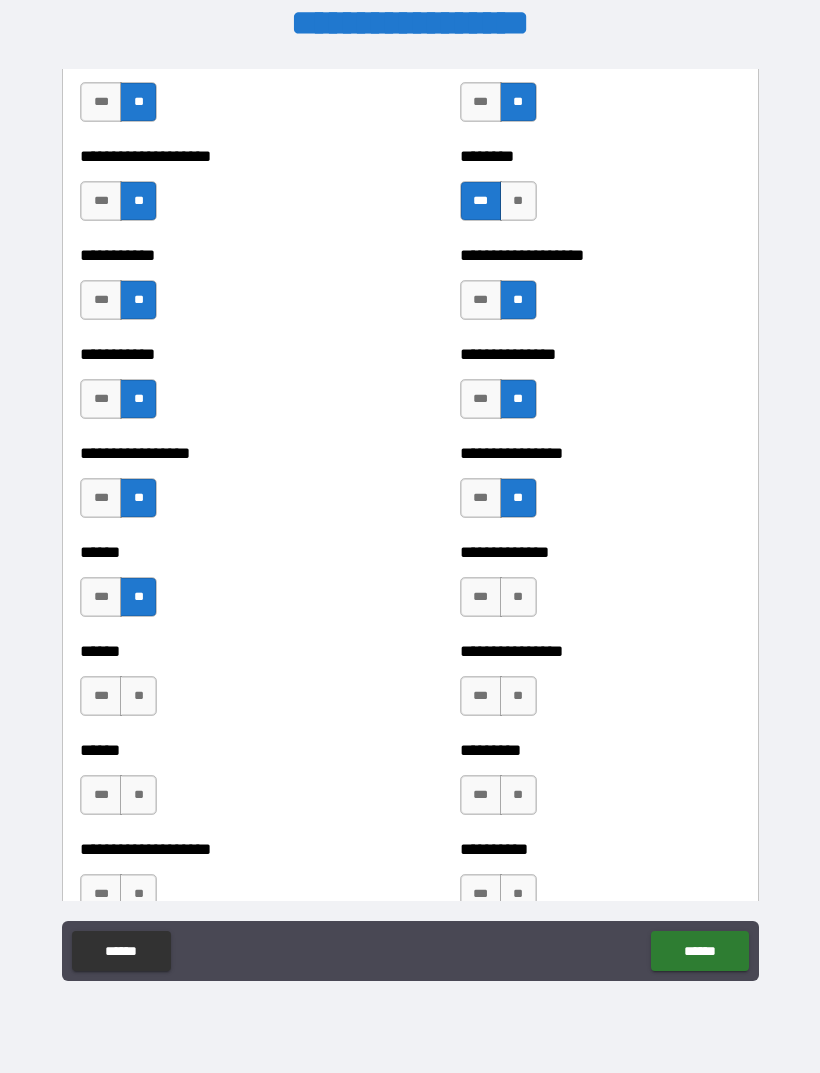 click on "**" at bounding box center [518, 597] 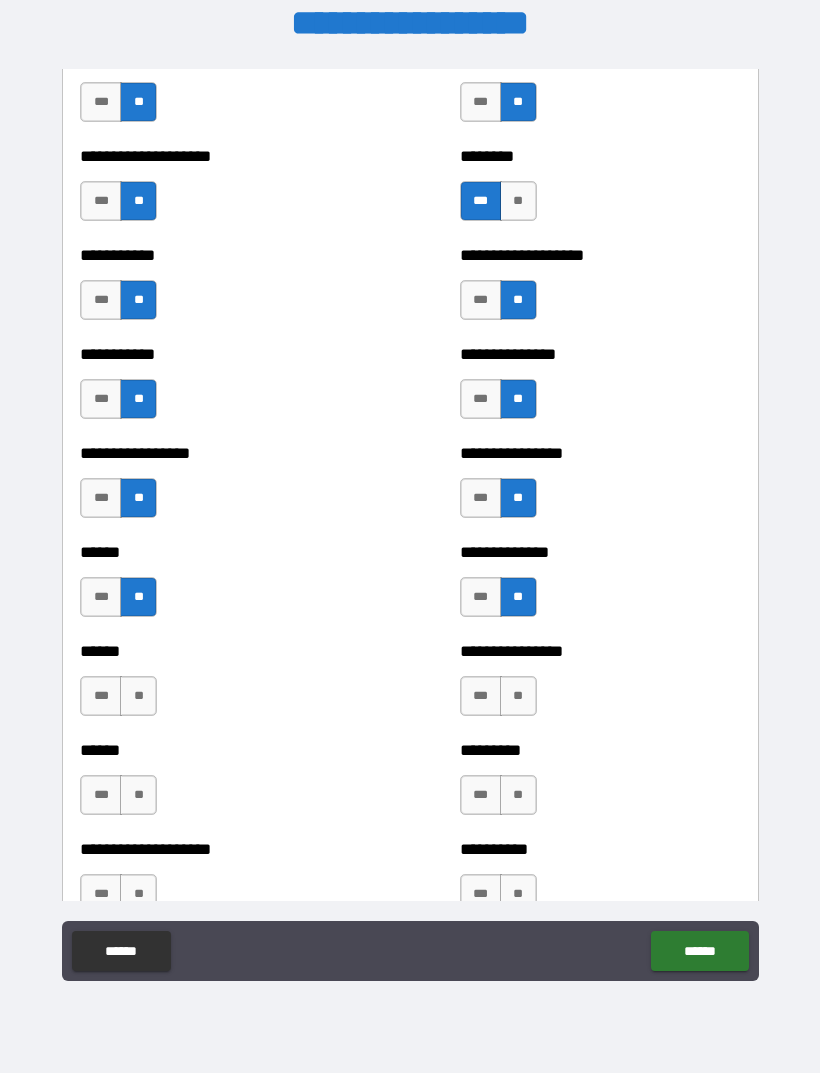click on "**" at bounding box center [138, 696] 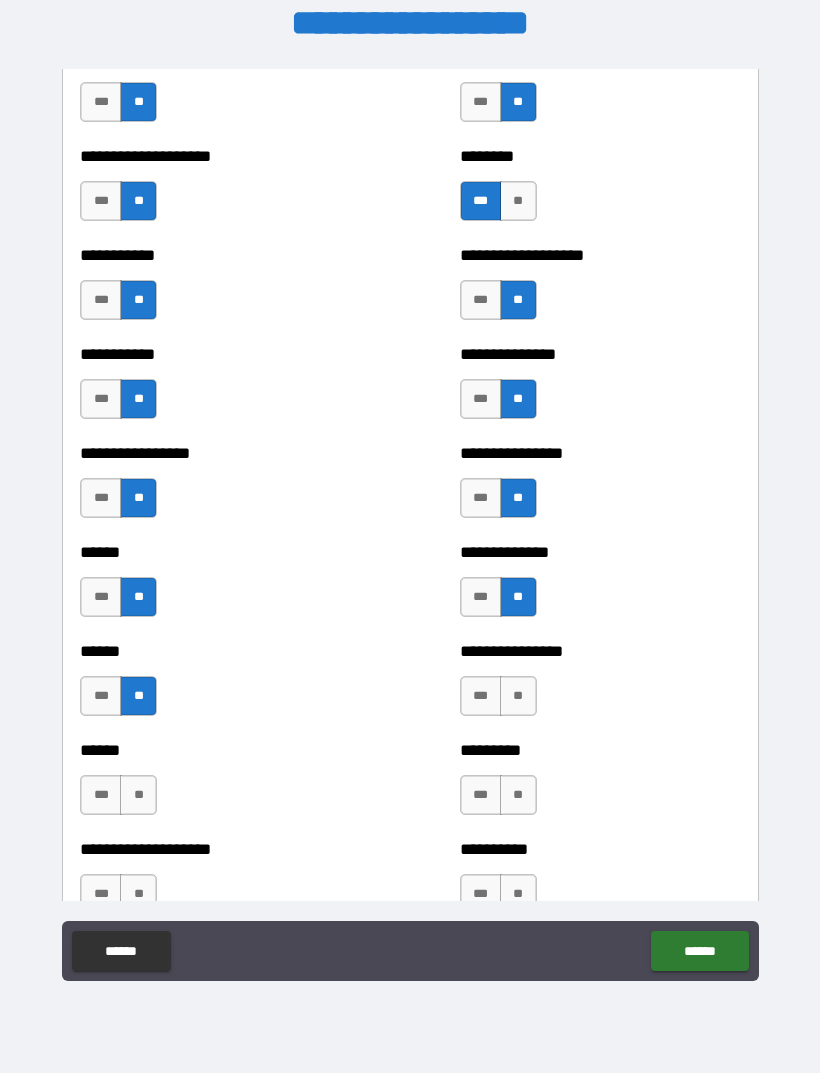 click on "**" at bounding box center [518, 696] 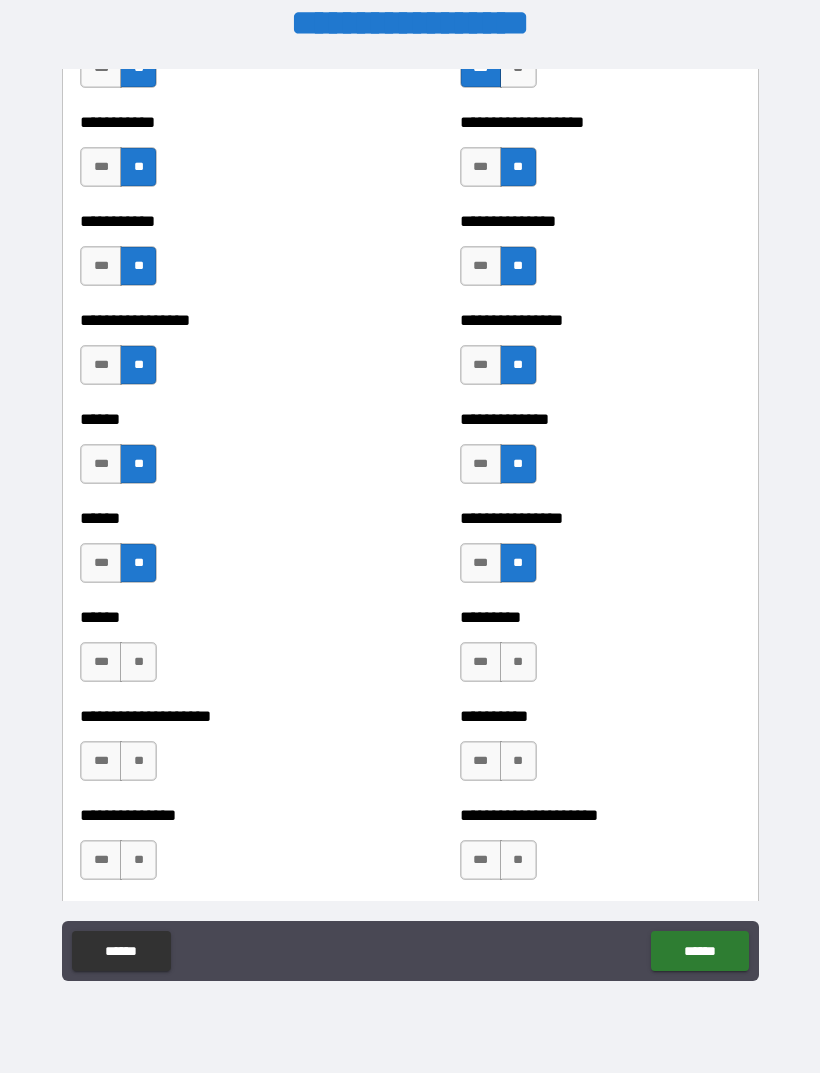 scroll, scrollTop: 2817, scrollLeft: 0, axis: vertical 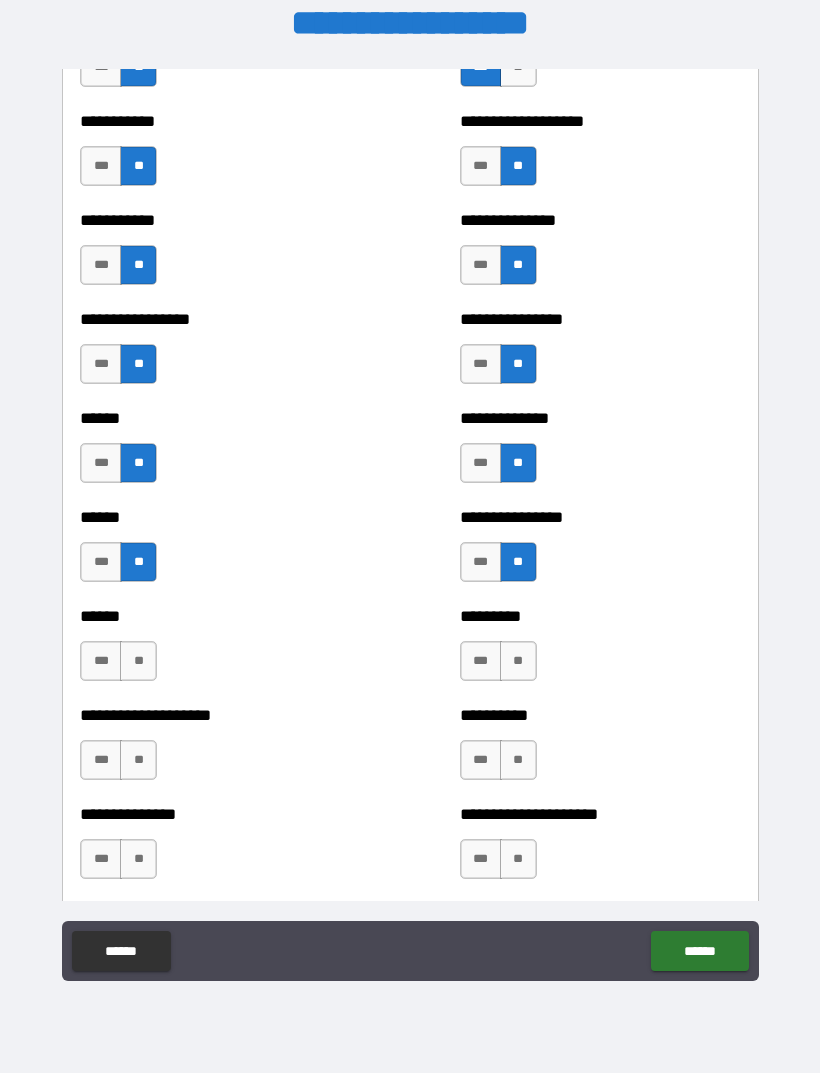 click on "**" at bounding box center [138, 661] 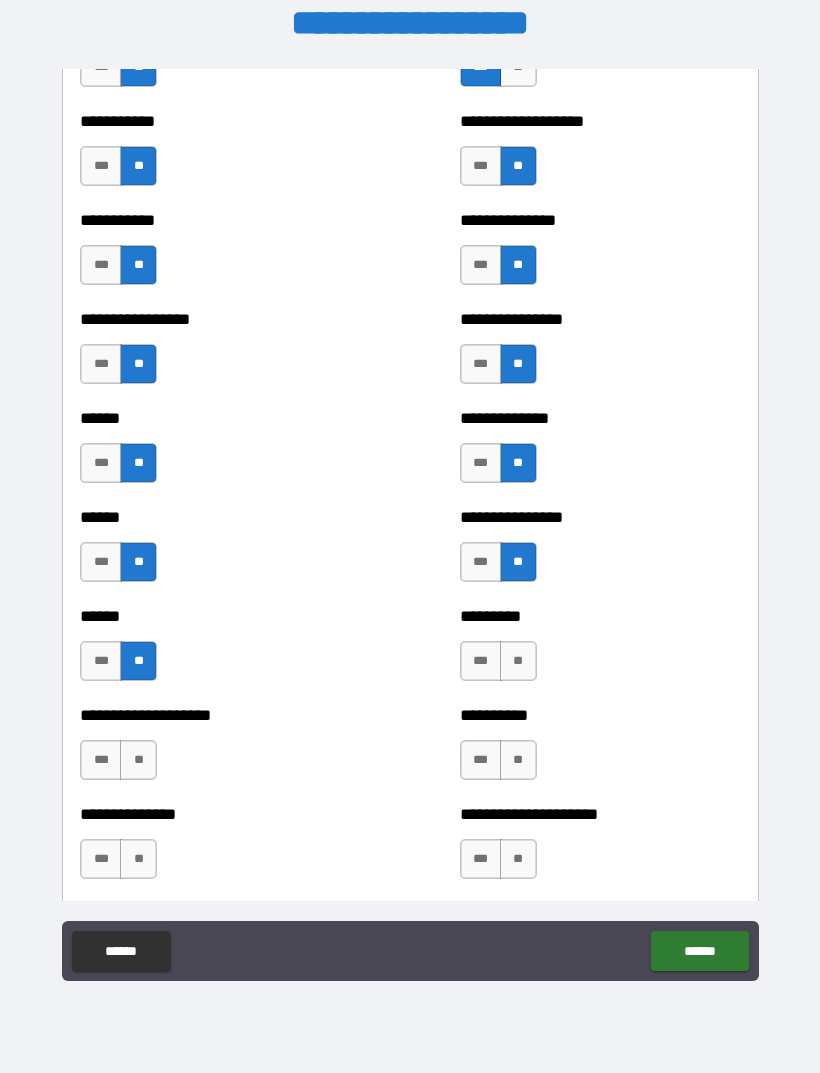 click on "**" at bounding box center (518, 661) 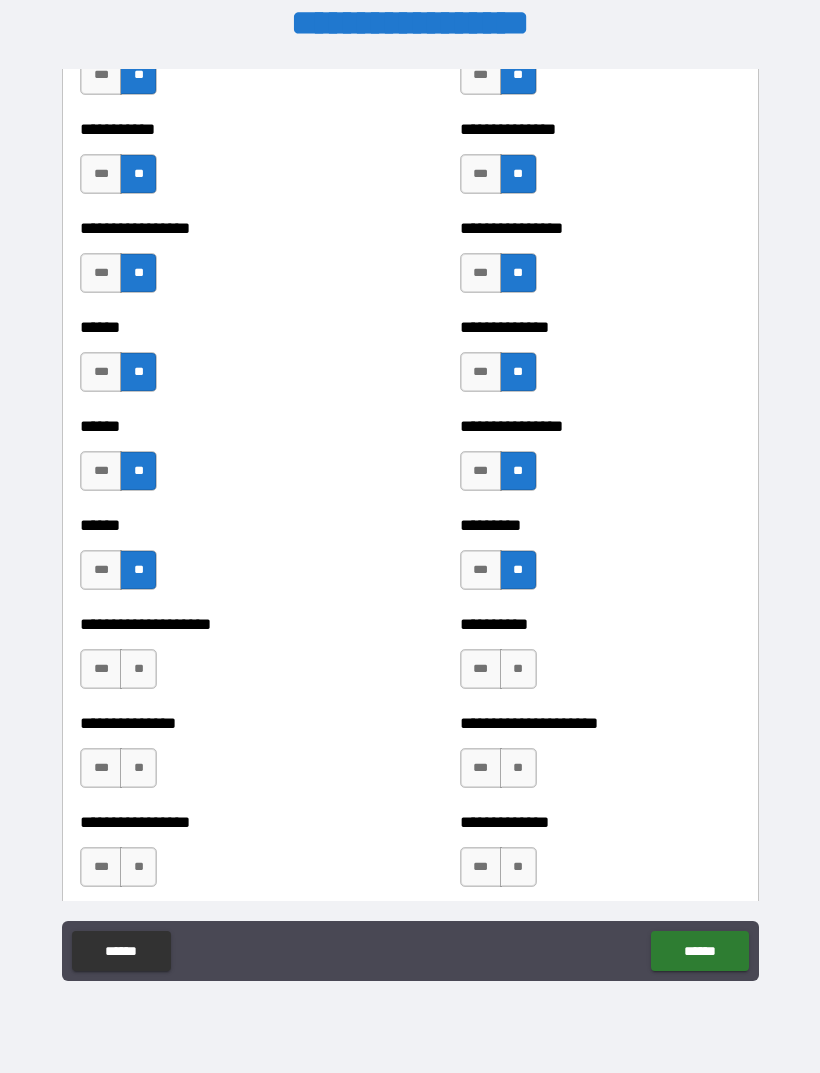 scroll, scrollTop: 2932, scrollLeft: 0, axis: vertical 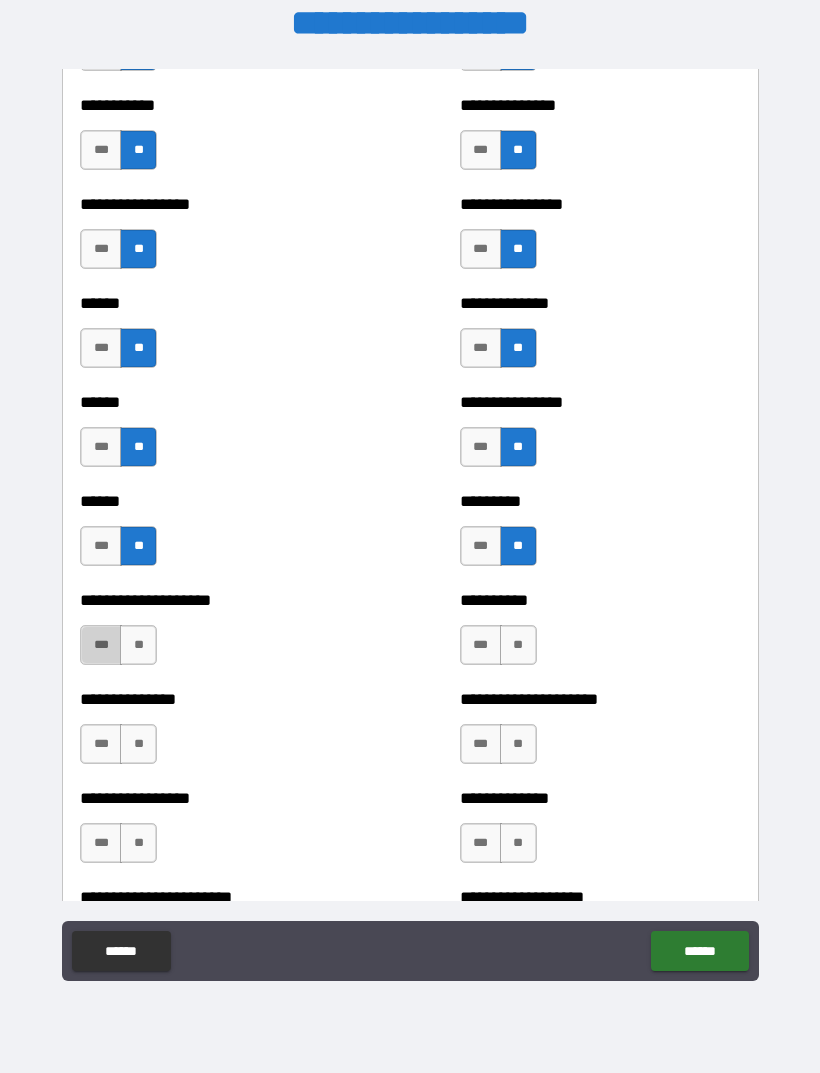click on "***" at bounding box center [101, 645] 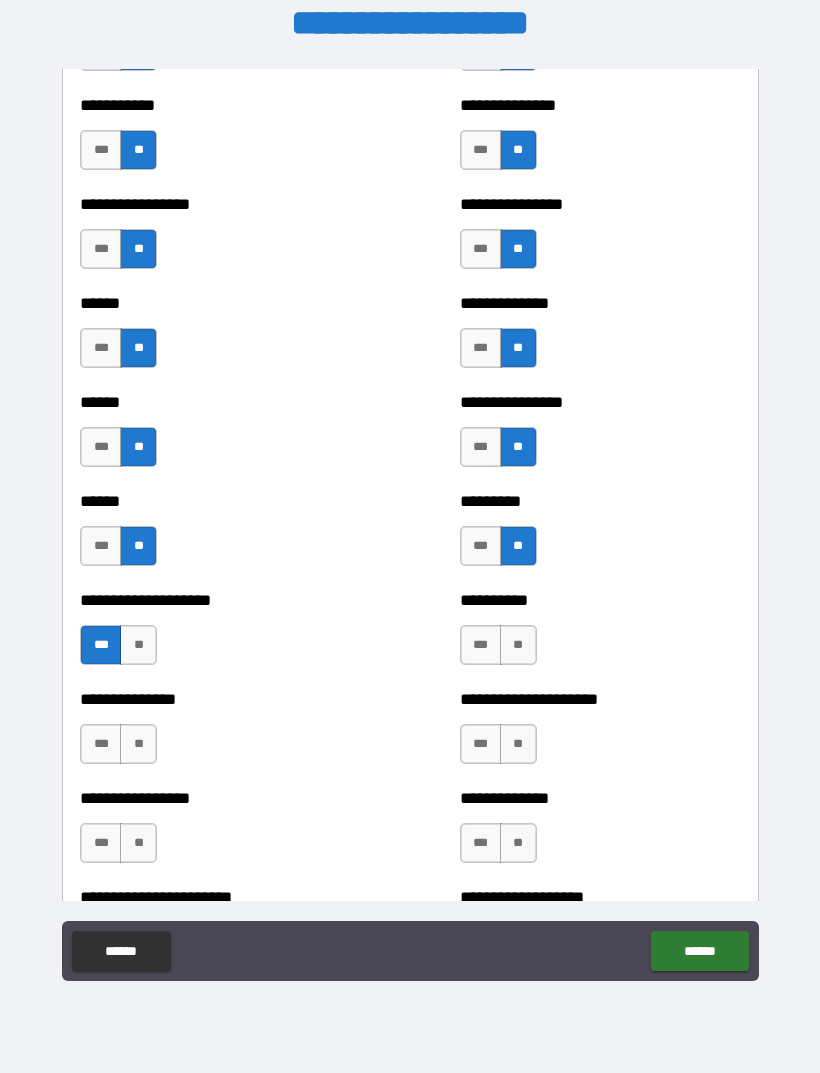 click on "**" at bounding box center [518, 645] 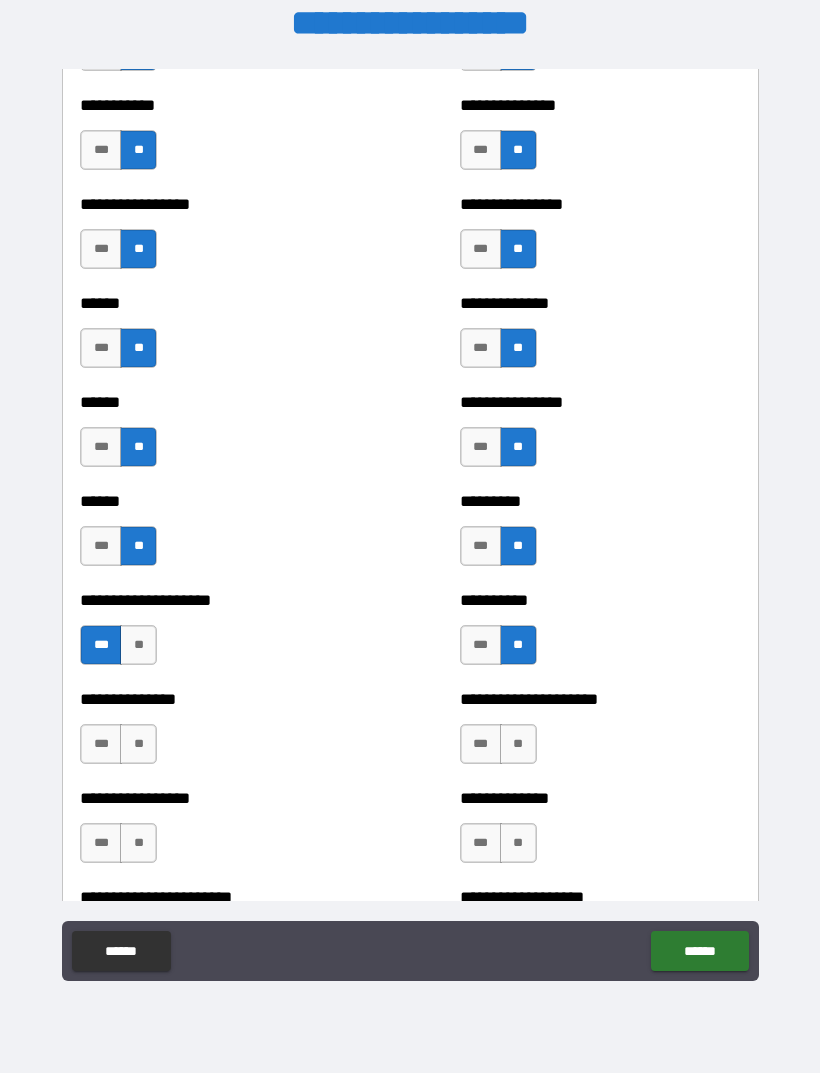 click on "**" at bounding box center [138, 744] 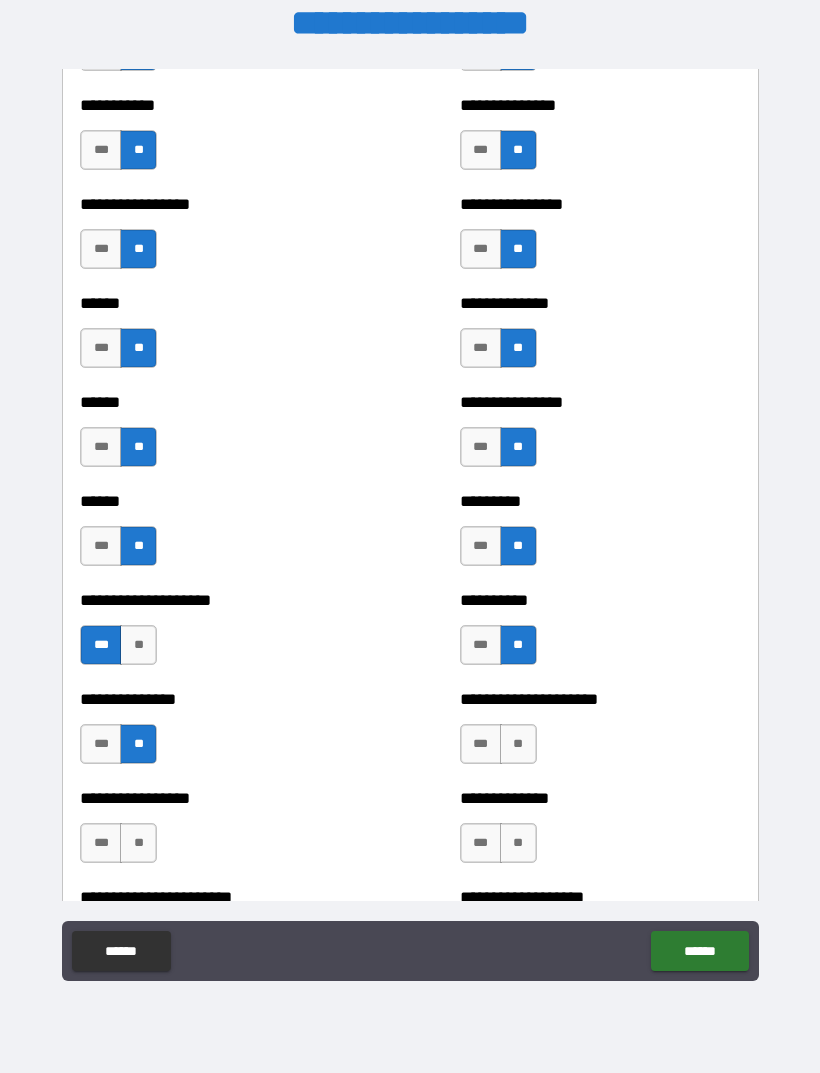 click on "**" at bounding box center [518, 744] 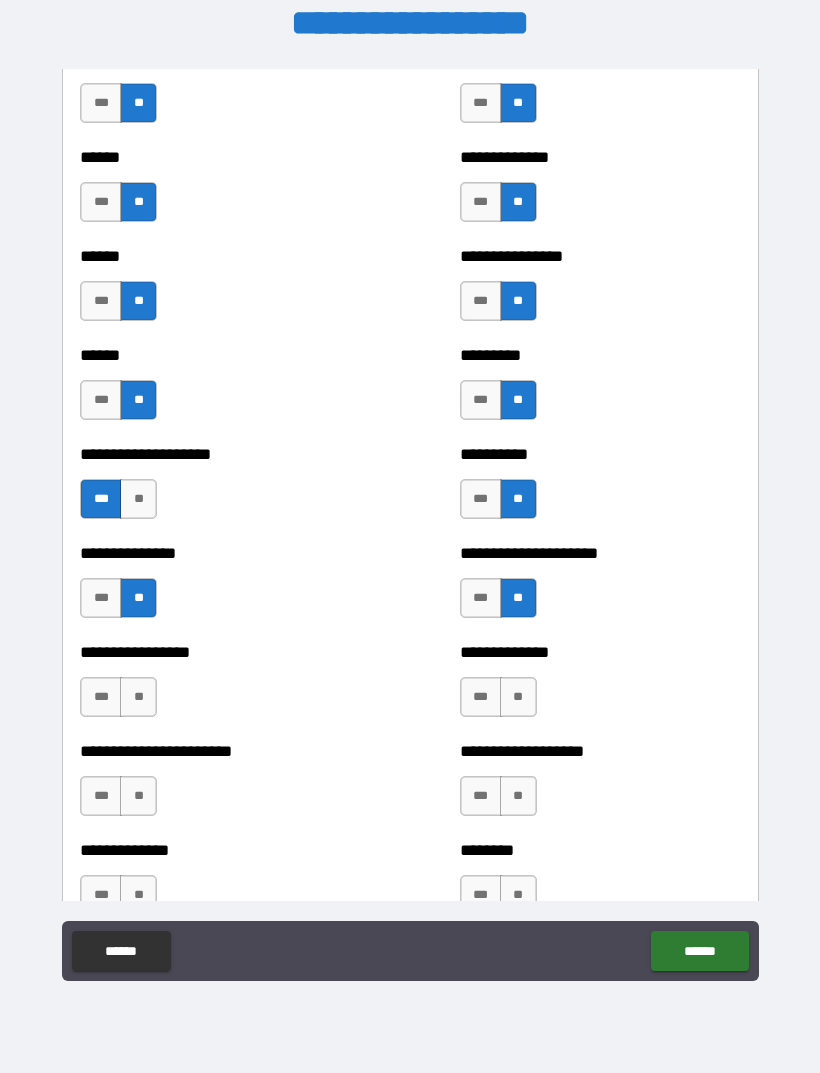 scroll, scrollTop: 3087, scrollLeft: 0, axis: vertical 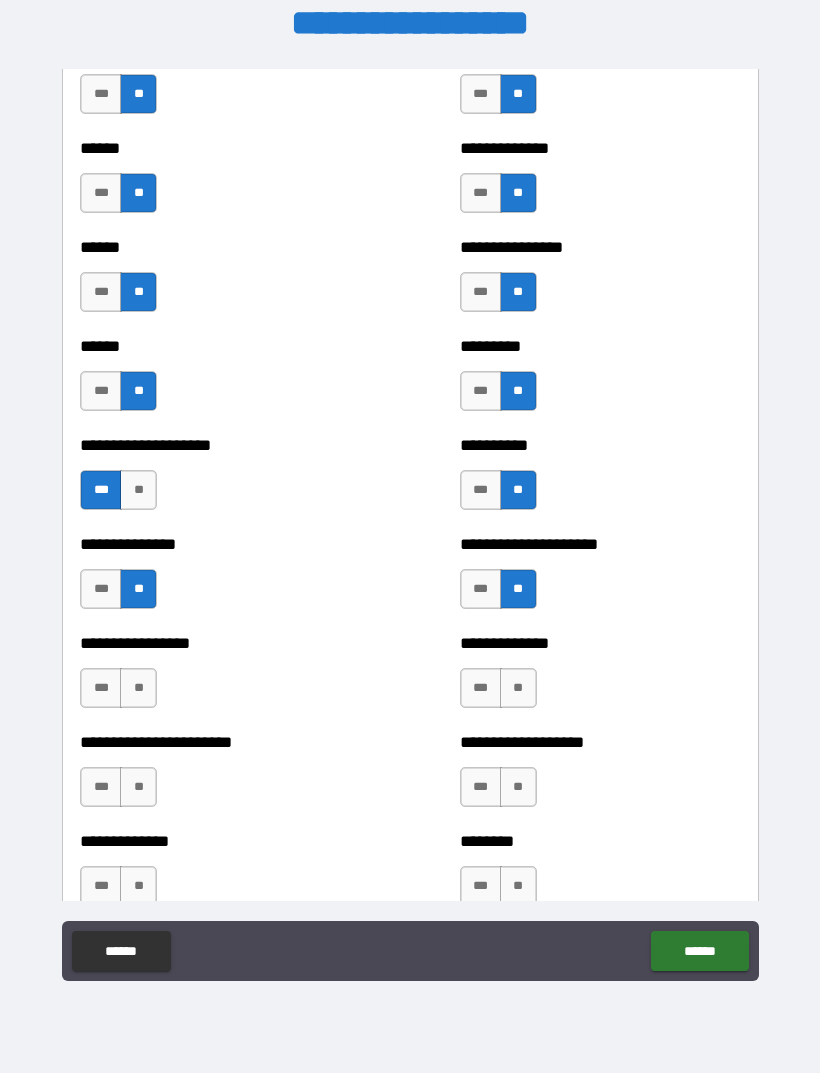 click on "***" at bounding box center (101, 688) 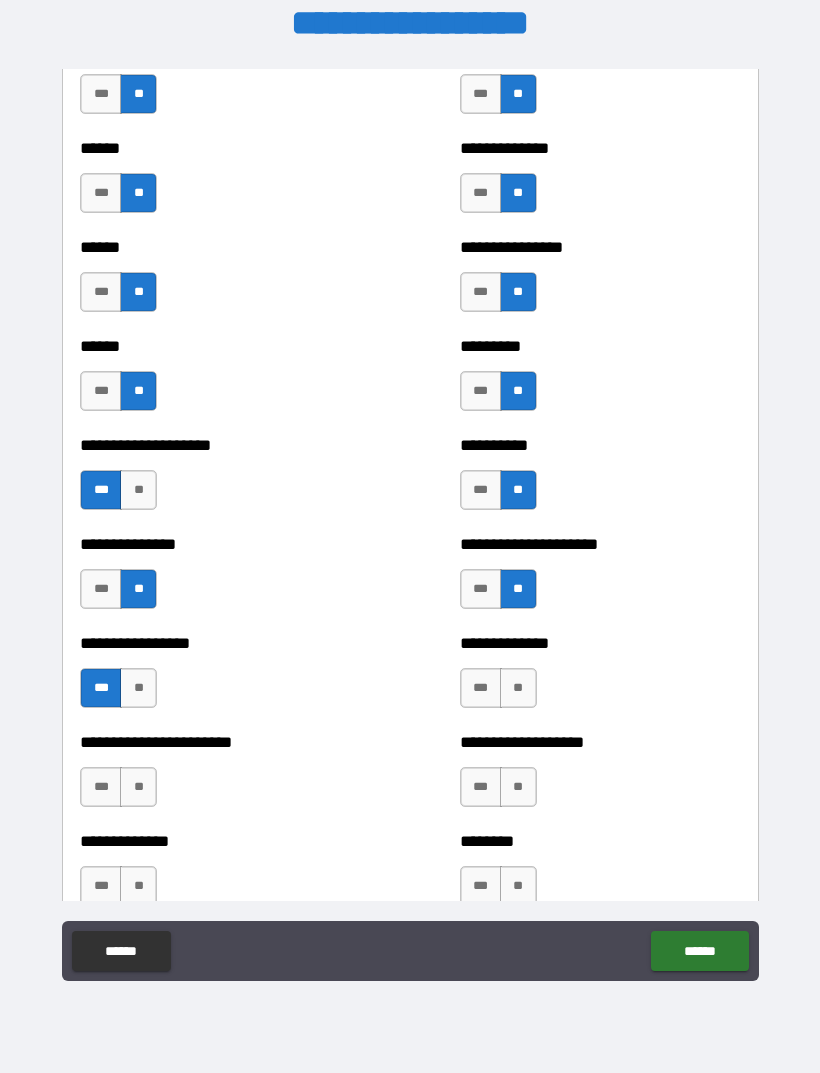 click on "**" at bounding box center (518, 688) 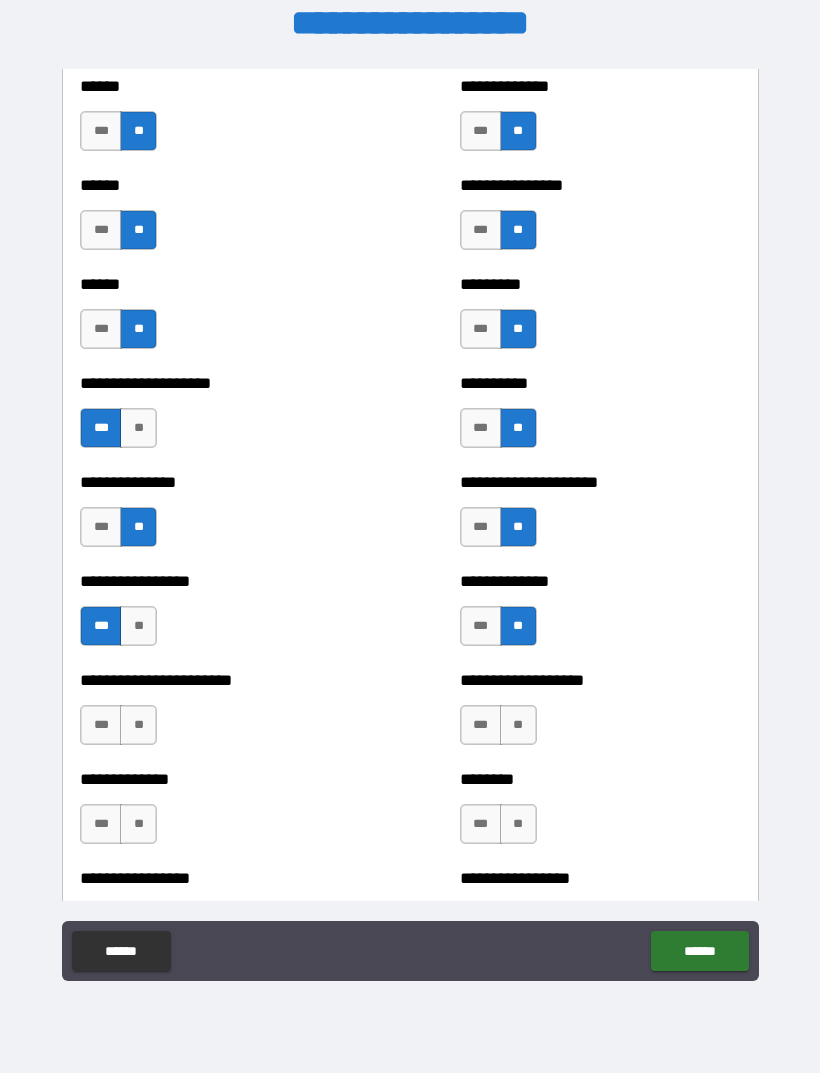 scroll, scrollTop: 3169, scrollLeft: 0, axis: vertical 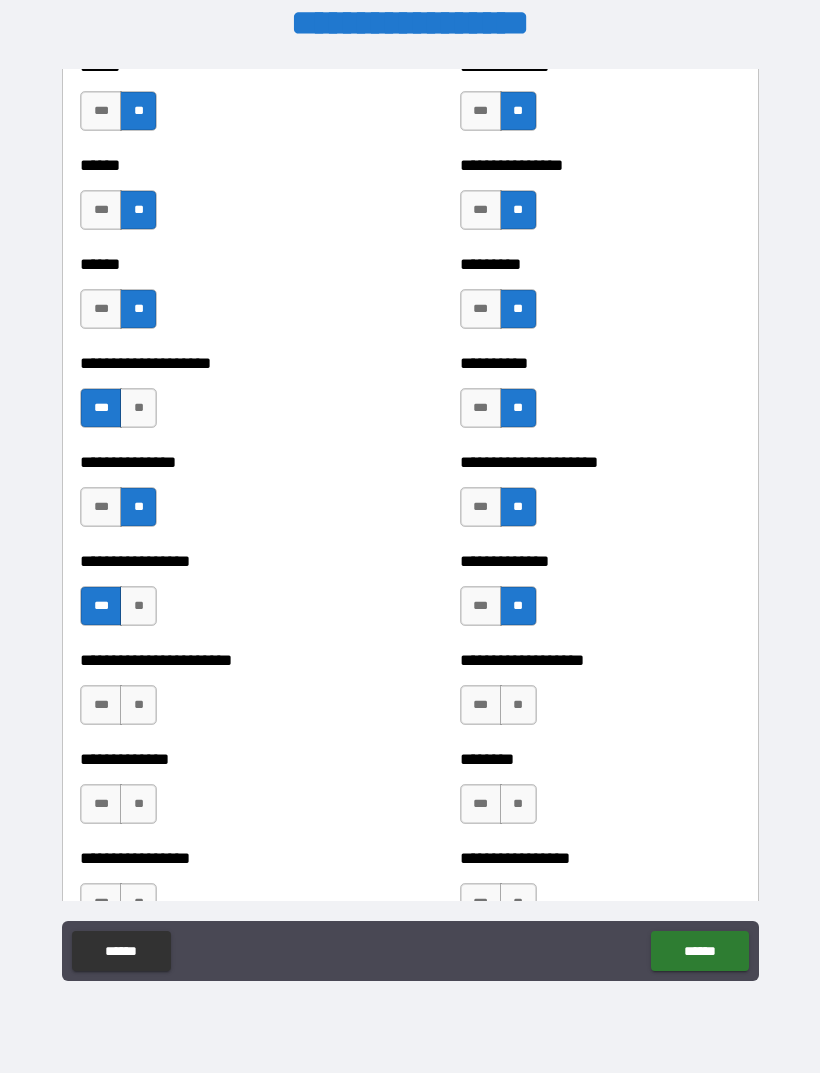click on "**" at bounding box center [138, 705] 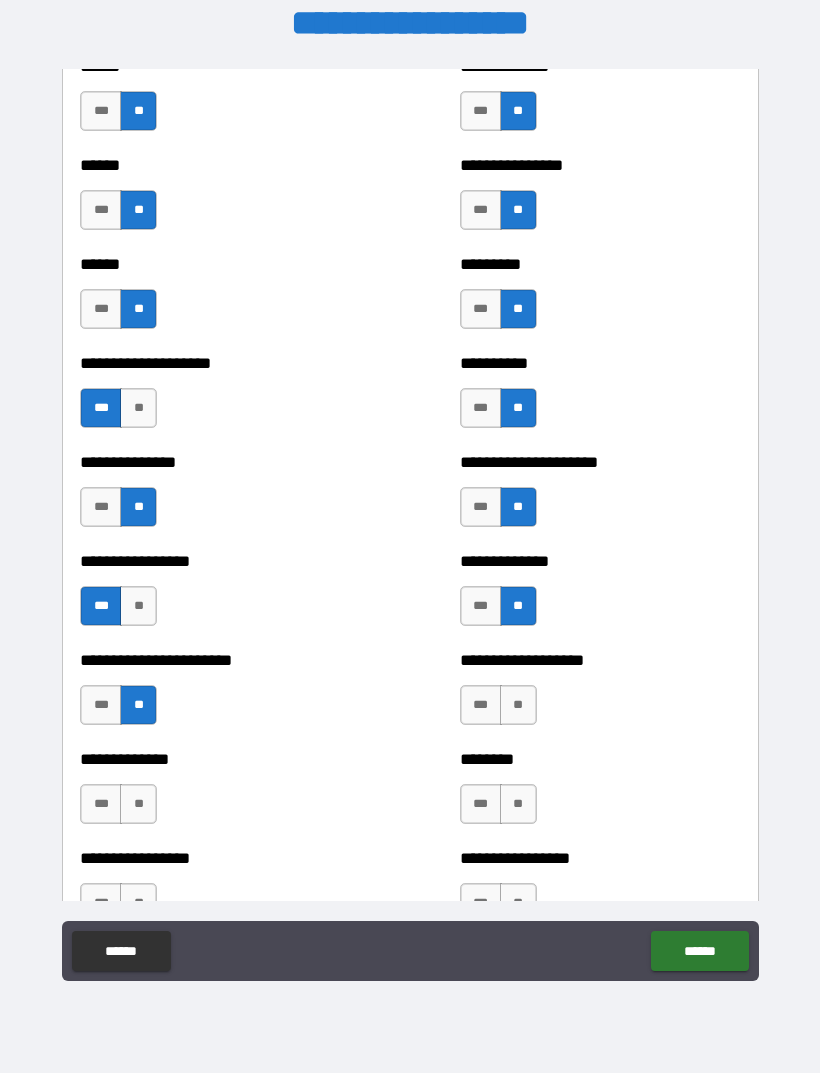 click on "**" at bounding box center [518, 705] 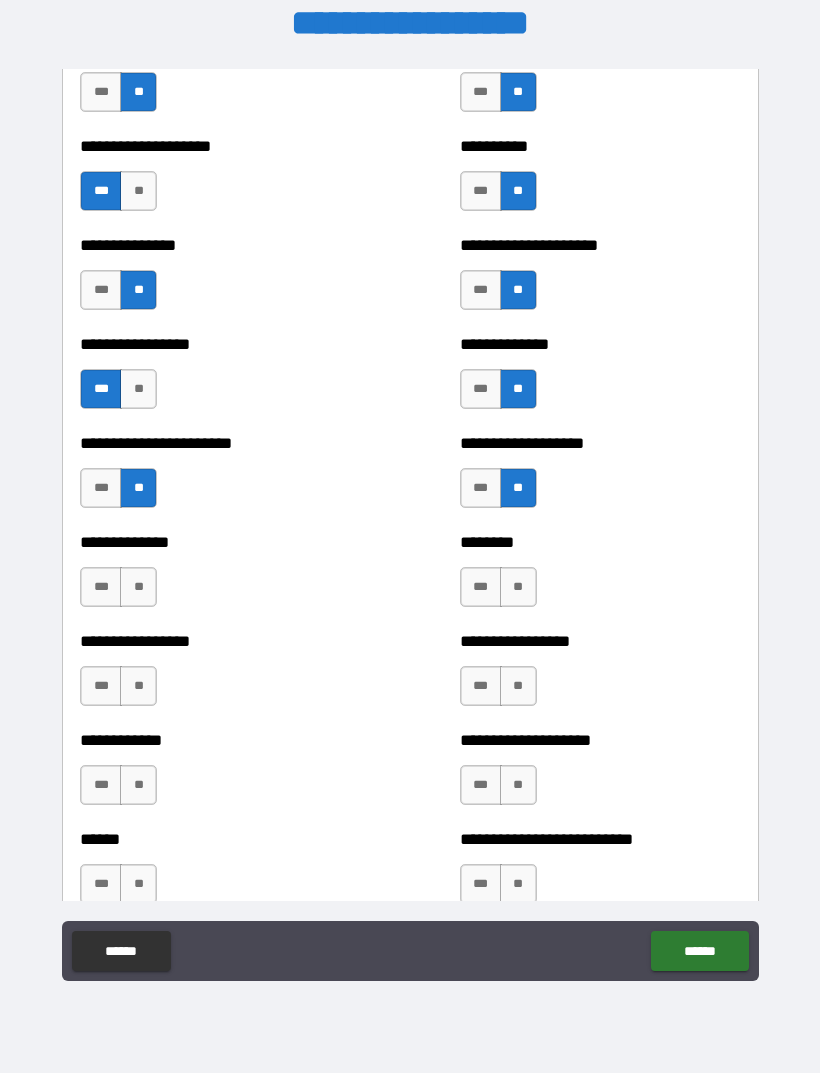 scroll, scrollTop: 3387, scrollLeft: 0, axis: vertical 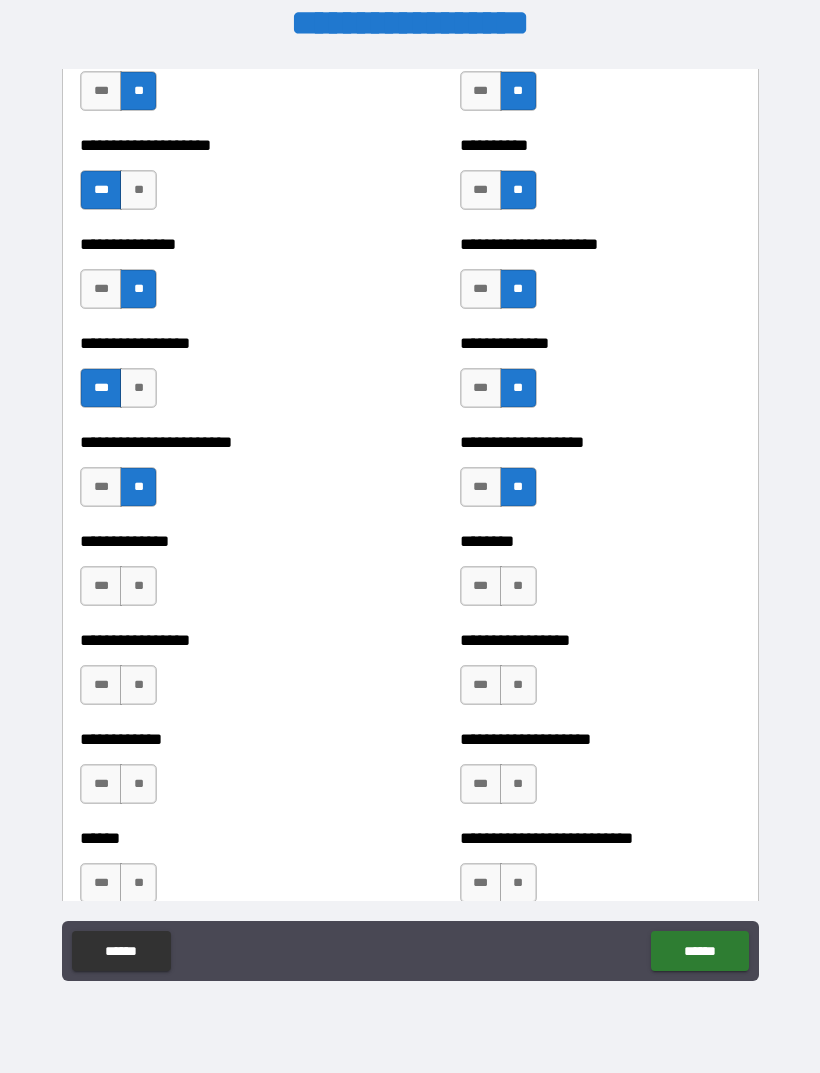 click on "**" at bounding box center (138, 586) 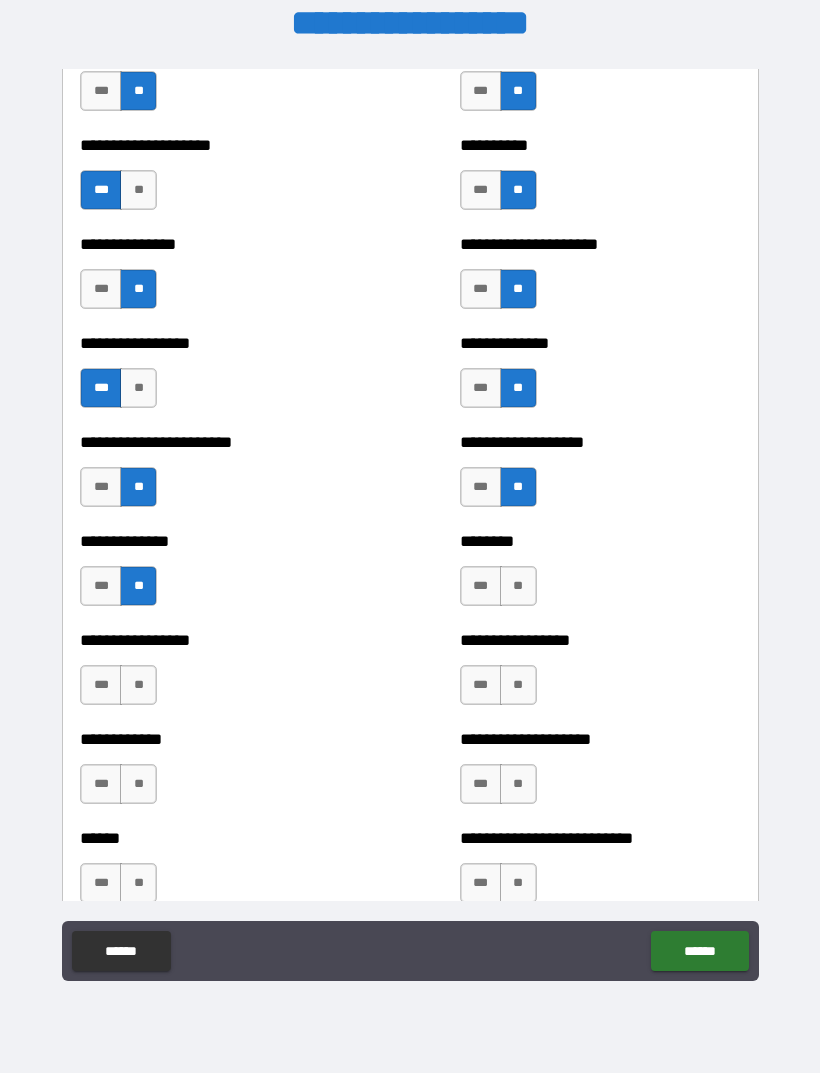 click on "***" at bounding box center [481, 586] 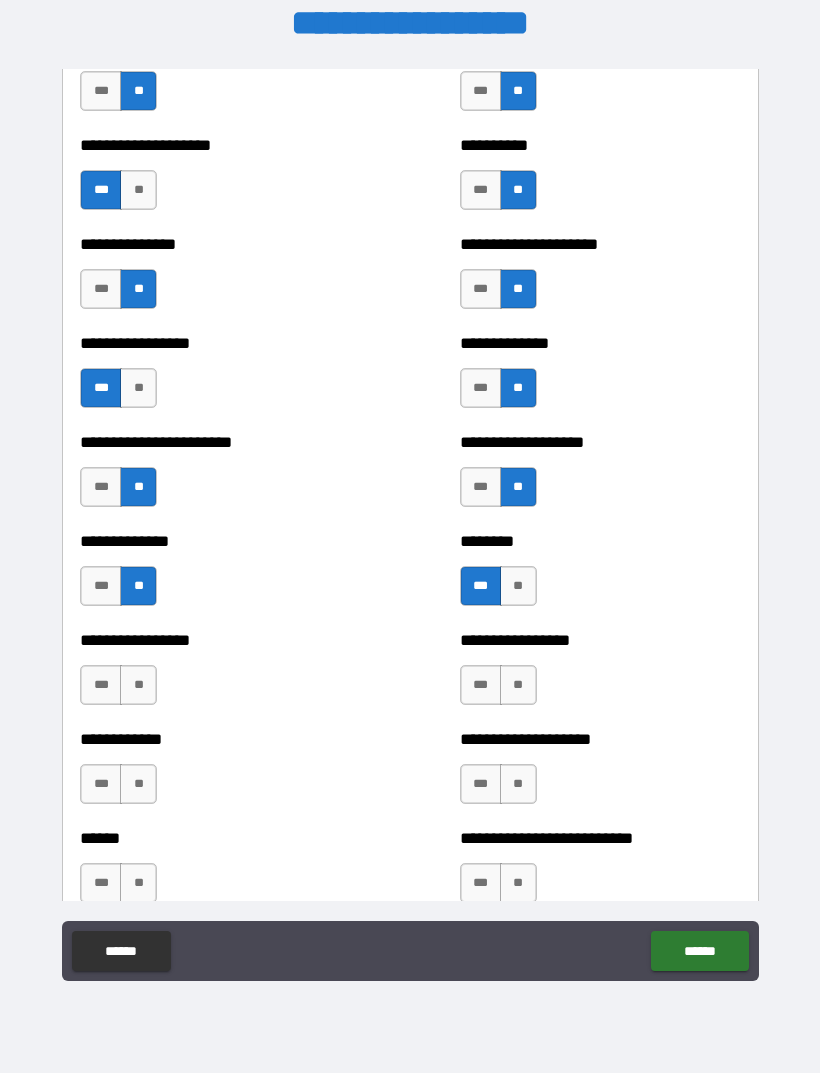 click on "**" at bounding box center (138, 685) 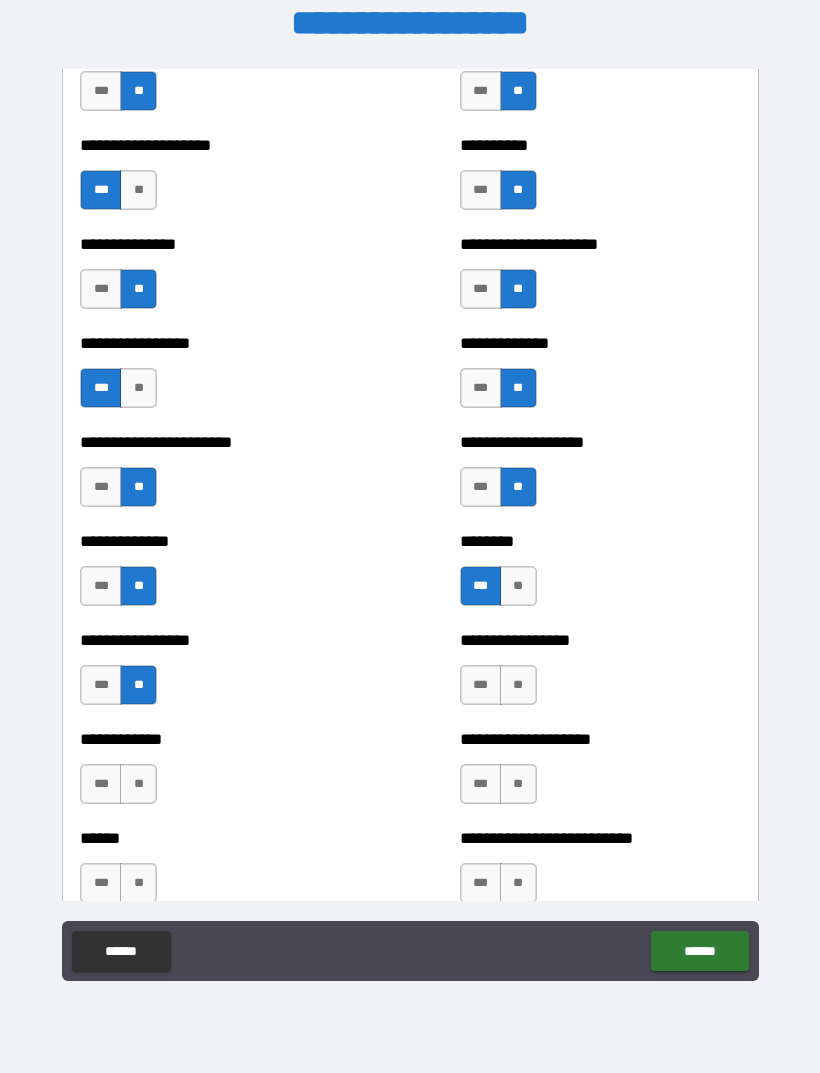 click on "**" at bounding box center [518, 685] 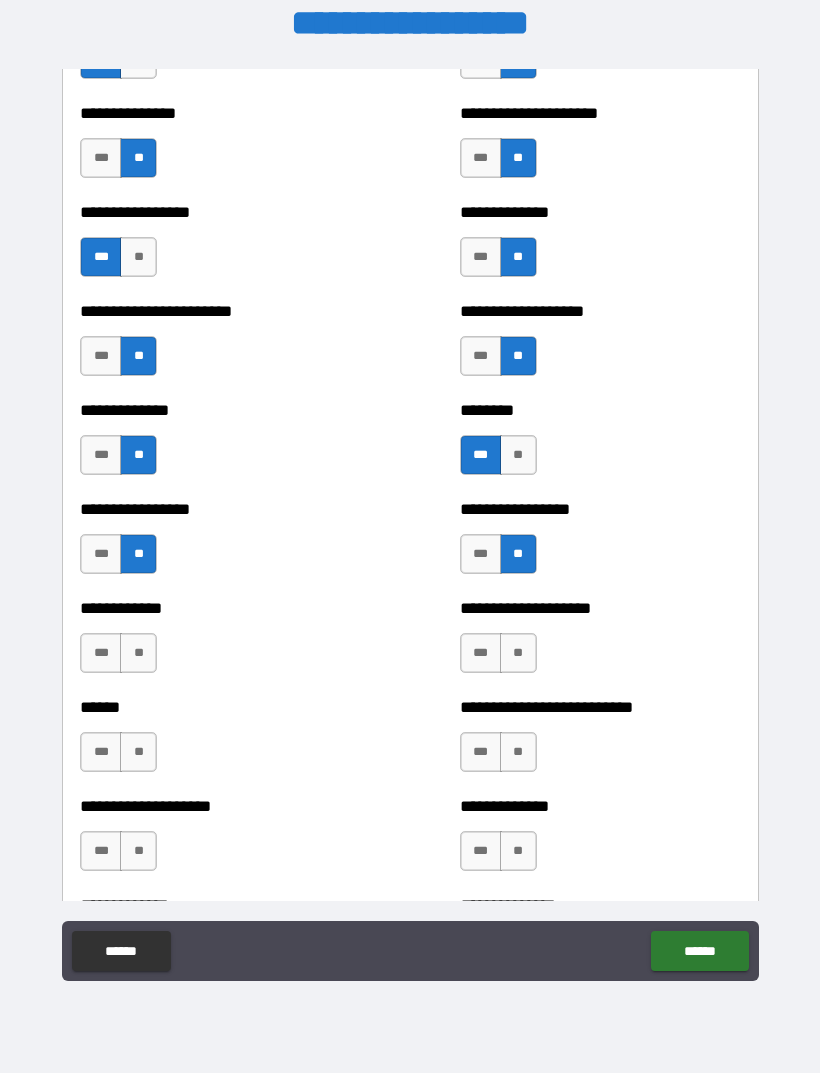 scroll, scrollTop: 3519, scrollLeft: 0, axis: vertical 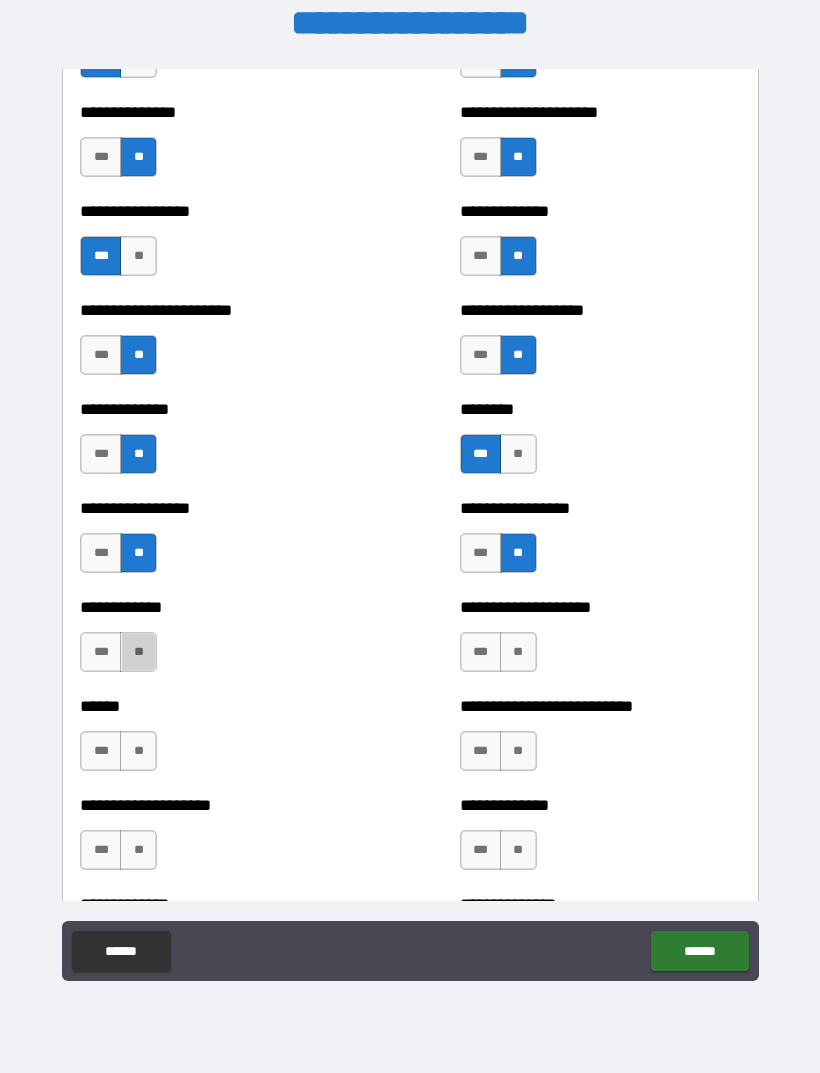 click on "**" at bounding box center [138, 652] 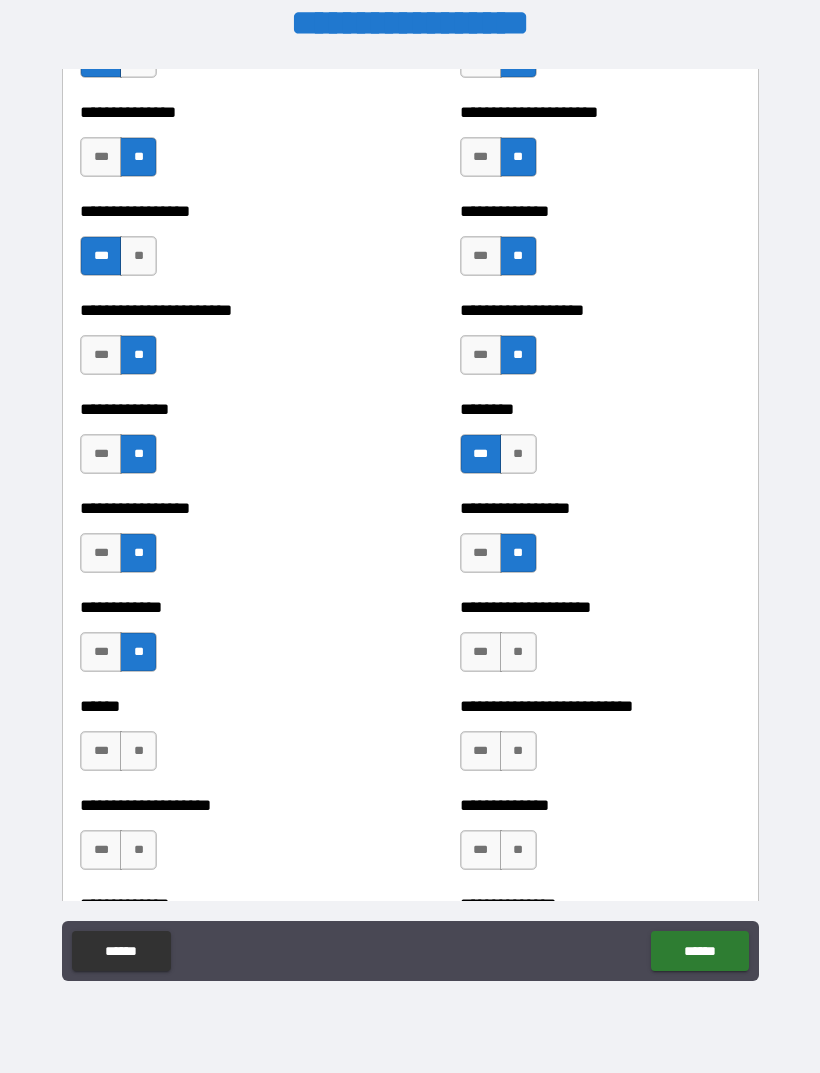click on "**" at bounding box center (518, 652) 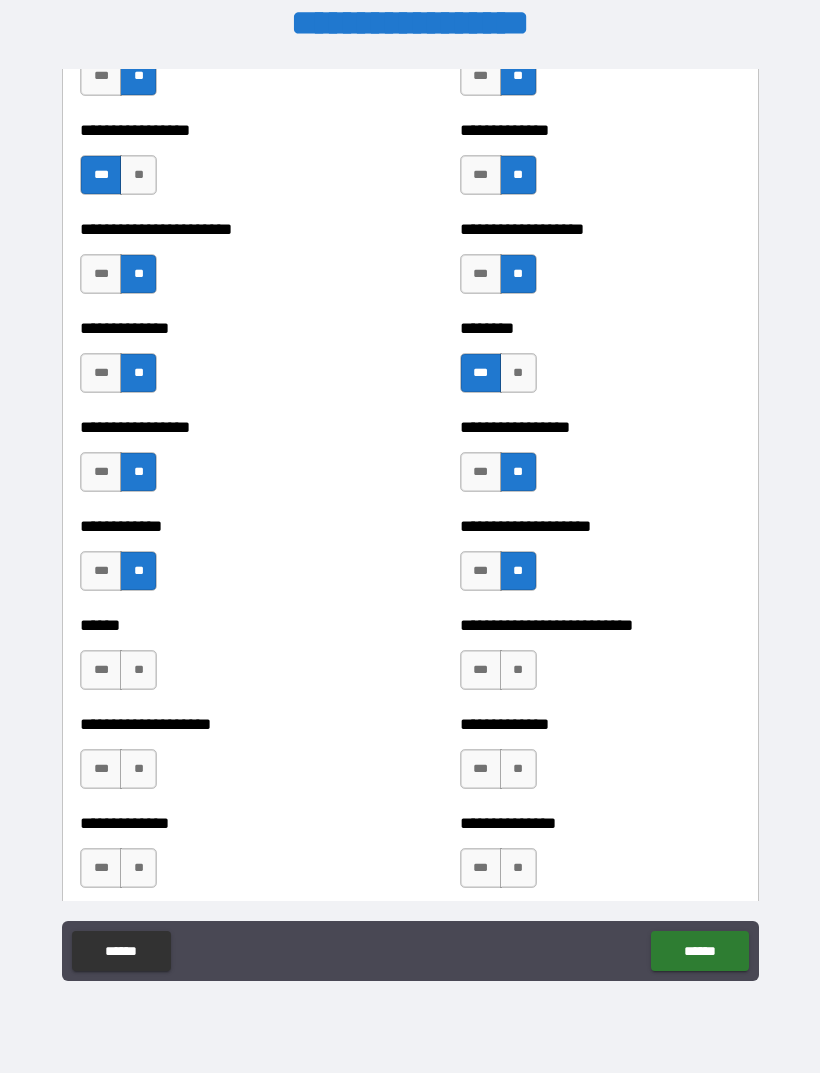 scroll, scrollTop: 3638, scrollLeft: 0, axis: vertical 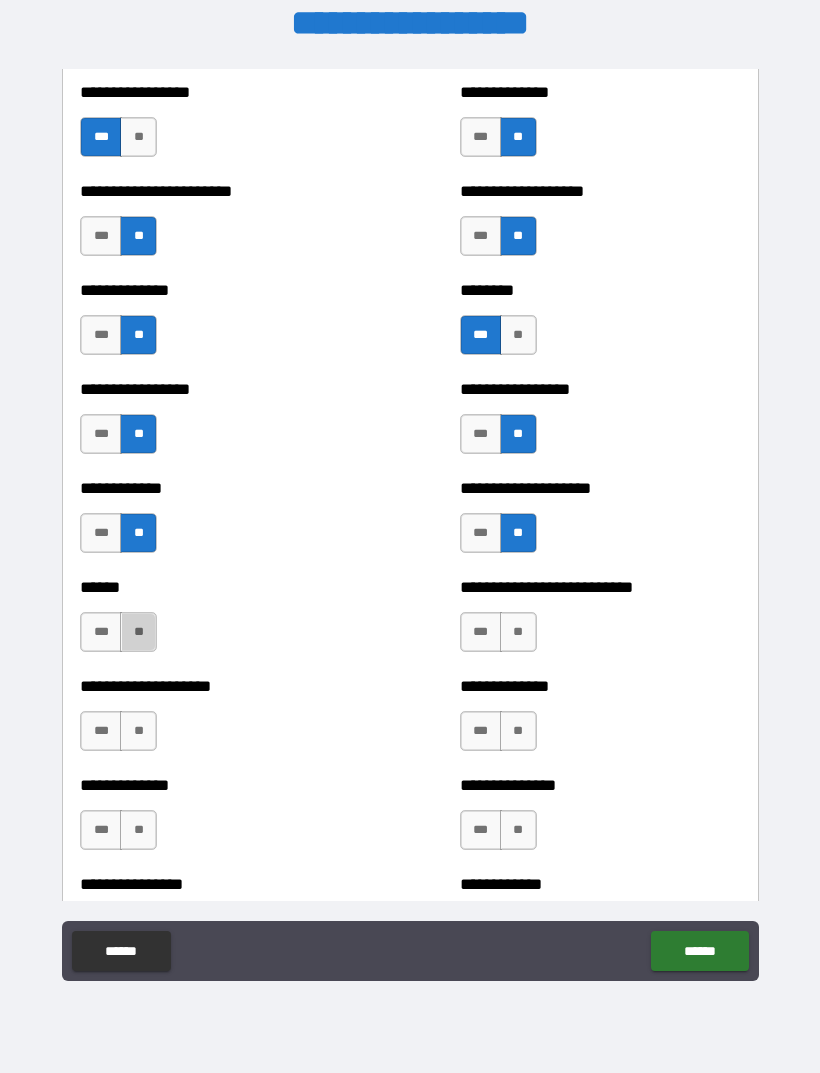 click on "**" at bounding box center [138, 632] 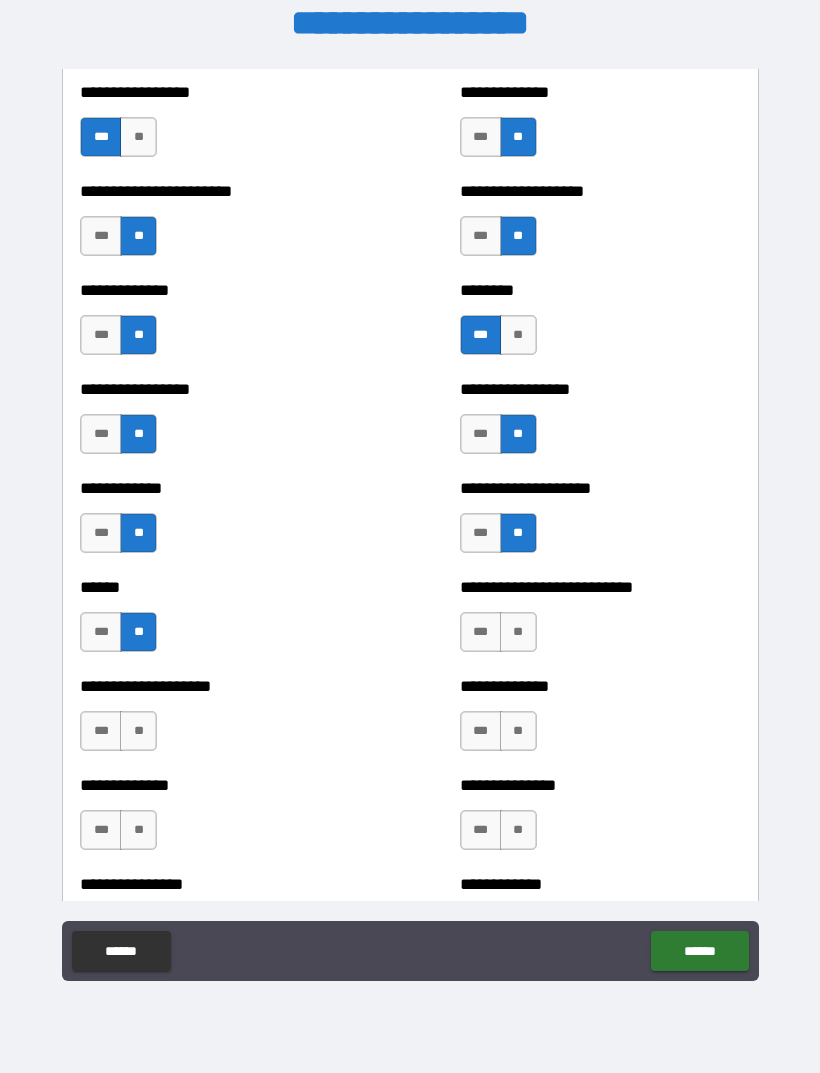 click on "**" at bounding box center [518, 632] 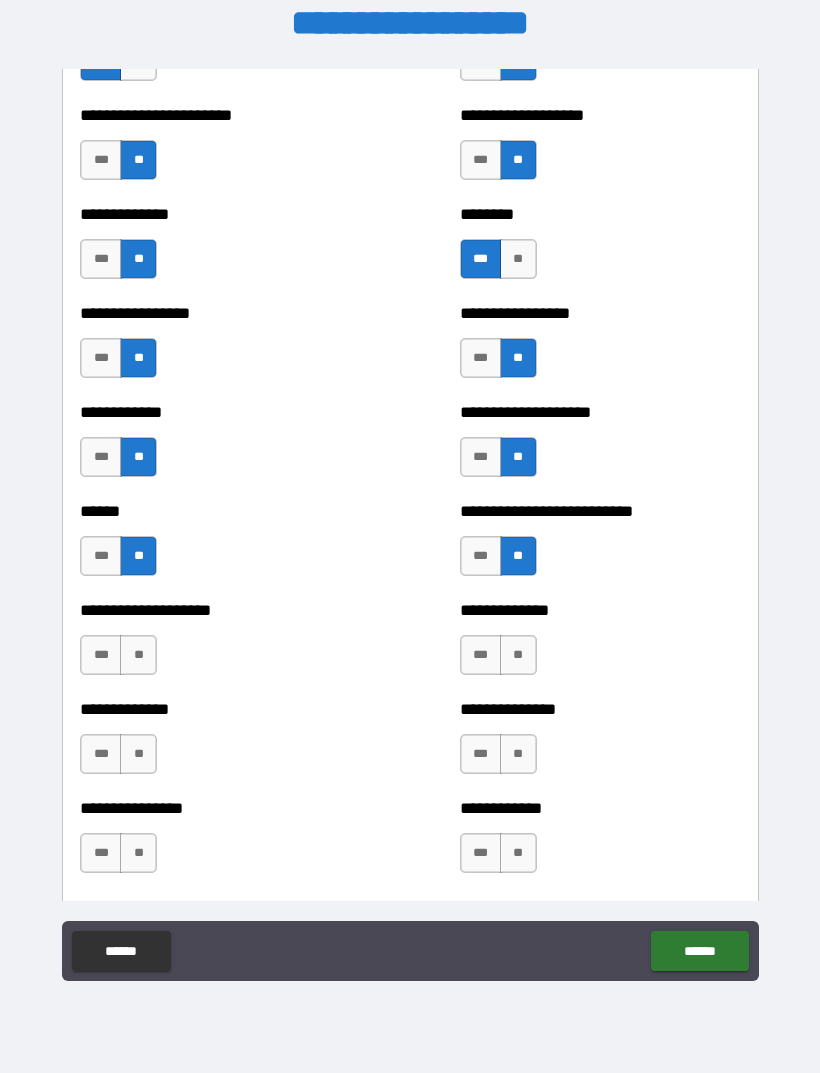 scroll, scrollTop: 3749, scrollLeft: 0, axis: vertical 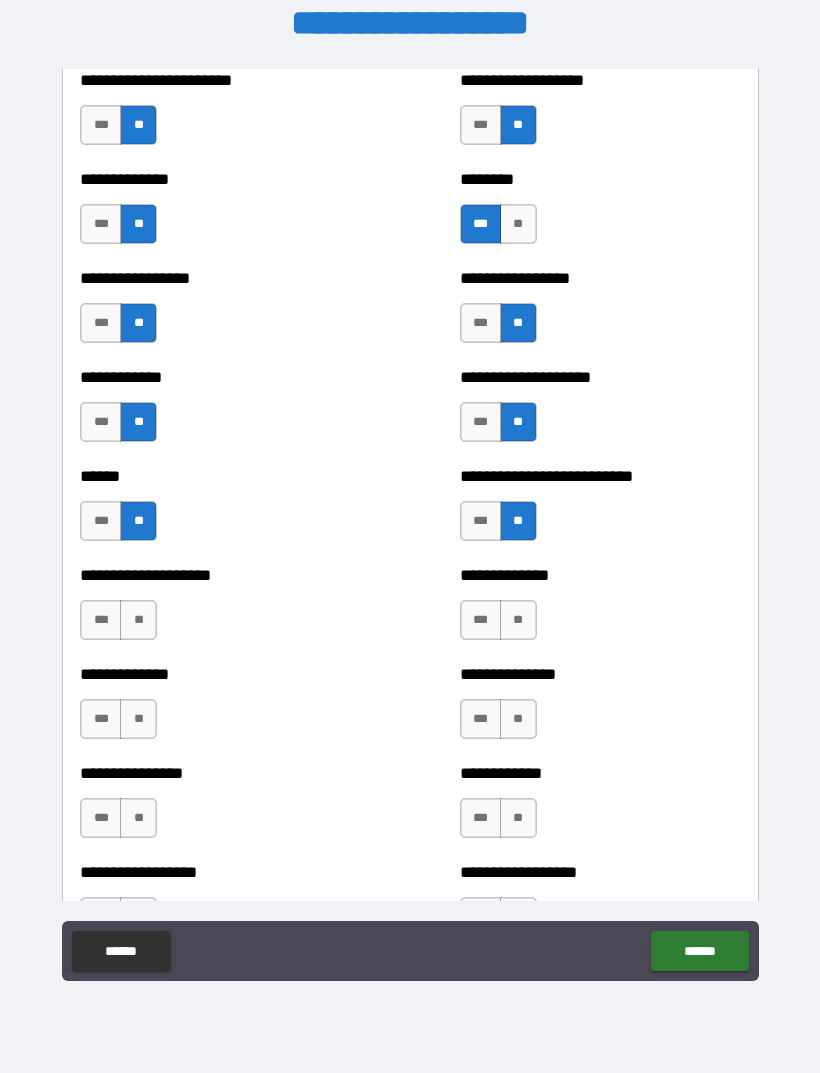 click on "**" at bounding box center (138, 620) 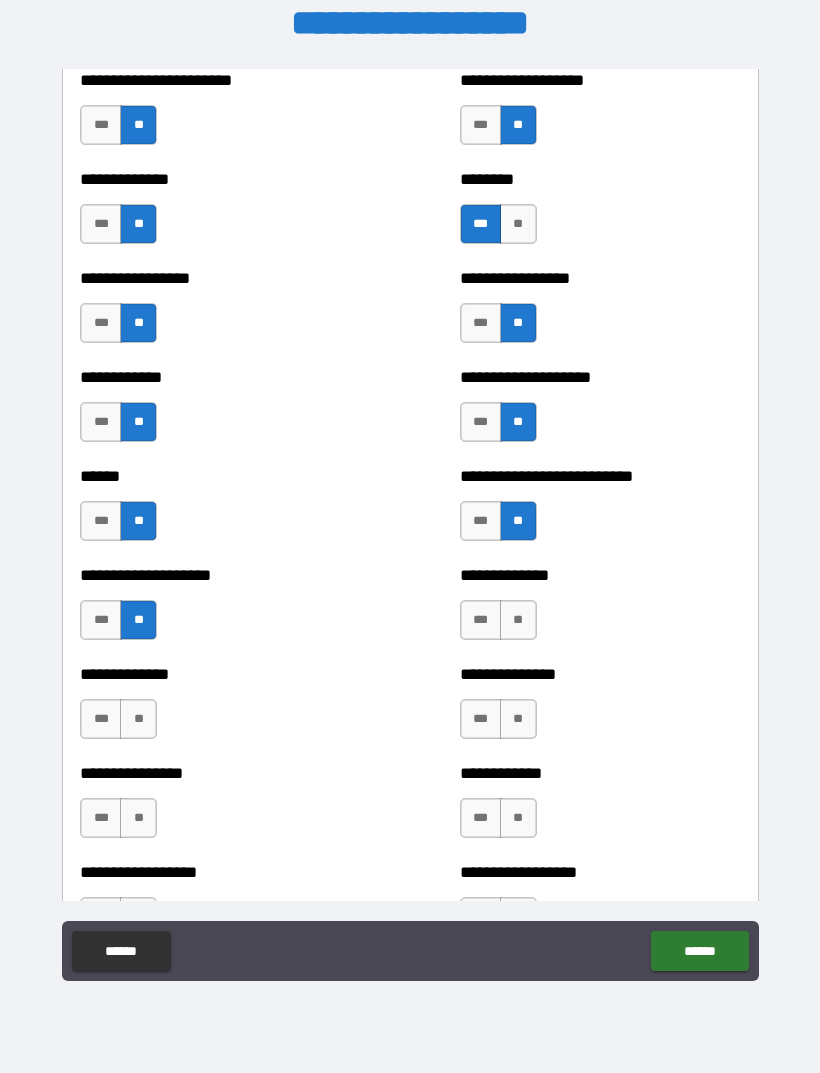 click on "**" at bounding box center [518, 620] 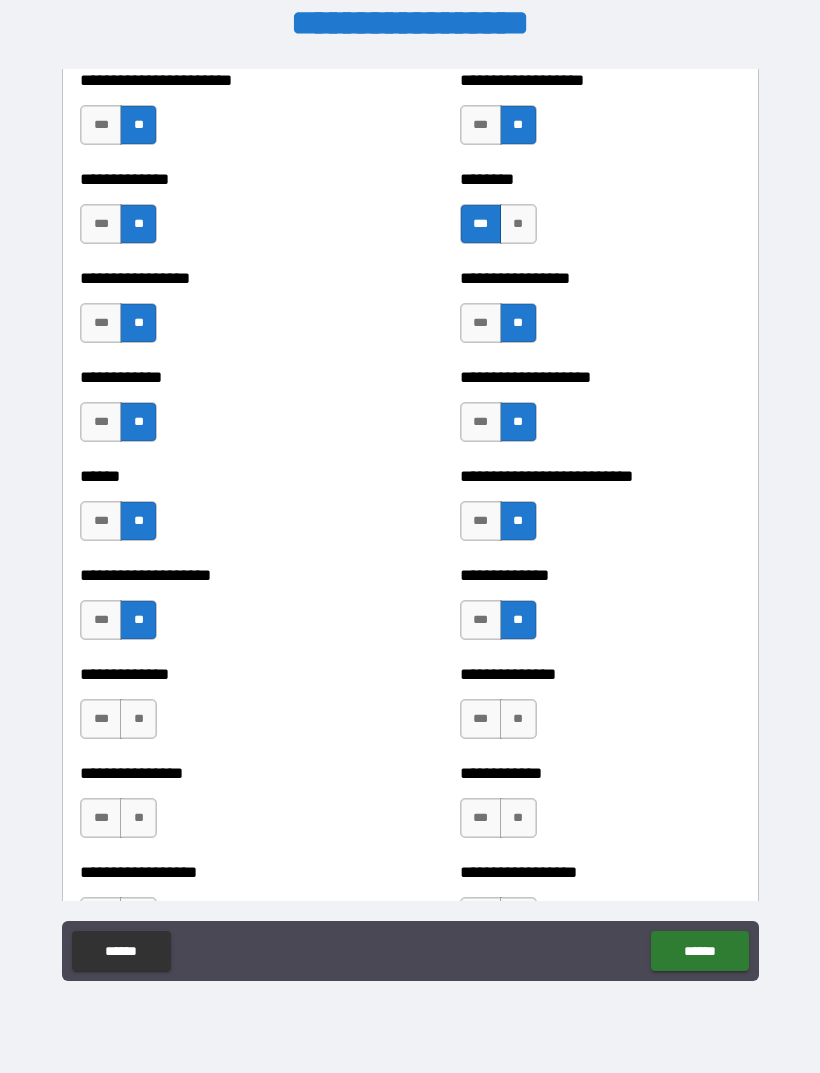 click on "***" at bounding box center (481, 620) 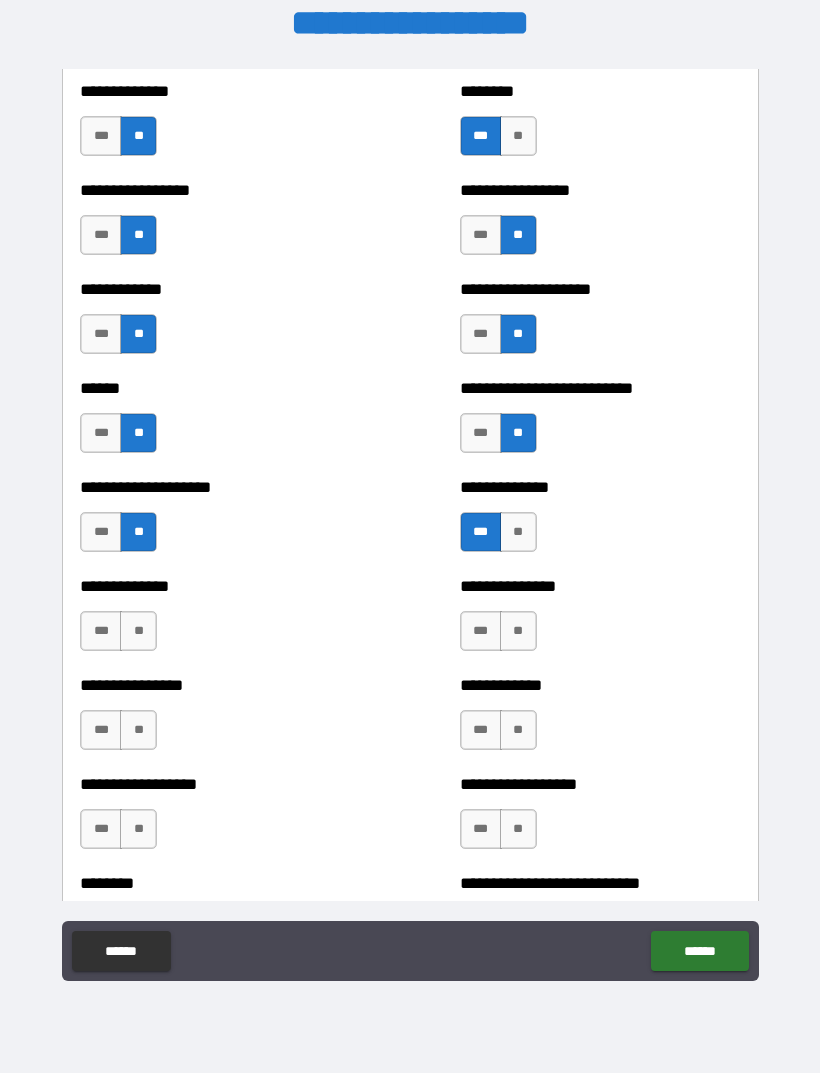 scroll, scrollTop: 3855, scrollLeft: 0, axis: vertical 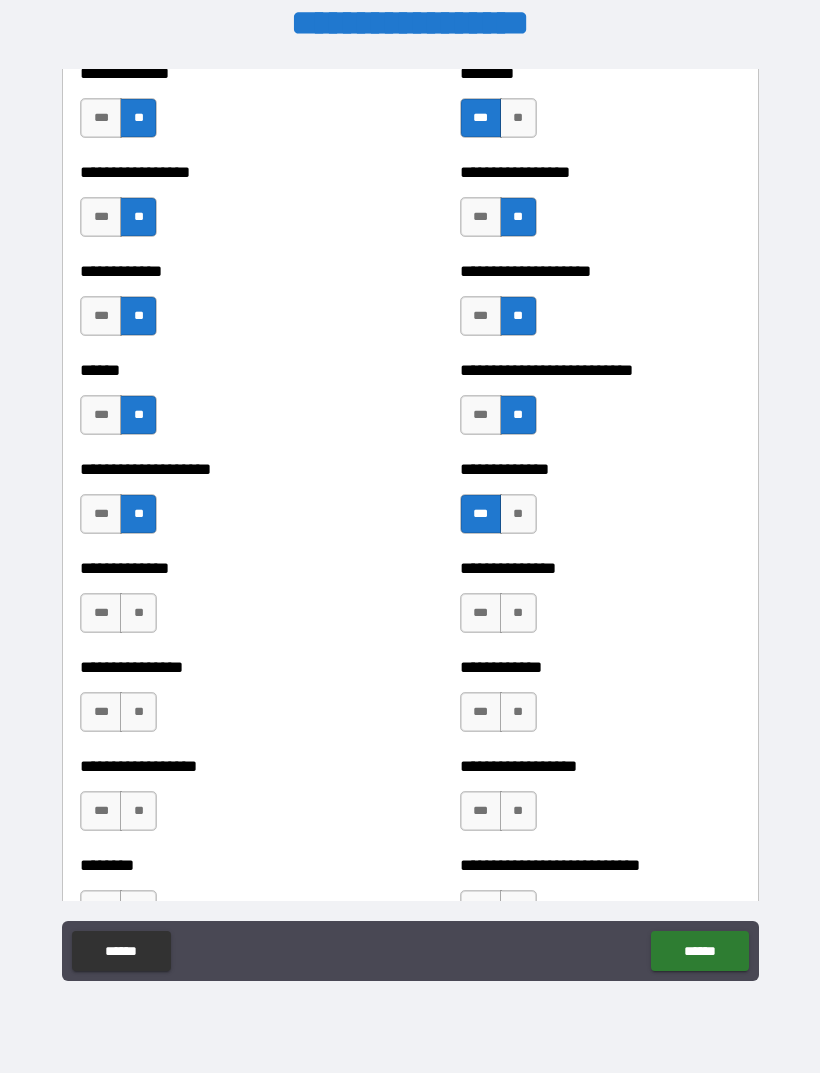 click on "**" at bounding box center [138, 613] 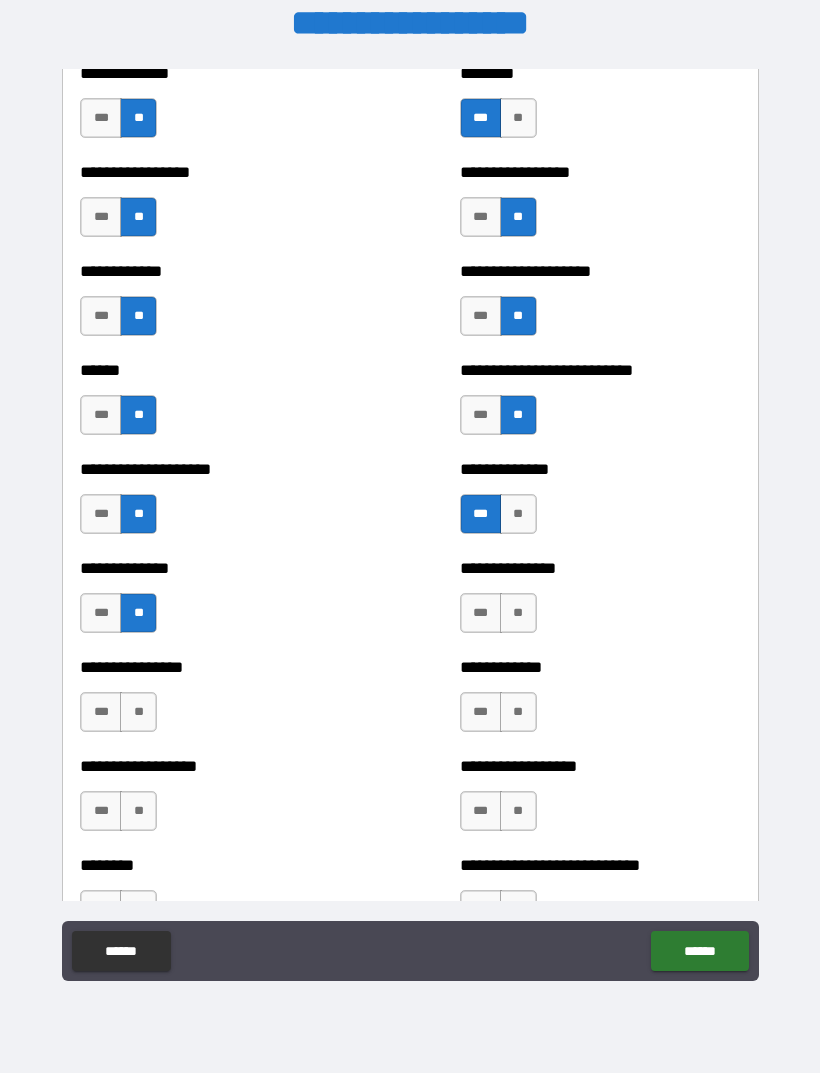 click on "**" at bounding box center [518, 613] 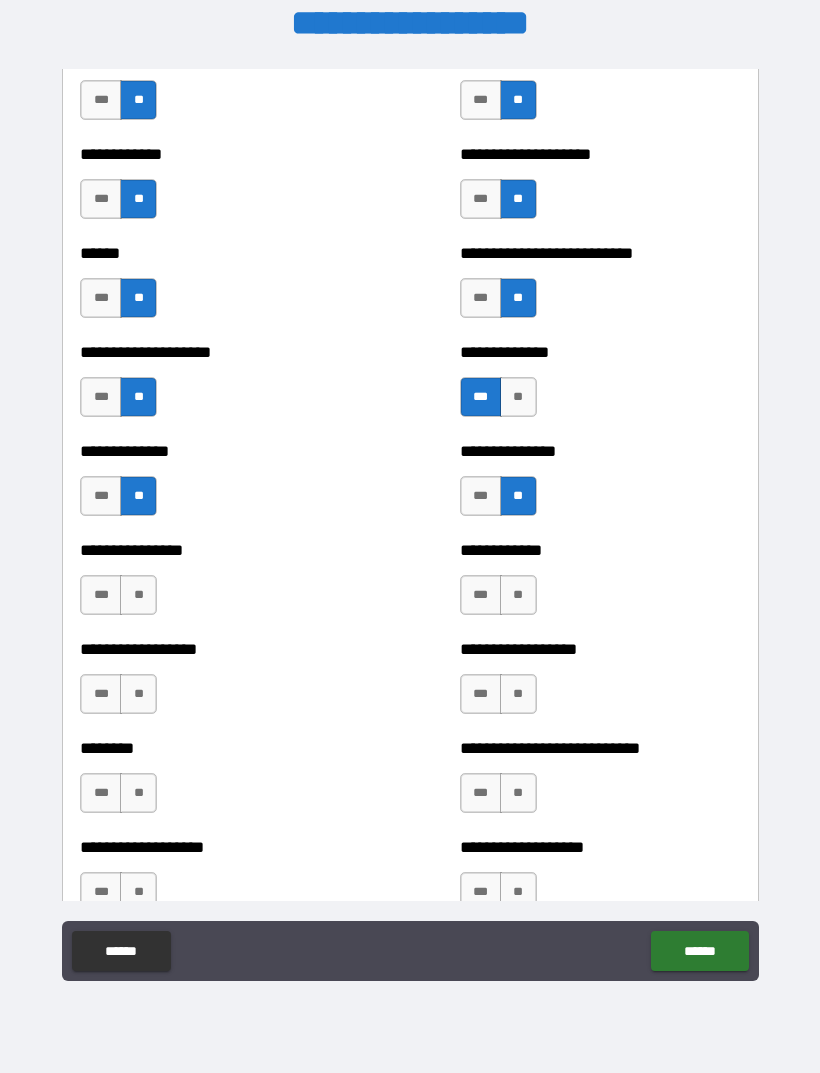 scroll, scrollTop: 3976, scrollLeft: 0, axis: vertical 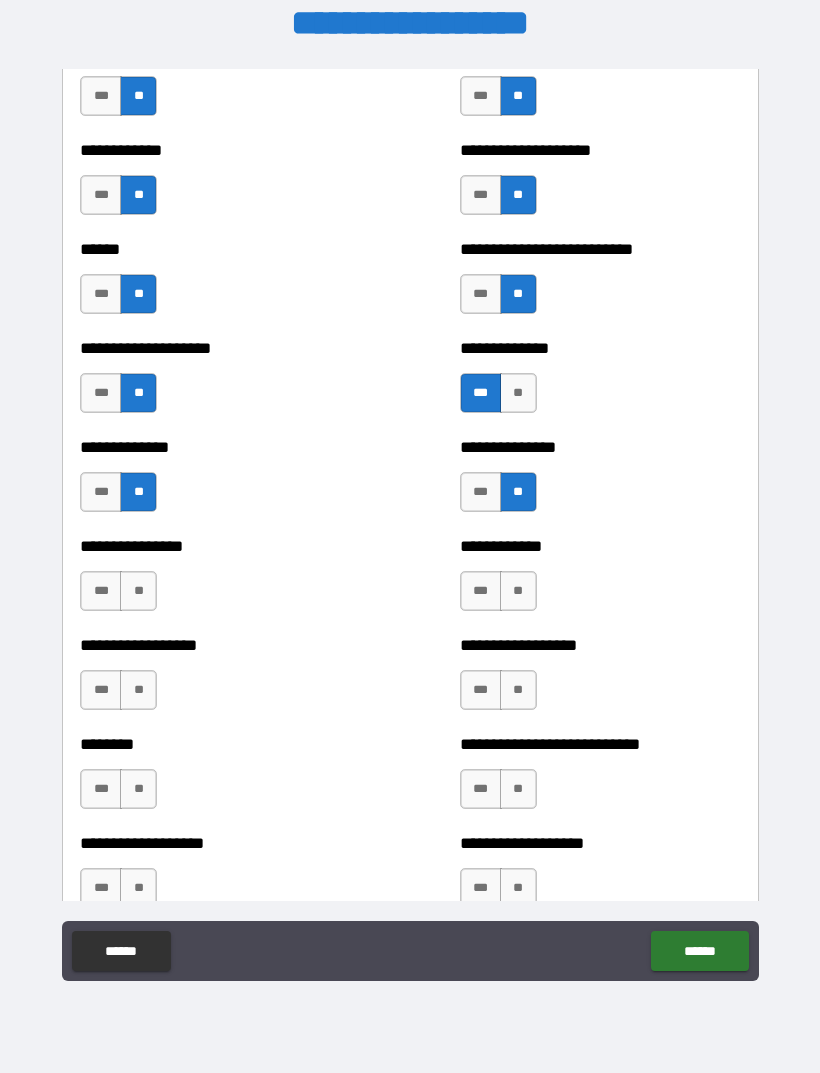 click on "**" at bounding box center (138, 591) 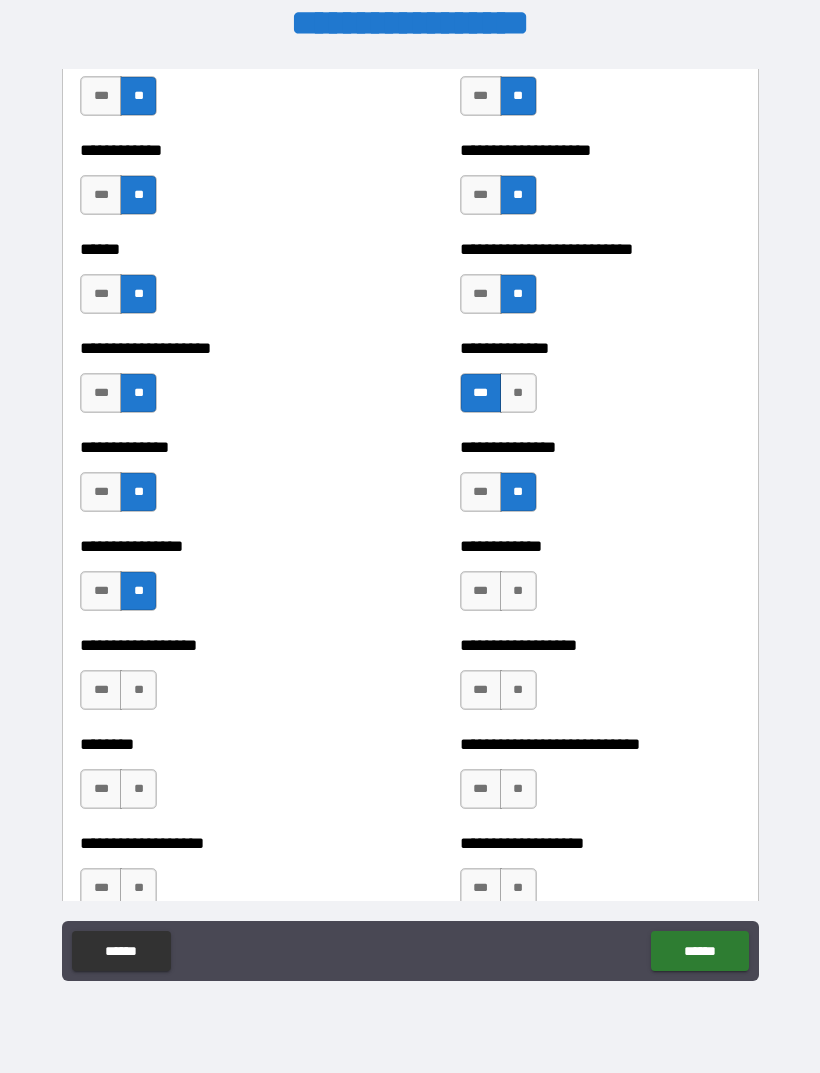 click on "**" at bounding box center (518, 591) 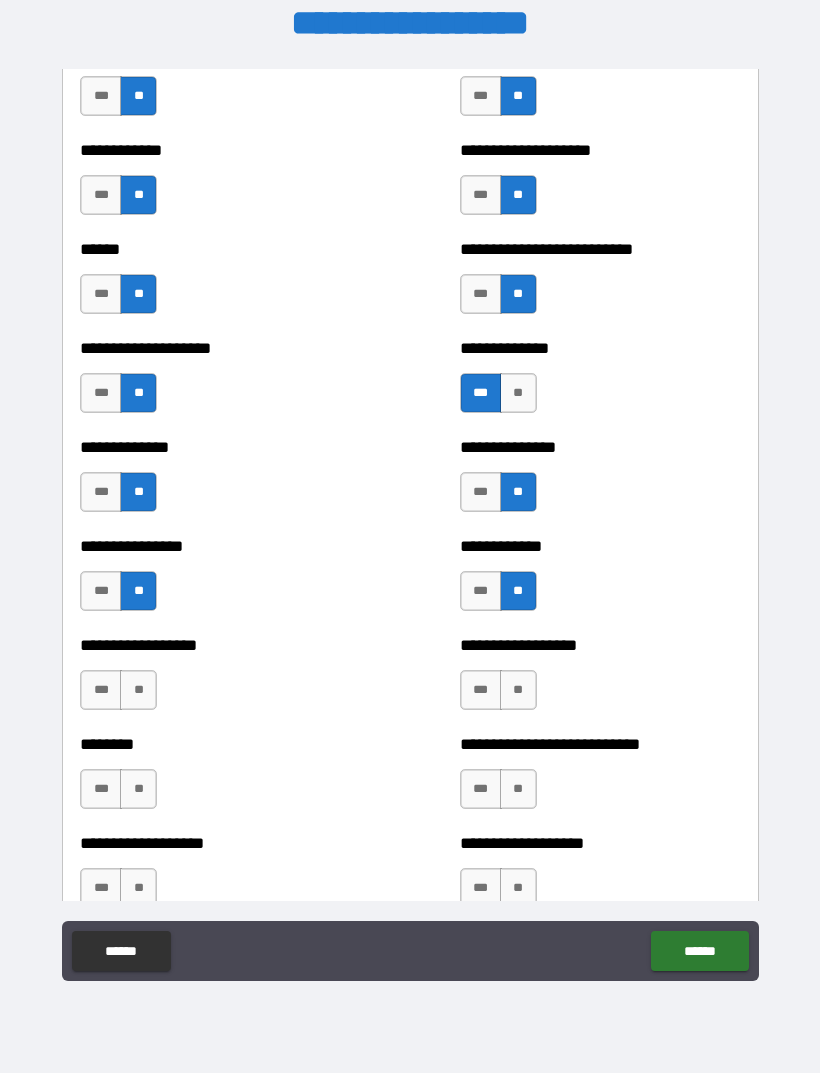 click on "**" at bounding box center [138, 690] 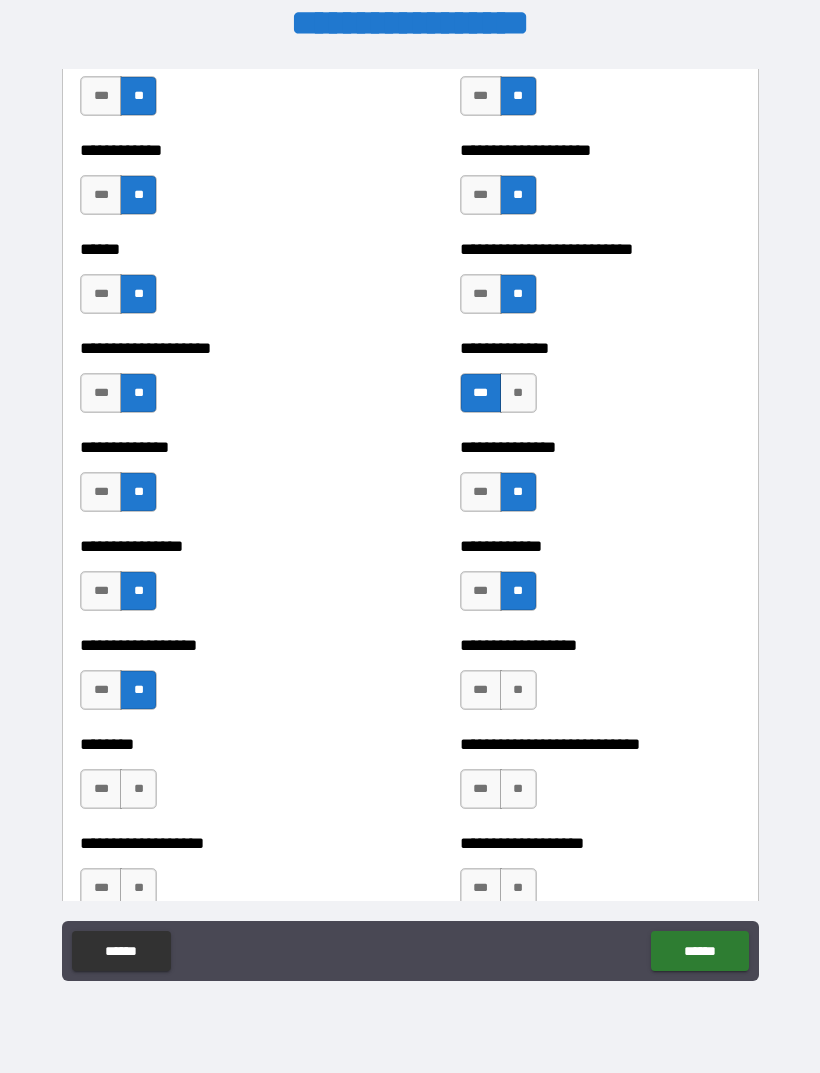 click on "**" at bounding box center (518, 690) 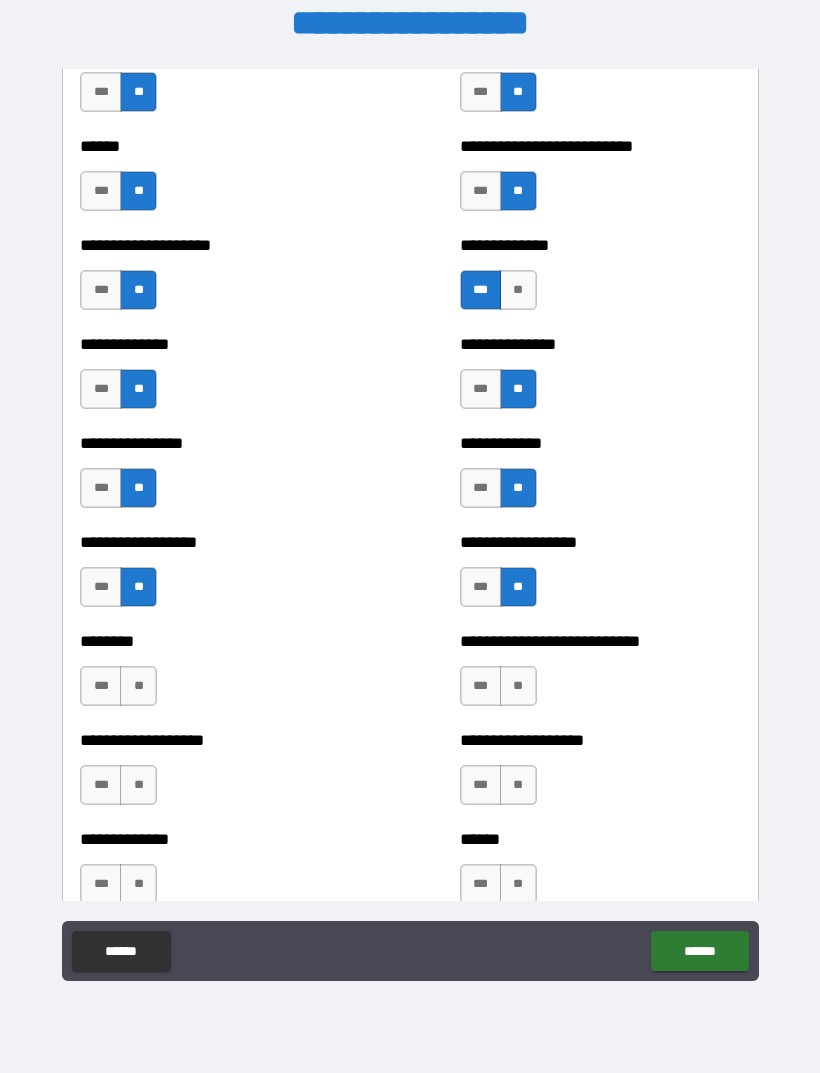 scroll, scrollTop: 4103, scrollLeft: 0, axis: vertical 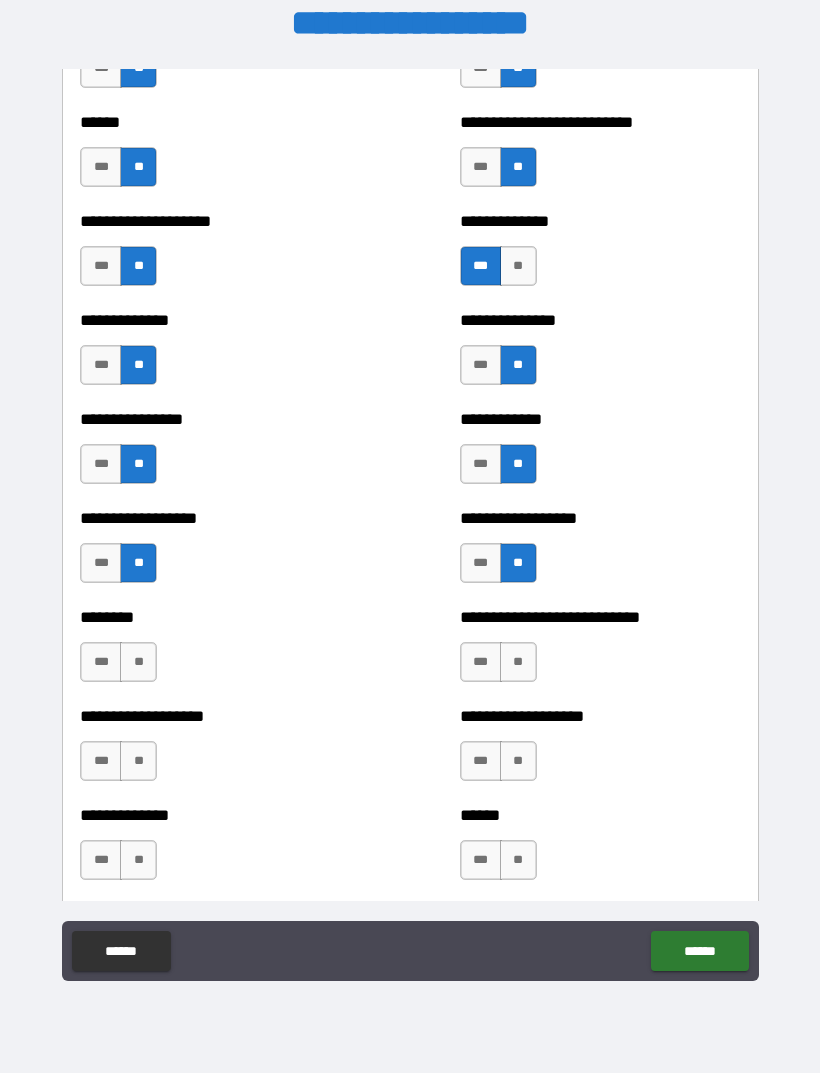click on "**" at bounding box center (138, 662) 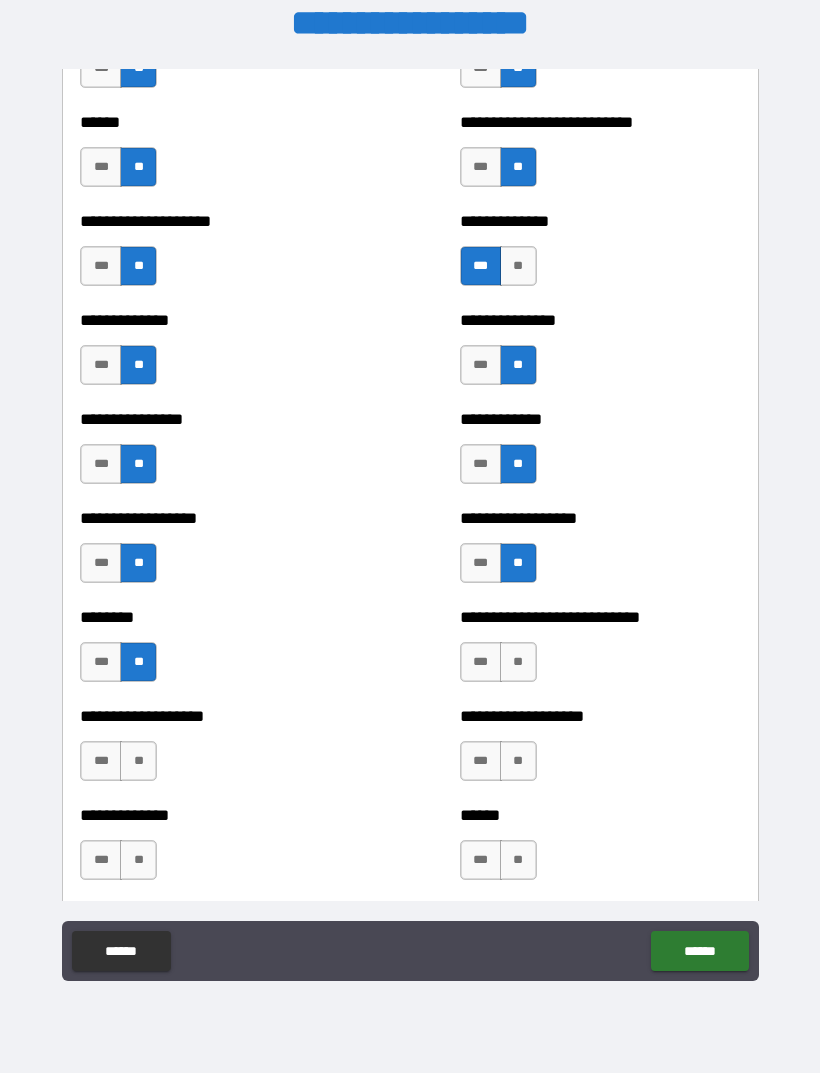 click on "**" at bounding box center [518, 662] 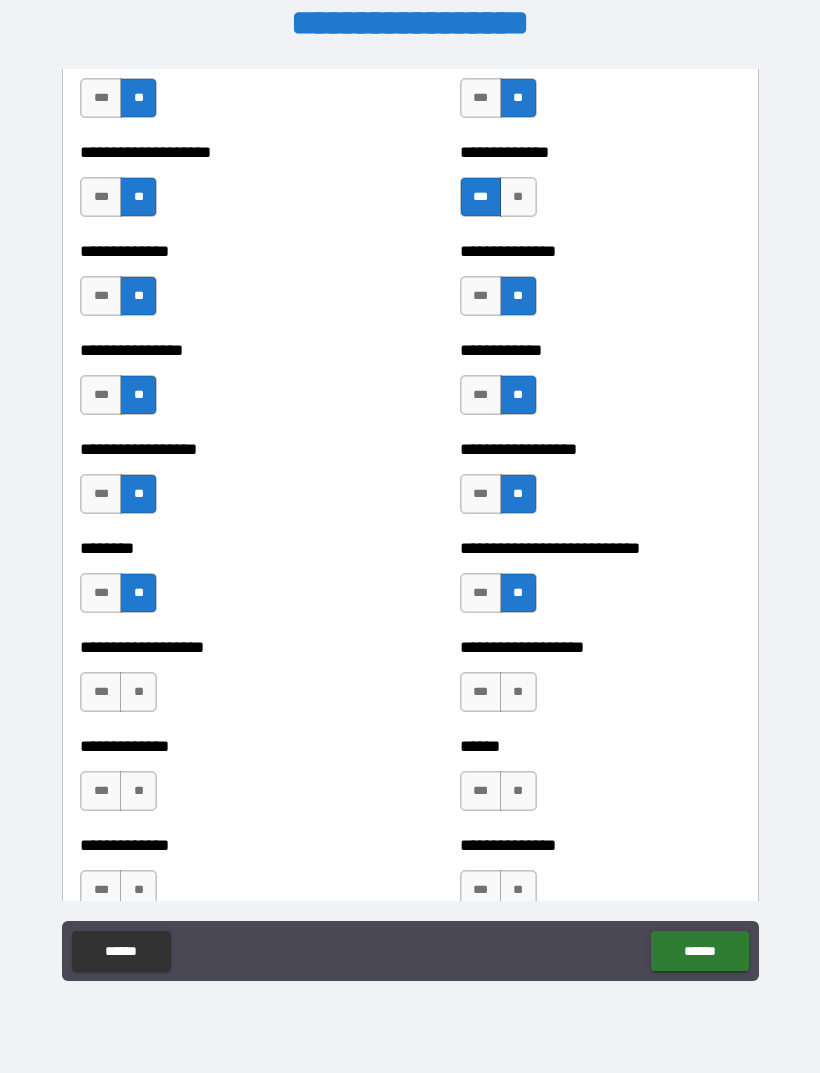scroll, scrollTop: 4178, scrollLeft: 0, axis: vertical 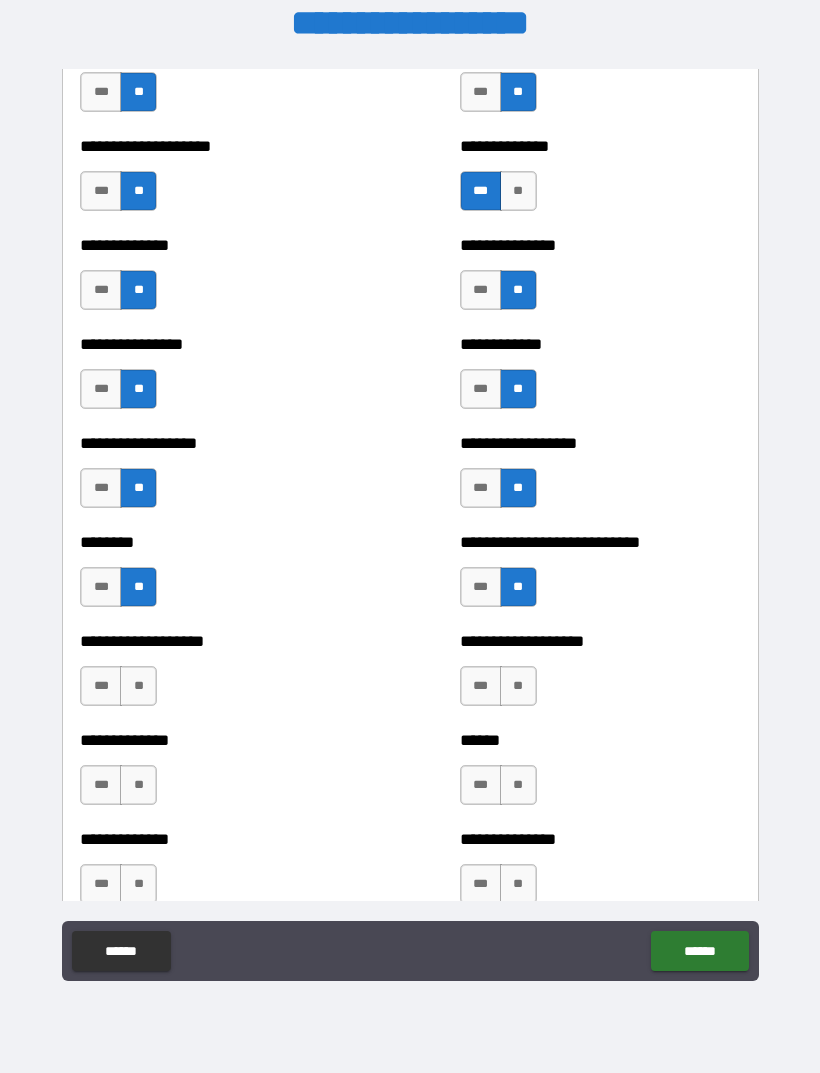 click on "**" at bounding box center (138, 686) 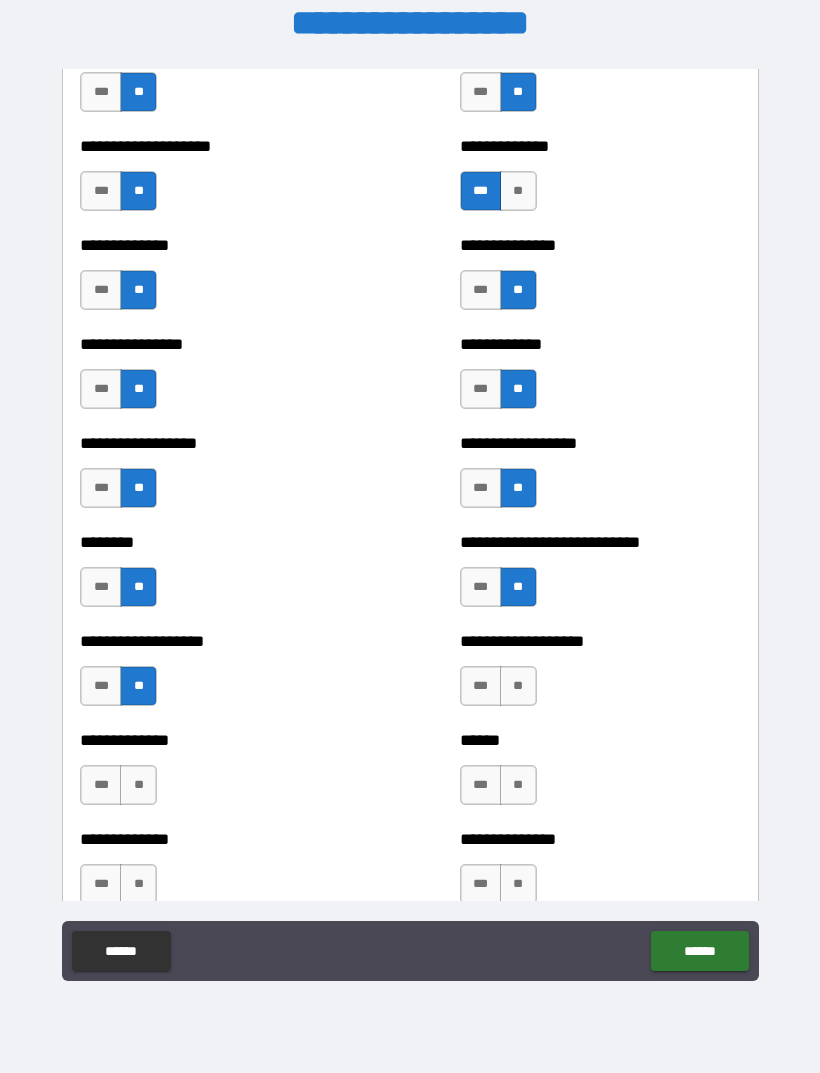click on "**" at bounding box center (518, 686) 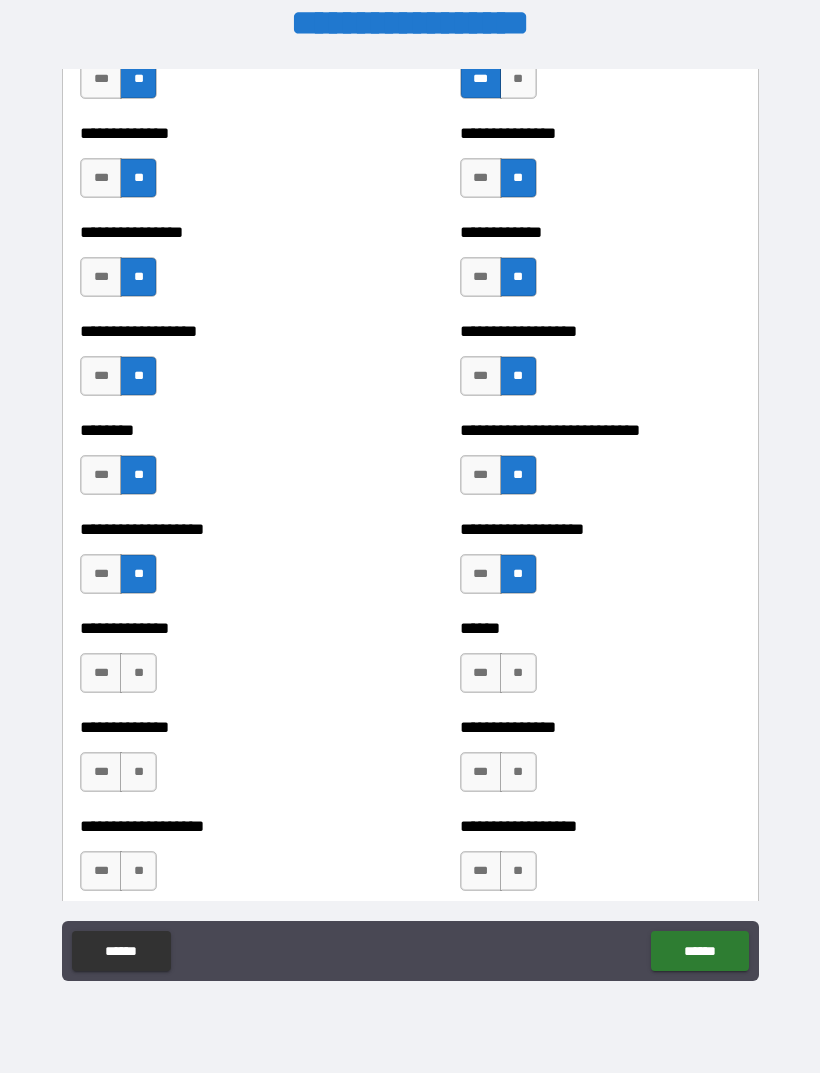 scroll, scrollTop: 4298, scrollLeft: 0, axis: vertical 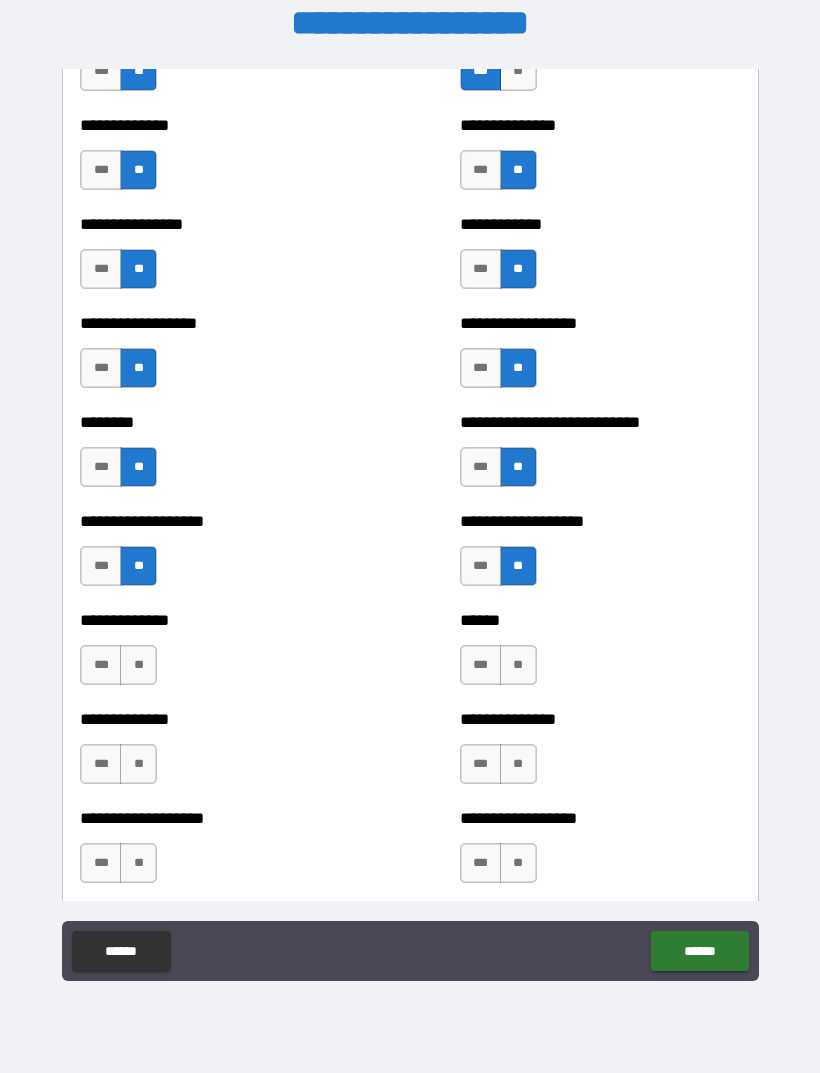 click on "**" at bounding box center (138, 665) 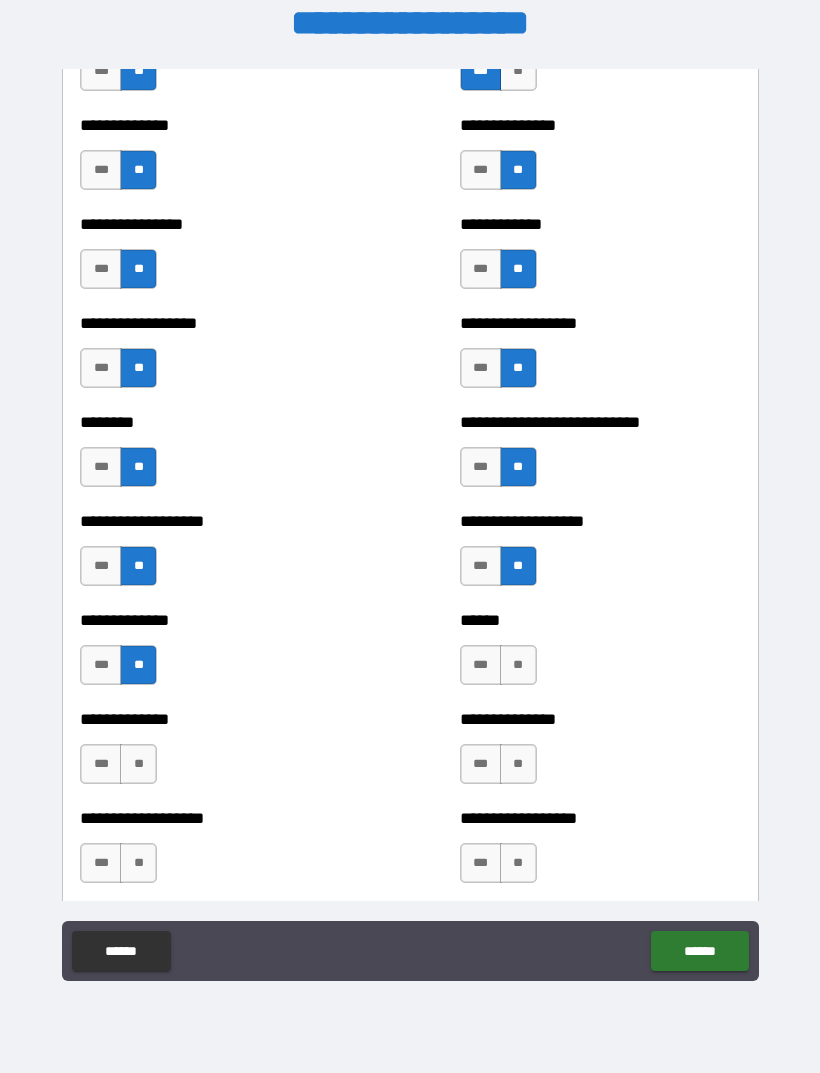 click on "**" at bounding box center [518, 665] 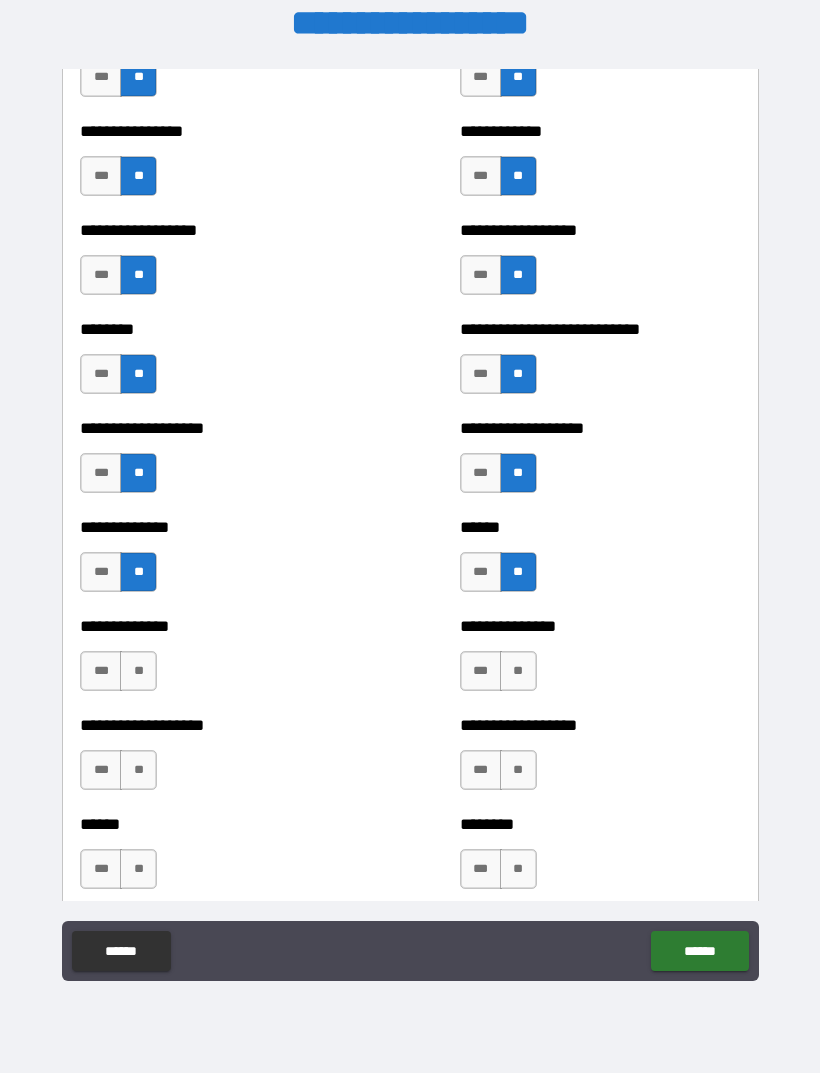 scroll, scrollTop: 4408, scrollLeft: 0, axis: vertical 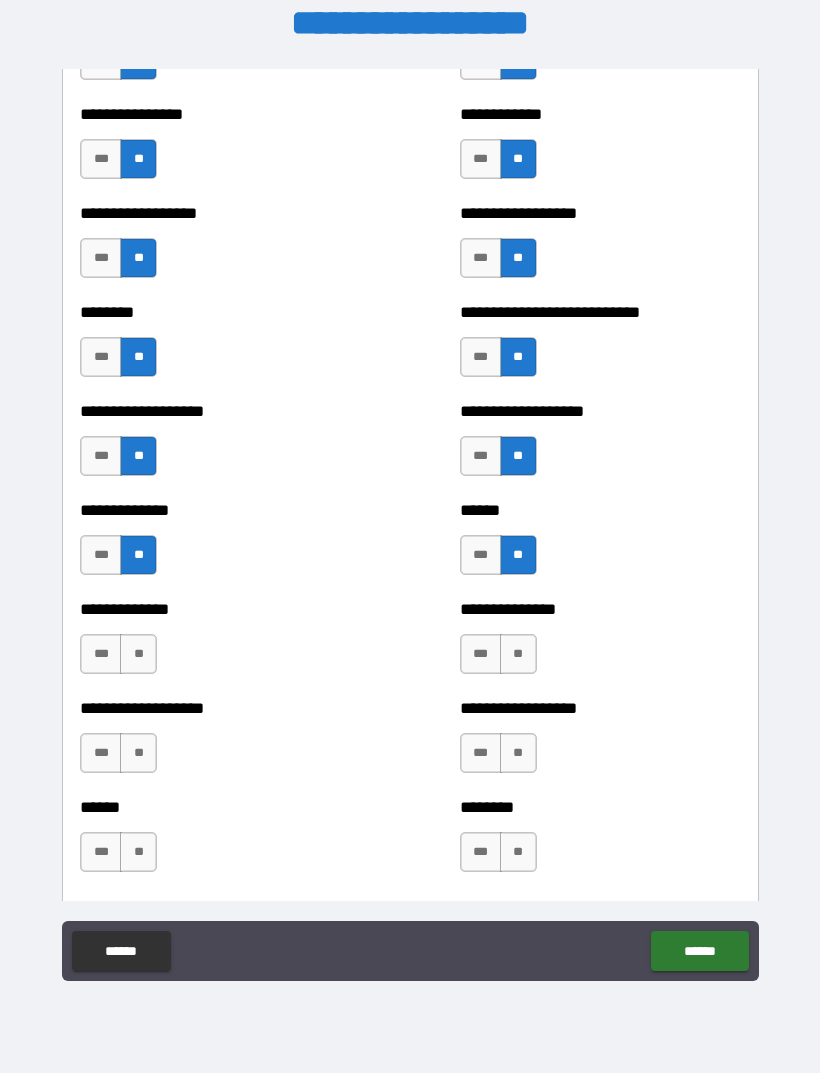 click on "**" at bounding box center [138, 654] 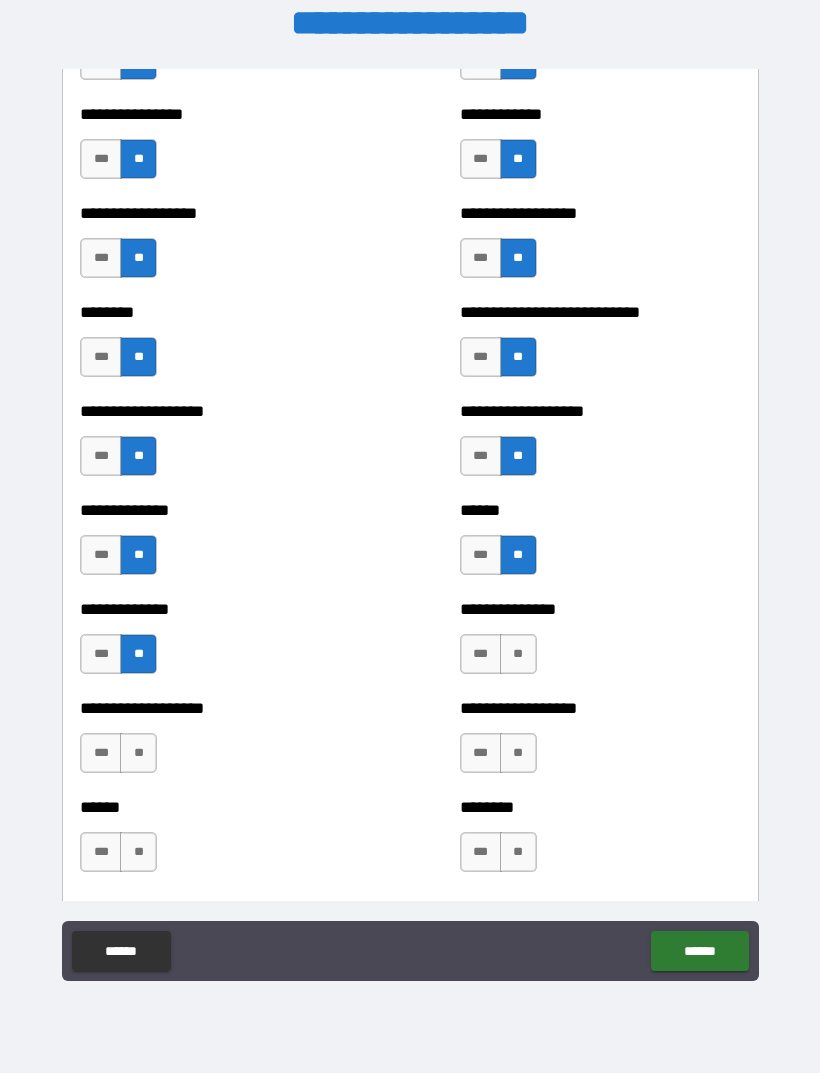 click on "**" at bounding box center (518, 654) 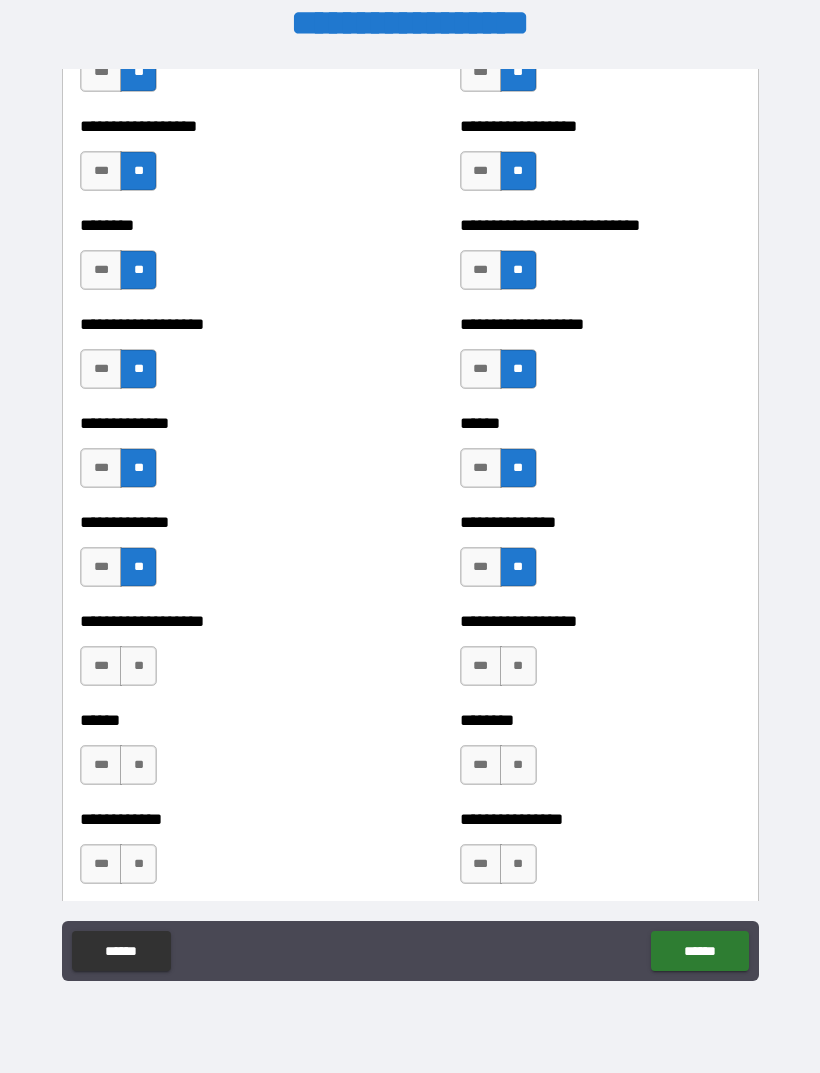 scroll, scrollTop: 4508, scrollLeft: 0, axis: vertical 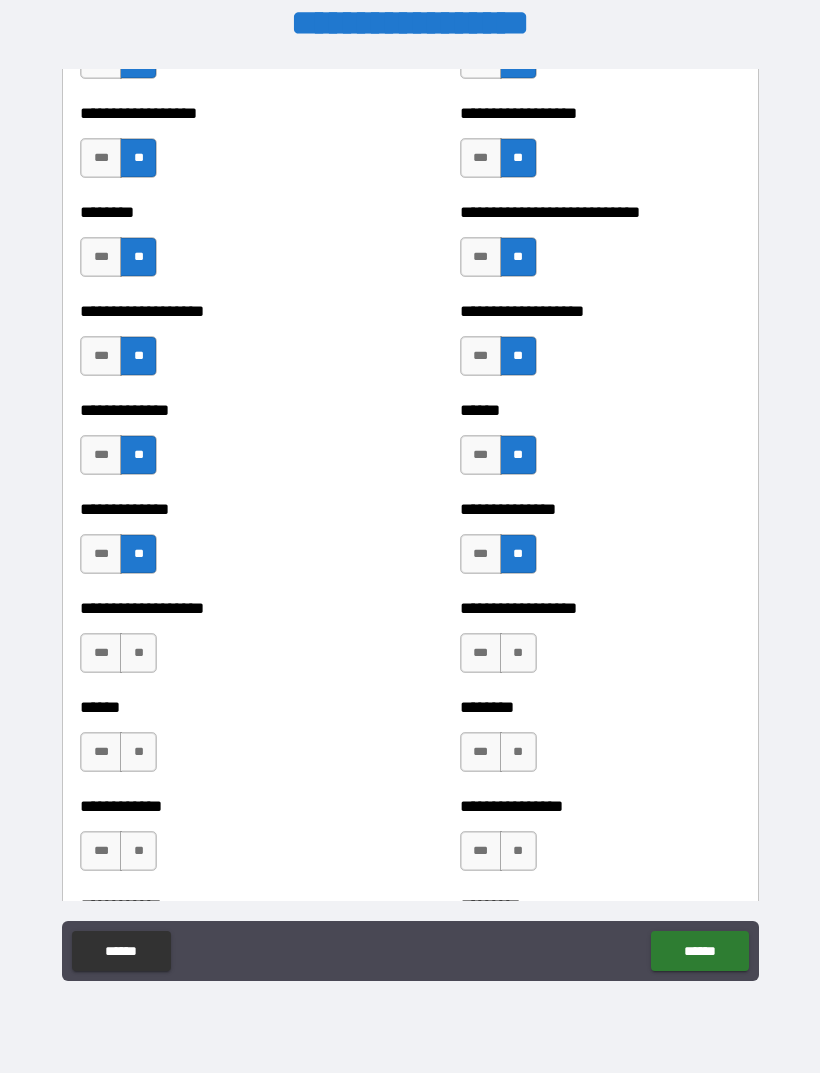 click on "**" at bounding box center (138, 653) 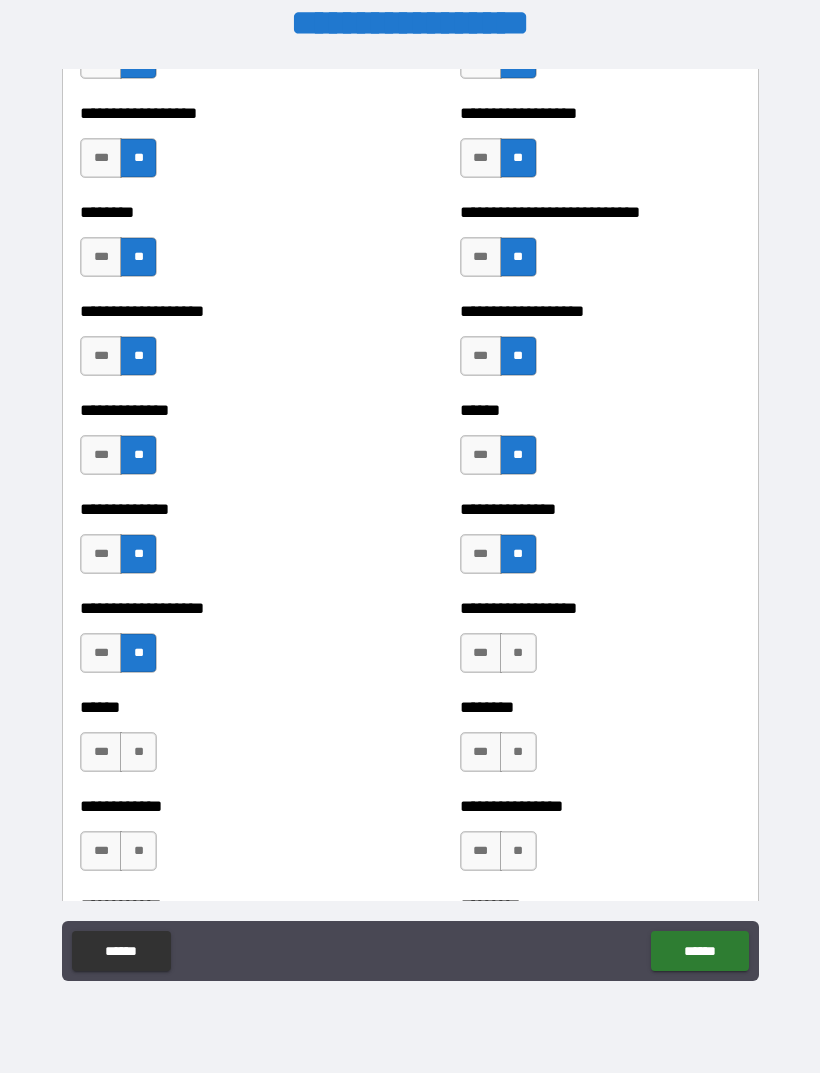 click on "**" at bounding box center (518, 653) 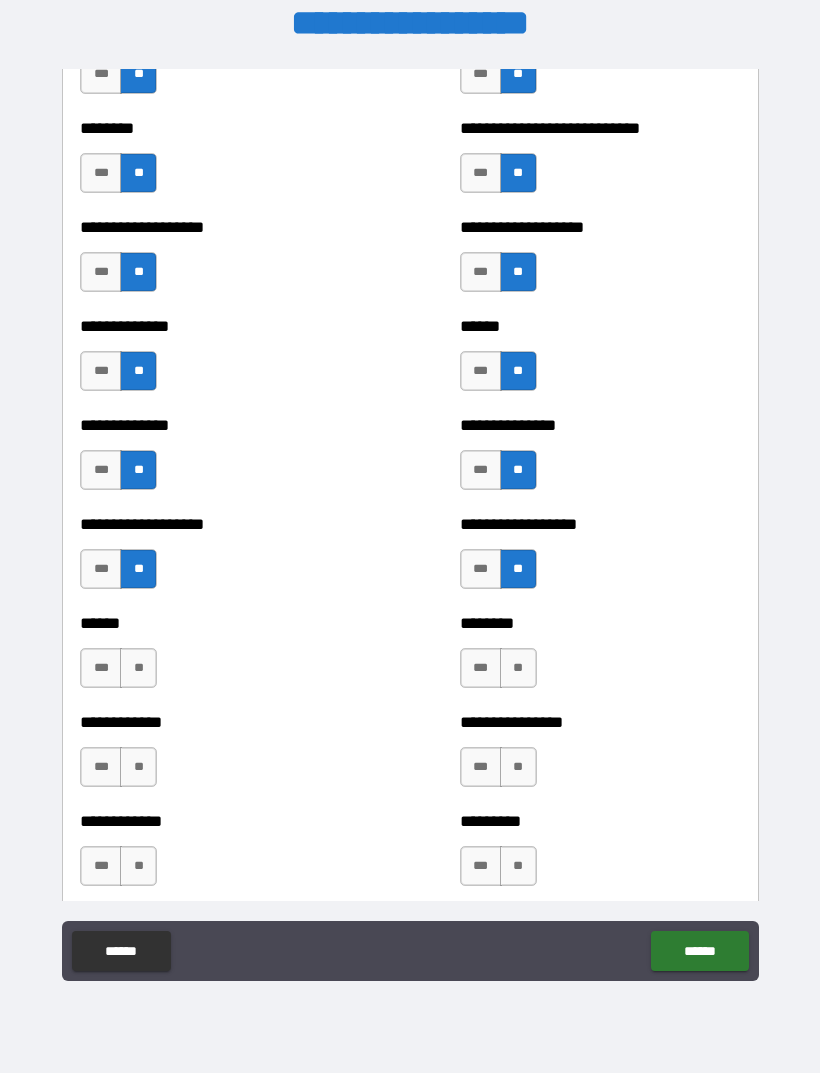 scroll, scrollTop: 4607, scrollLeft: 0, axis: vertical 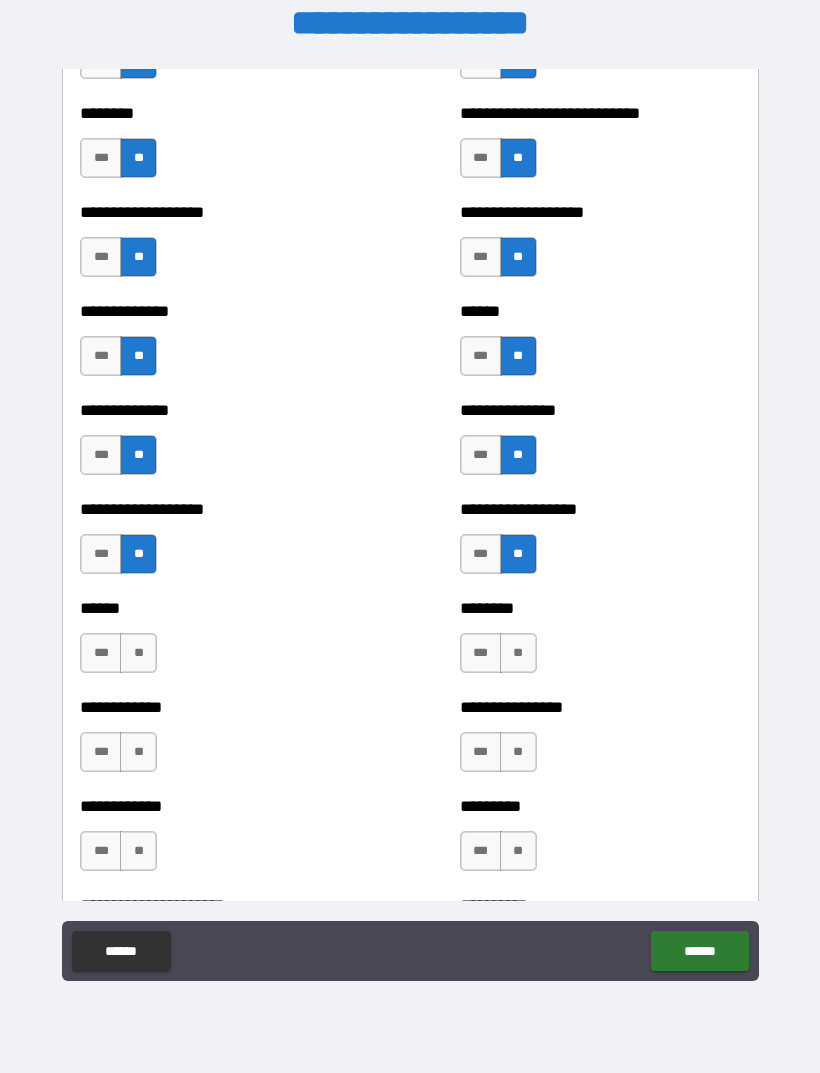 click on "**" at bounding box center [138, 653] 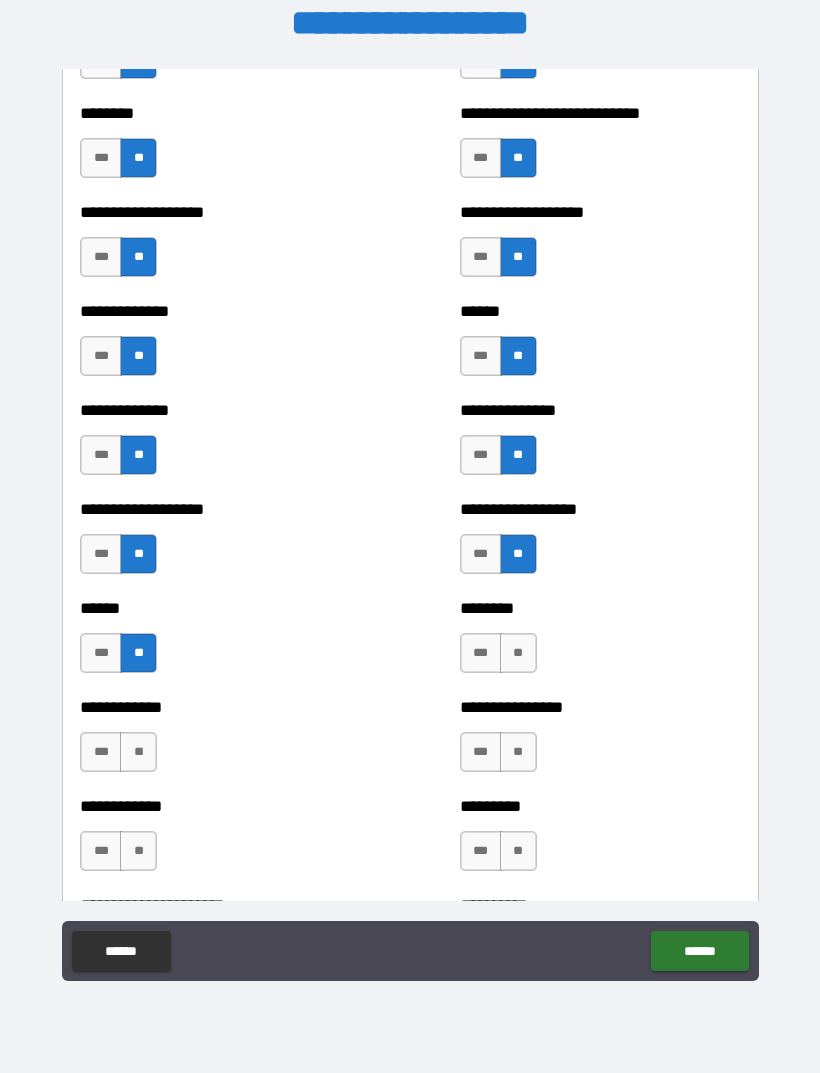 click on "**" at bounding box center (518, 653) 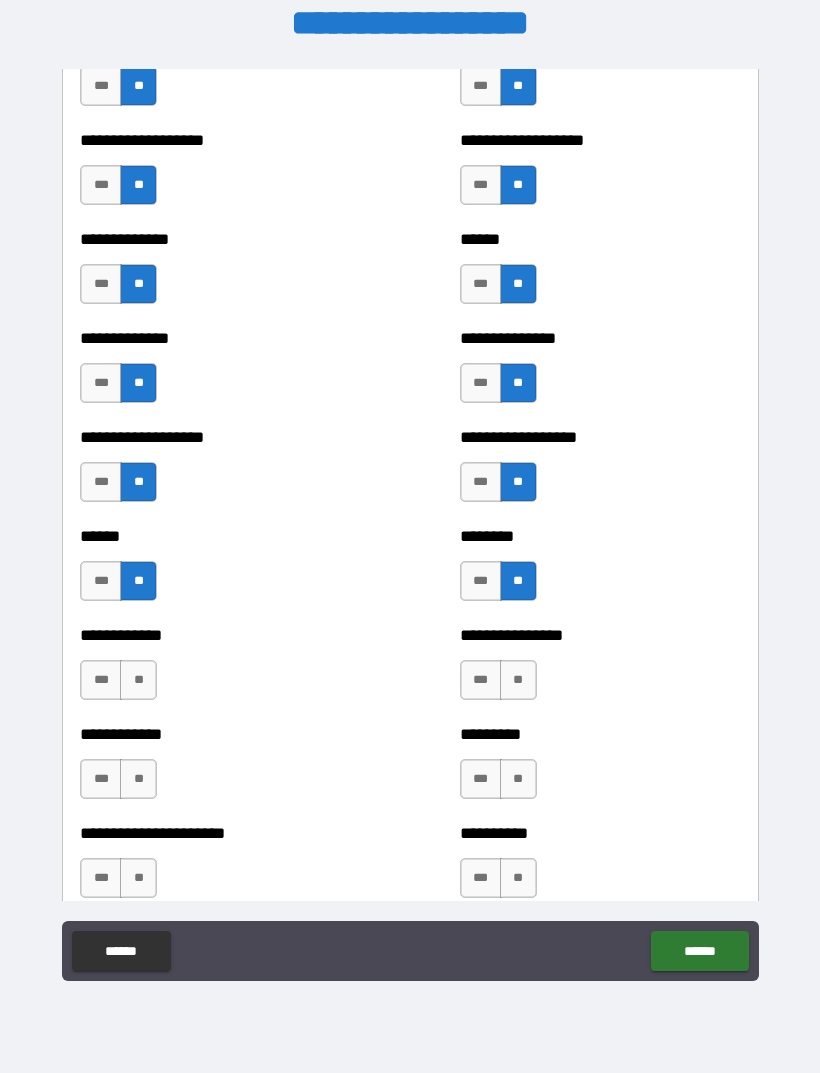 scroll, scrollTop: 4698, scrollLeft: 0, axis: vertical 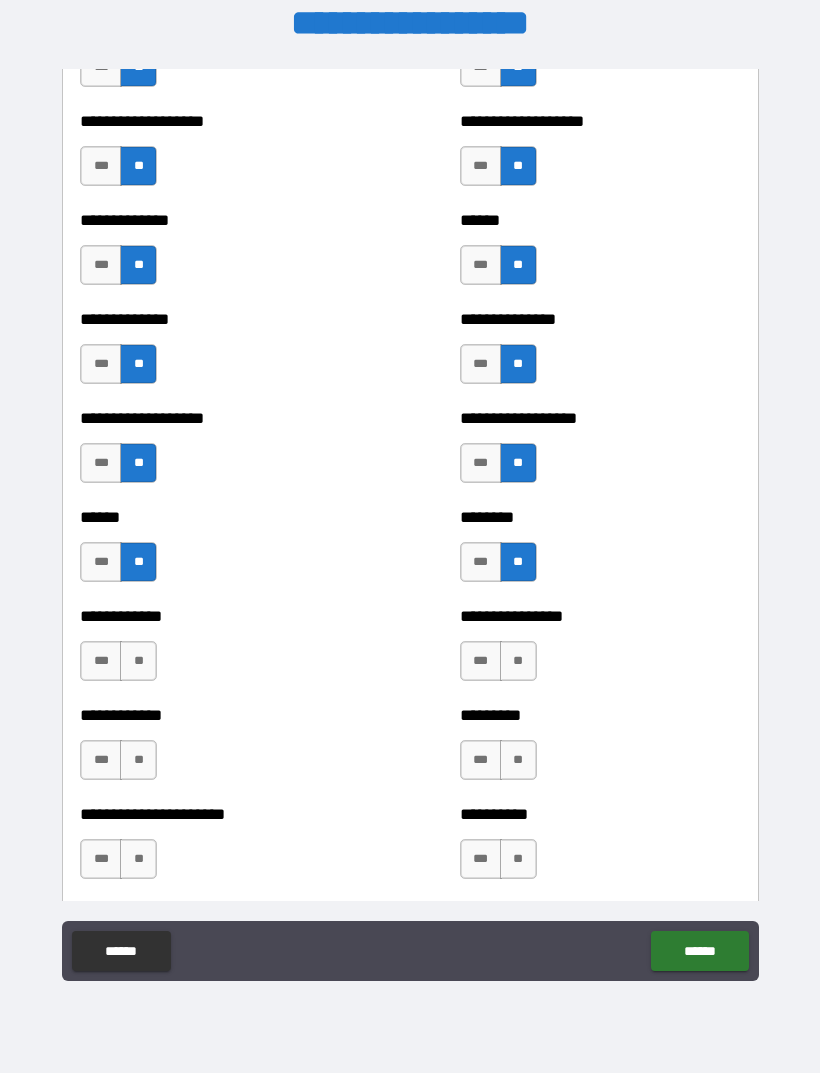 click on "**" at bounding box center (138, 661) 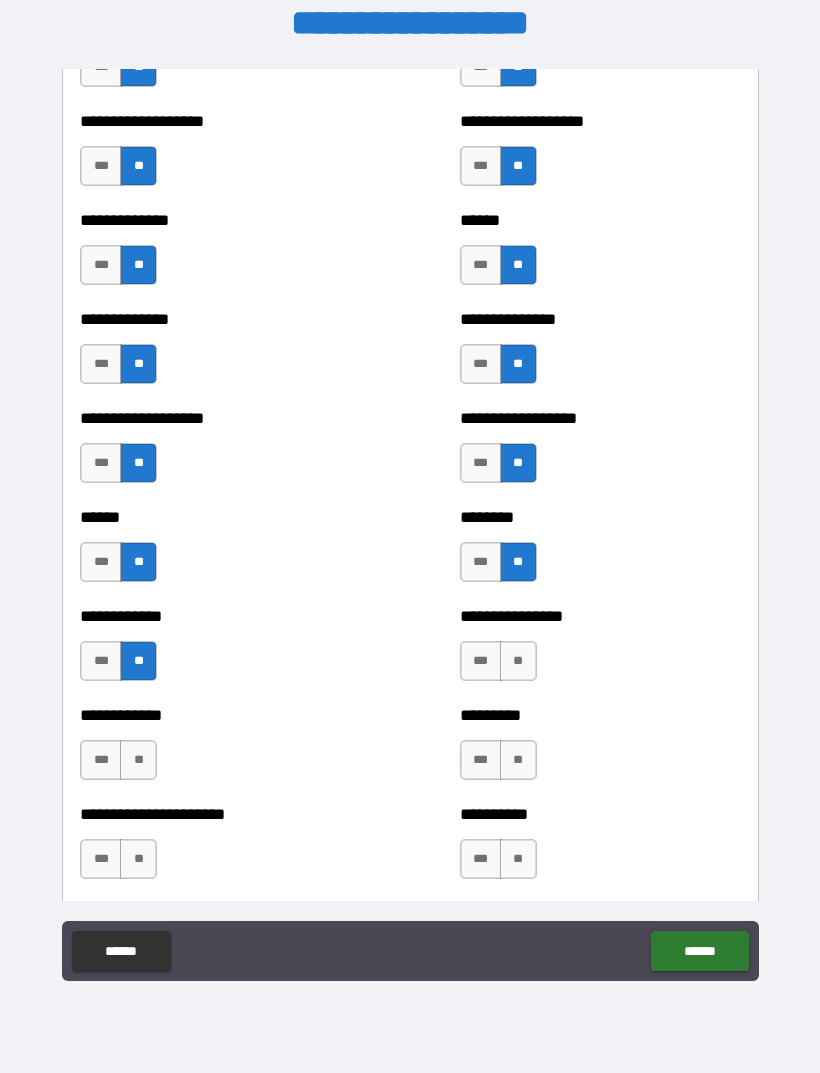 click on "**" at bounding box center [518, 661] 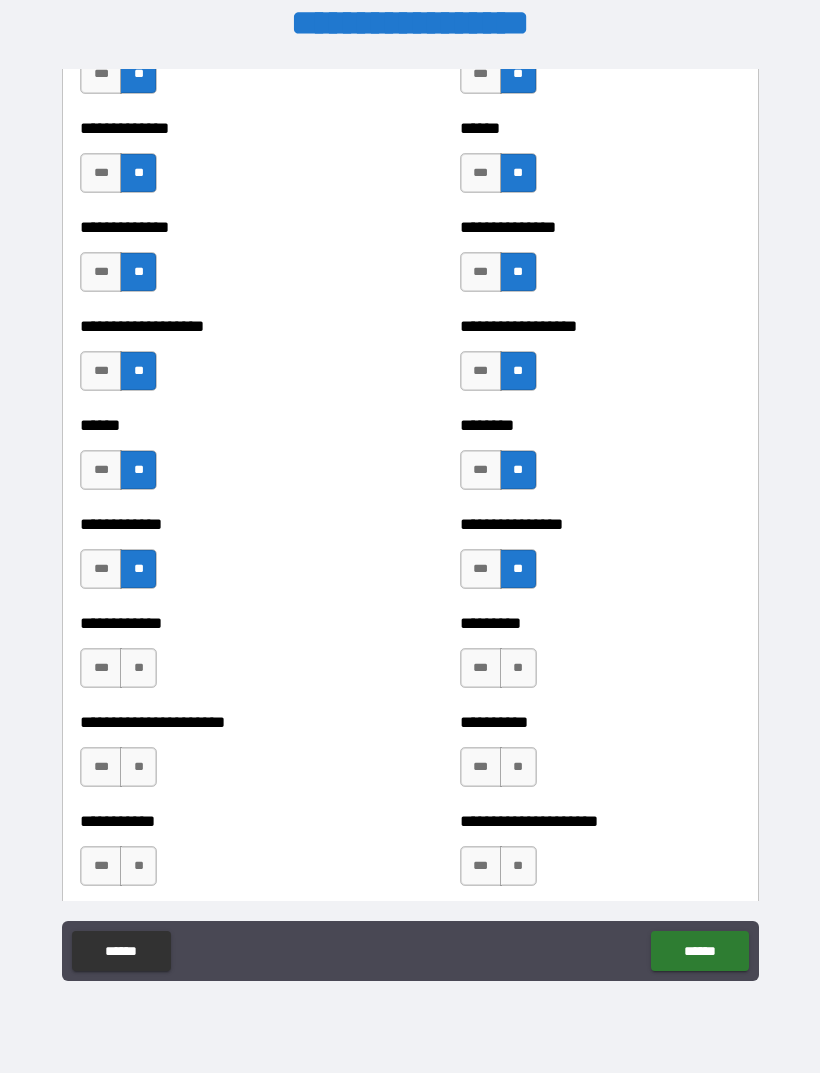 scroll, scrollTop: 4805, scrollLeft: 0, axis: vertical 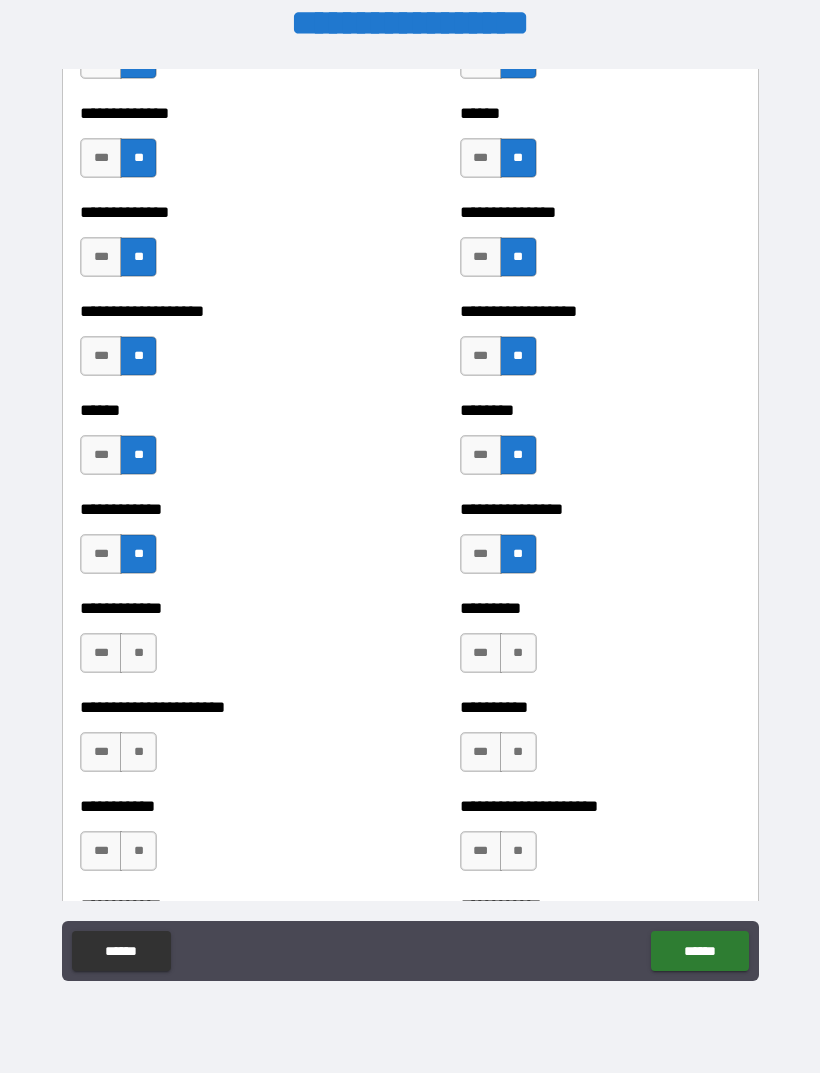 click on "**" at bounding box center [138, 653] 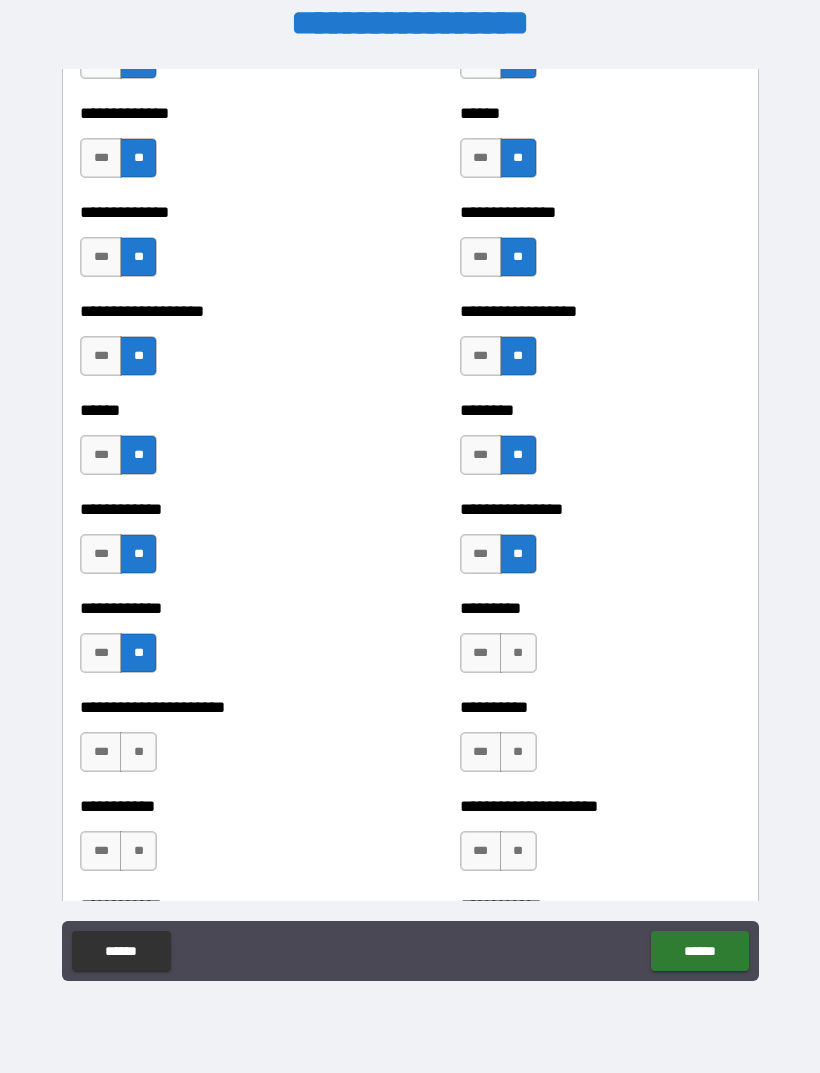 click on "***" at bounding box center [481, 653] 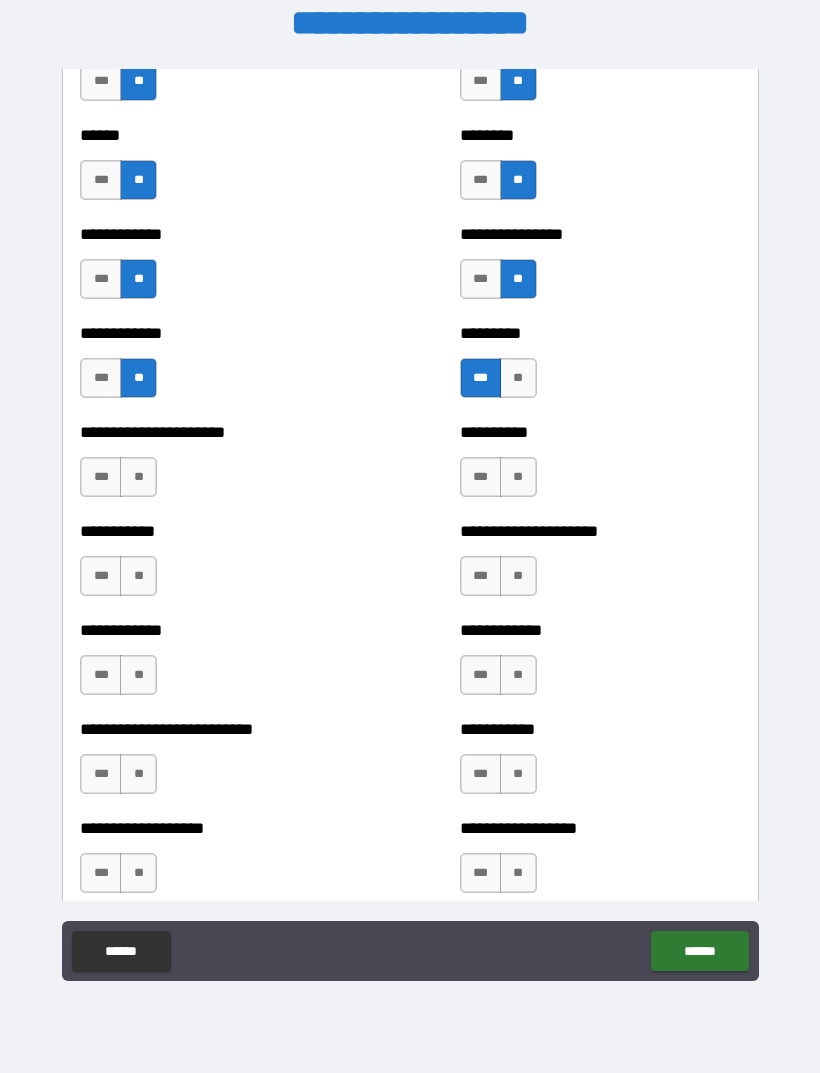 scroll, scrollTop: 5081, scrollLeft: 0, axis: vertical 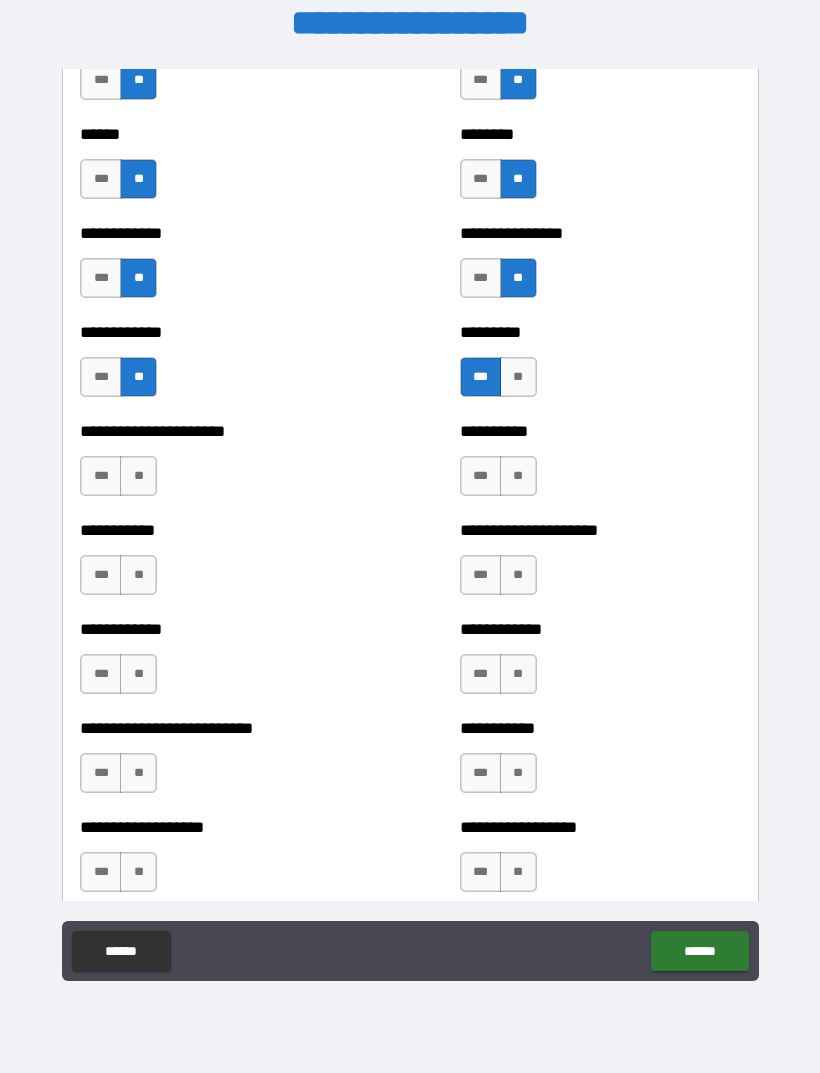 click on "***" at bounding box center [481, 476] 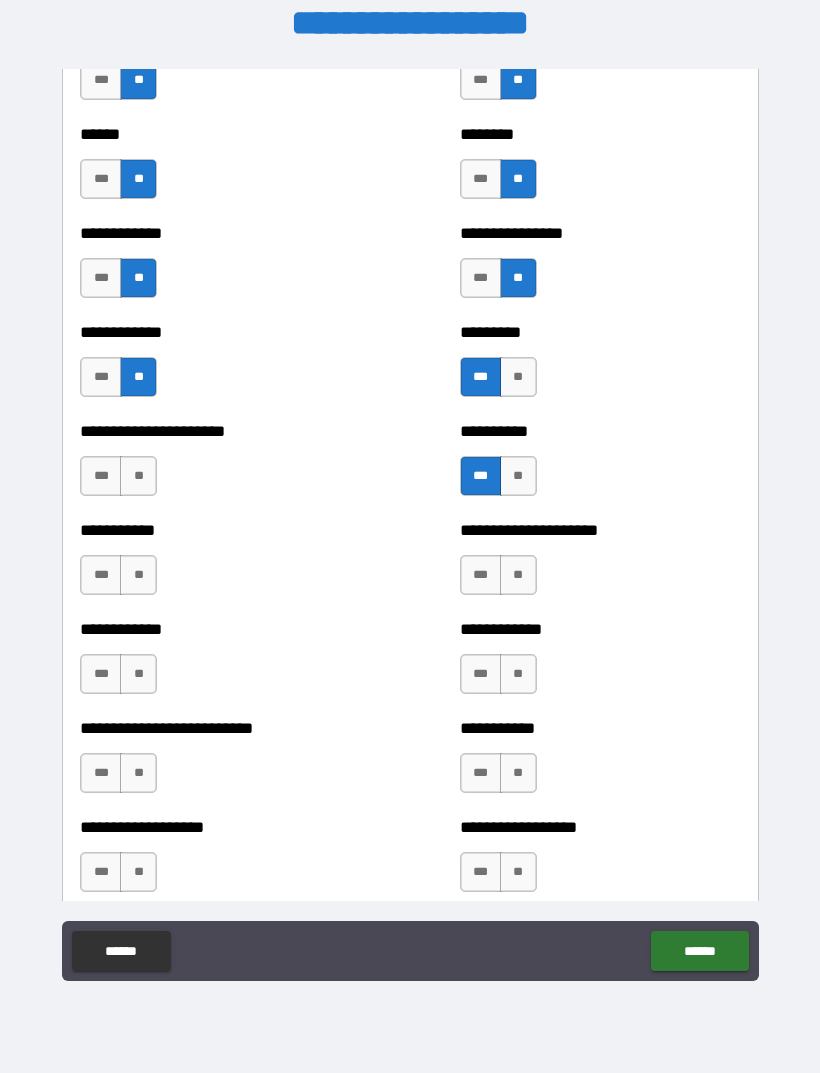 click on "**" at bounding box center (138, 575) 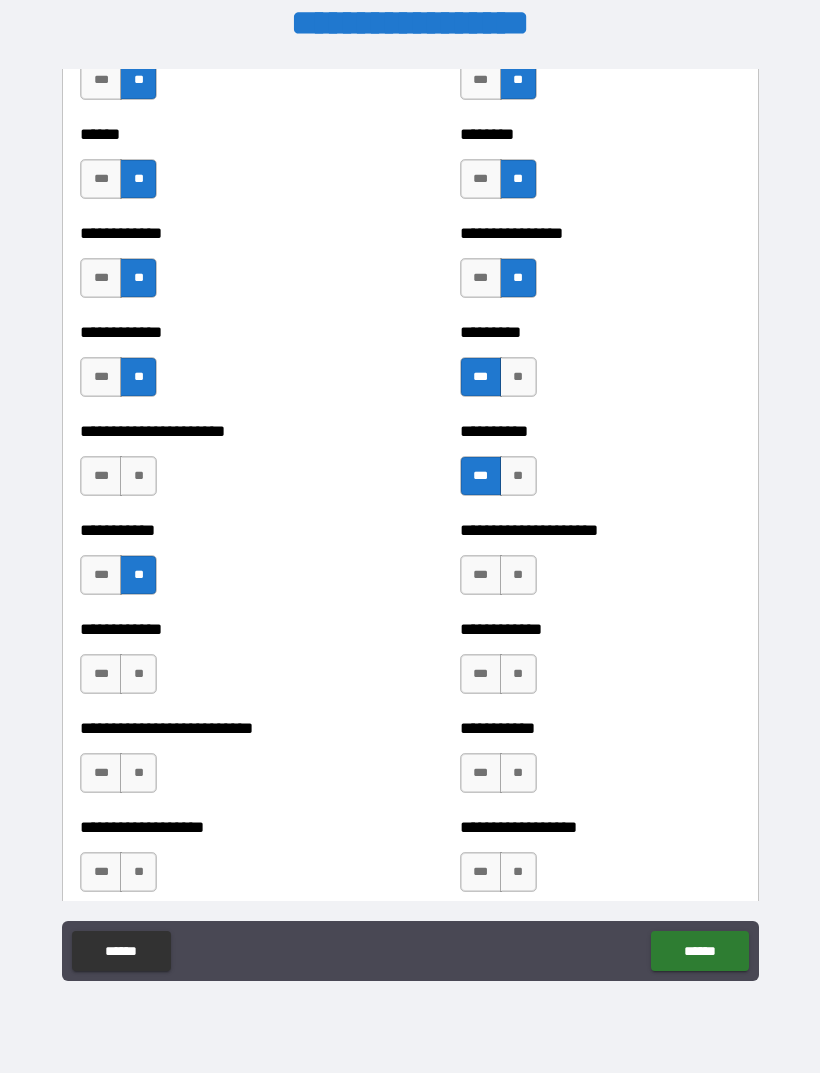 click on "**" at bounding box center (518, 575) 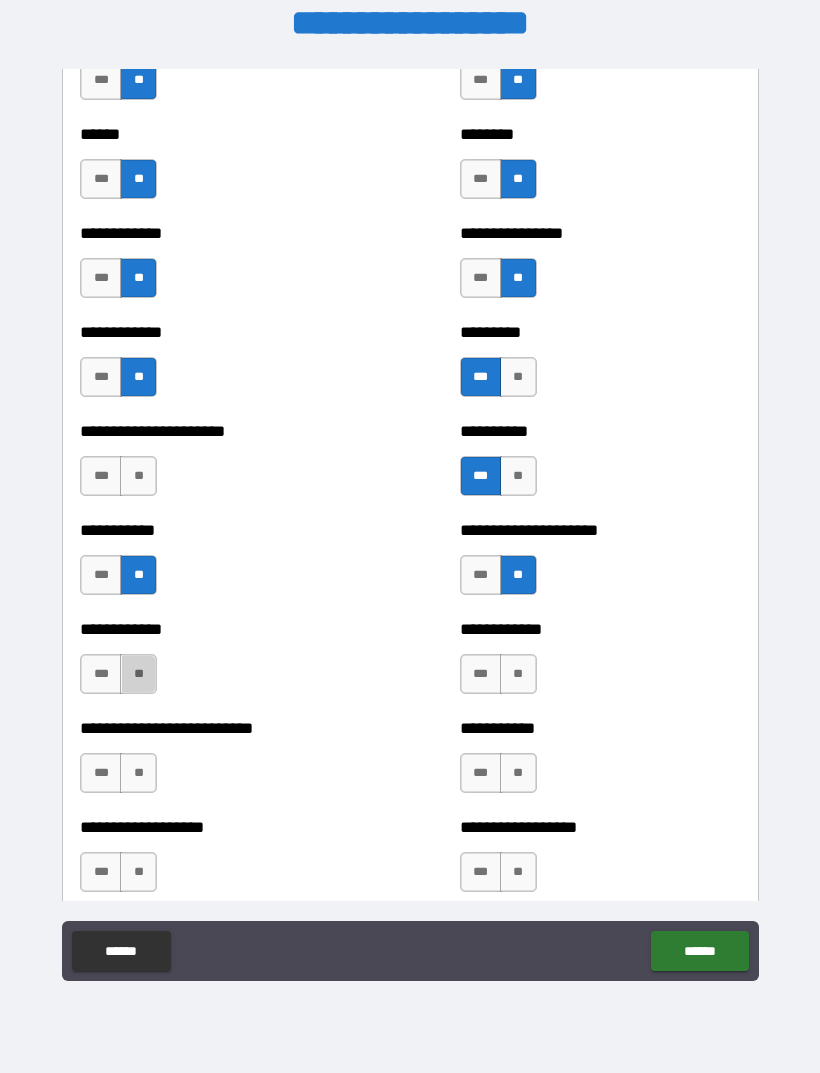 click on "**" at bounding box center [138, 674] 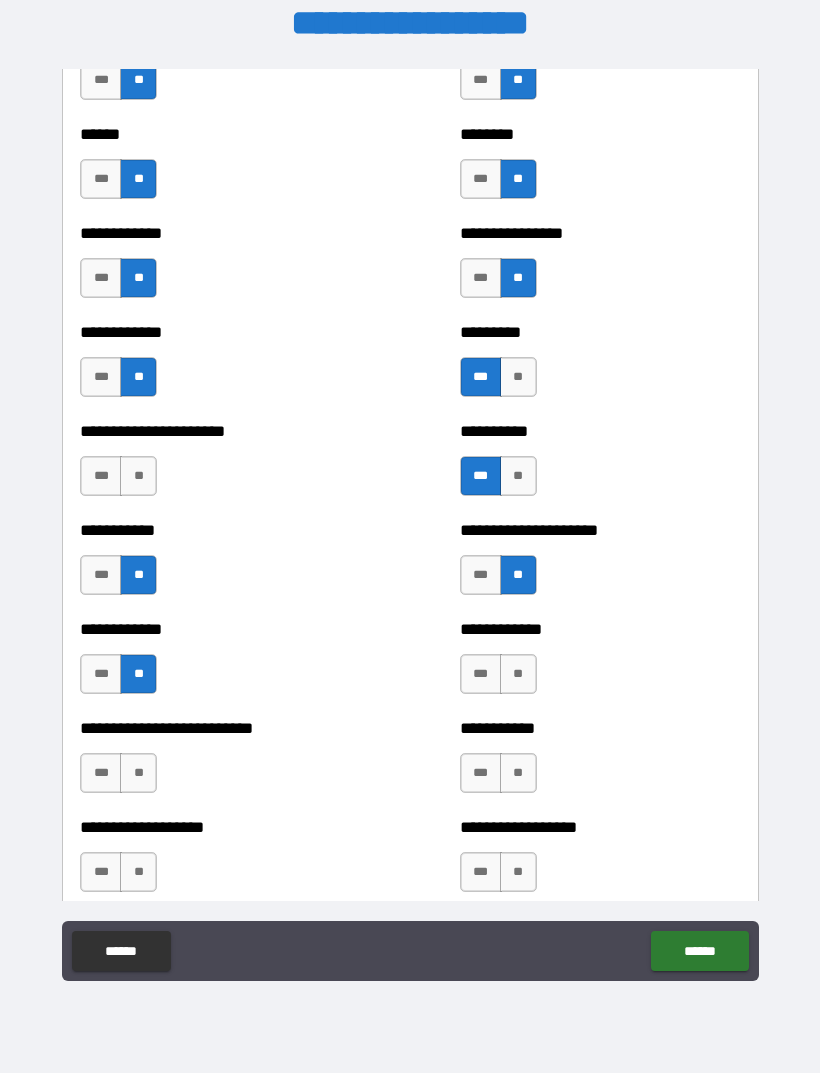 click on "**" at bounding box center [518, 674] 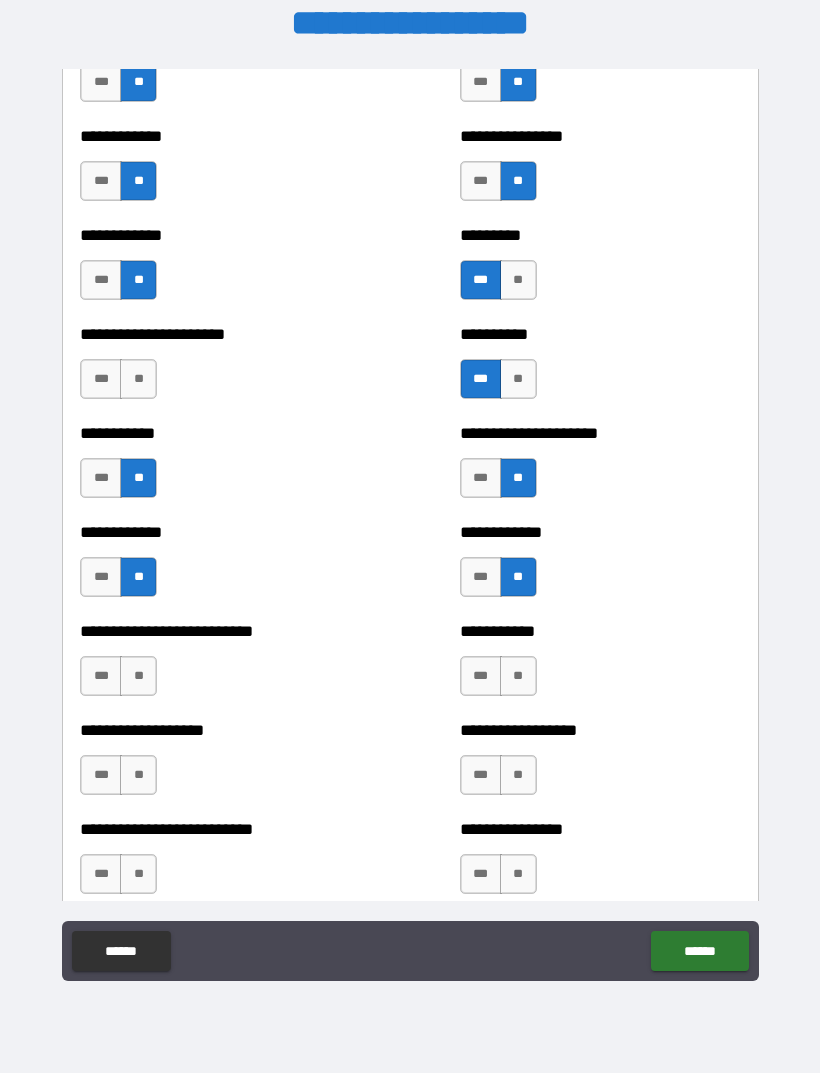 scroll, scrollTop: 5210, scrollLeft: 0, axis: vertical 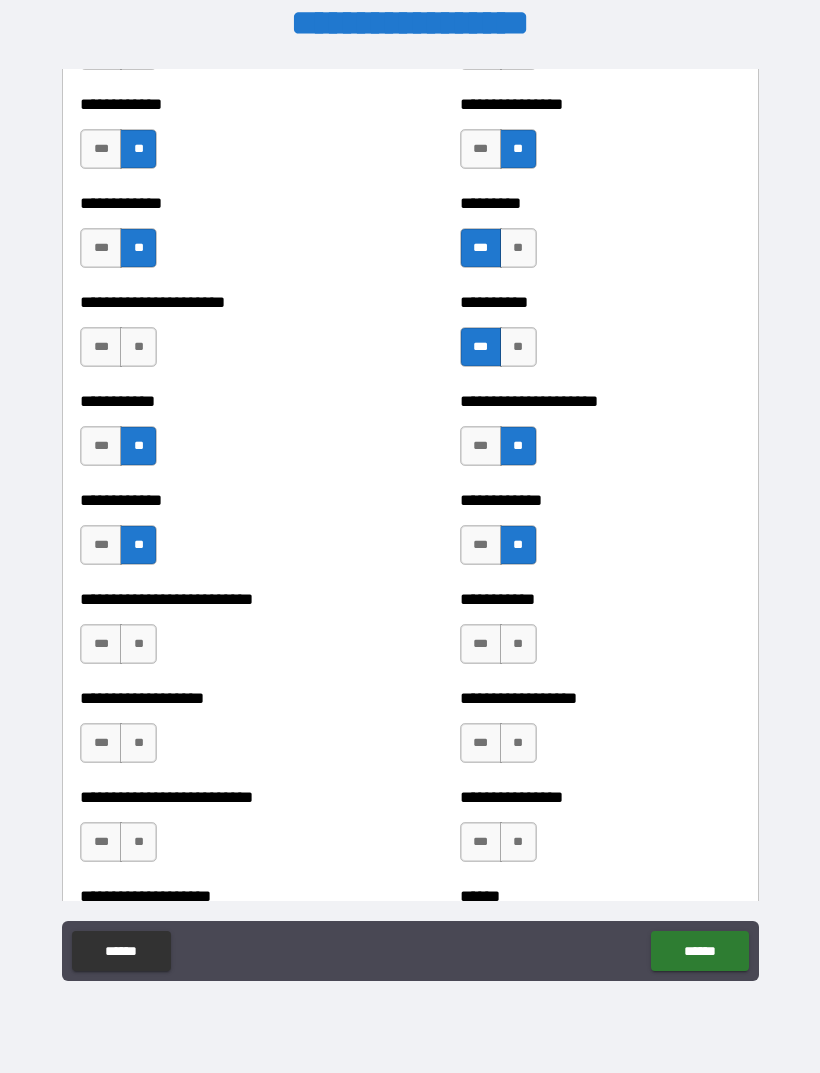 click on "**" at bounding box center [138, 644] 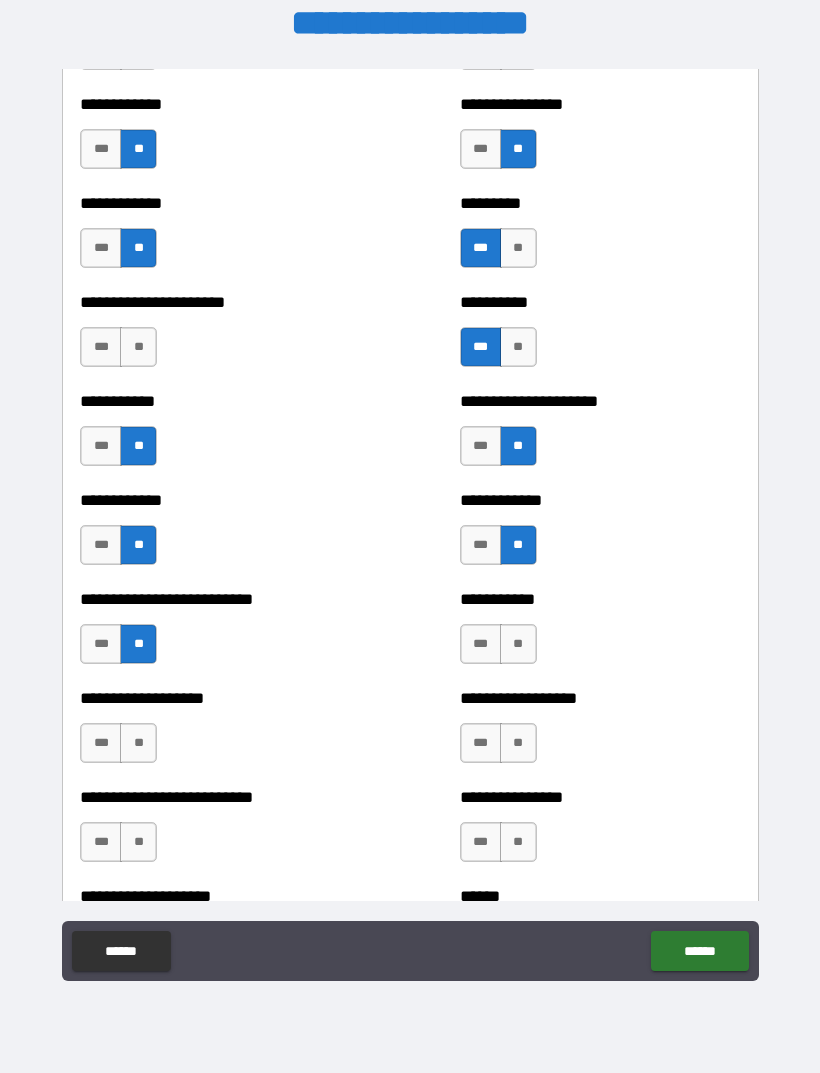 click on "***" at bounding box center [101, 644] 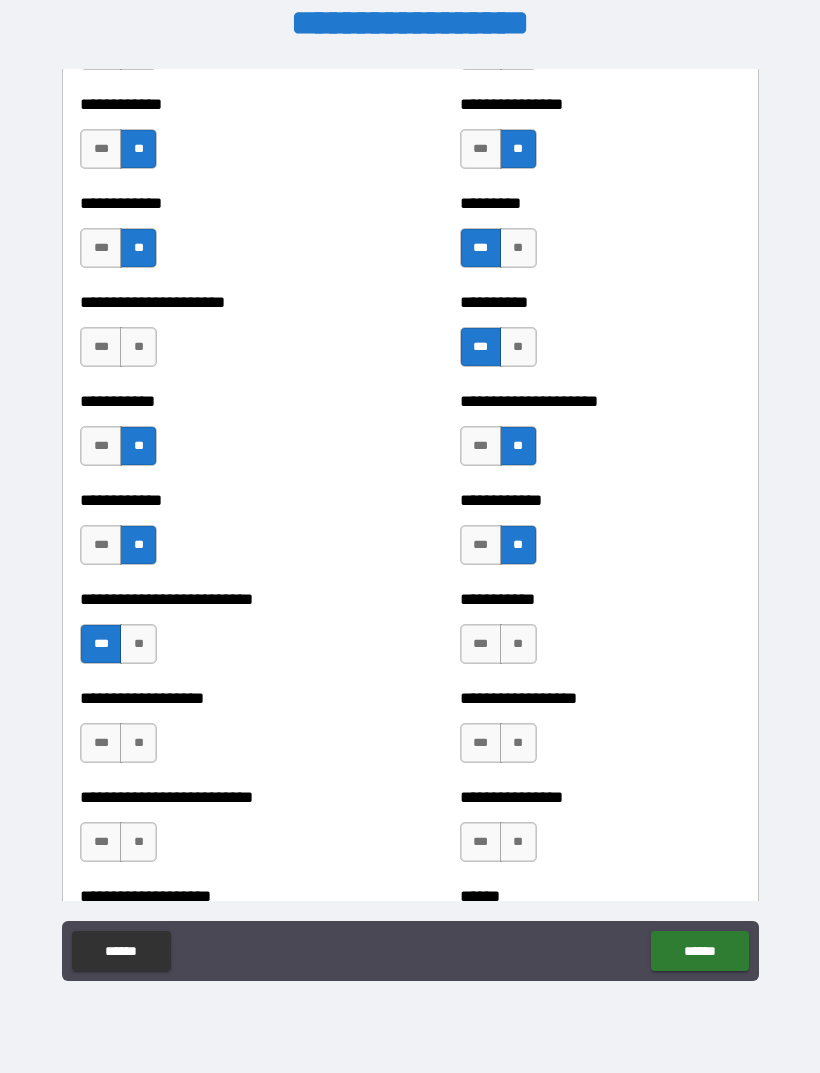 click on "**" at bounding box center (518, 644) 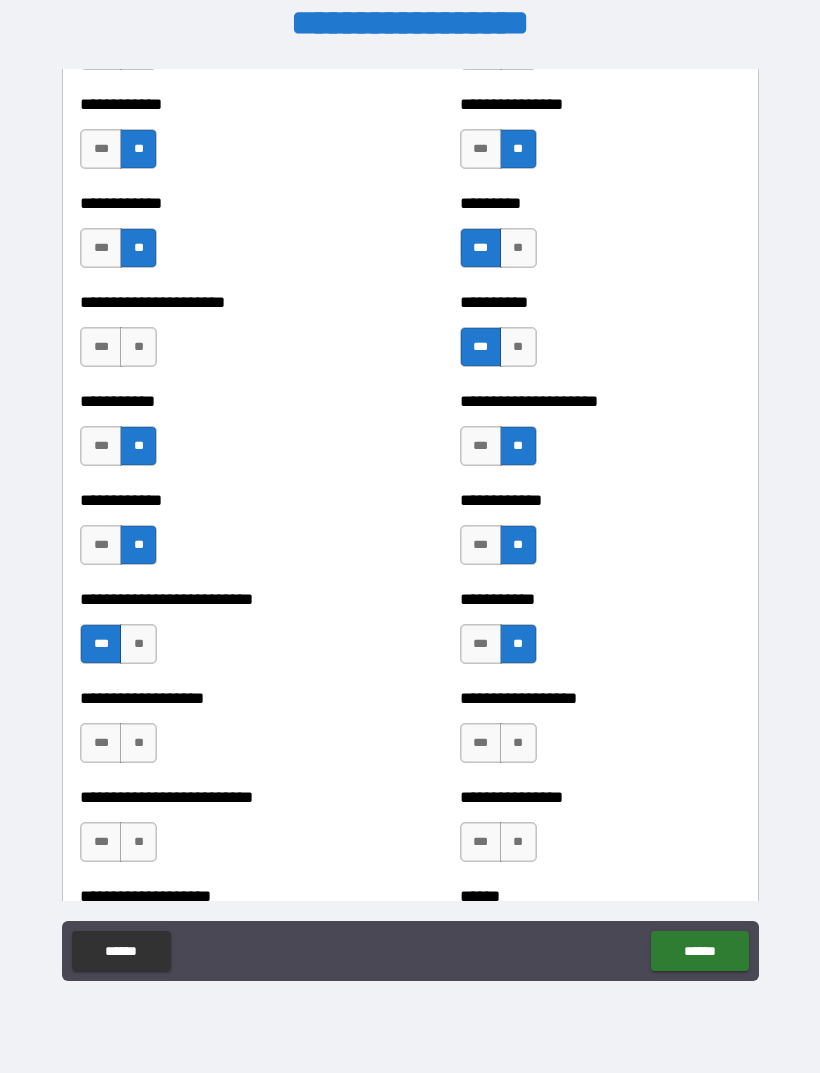 click on "***" at bounding box center (101, 743) 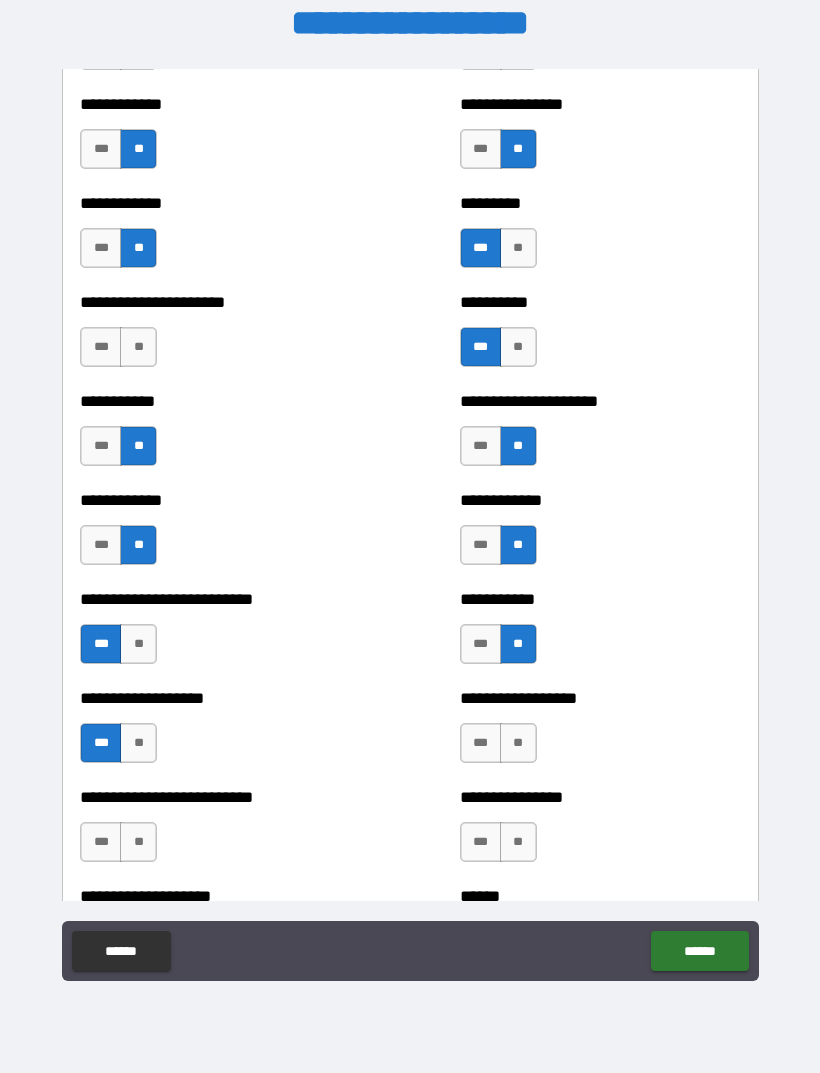 click on "**" at bounding box center (518, 743) 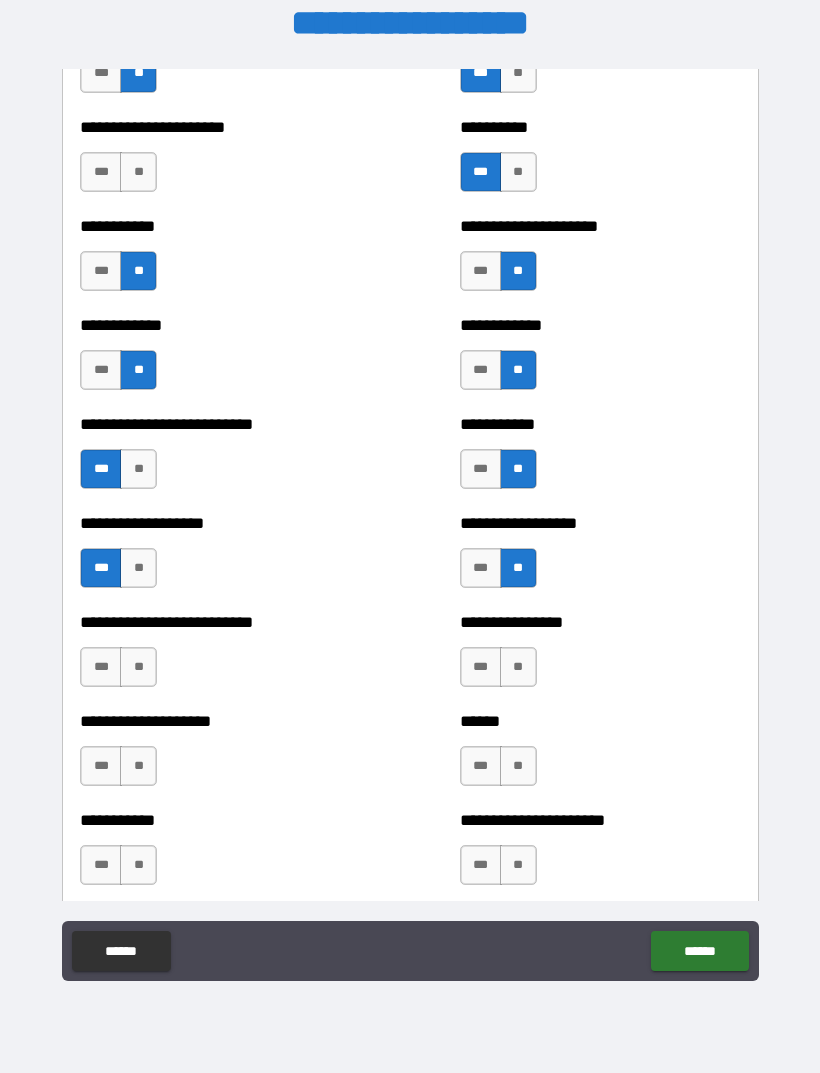 scroll, scrollTop: 5386, scrollLeft: 0, axis: vertical 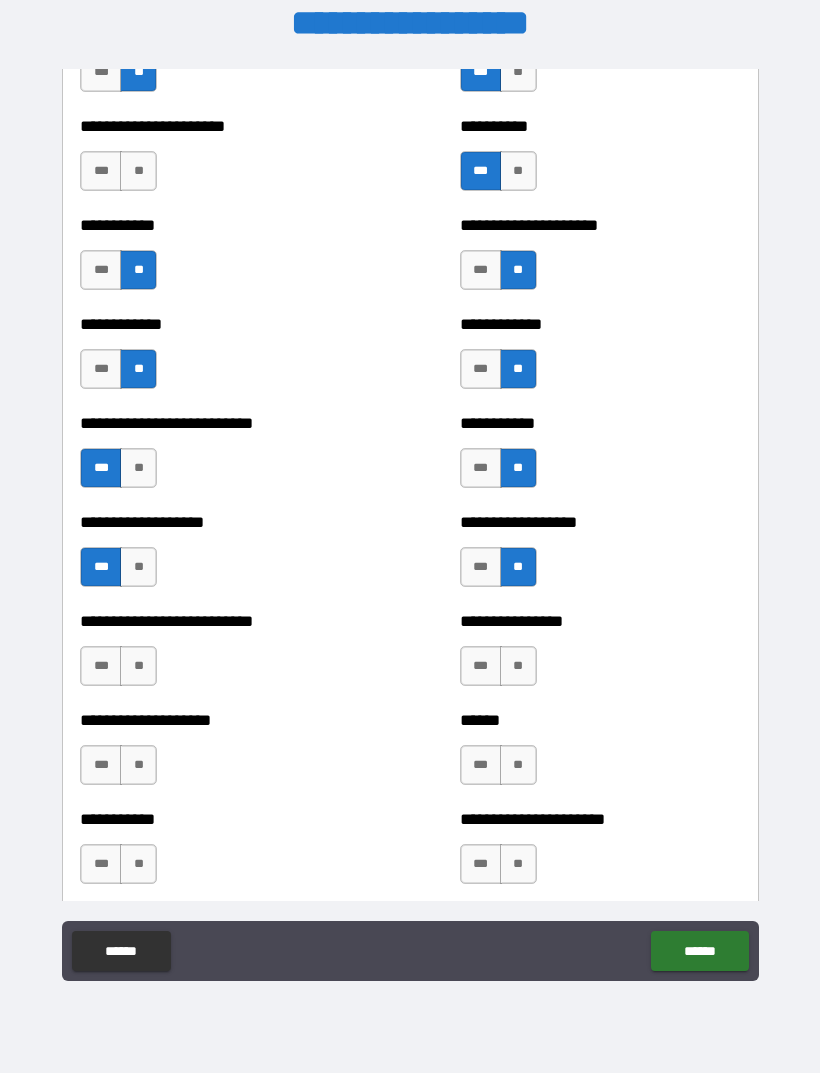 click on "**" at bounding box center [138, 666] 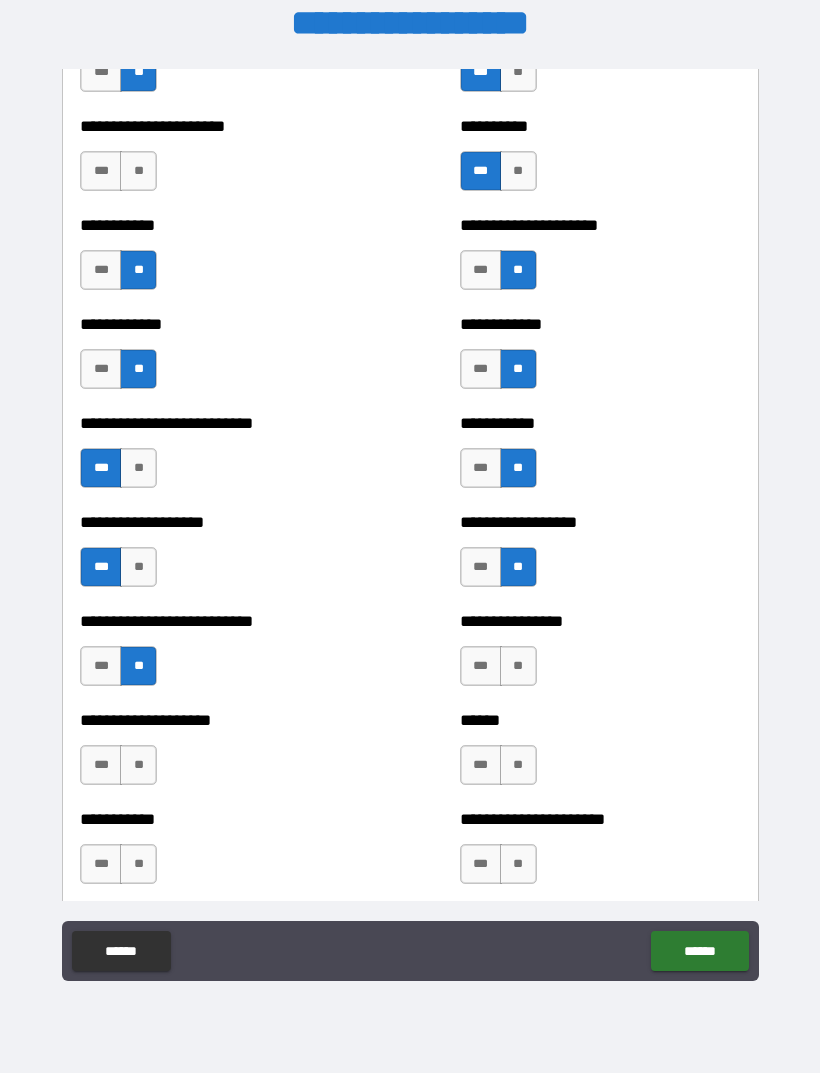 click on "**" at bounding box center (518, 666) 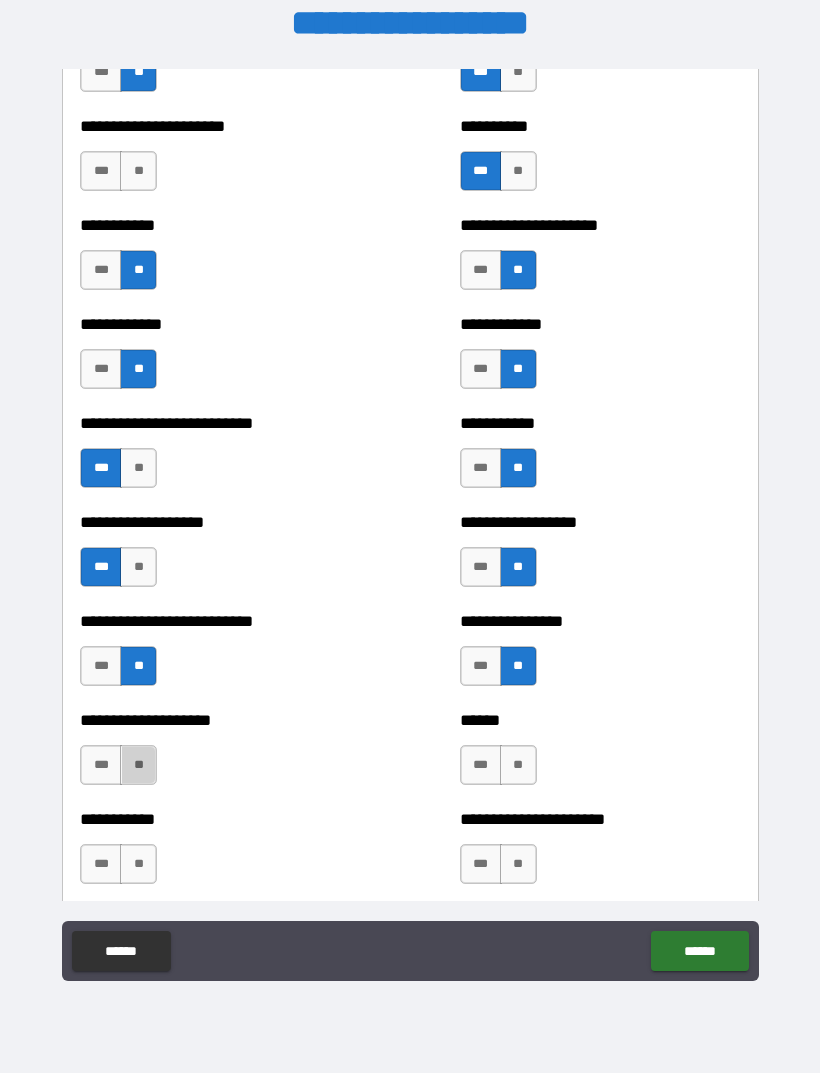 click on "**" at bounding box center (138, 765) 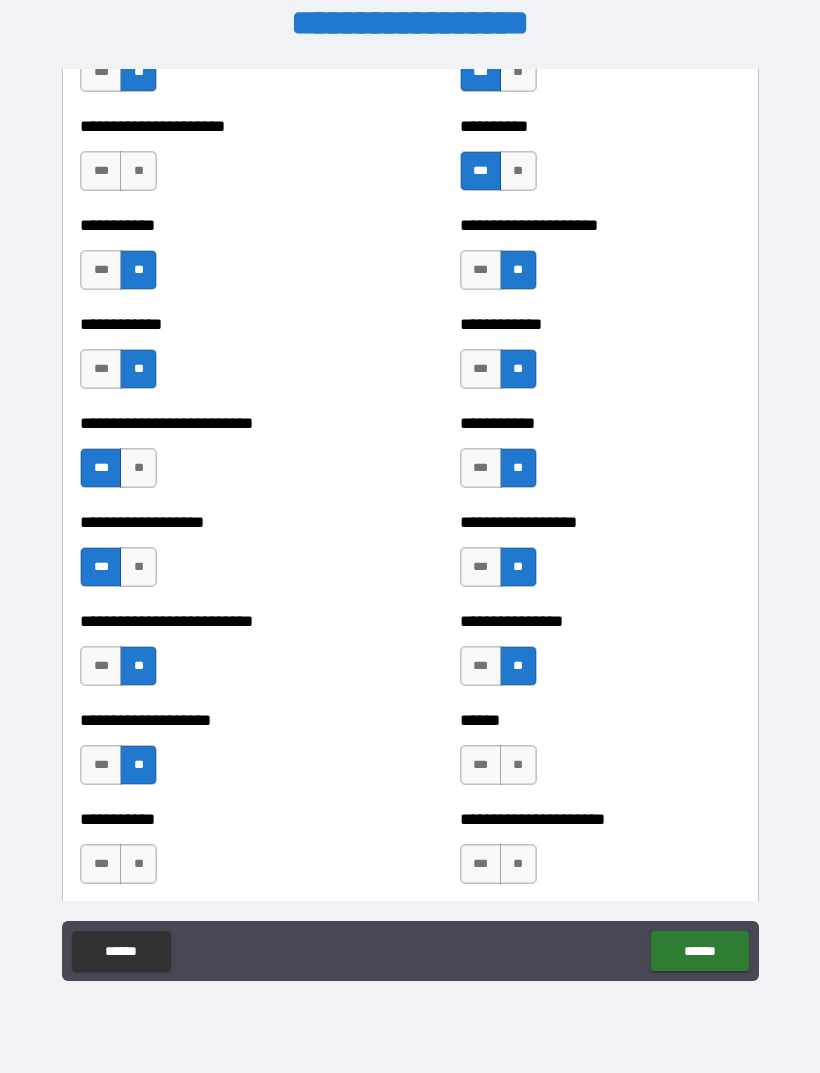 click on "**" at bounding box center (518, 765) 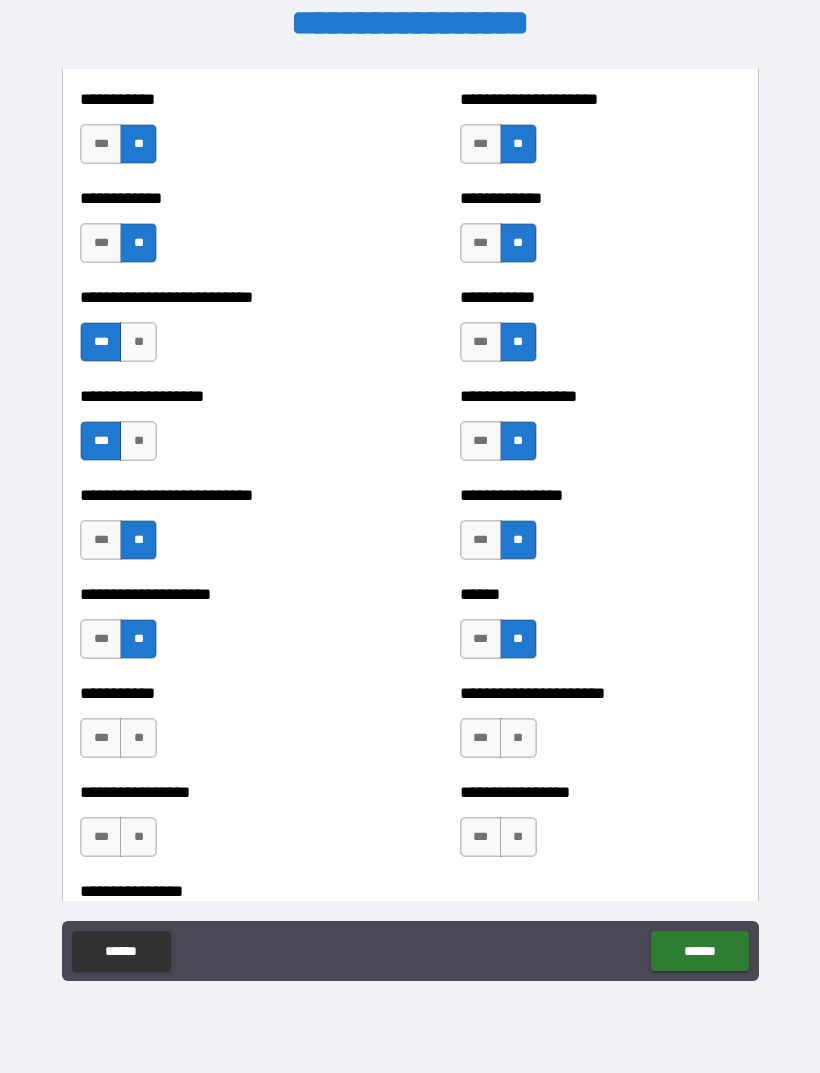 scroll, scrollTop: 5525, scrollLeft: 0, axis: vertical 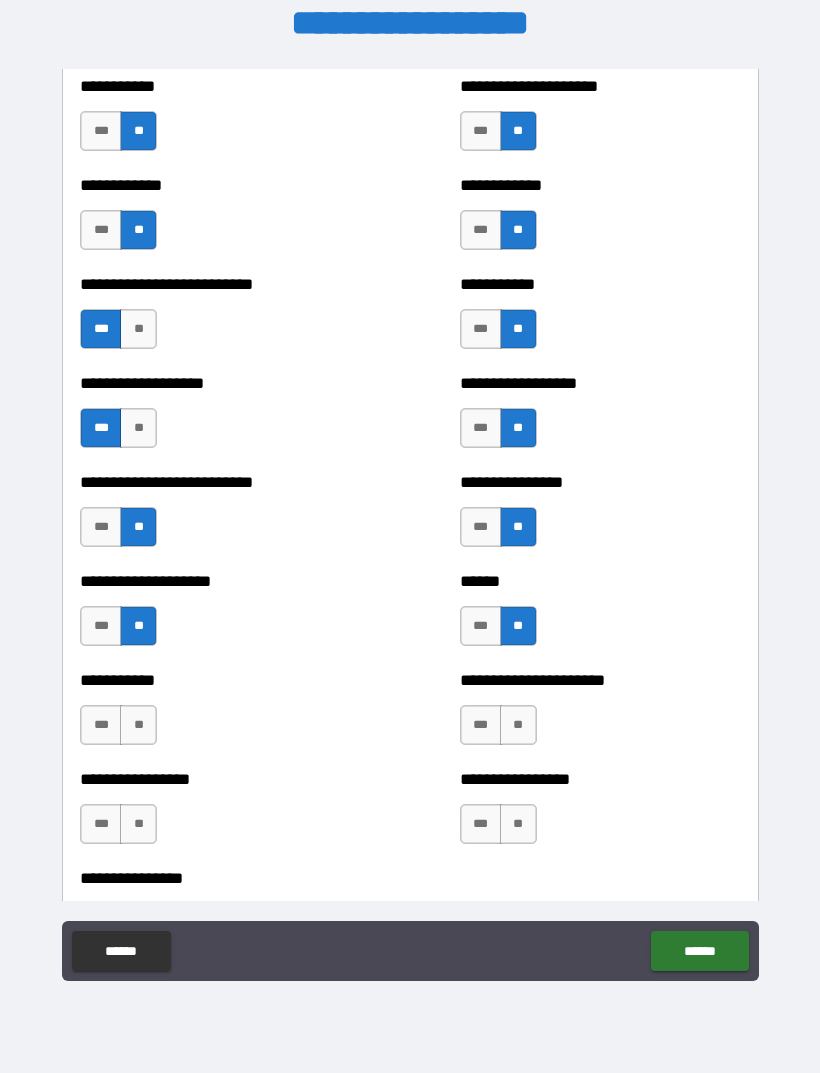 click on "**" at bounding box center [138, 725] 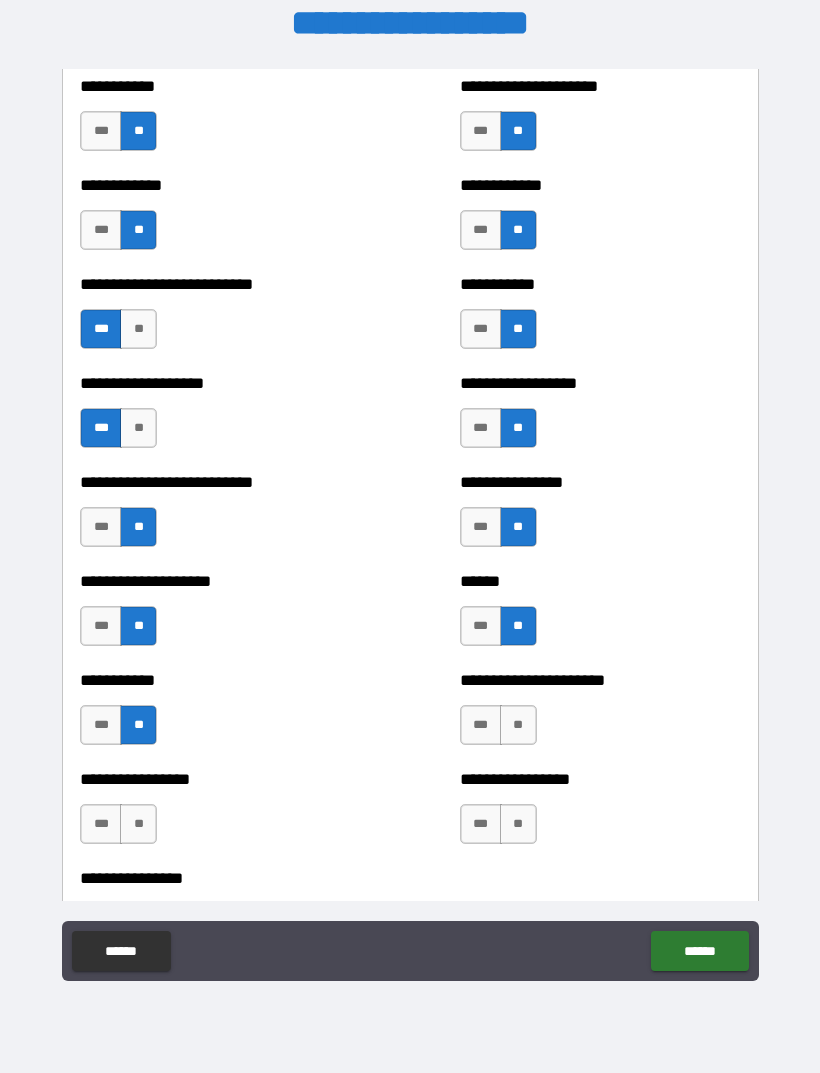 click on "**" at bounding box center (518, 725) 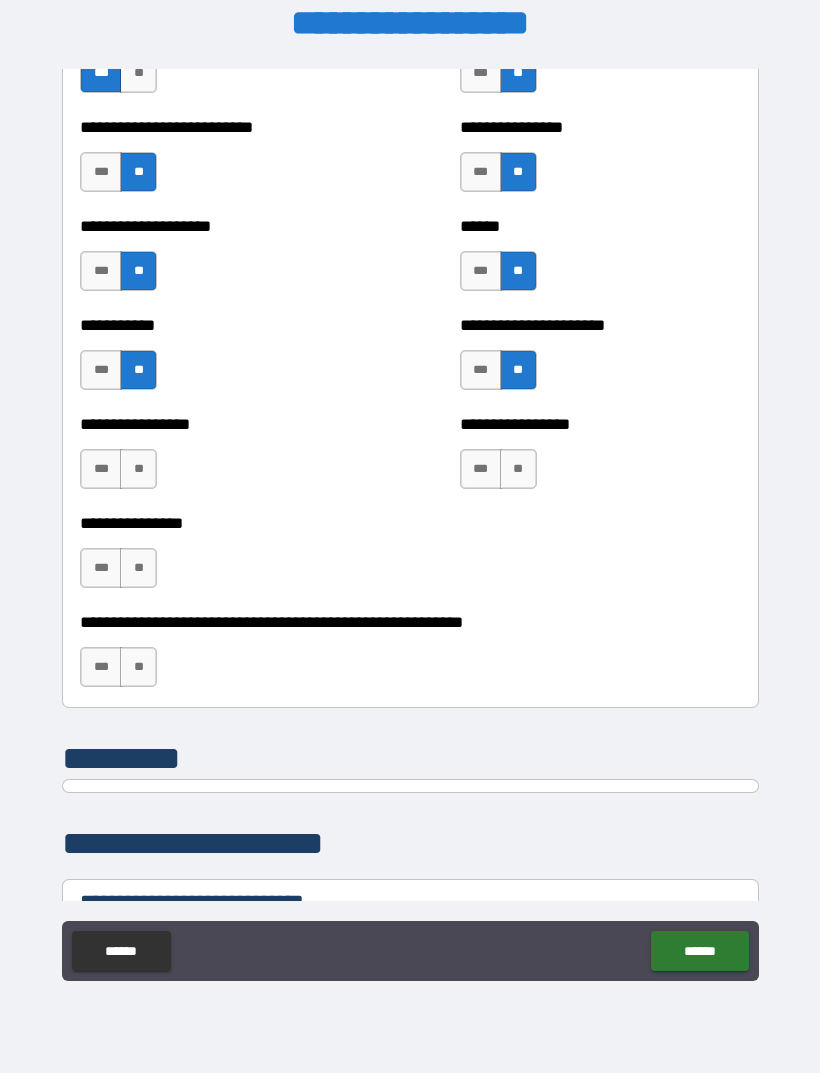 scroll, scrollTop: 5880, scrollLeft: 0, axis: vertical 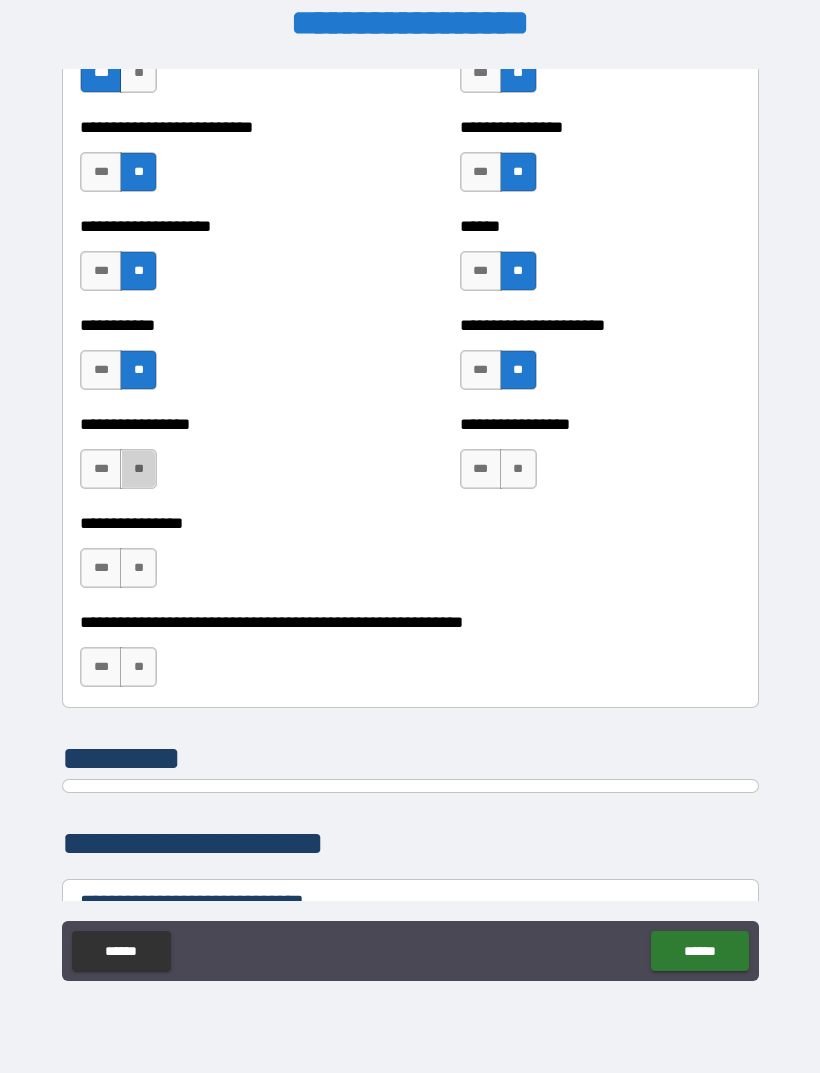 click on "**" at bounding box center [138, 469] 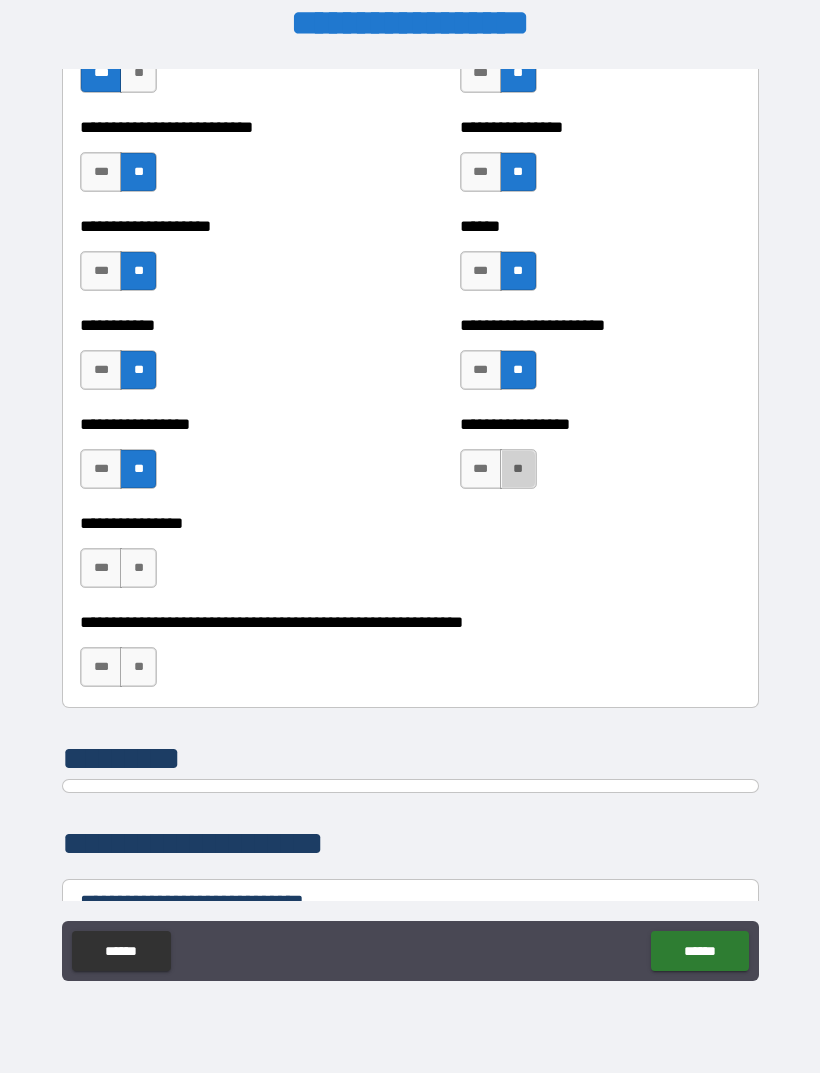 click on "**" at bounding box center [518, 469] 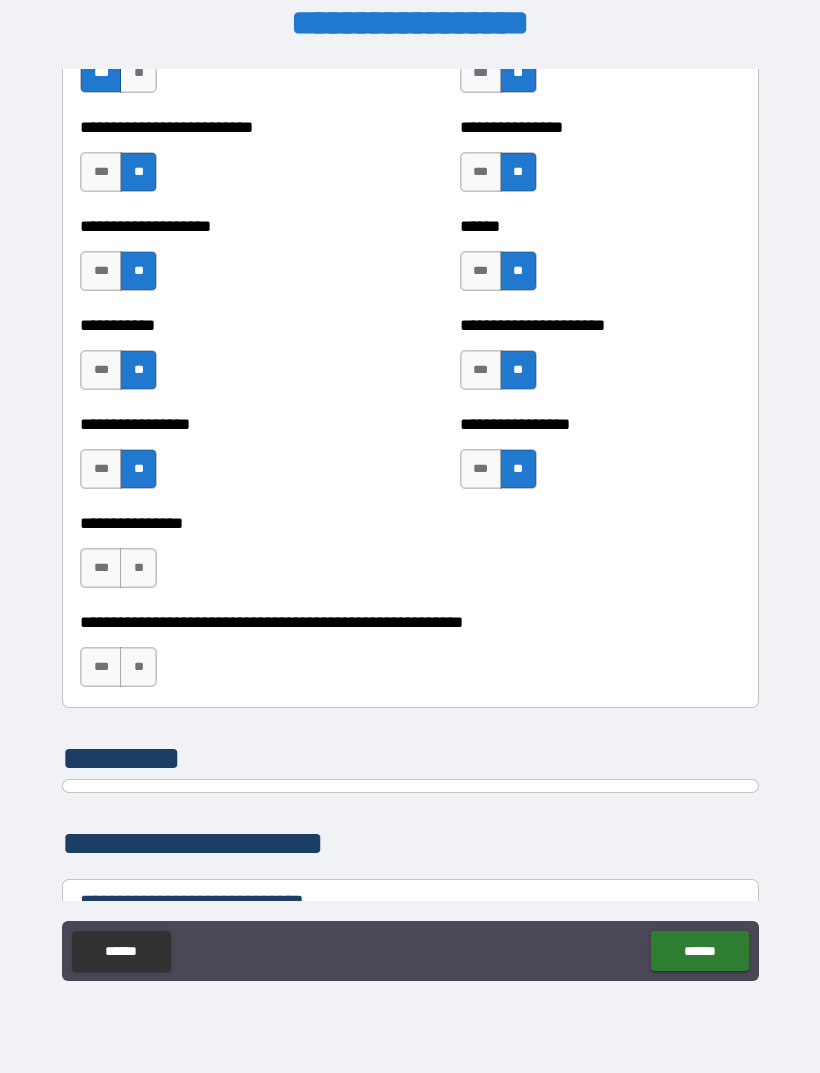 click on "**" at bounding box center [138, 568] 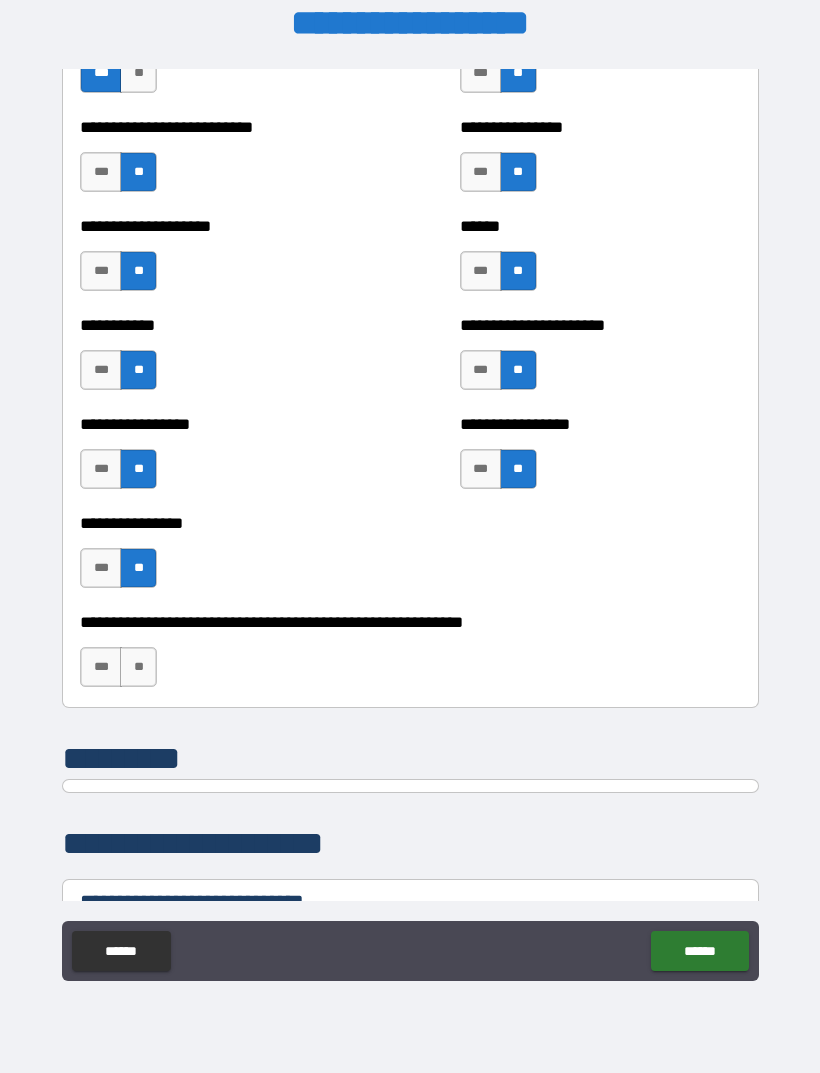 click on "**" at bounding box center (138, 667) 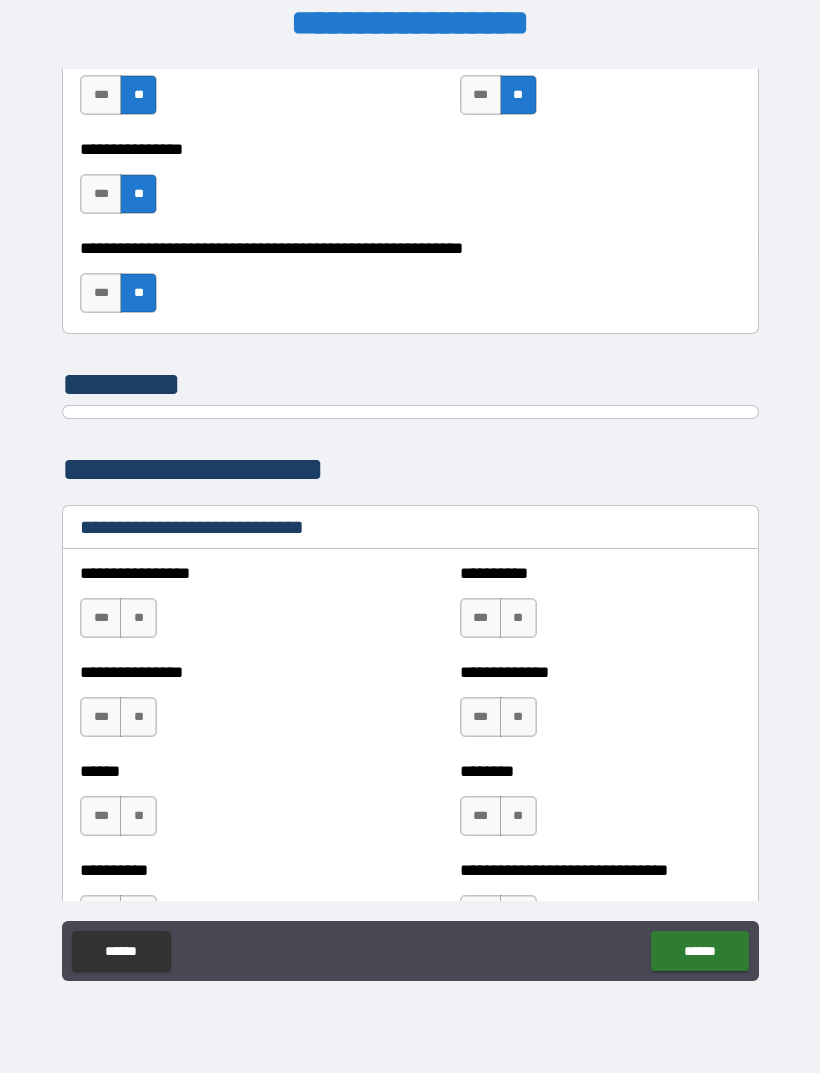 scroll, scrollTop: 6255, scrollLeft: 0, axis: vertical 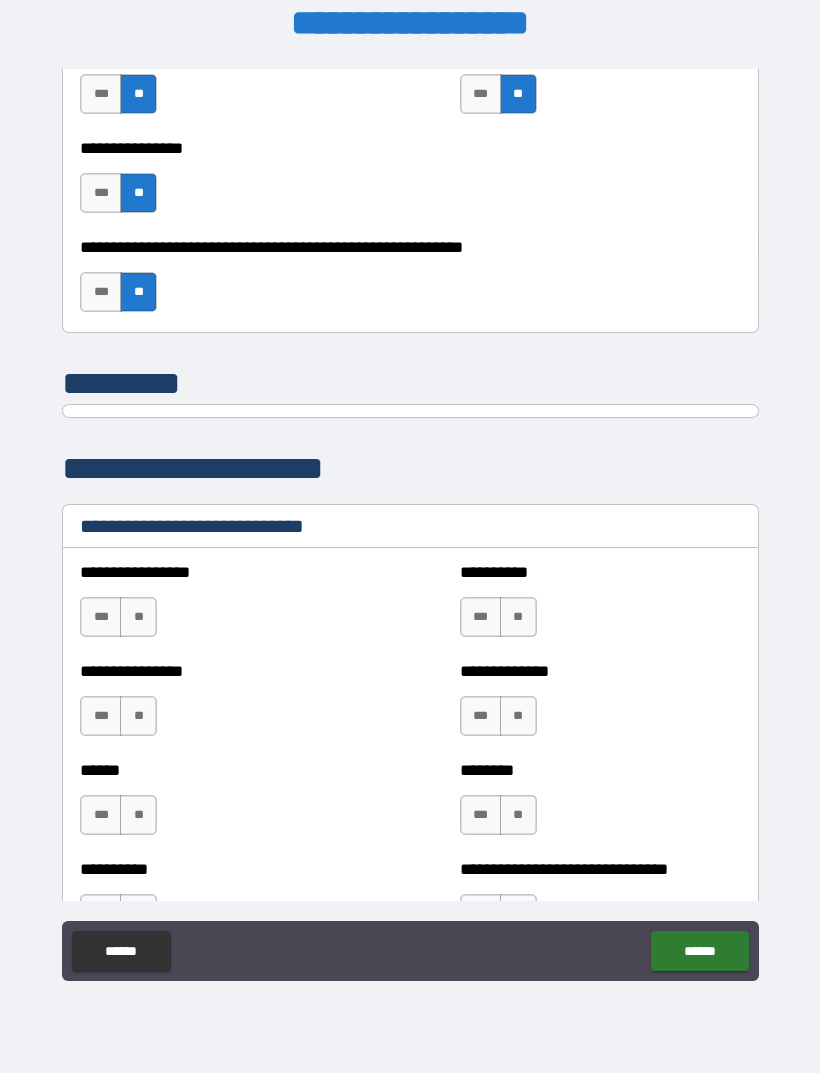 click on "**" at bounding box center (138, 617) 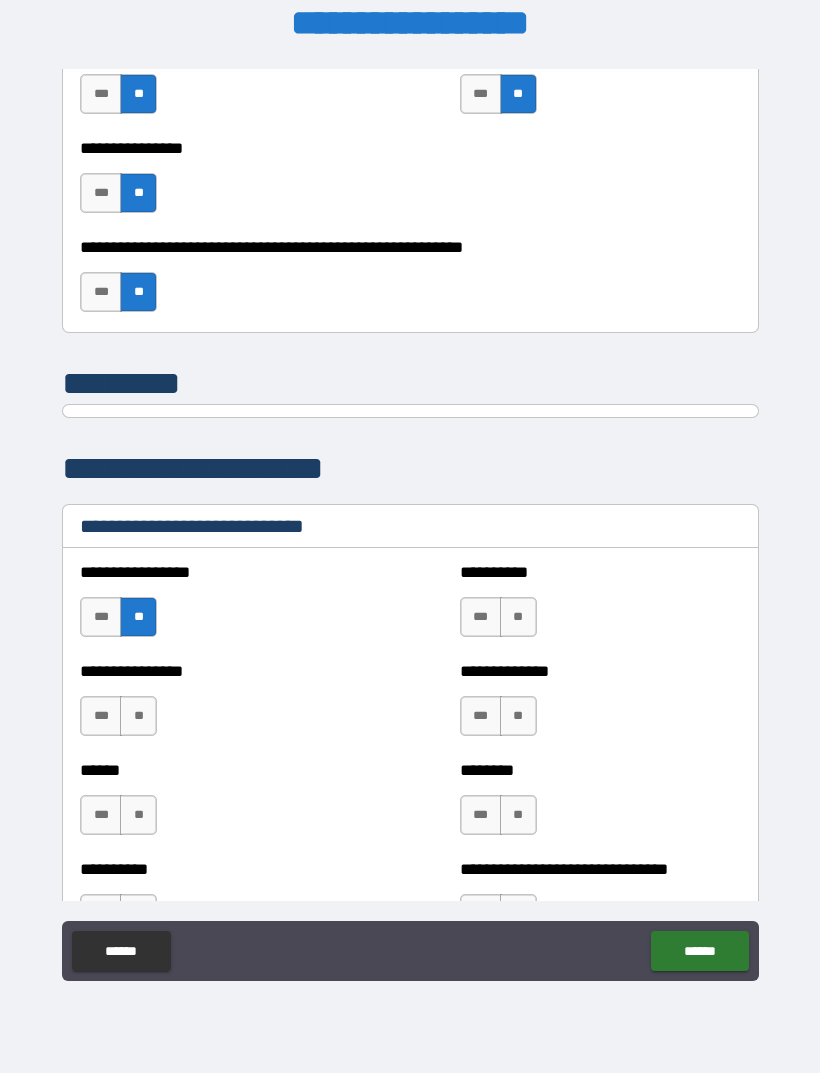 click on "***" at bounding box center [481, 617] 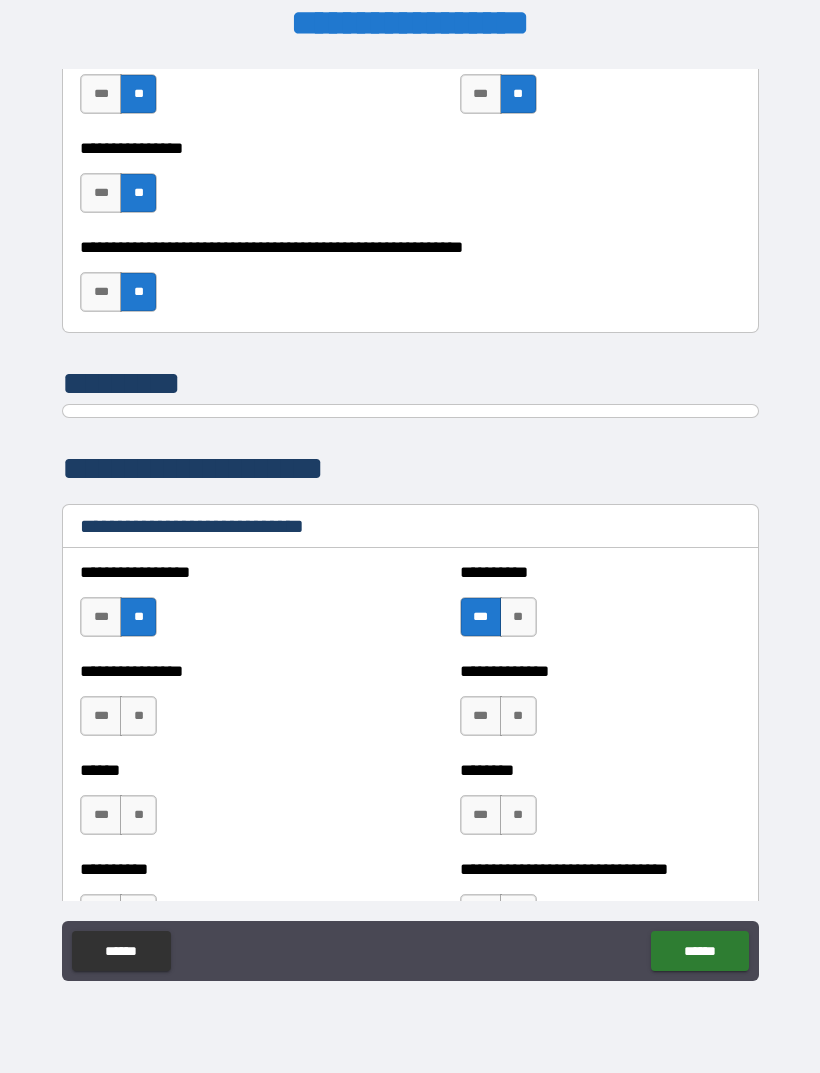 click on "**" at bounding box center (518, 716) 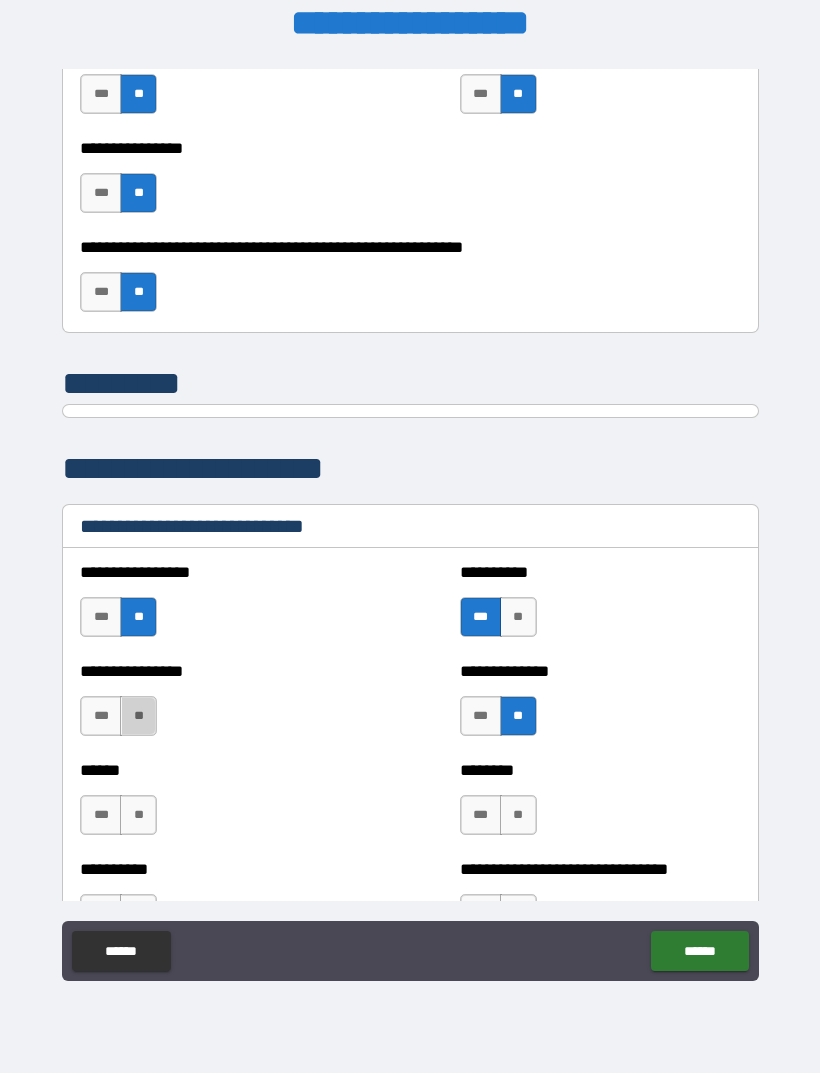 click on "**" at bounding box center (138, 716) 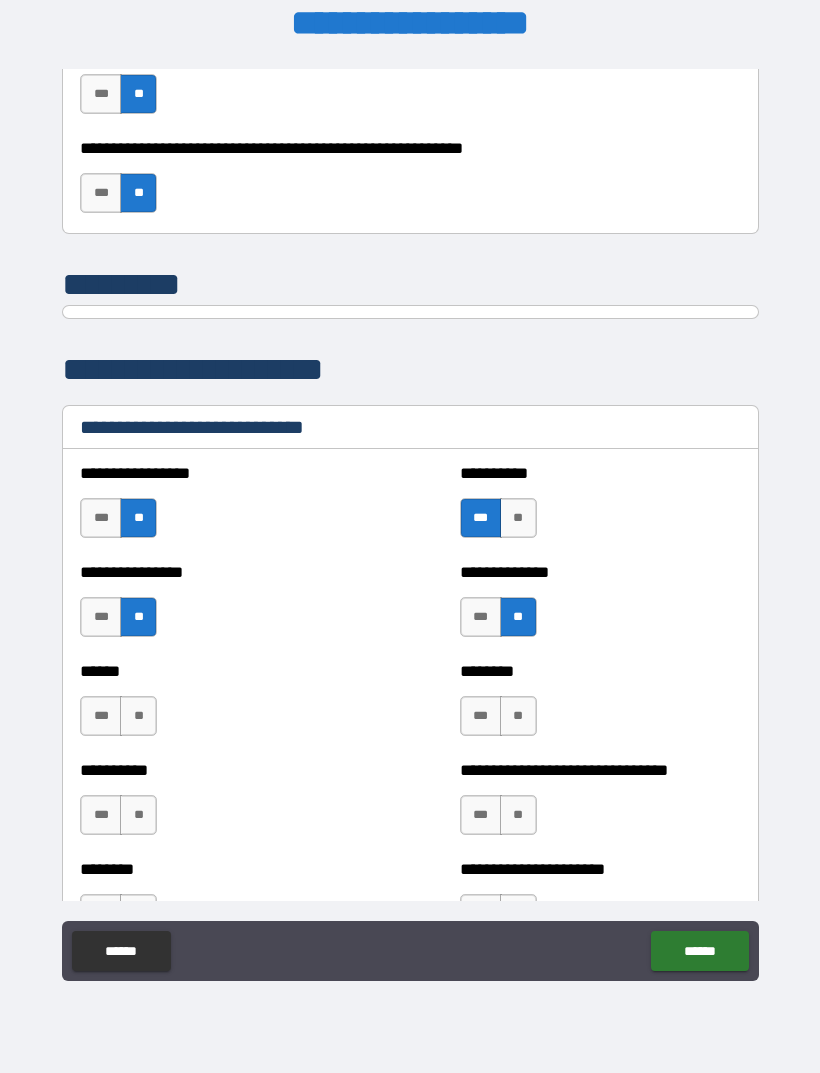 scroll, scrollTop: 6355, scrollLeft: 0, axis: vertical 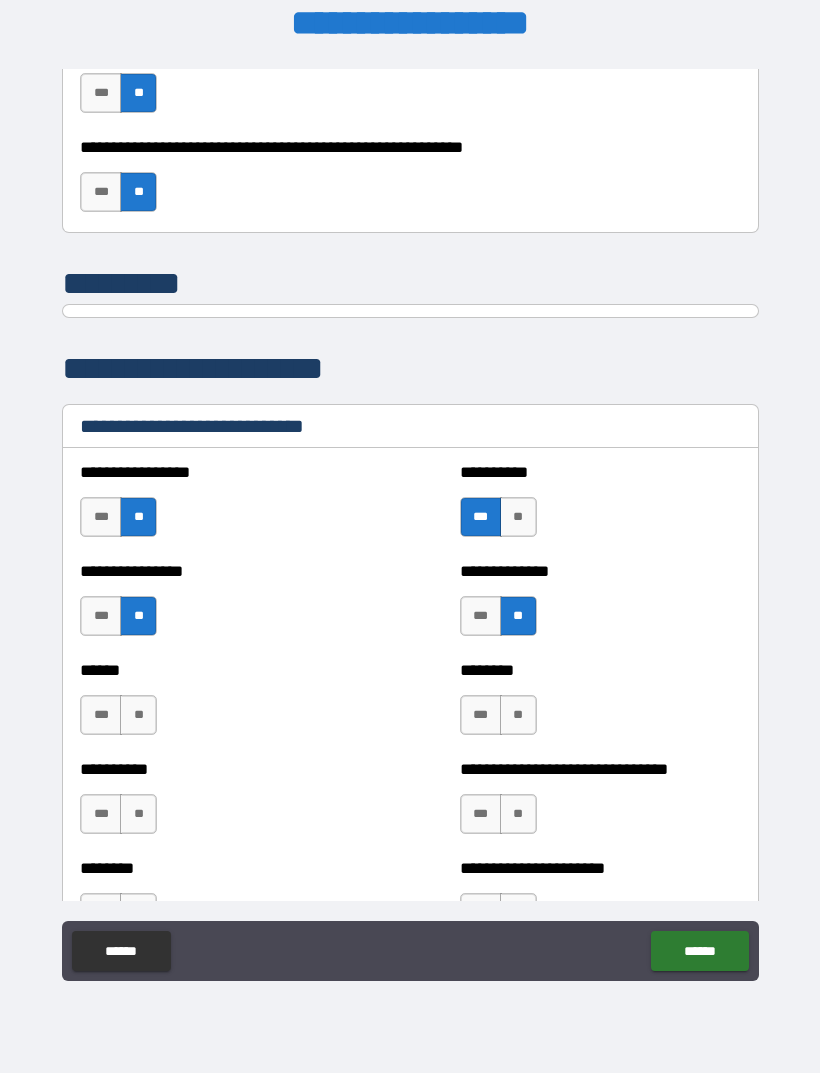 click on "**" at bounding box center (138, 715) 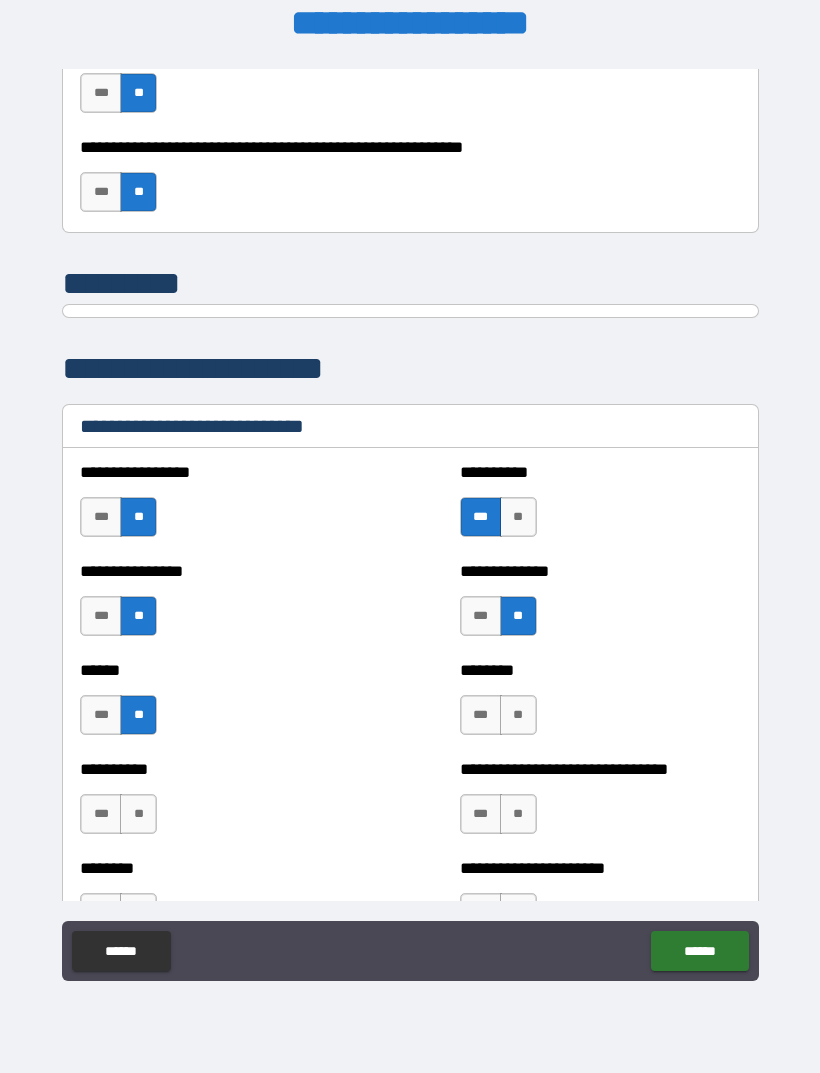 click on "**" at bounding box center (518, 715) 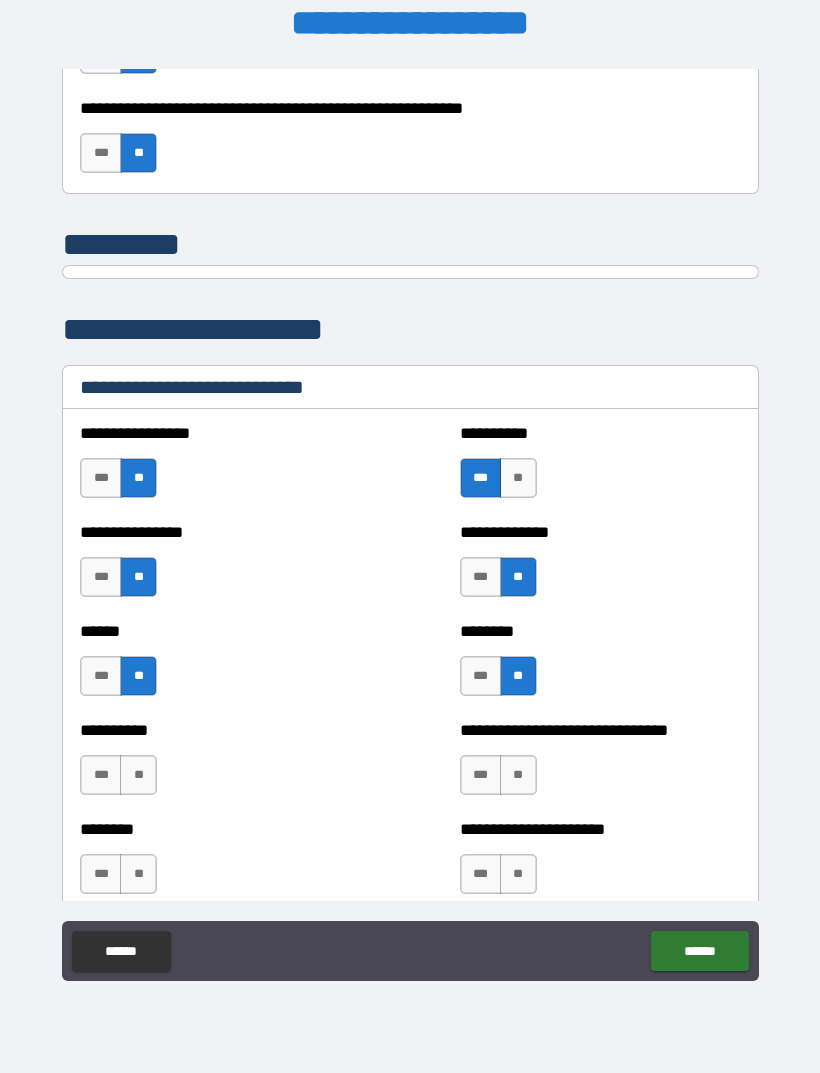 scroll, scrollTop: 6440, scrollLeft: 0, axis: vertical 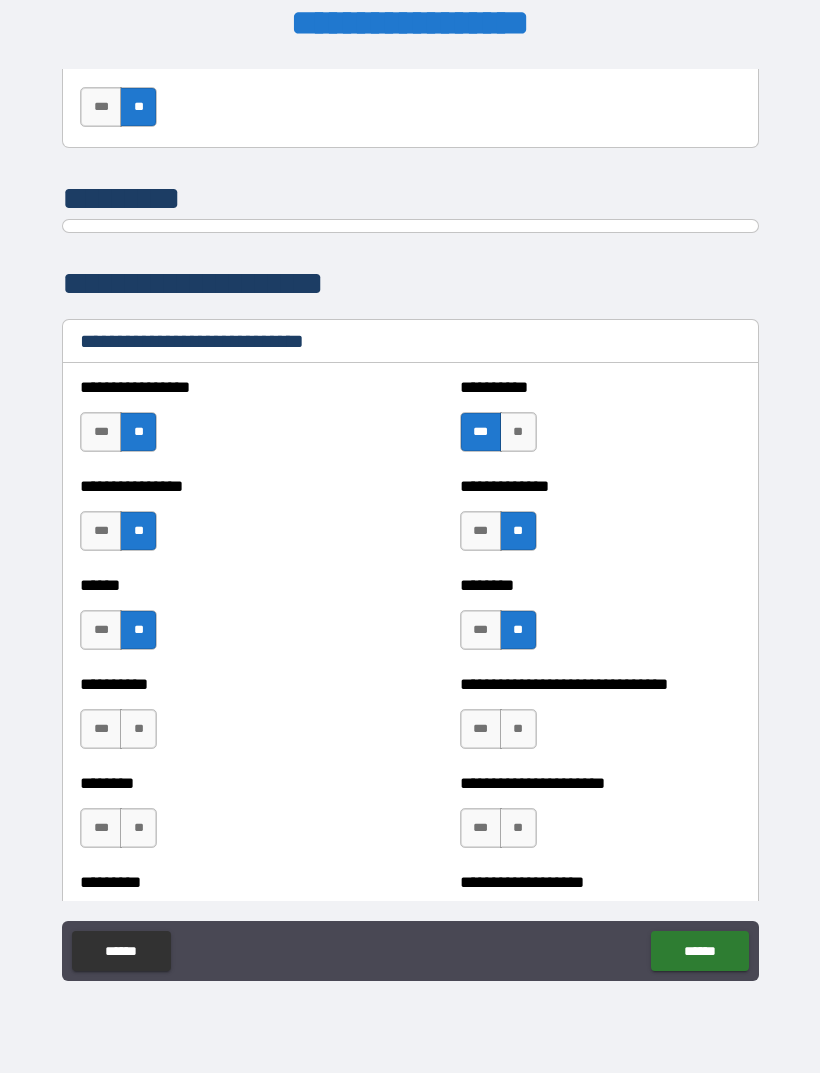 click on "***" at bounding box center [481, 729] 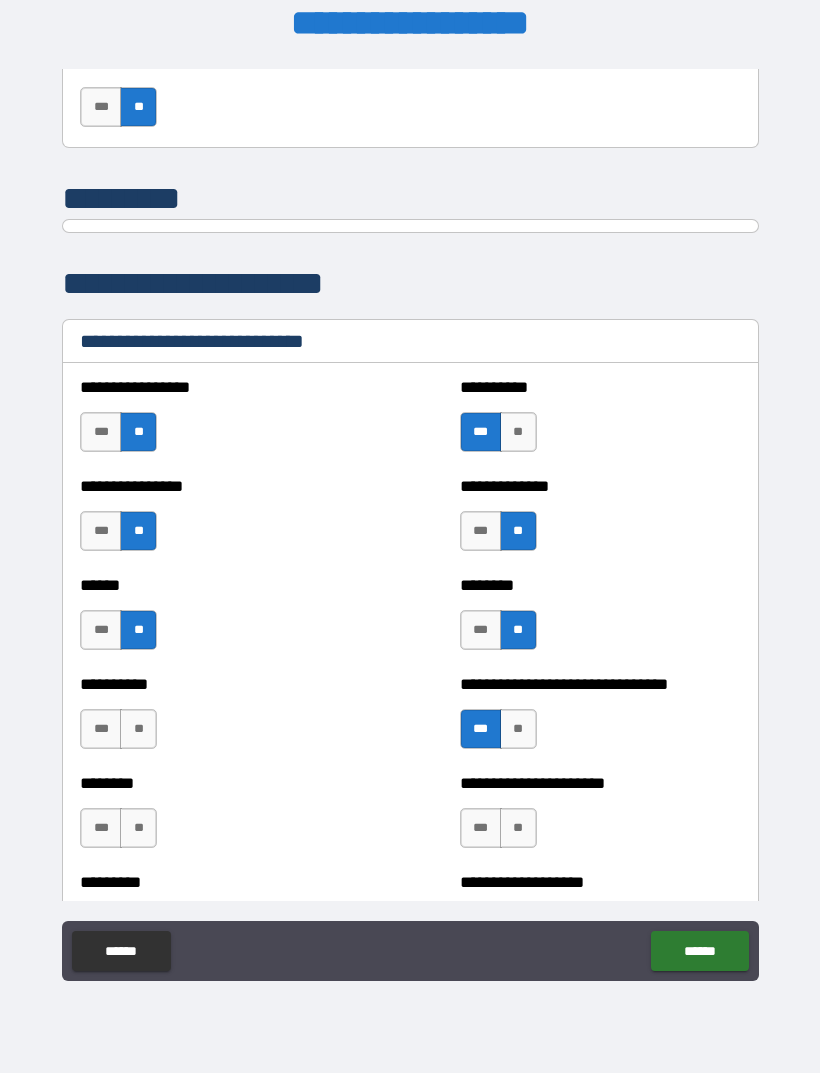 click on "***" at bounding box center [101, 729] 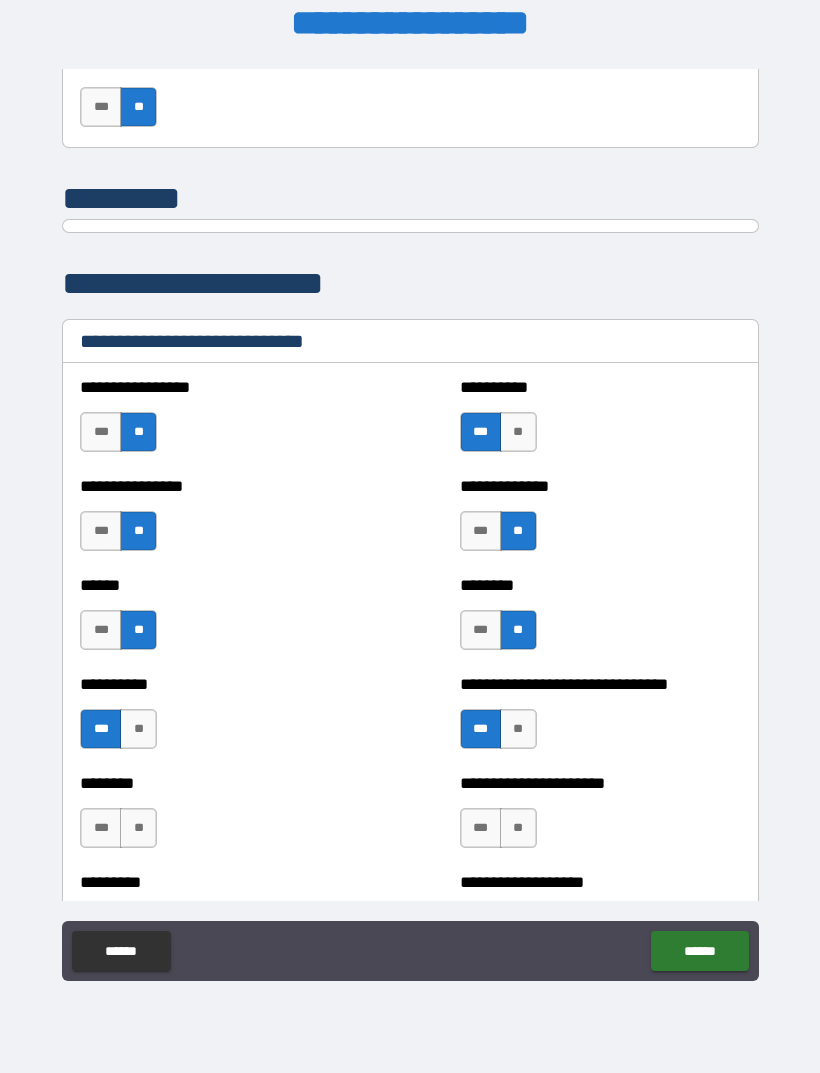 click on "**" at bounding box center [138, 828] 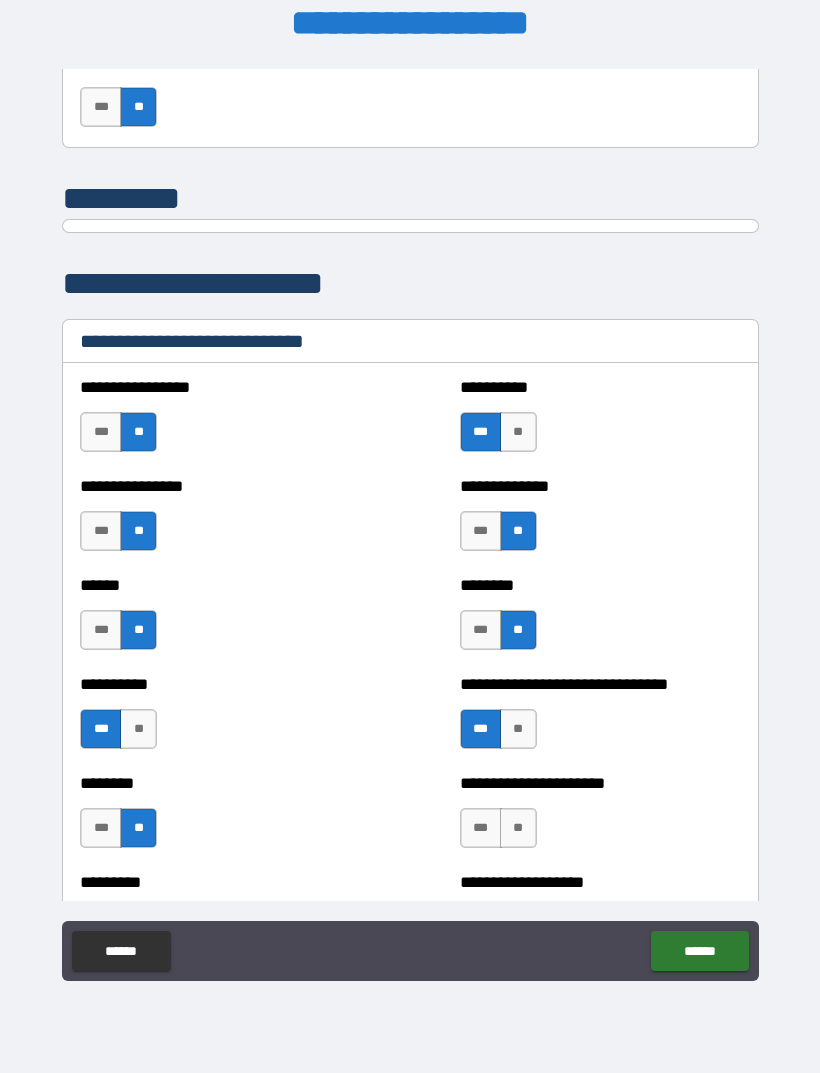 click on "***" at bounding box center [481, 828] 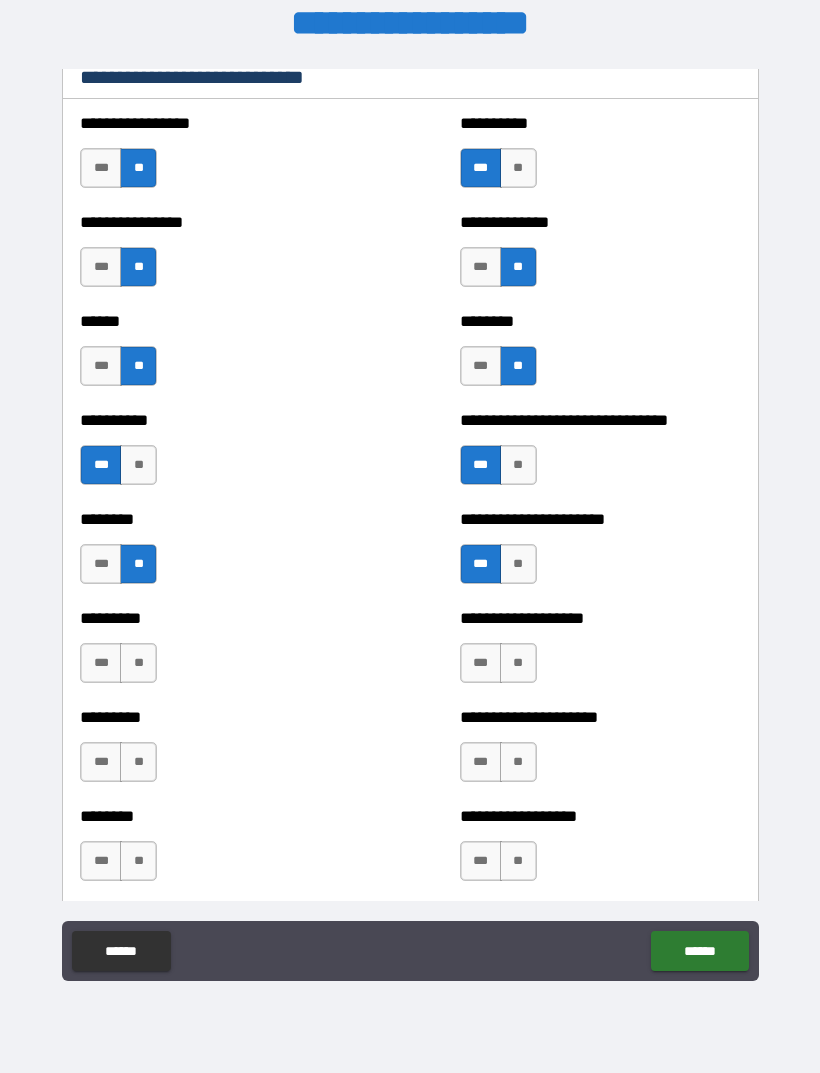 scroll, scrollTop: 6705, scrollLeft: 0, axis: vertical 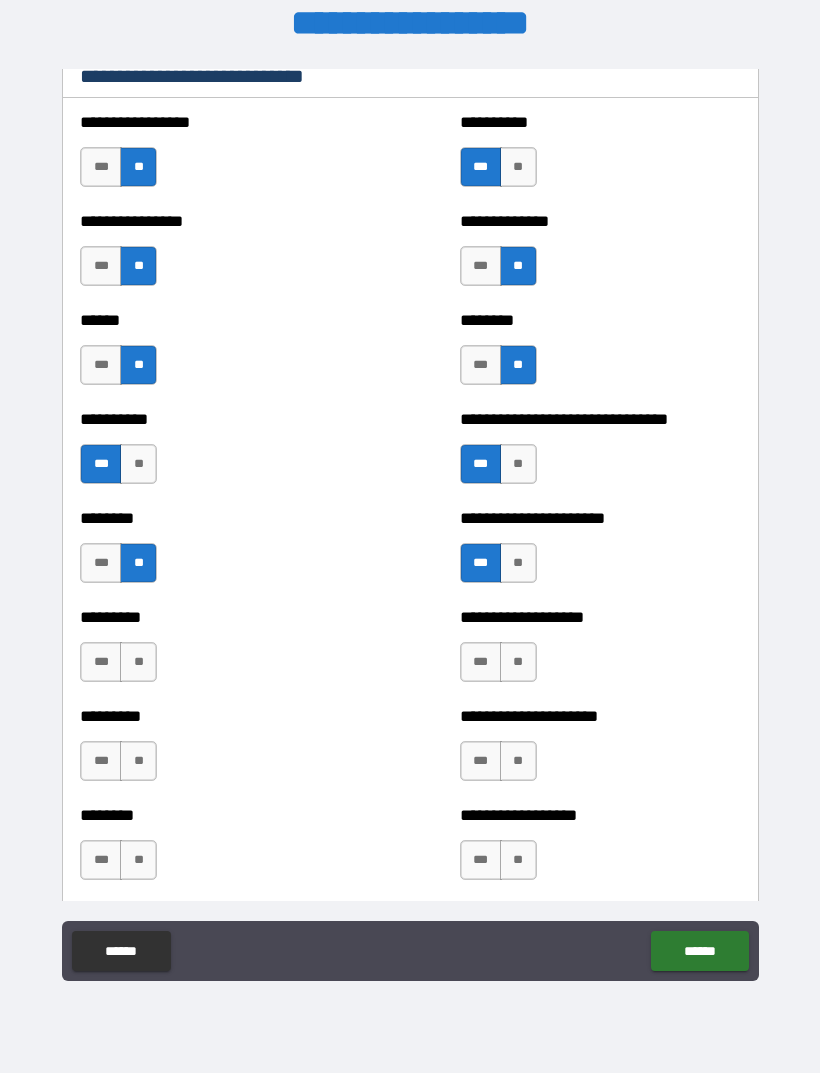 click on "**" at bounding box center (138, 662) 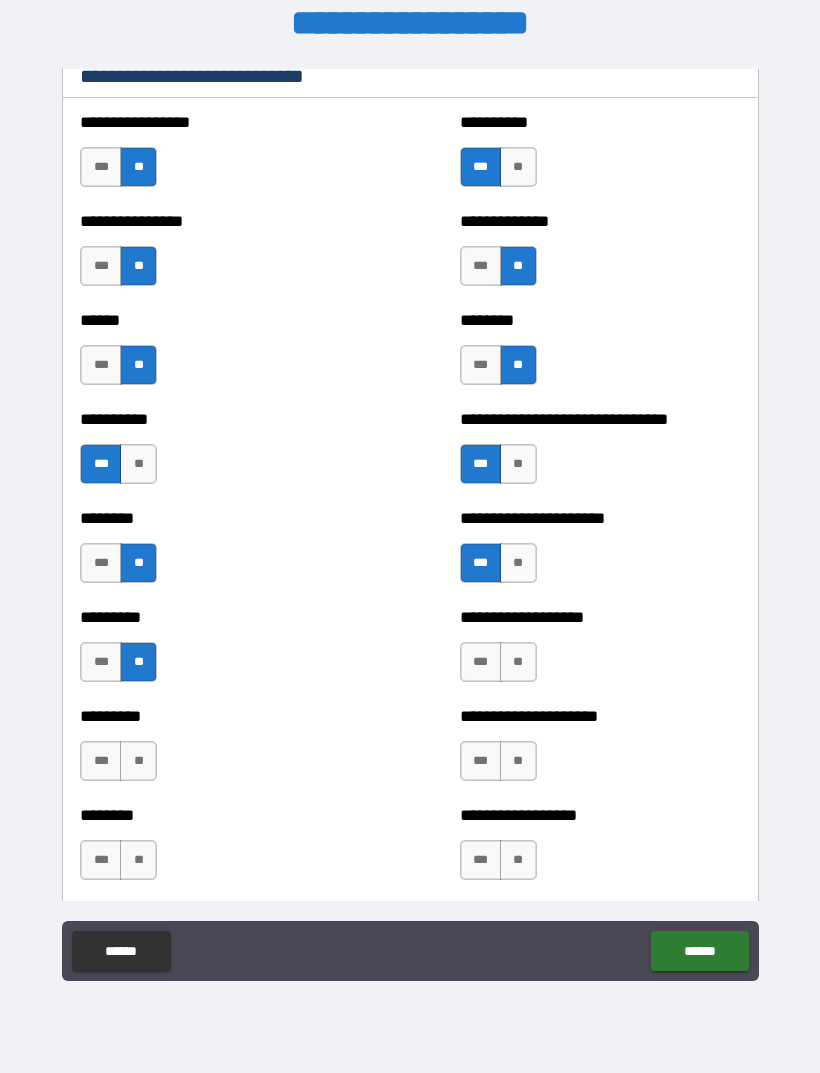 click on "***" at bounding box center [481, 662] 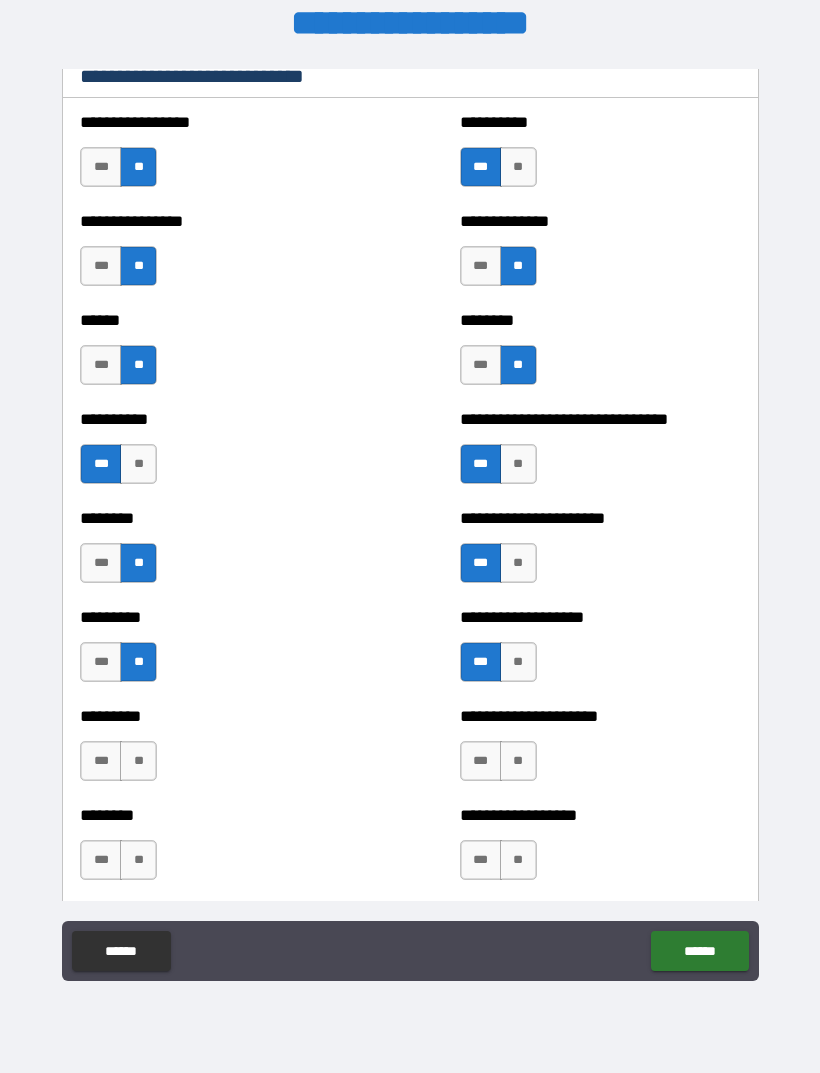 click on "***" at bounding box center (101, 761) 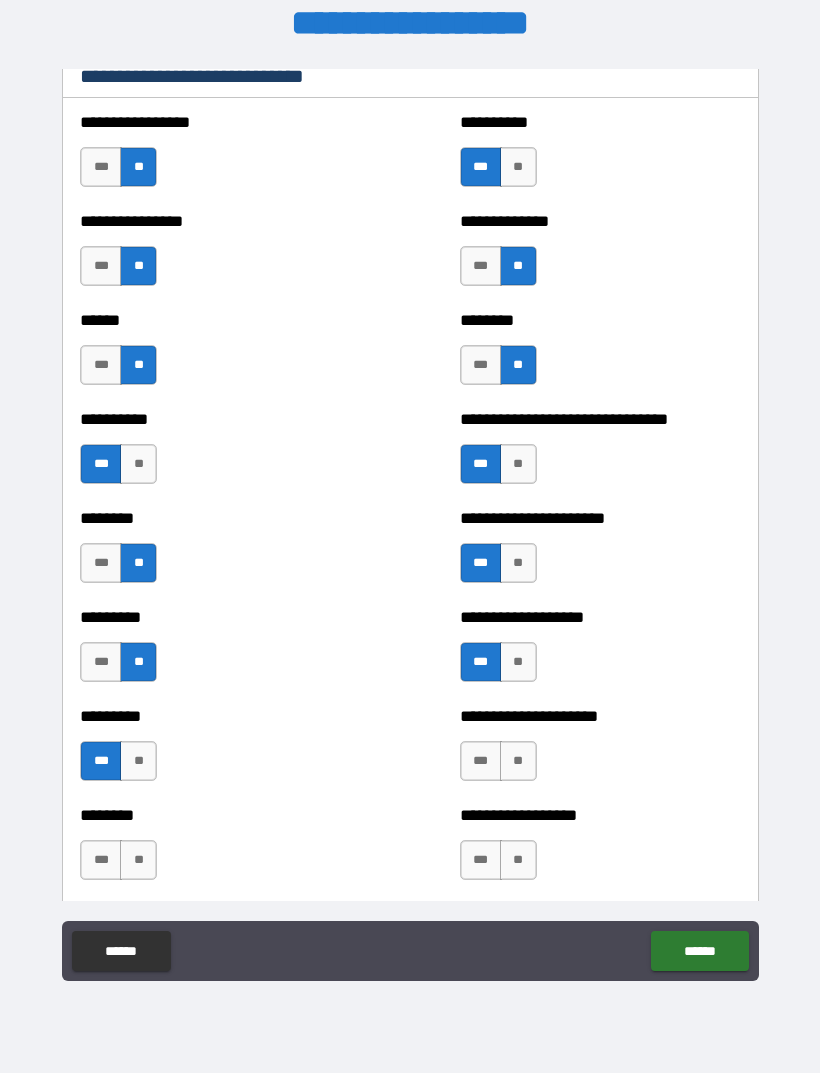 click on "***" at bounding box center (481, 761) 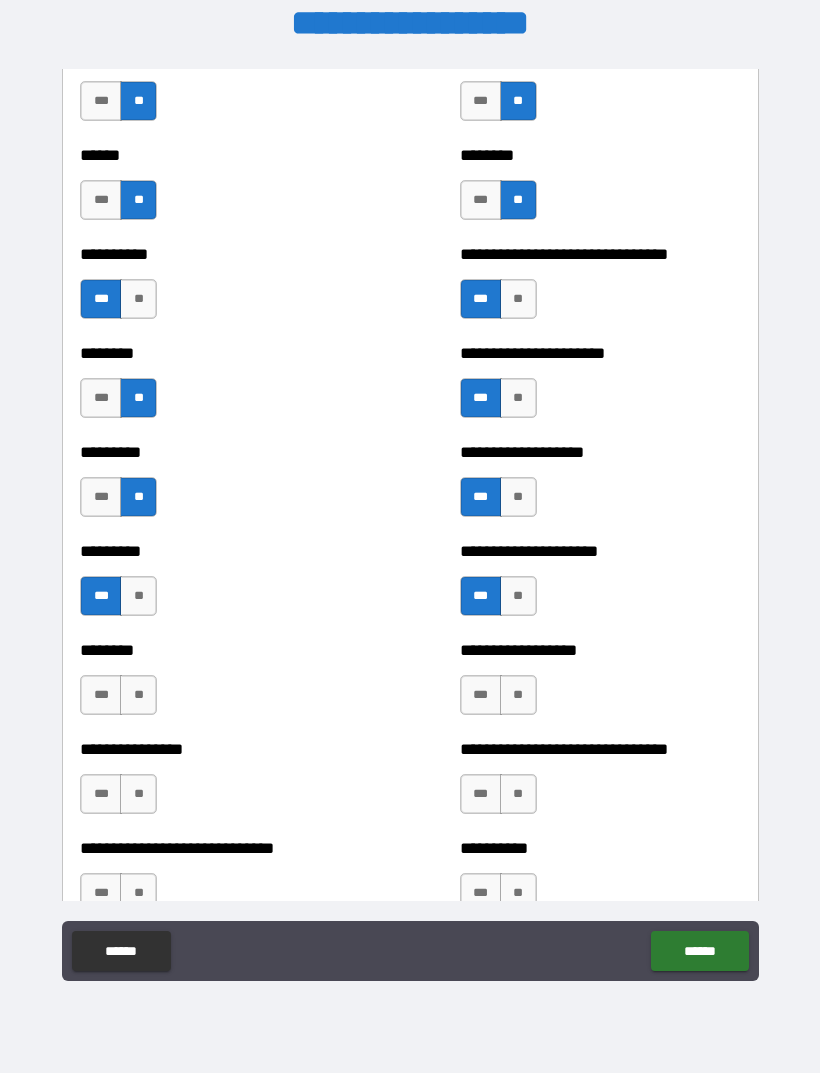scroll, scrollTop: 6873, scrollLeft: 0, axis: vertical 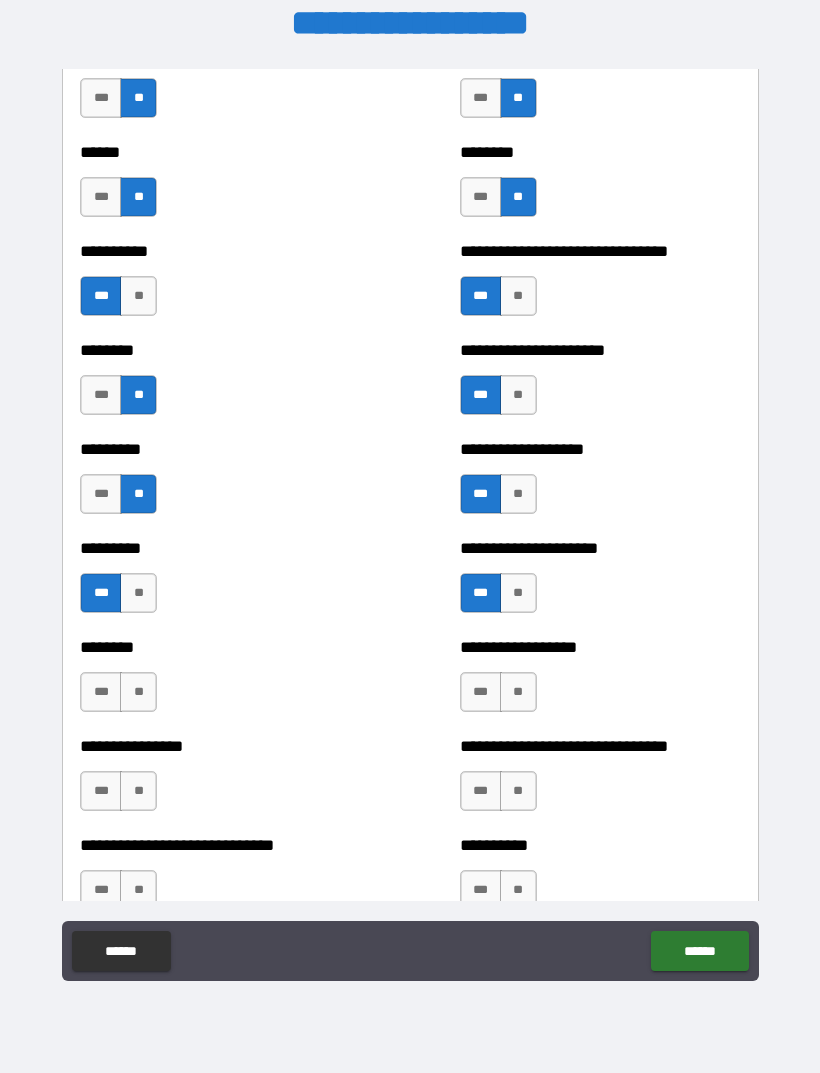 click on "**" at bounding box center [138, 692] 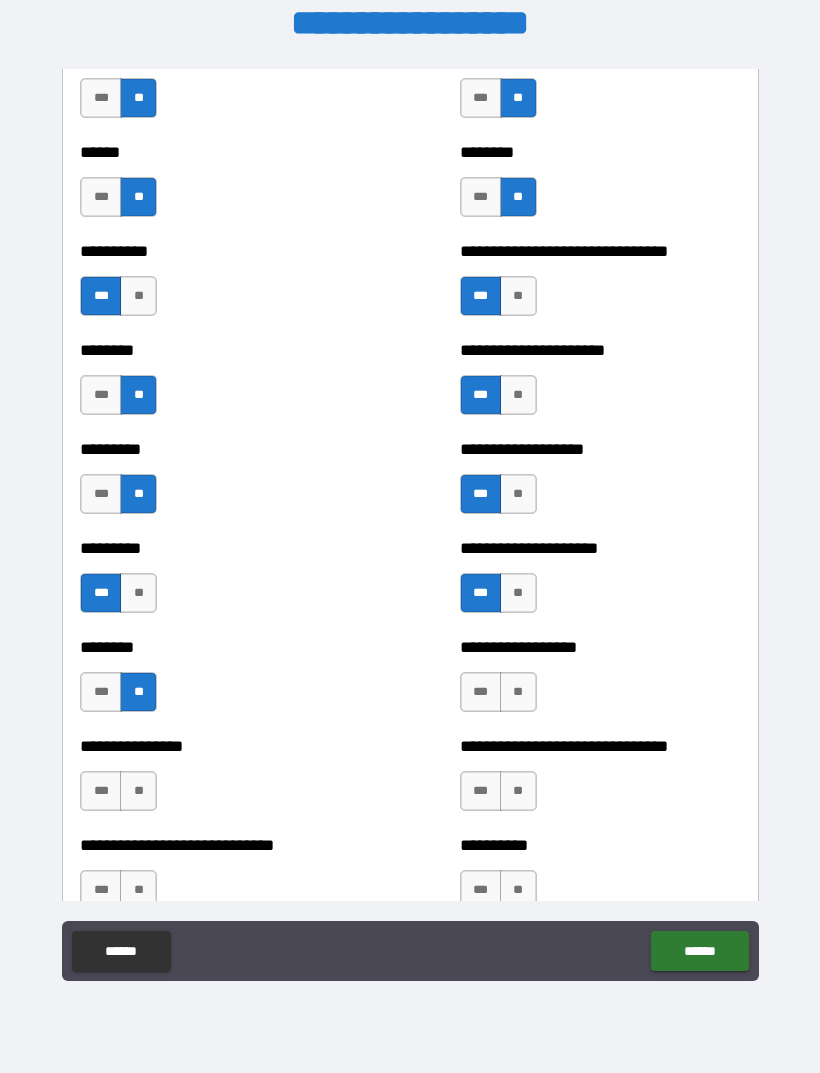 click on "**" at bounding box center [518, 692] 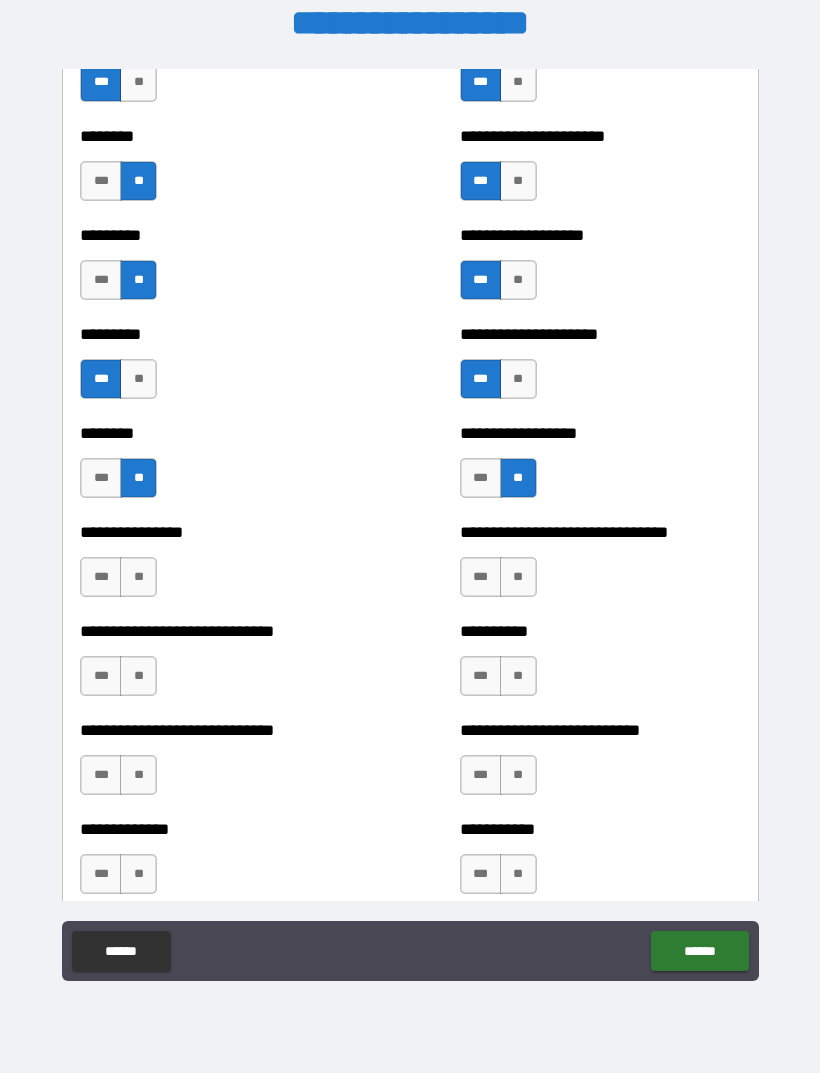 scroll, scrollTop: 7089, scrollLeft: 0, axis: vertical 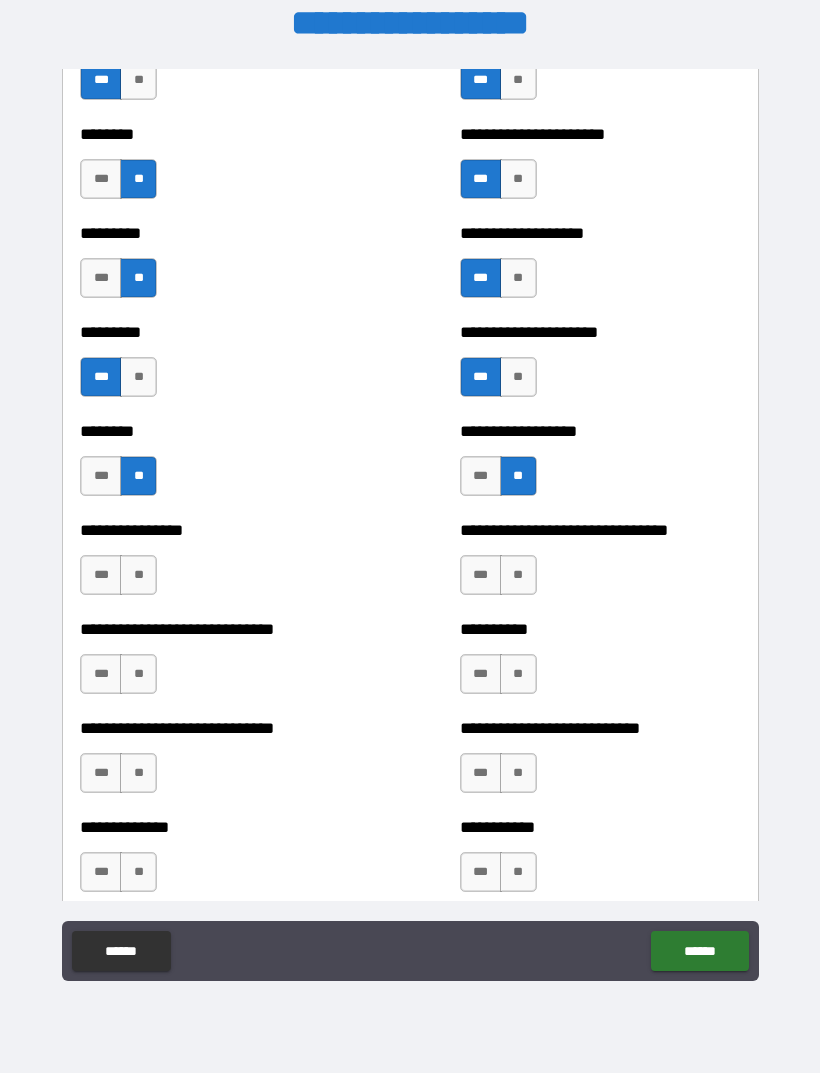 click on "***" at bounding box center [101, 575] 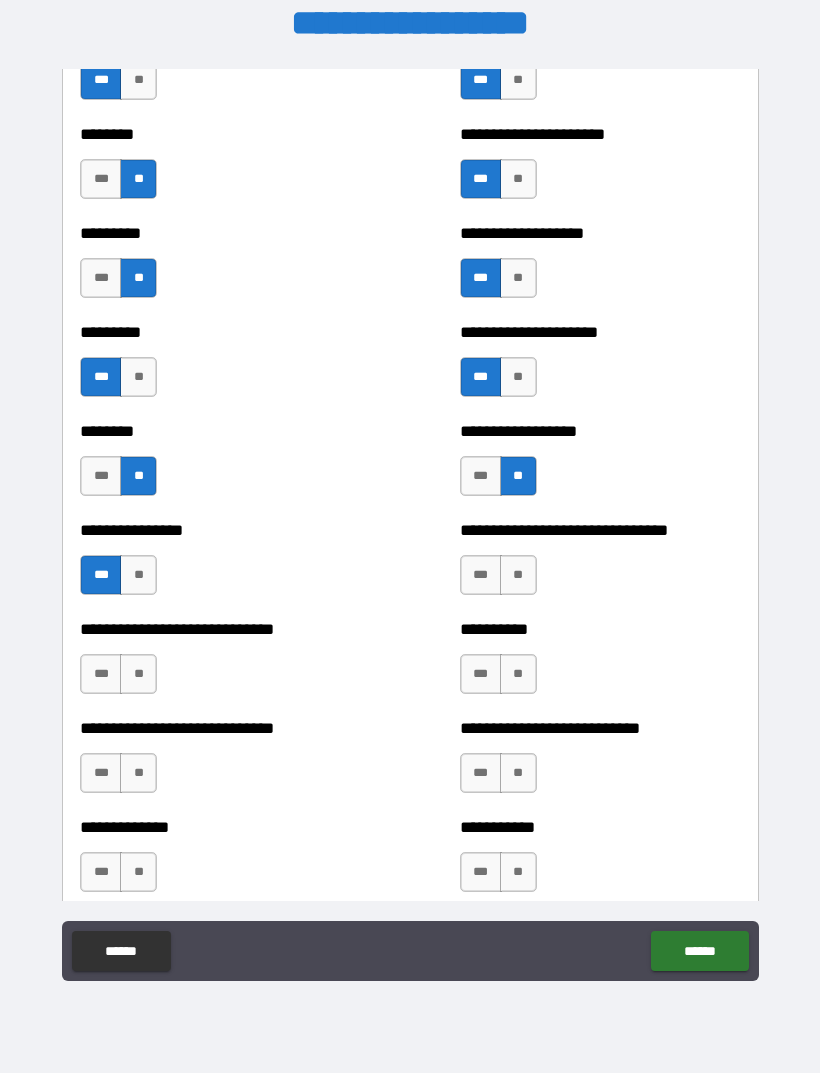 click on "***" at bounding box center (481, 575) 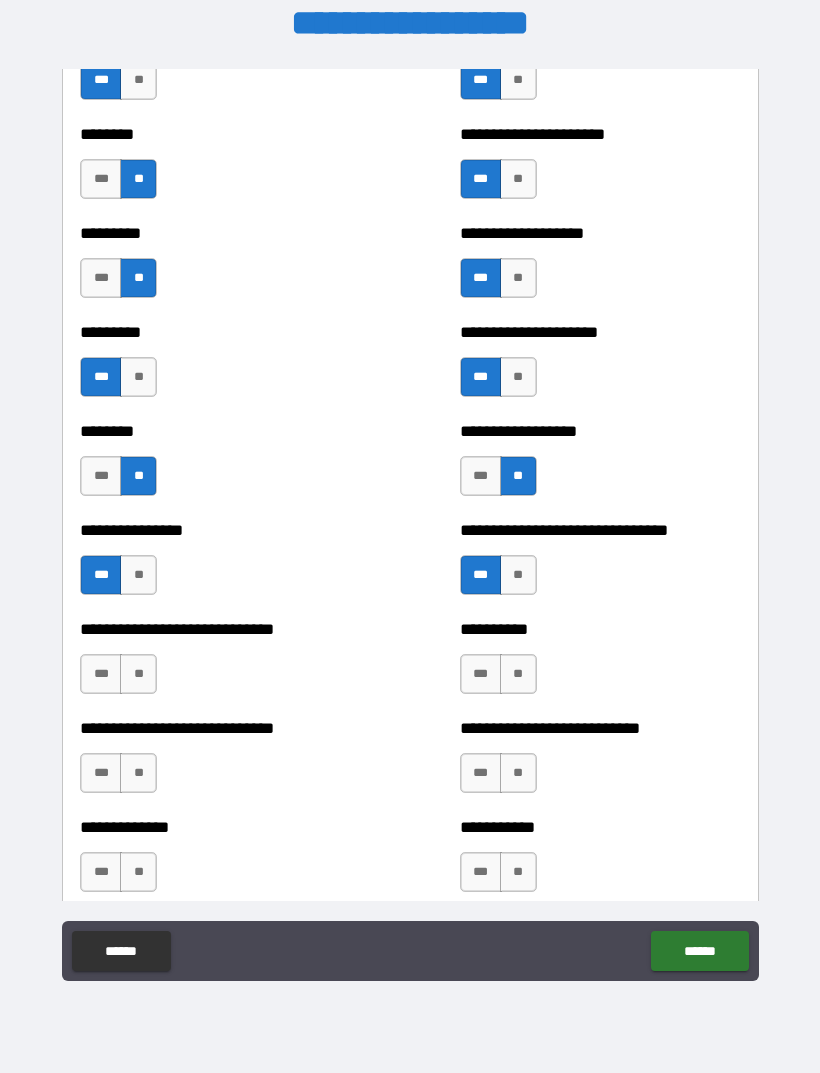 click on "**" at bounding box center (138, 674) 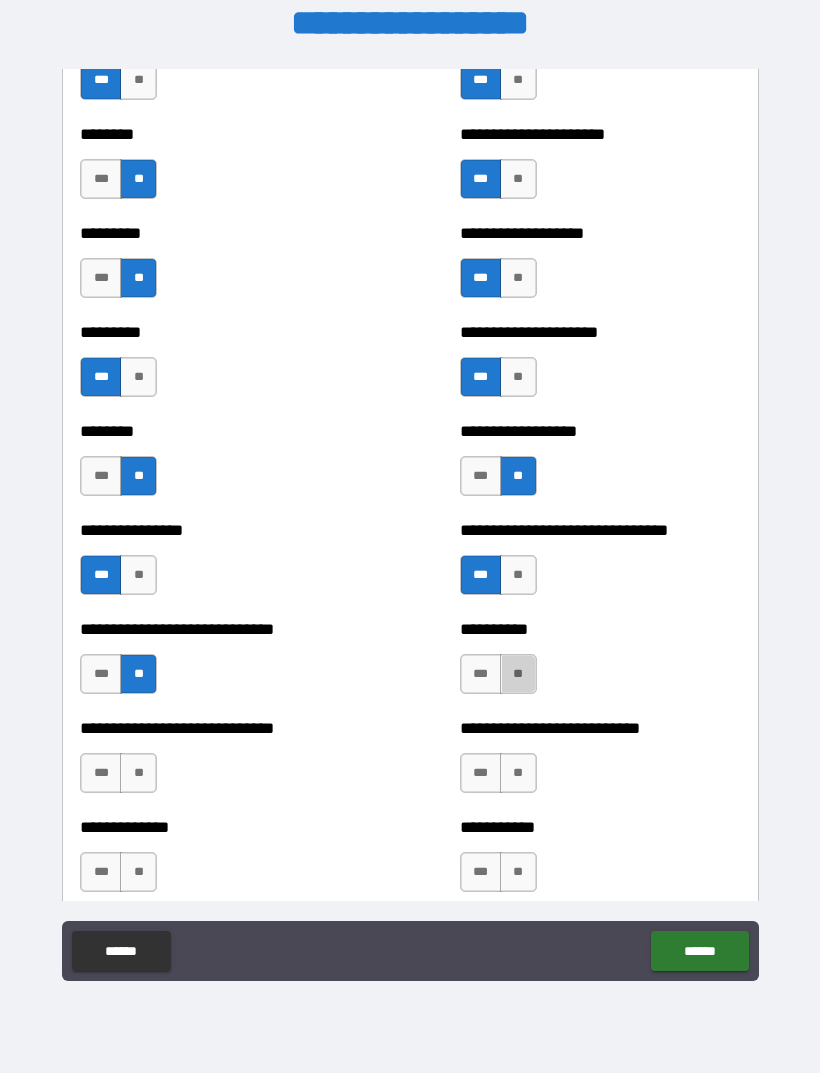 click on "**" at bounding box center [518, 674] 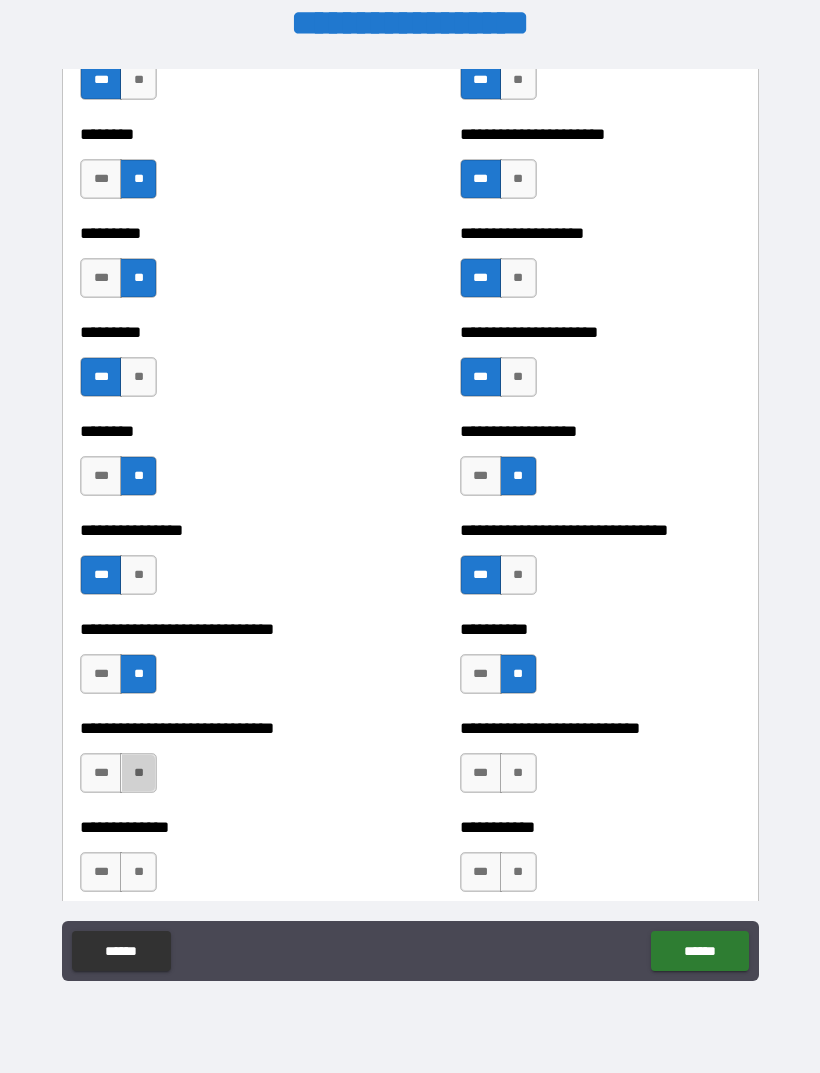 click on "**" at bounding box center (138, 773) 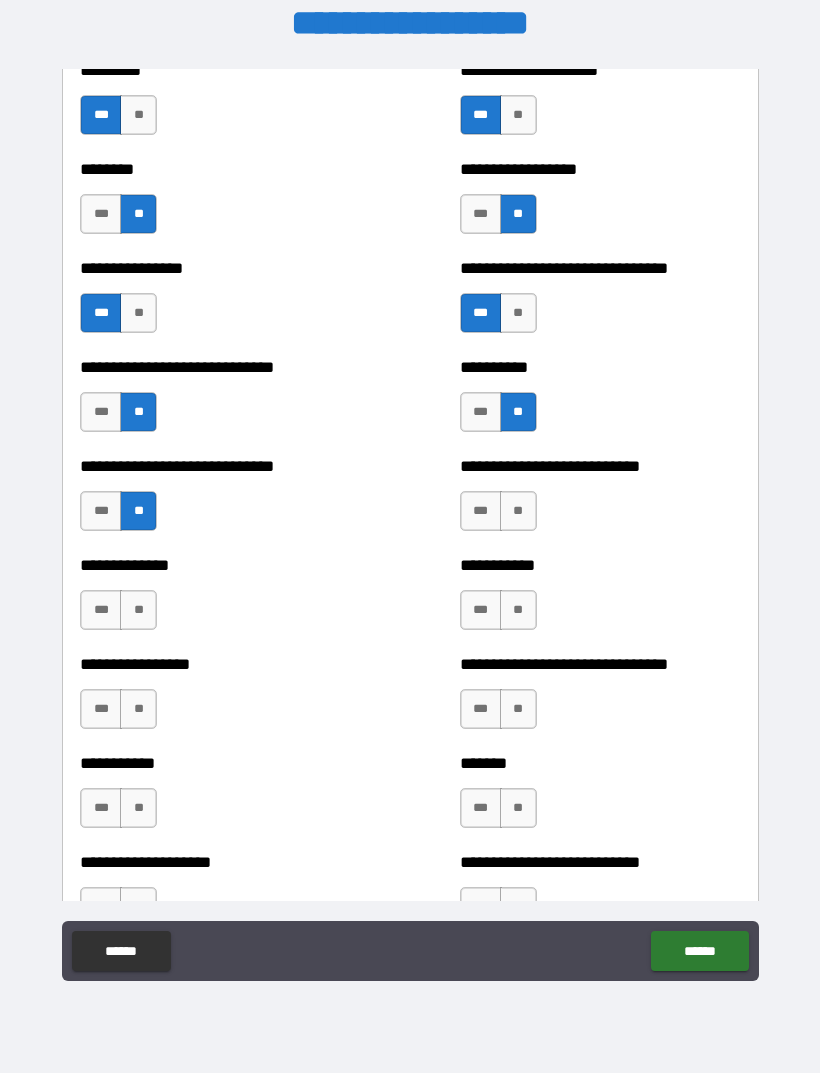 scroll, scrollTop: 7352, scrollLeft: 0, axis: vertical 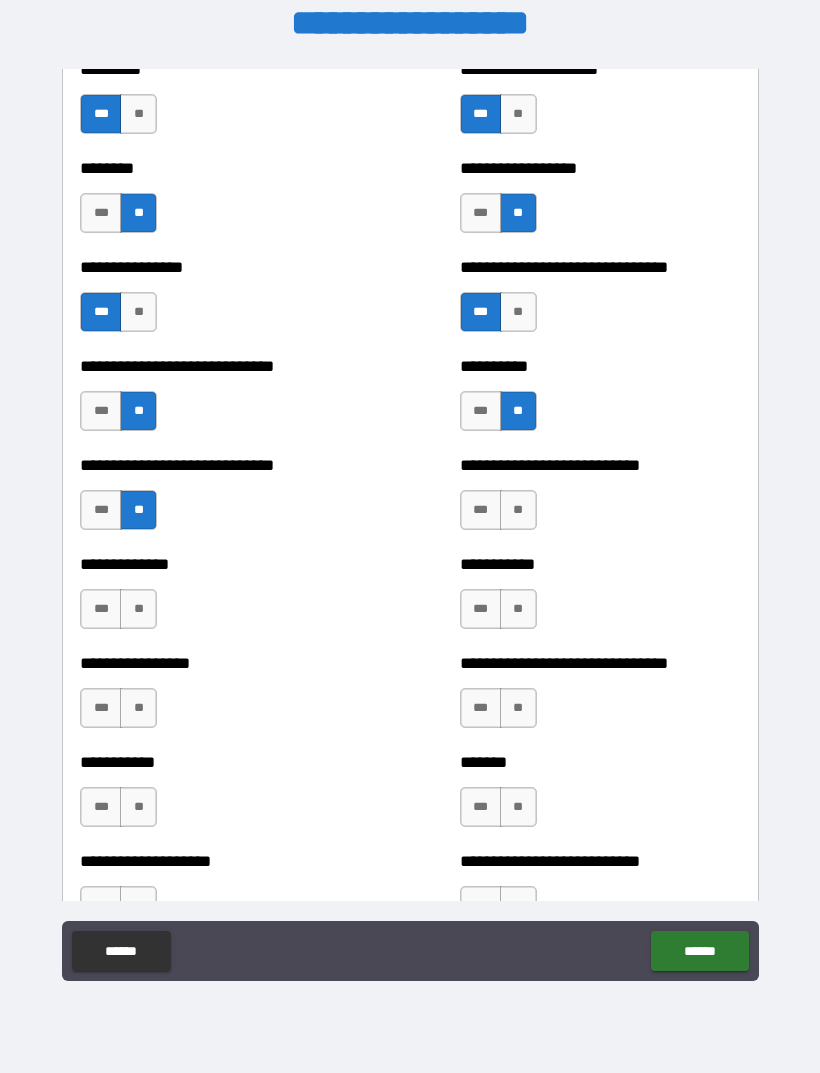 click on "**" at bounding box center [138, 609] 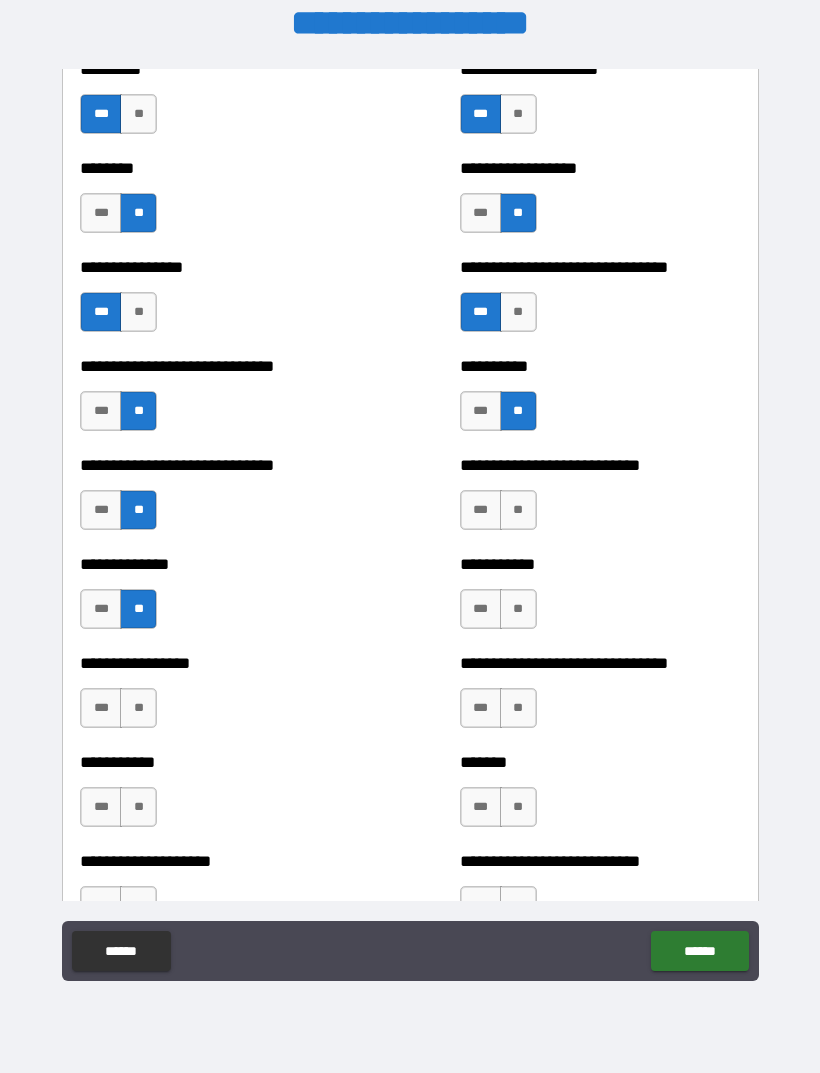 click on "**" at bounding box center (518, 609) 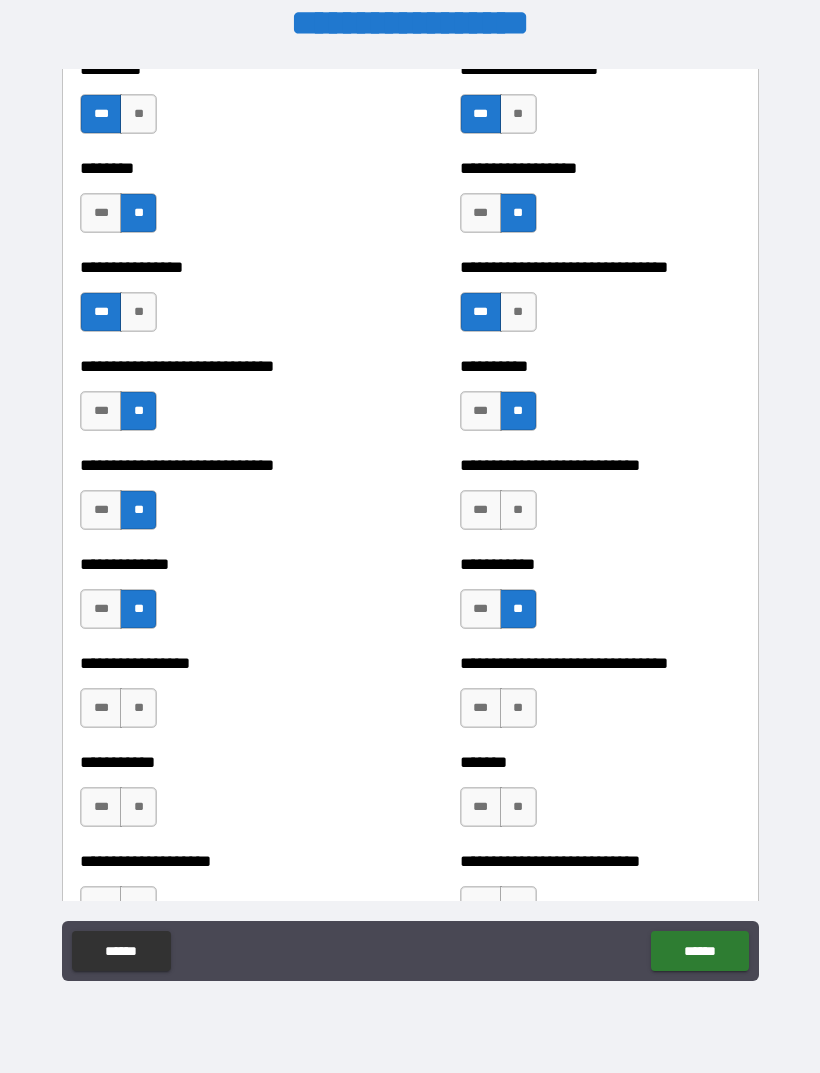click on "**" at bounding box center (518, 708) 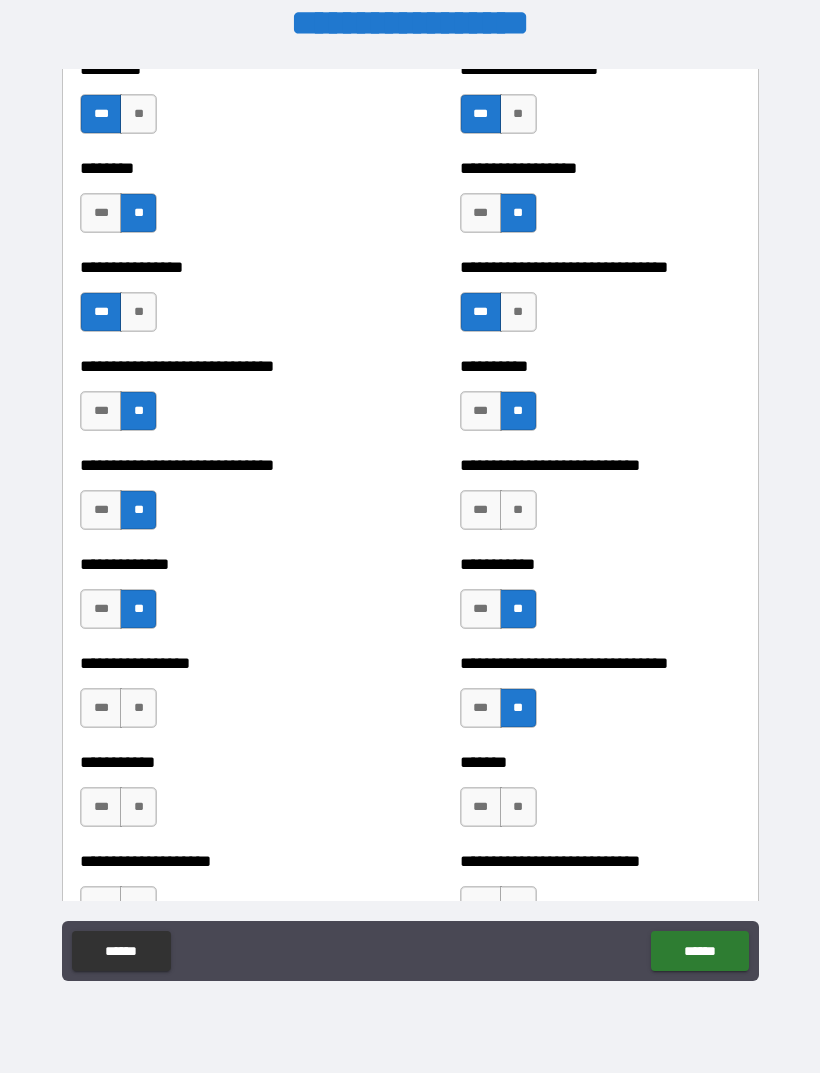 click on "**" at bounding box center (138, 708) 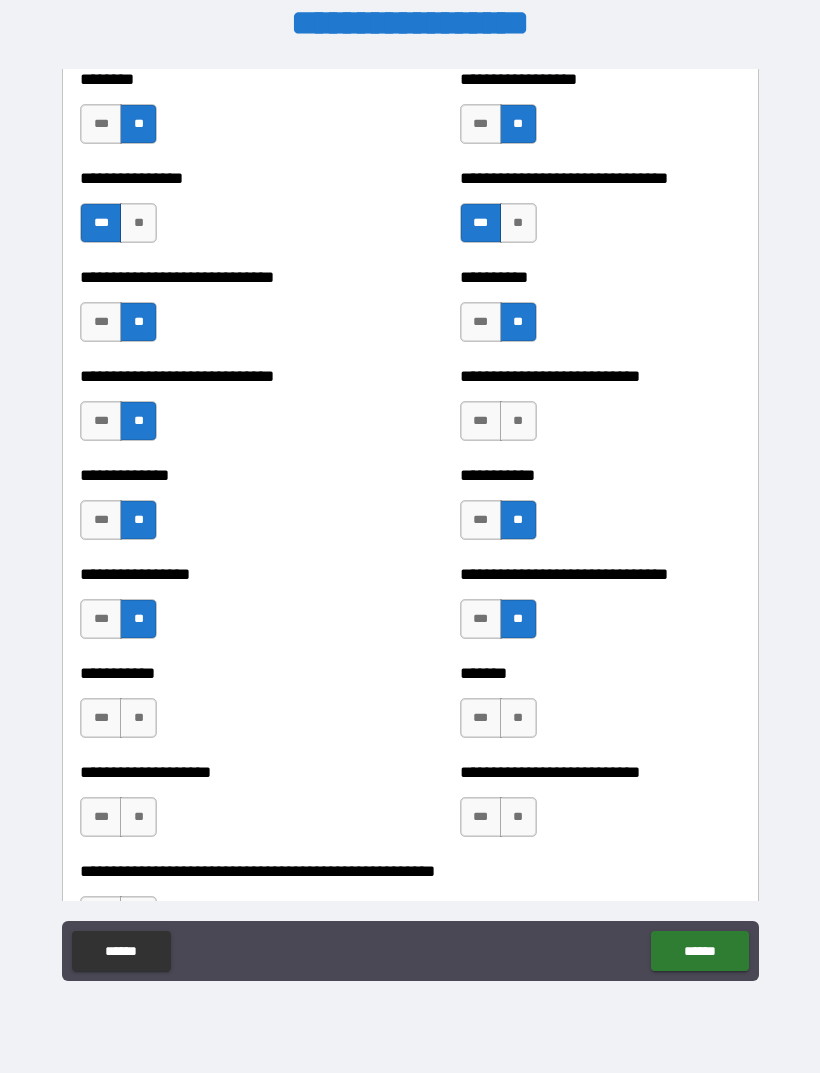 scroll, scrollTop: 7458, scrollLeft: 0, axis: vertical 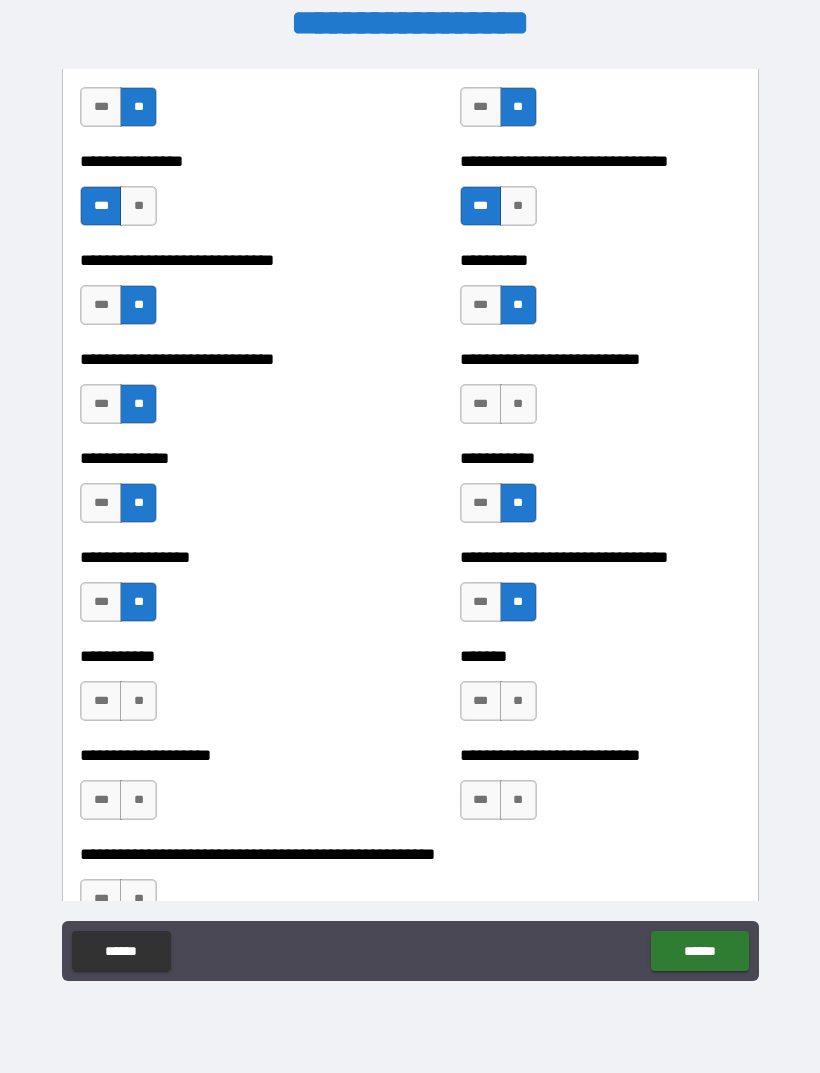 click on "***" at bounding box center (101, 701) 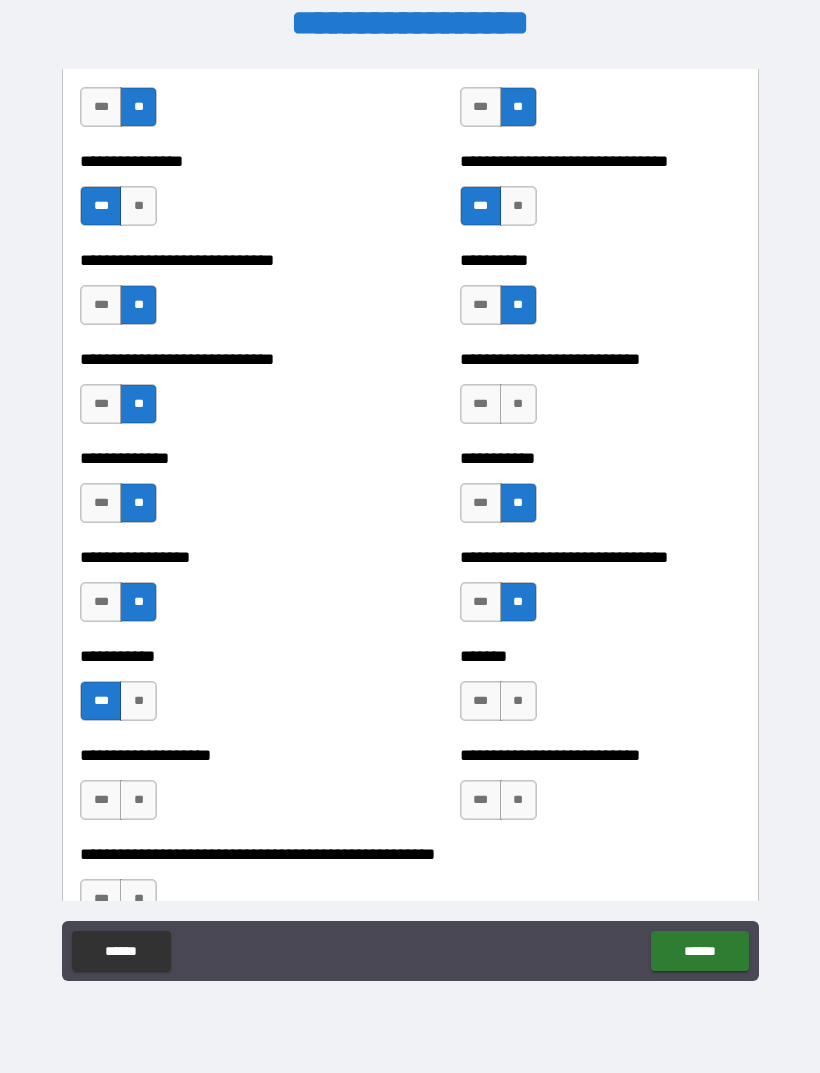 click on "***" at bounding box center [481, 701] 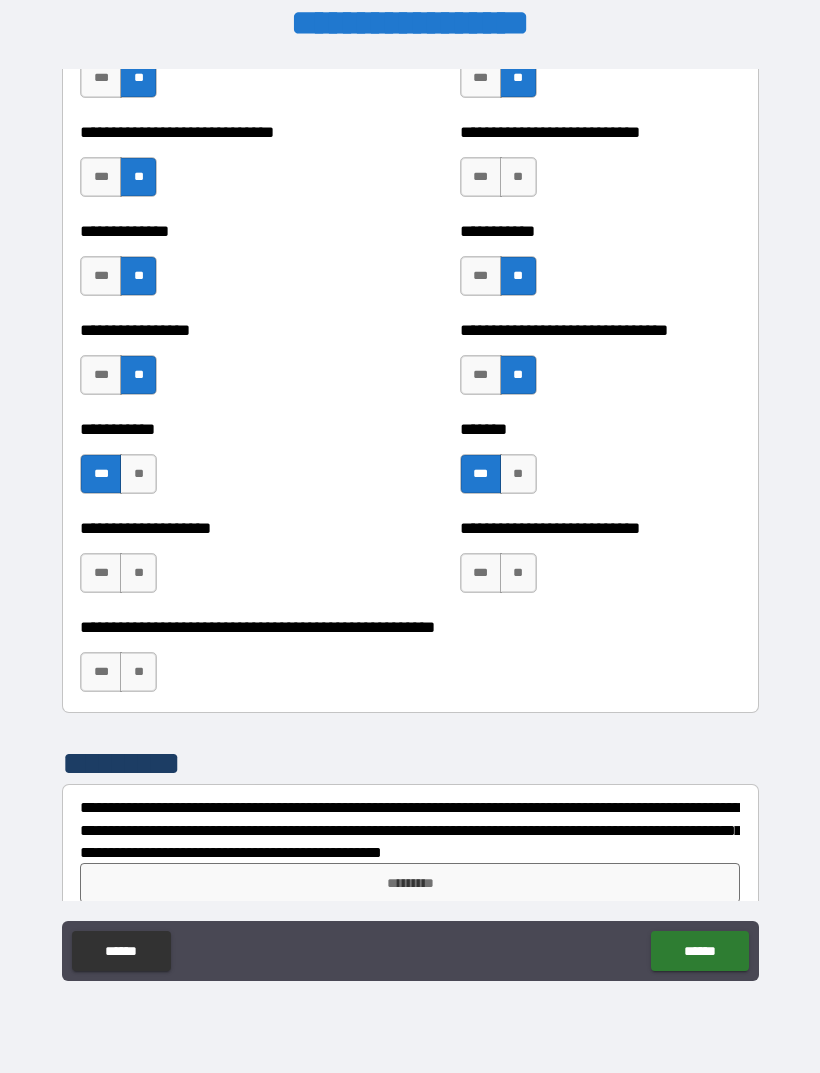 scroll, scrollTop: 7686, scrollLeft: 0, axis: vertical 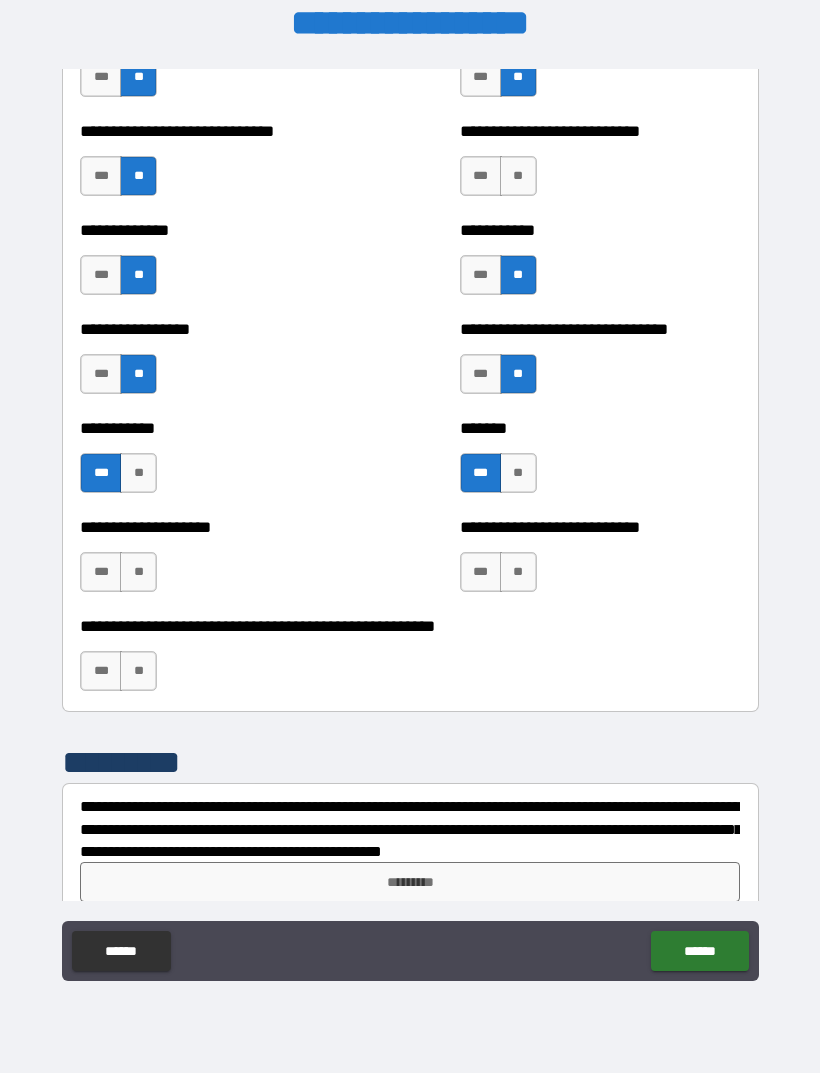 click on "***" at bounding box center [101, 572] 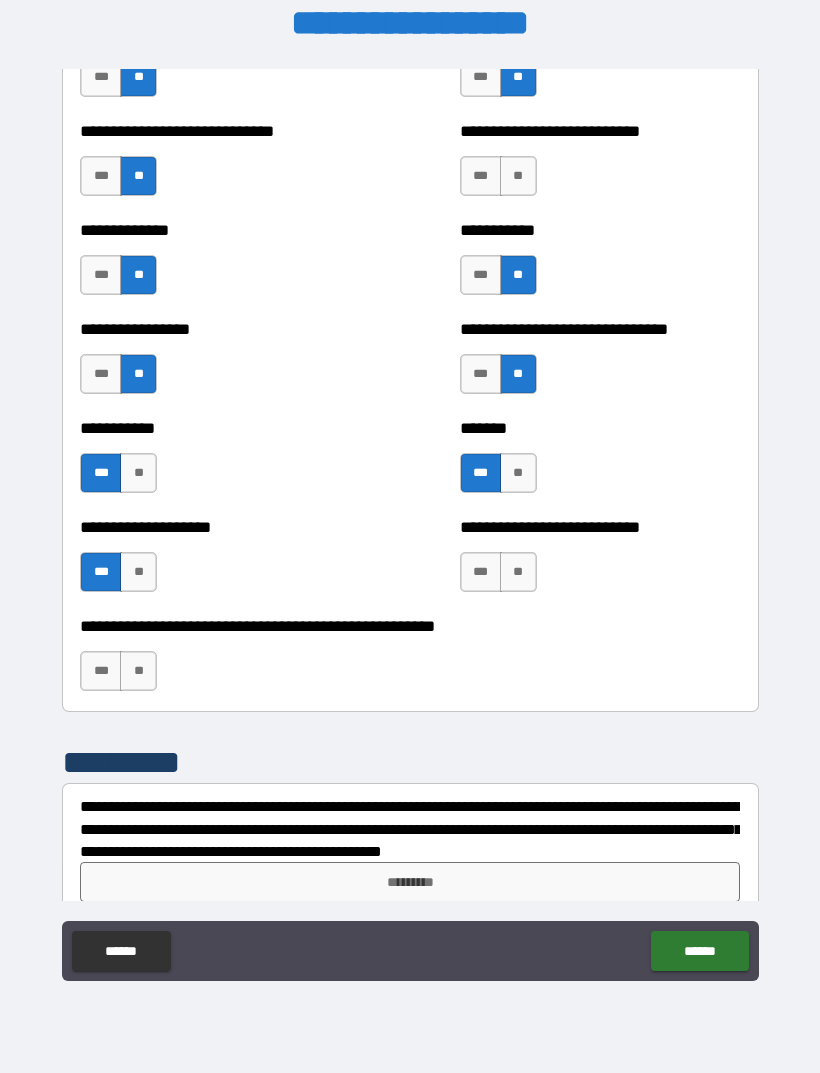 click on "**" at bounding box center (518, 572) 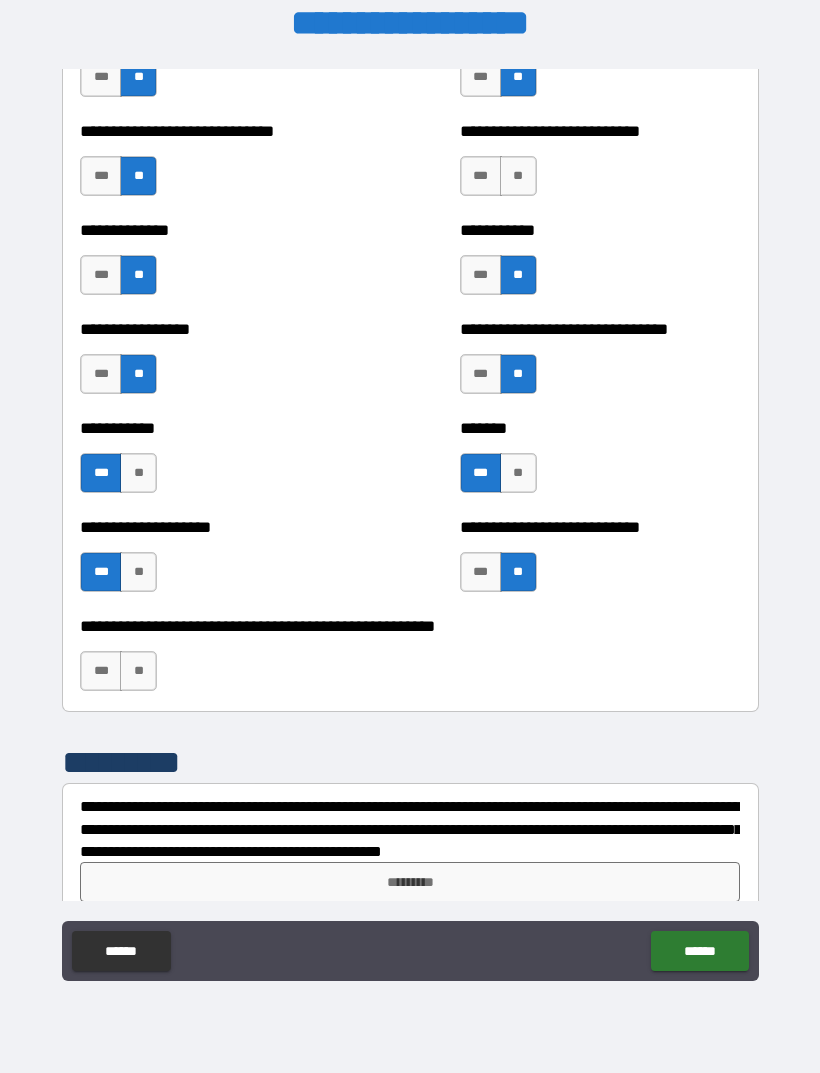 click on "**" at bounding box center [138, 671] 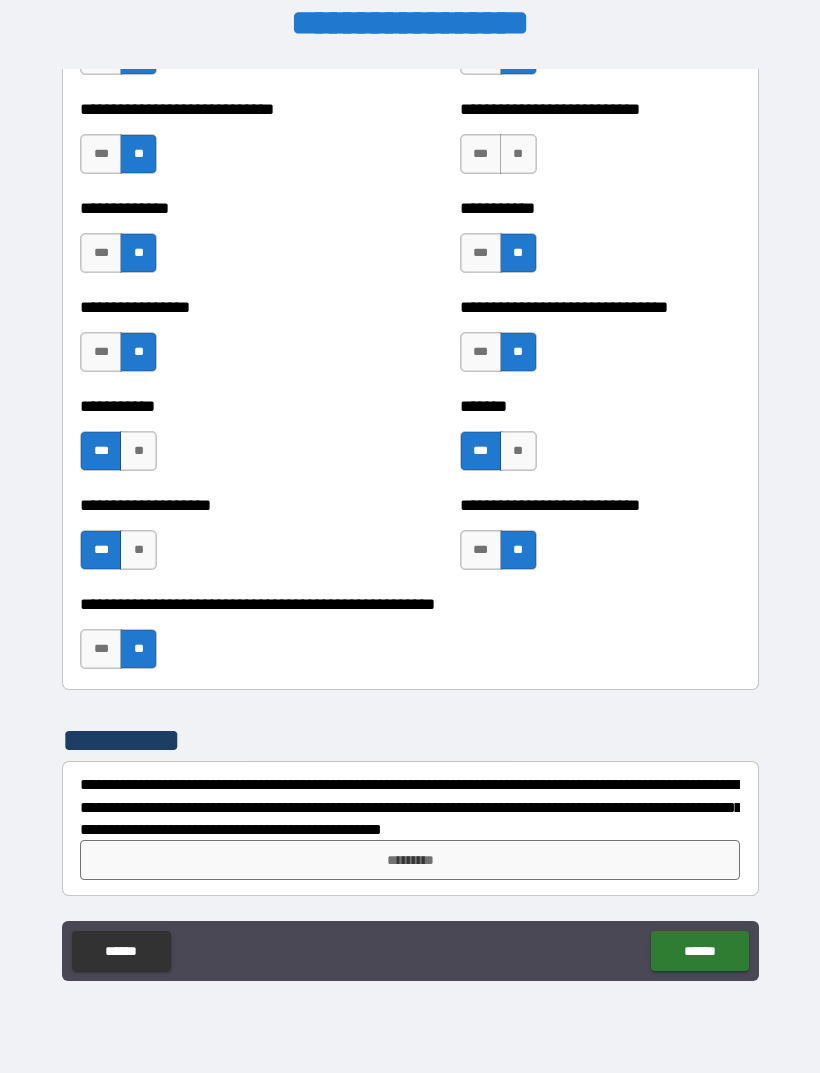 scroll, scrollTop: 7708, scrollLeft: 0, axis: vertical 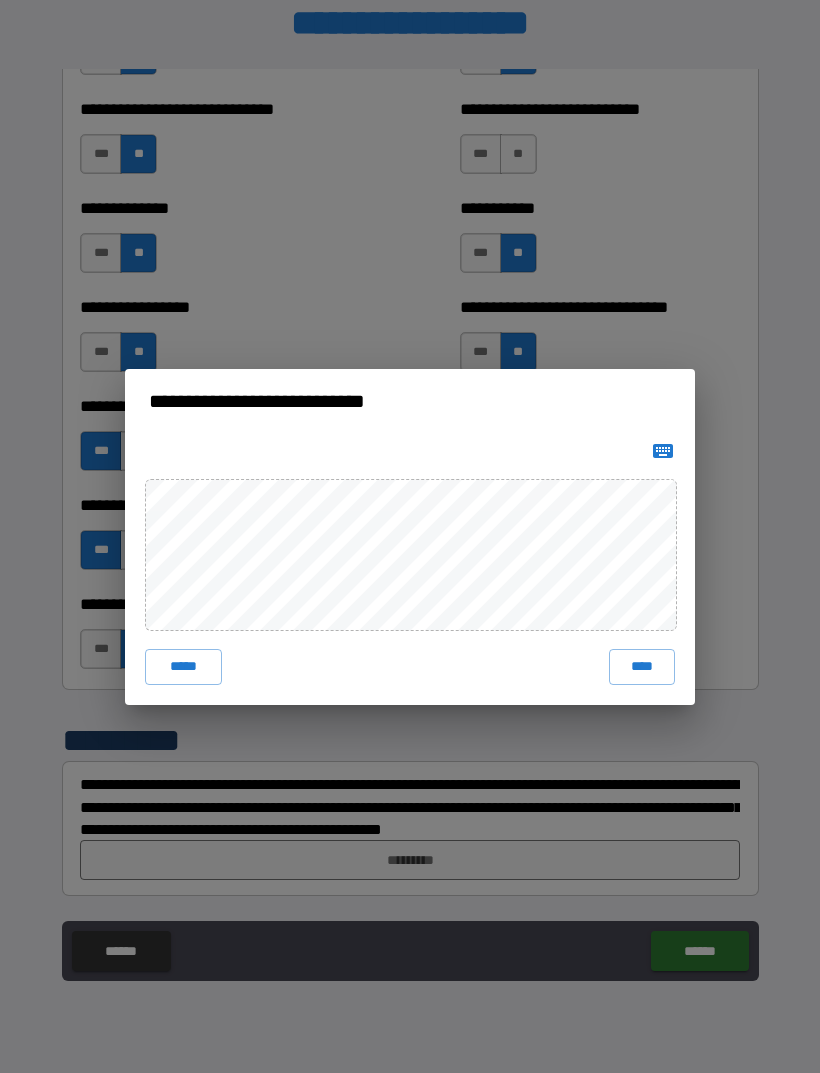 click on "****" at bounding box center (642, 667) 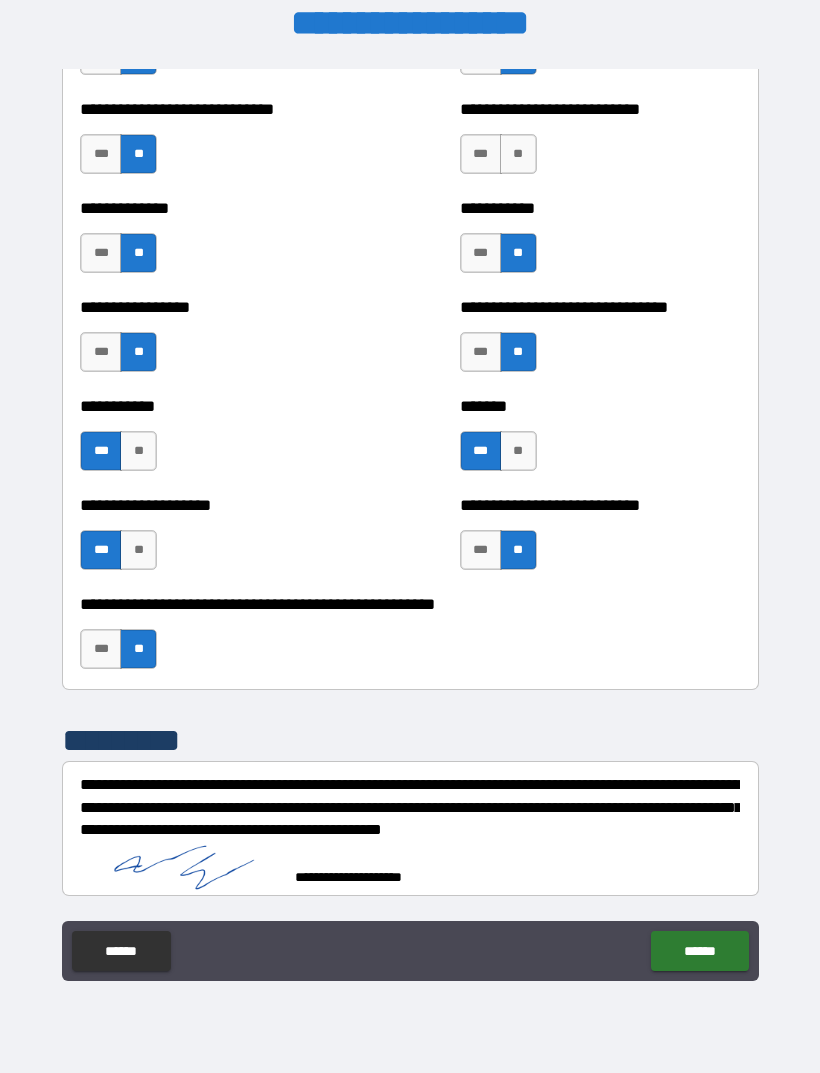 scroll, scrollTop: 7698, scrollLeft: 0, axis: vertical 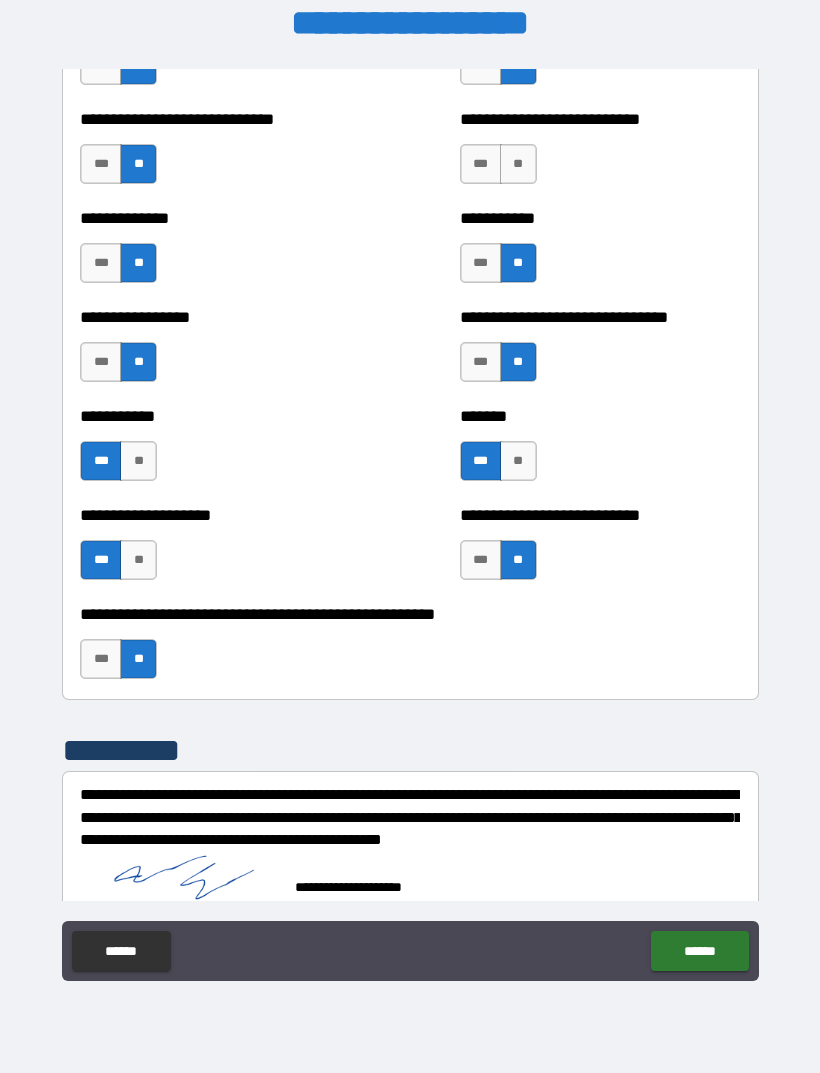 click on "******" at bounding box center (699, 951) 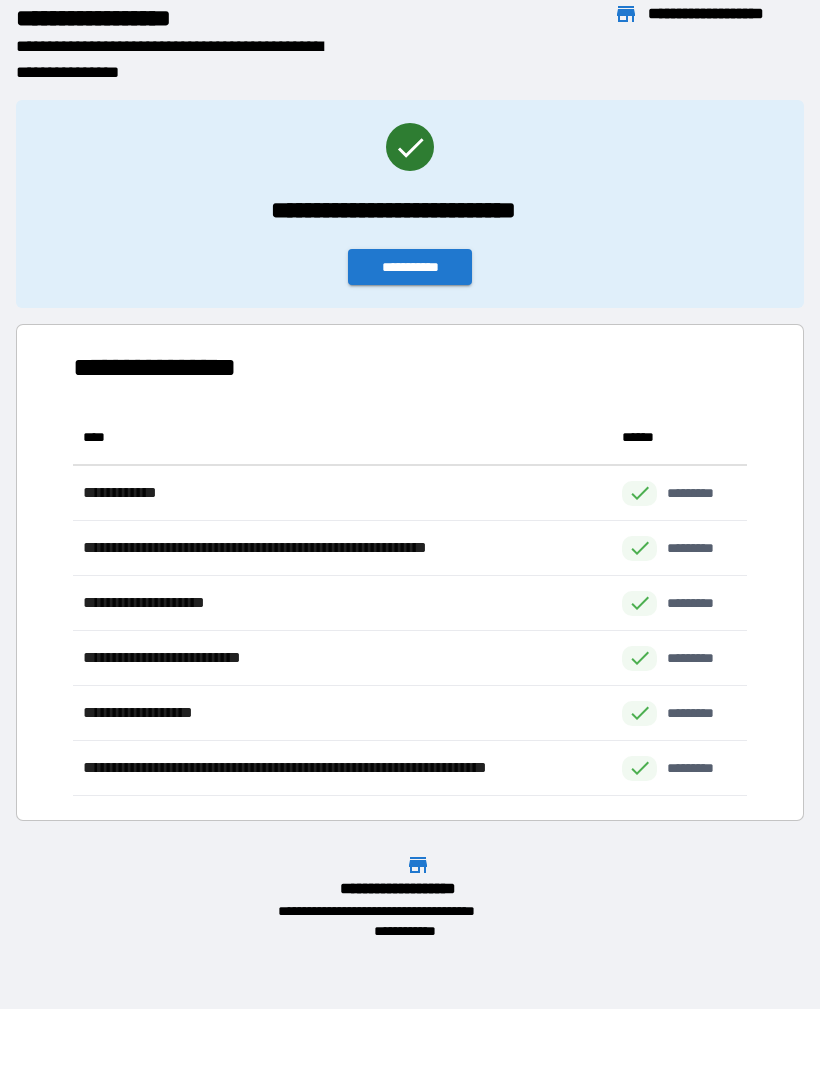 scroll, scrollTop: 1, scrollLeft: 1, axis: both 